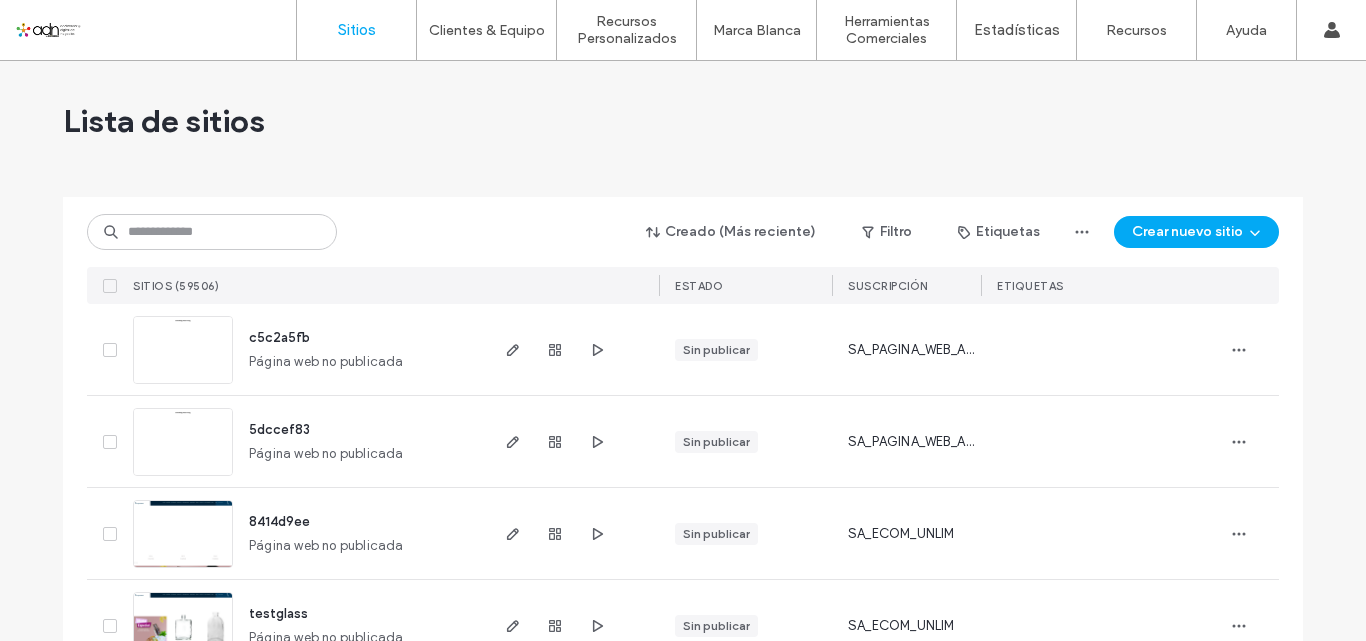 scroll, scrollTop: 0, scrollLeft: 0, axis: both 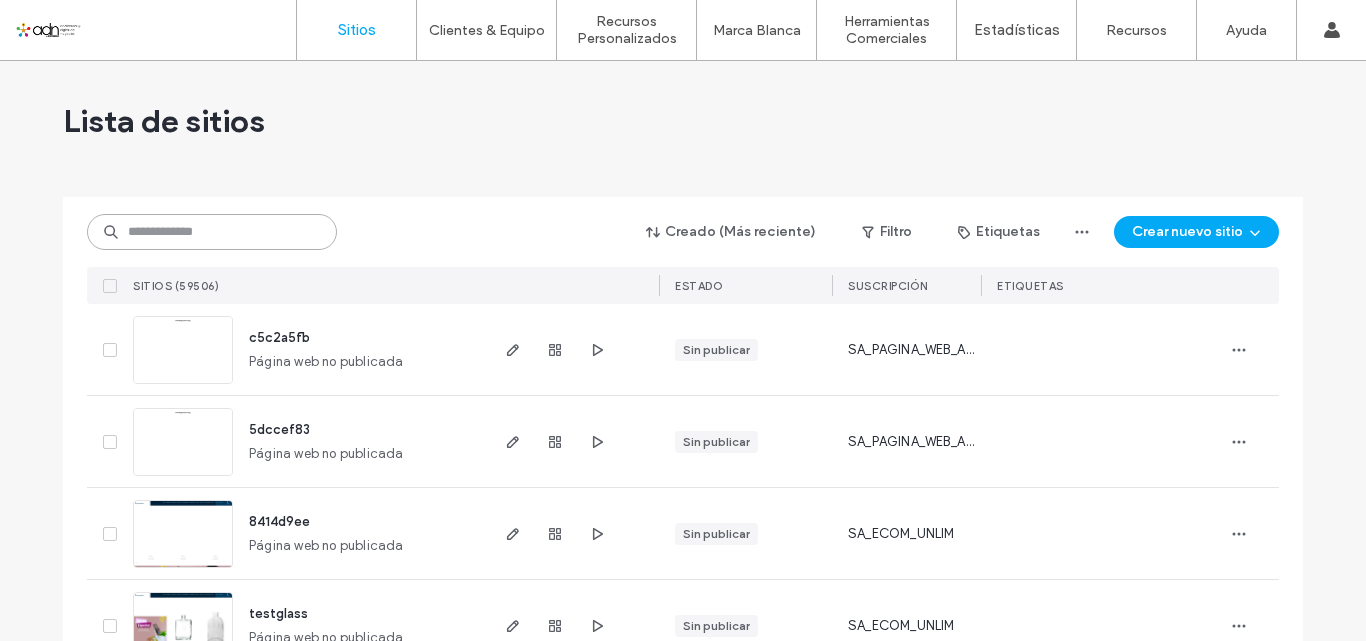 click at bounding box center [212, 232] 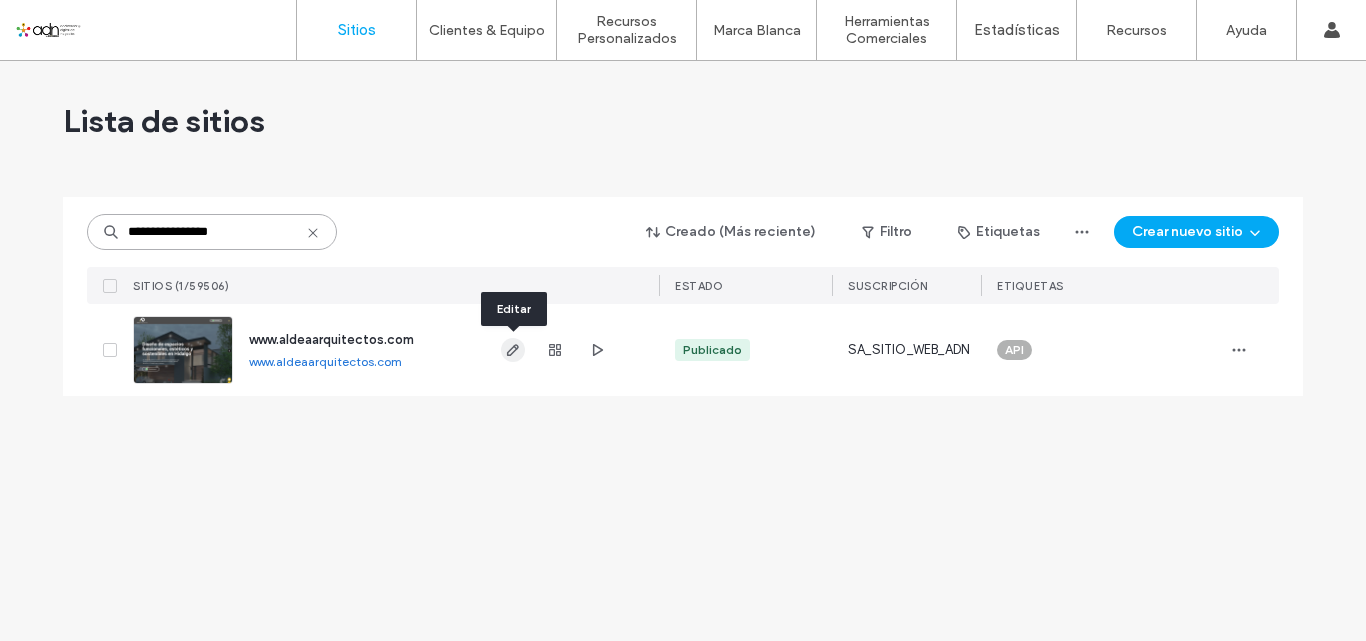type on "**********" 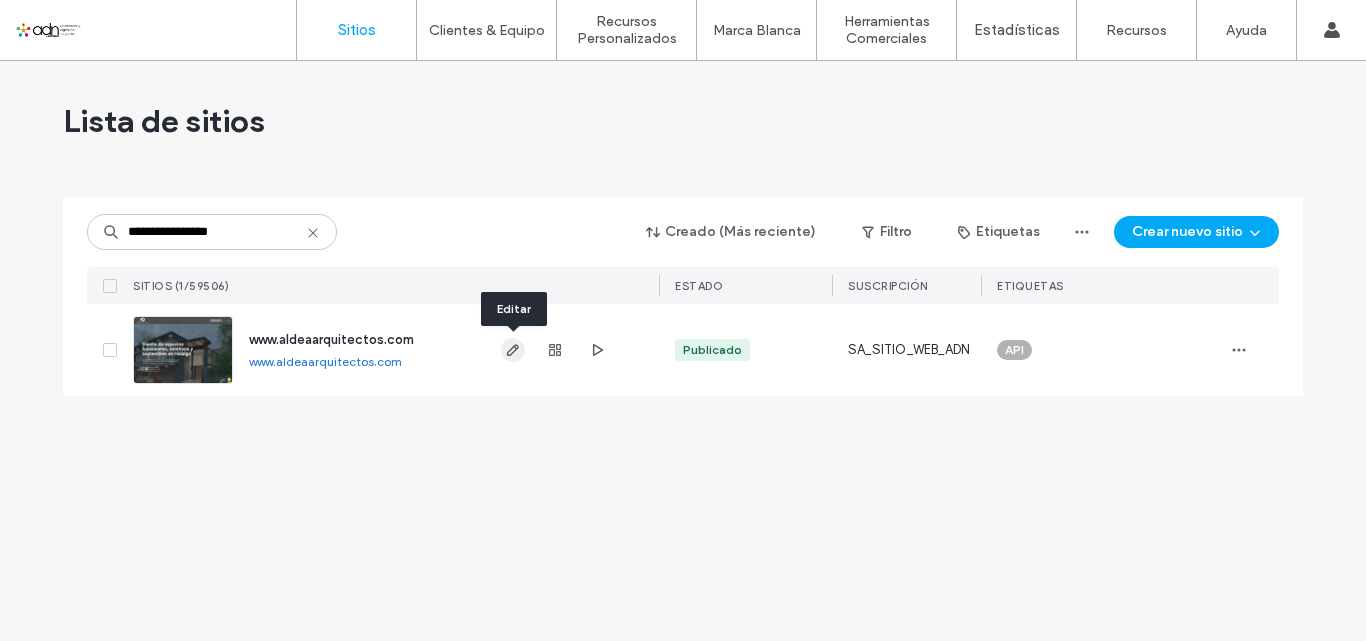 click 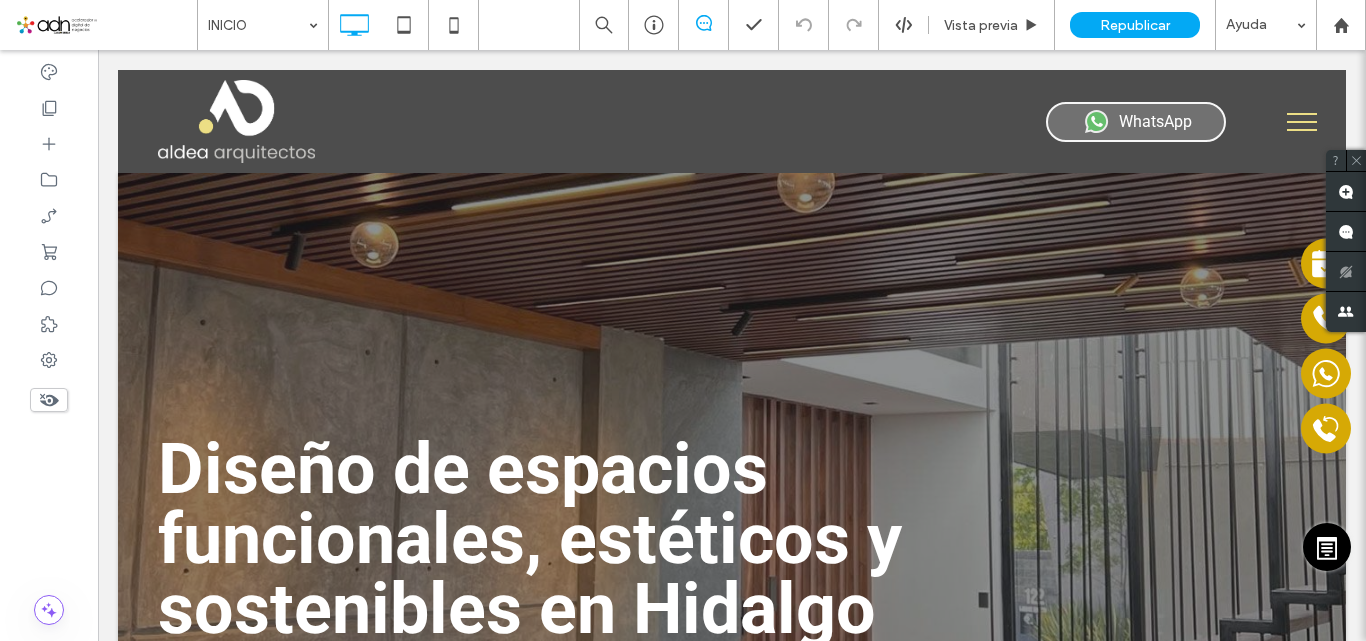 scroll, scrollTop: 0, scrollLeft: 0, axis: both 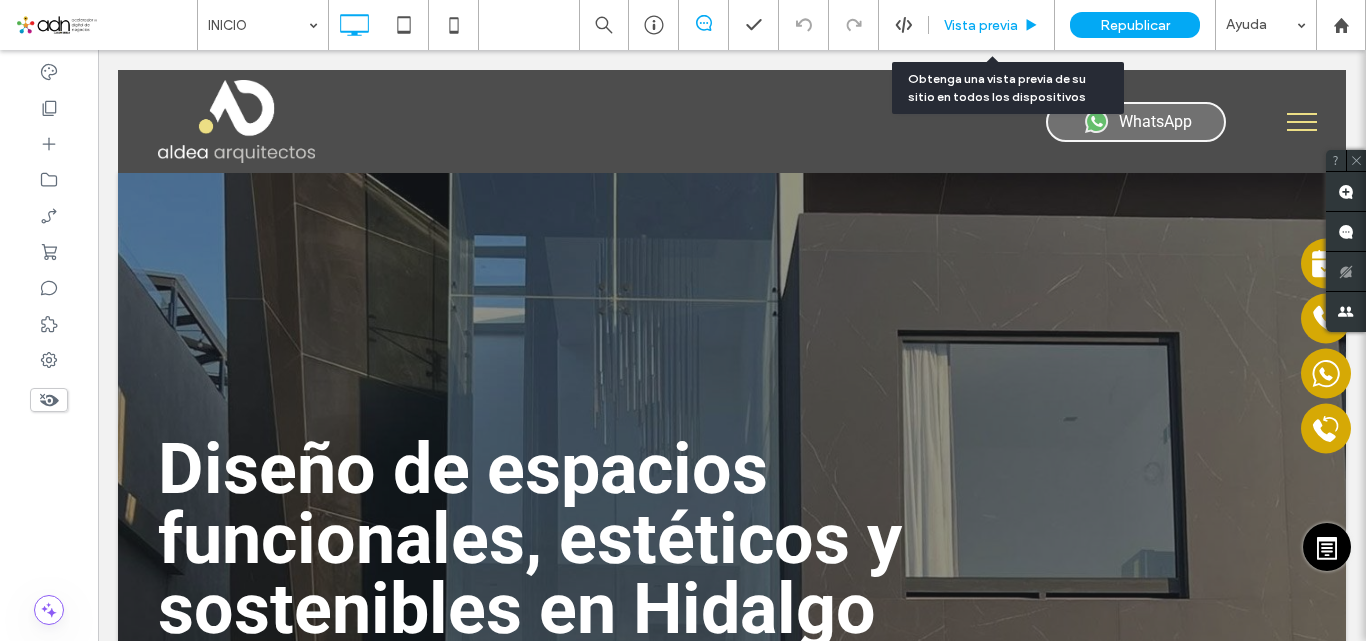 click on "Vista previa" at bounding box center [992, 25] 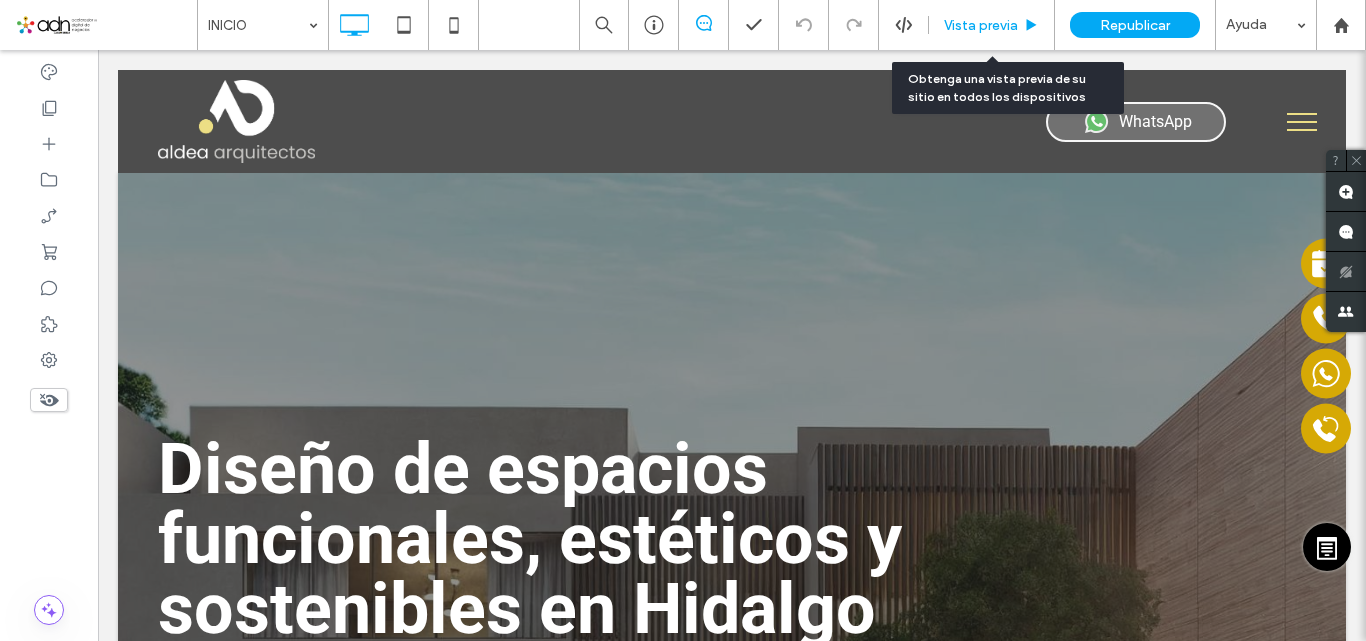 click on "Vista previa" at bounding box center (981, 25) 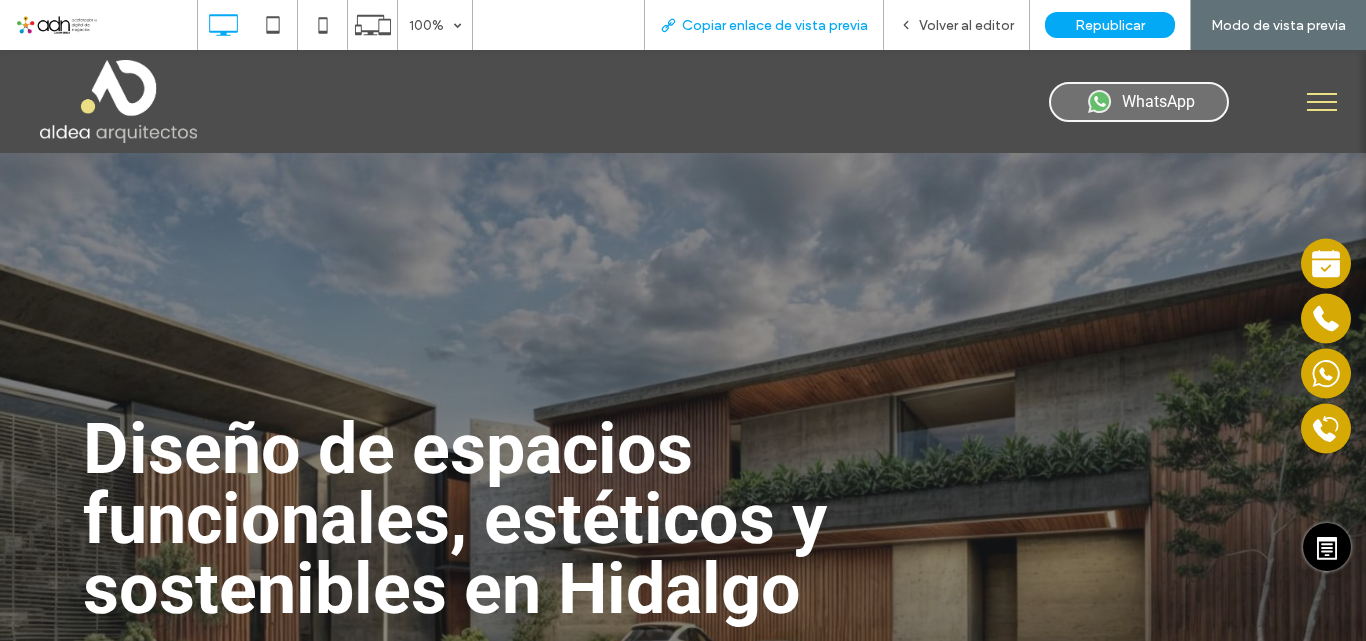 click on "Copiar enlace de vista previa" at bounding box center (775, 25) 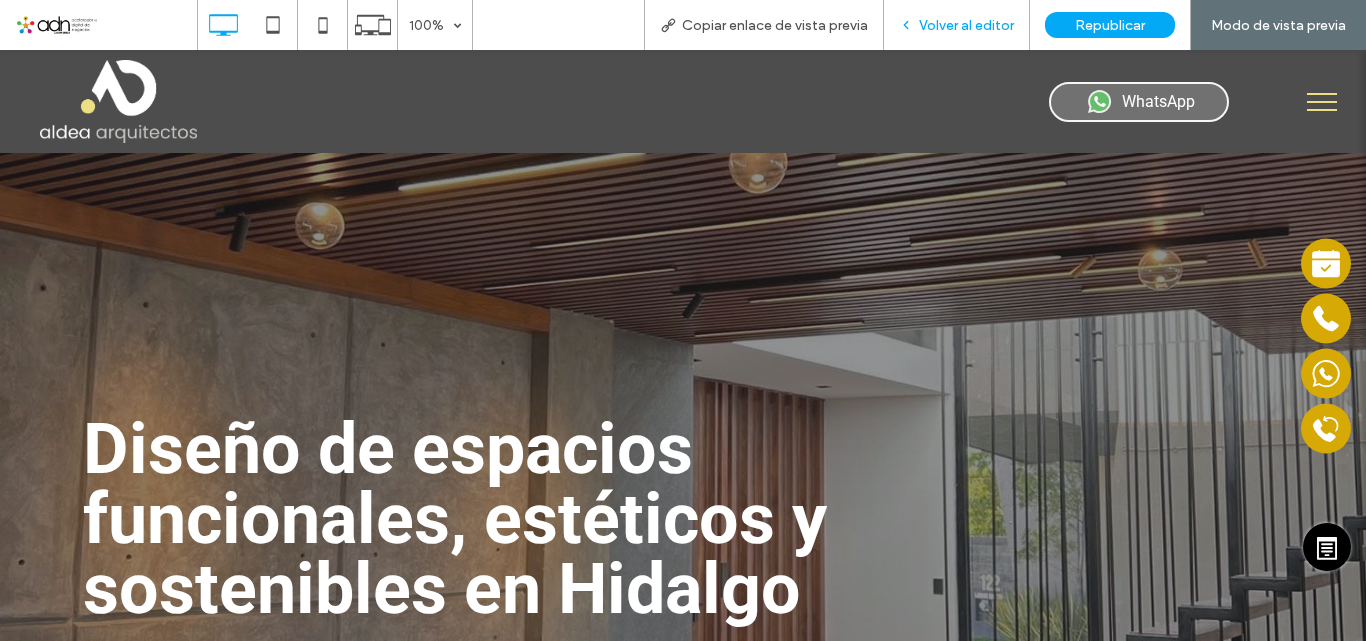 click on "Volver al editor" at bounding box center [957, 25] 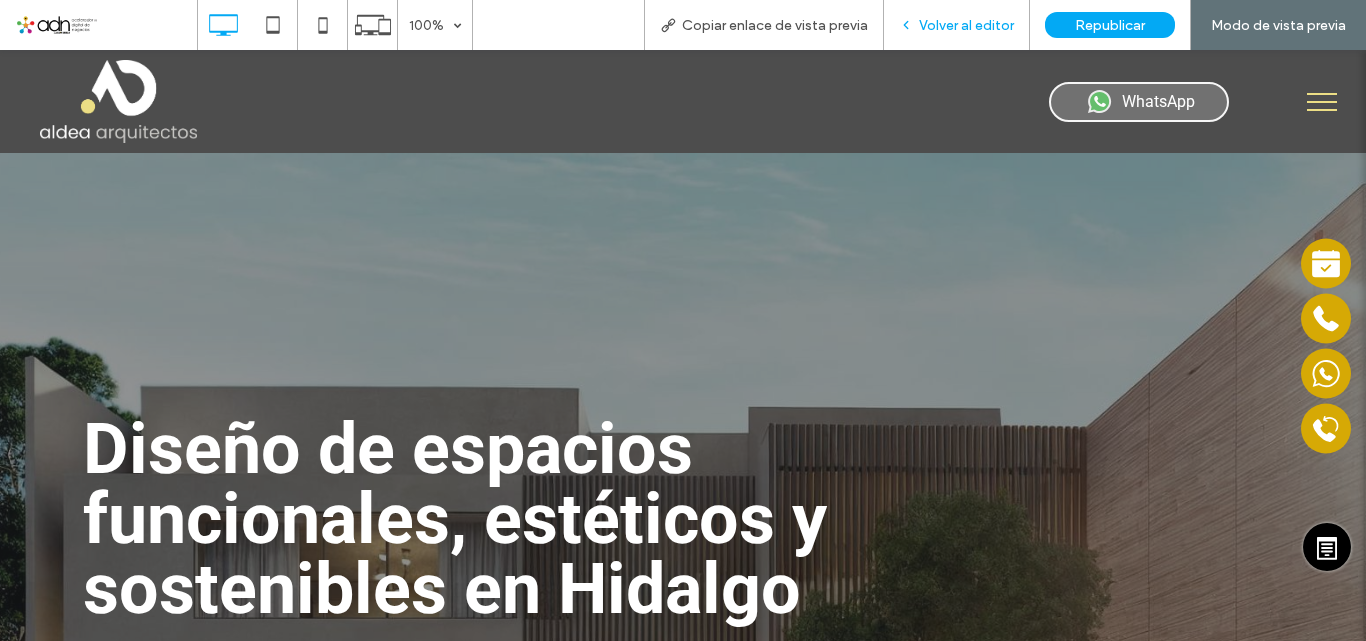 click on "Volver al editor" at bounding box center [966, 25] 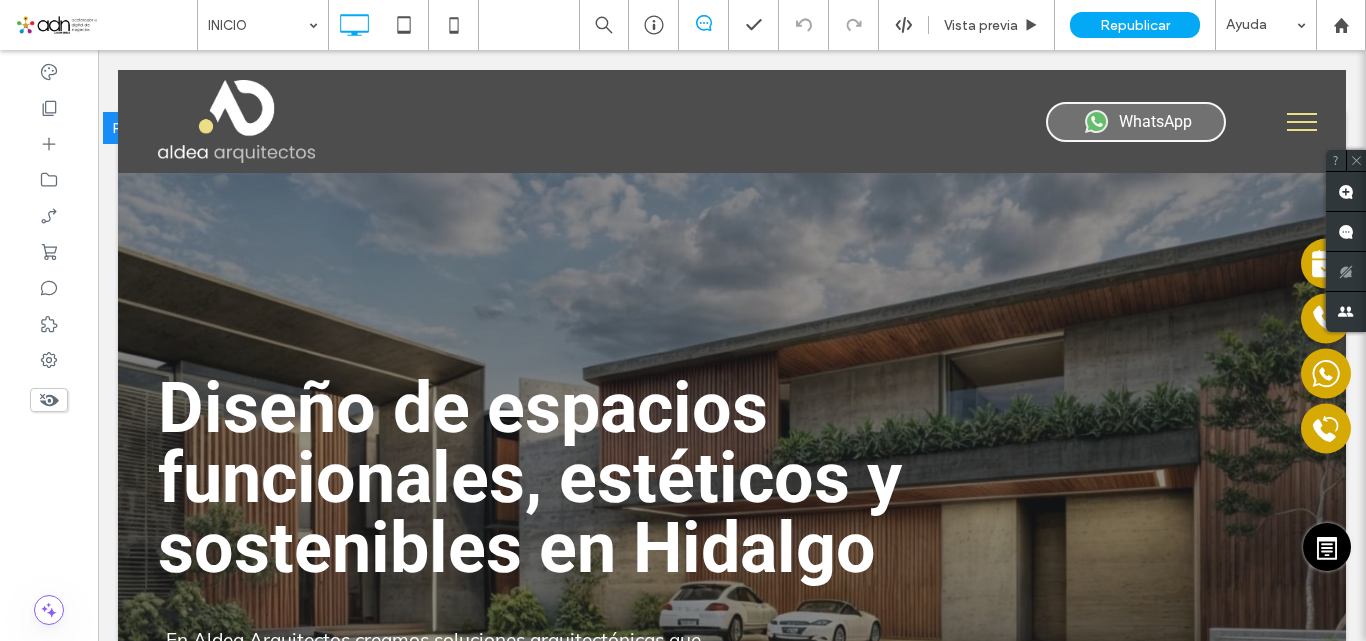 scroll, scrollTop: 0, scrollLeft: 0, axis: both 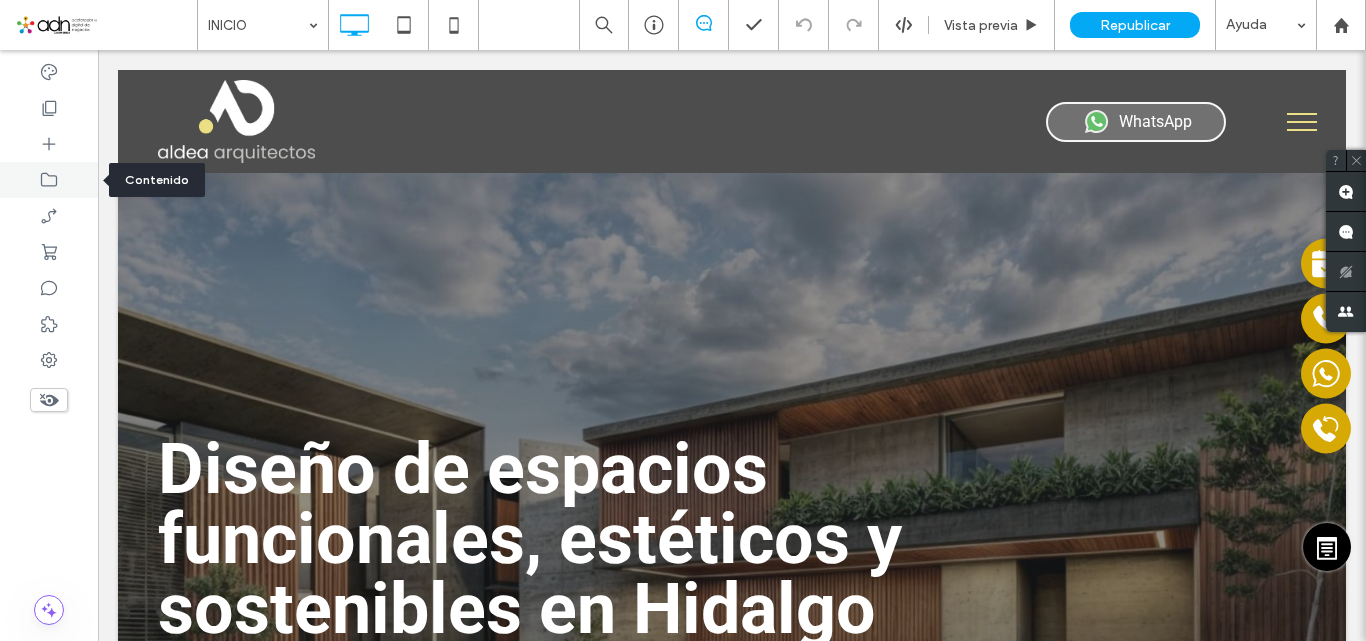 click 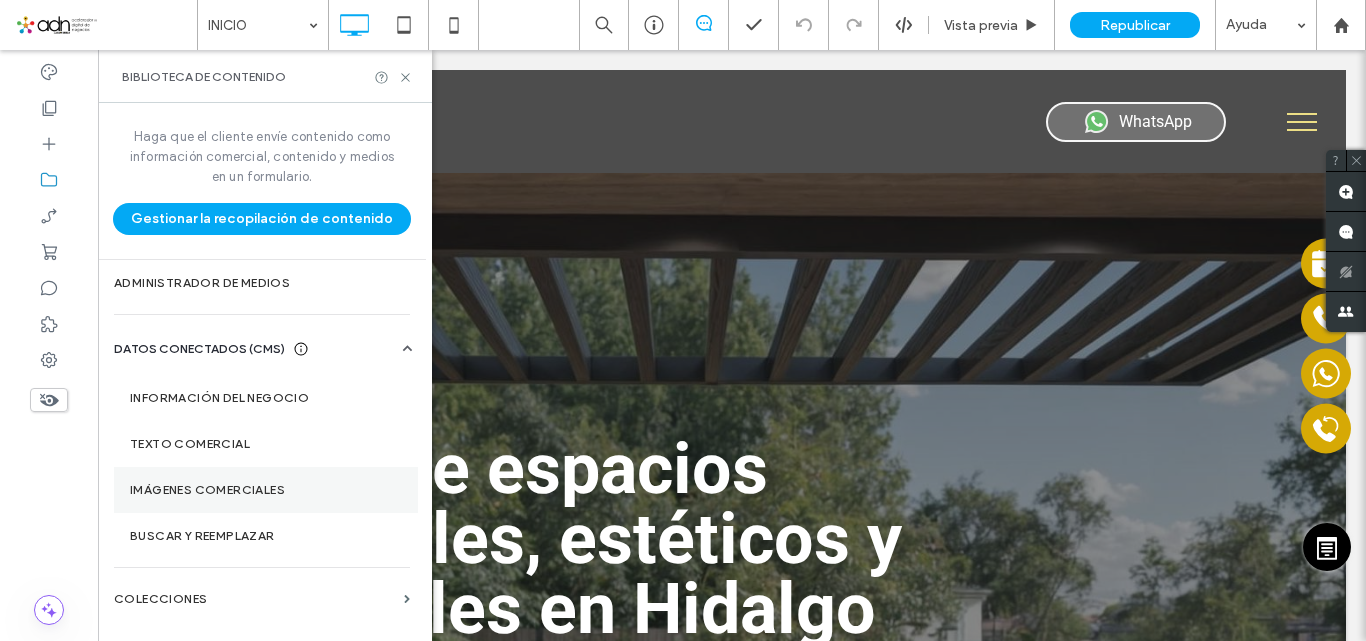 click on "Imágenes comerciales" at bounding box center (266, 490) 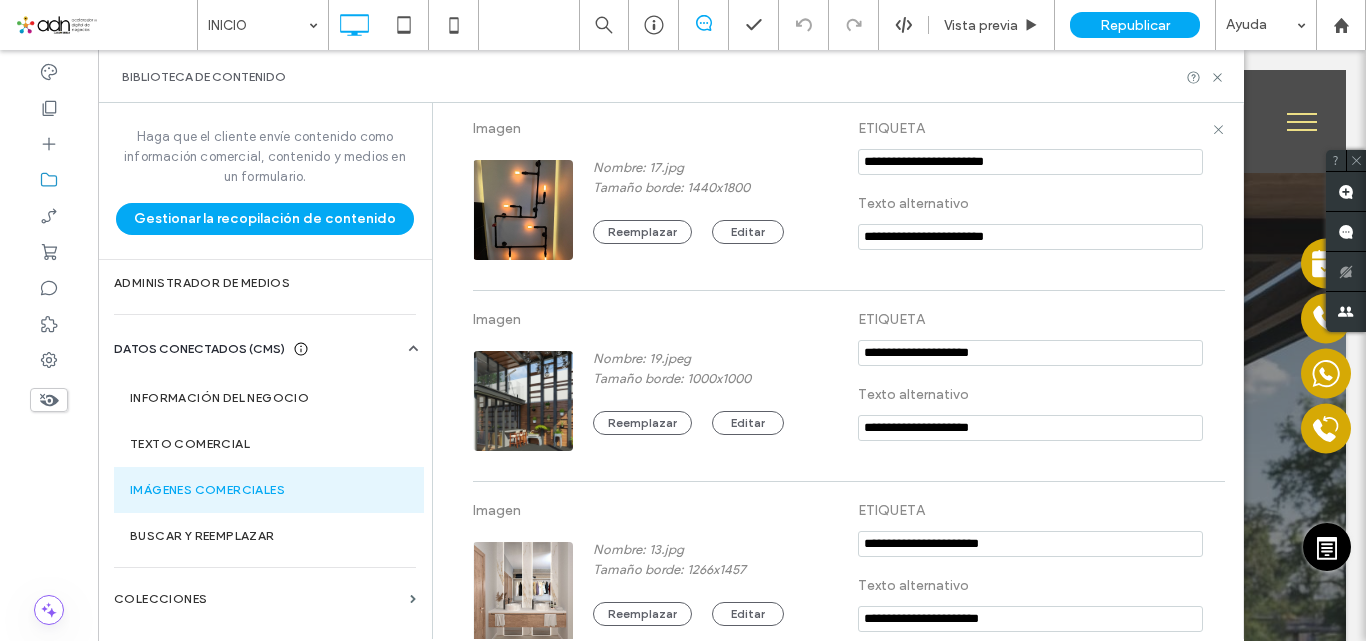 scroll, scrollTop: 289, scrollLeft: 0, axis: vertical 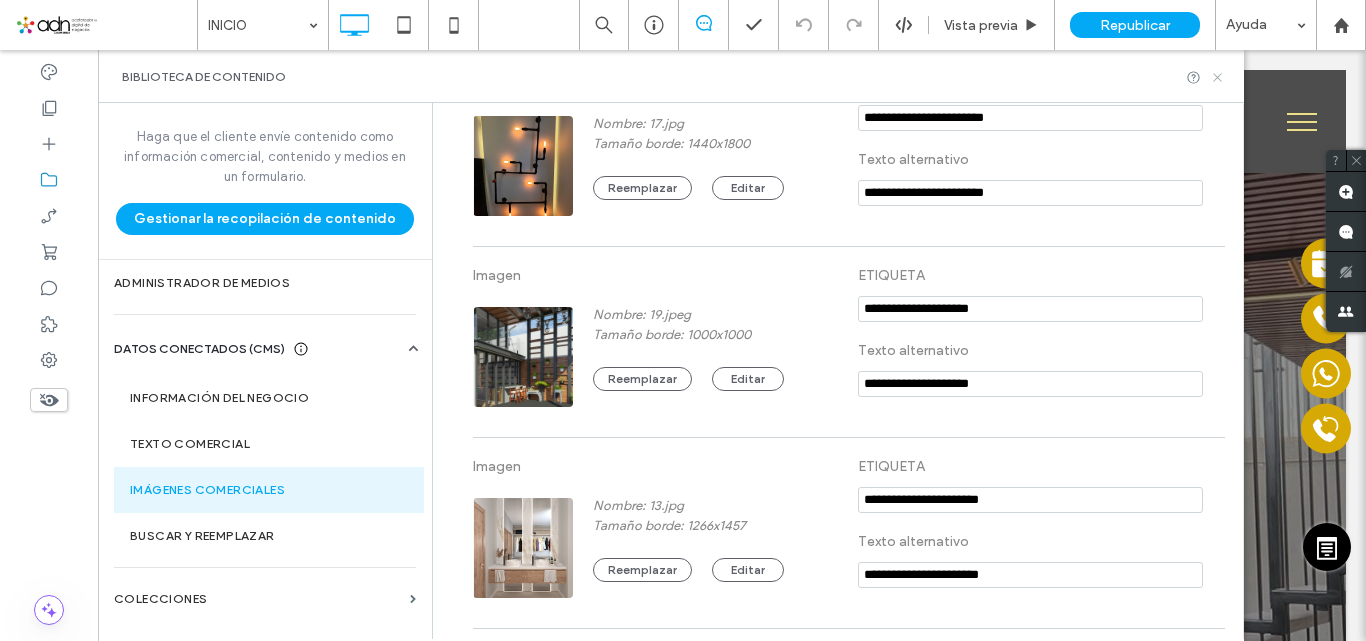 click 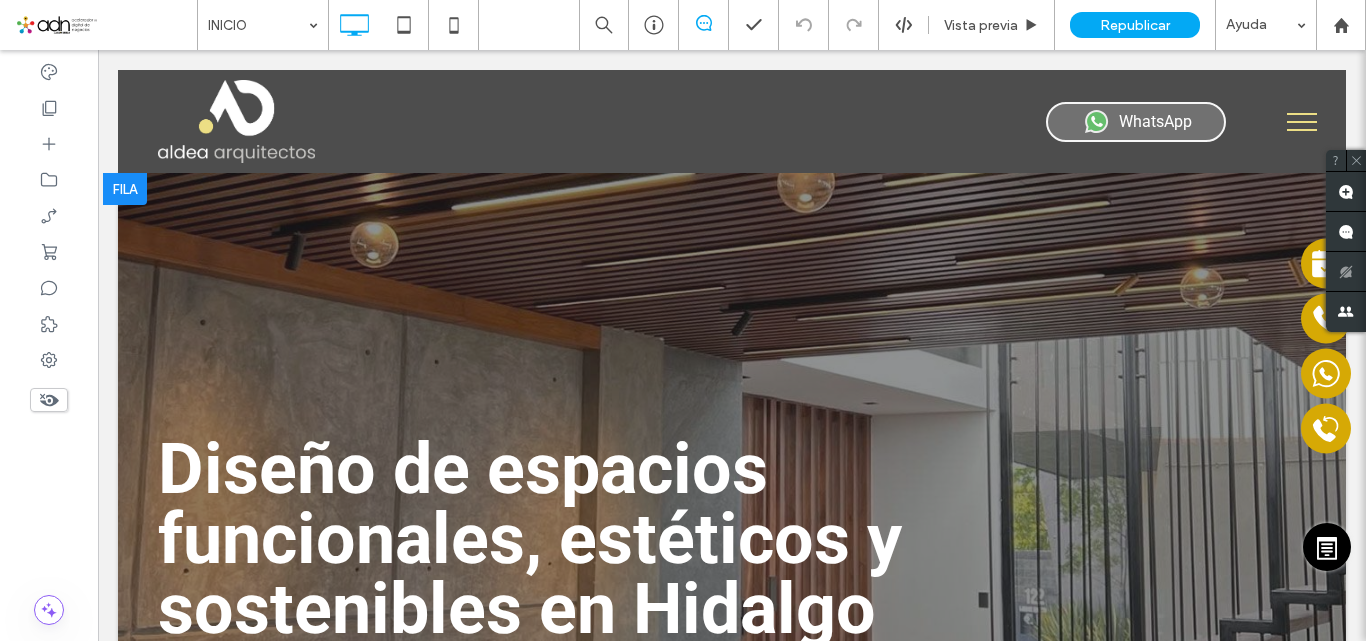 click at bounding box center [732, 648] 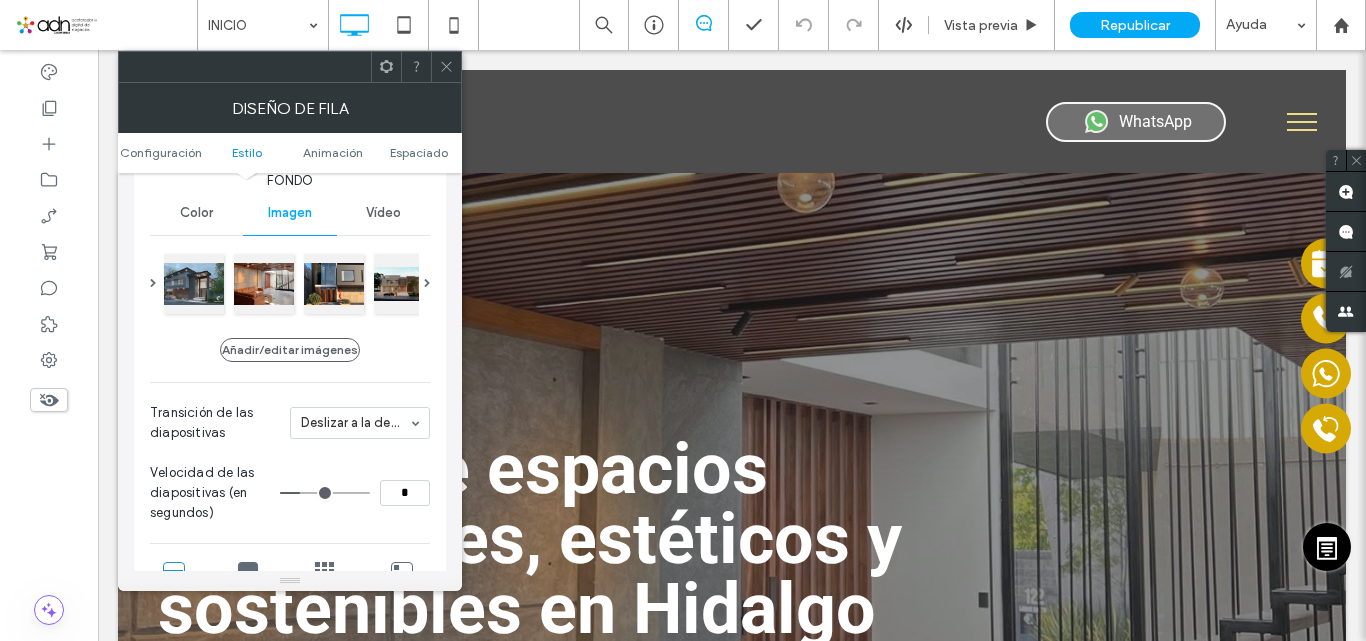 scroll, scrollTop: 240, scrollLeft: 0, axis: vertical 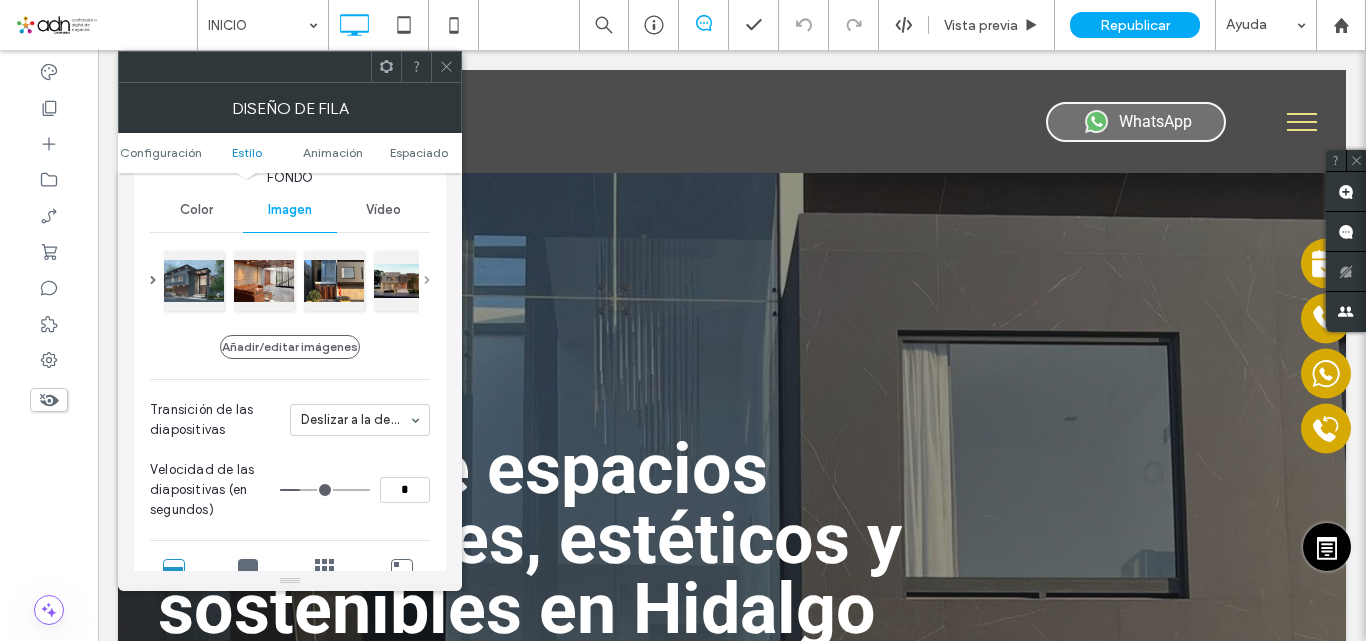 click at bounding box center [427, 280] 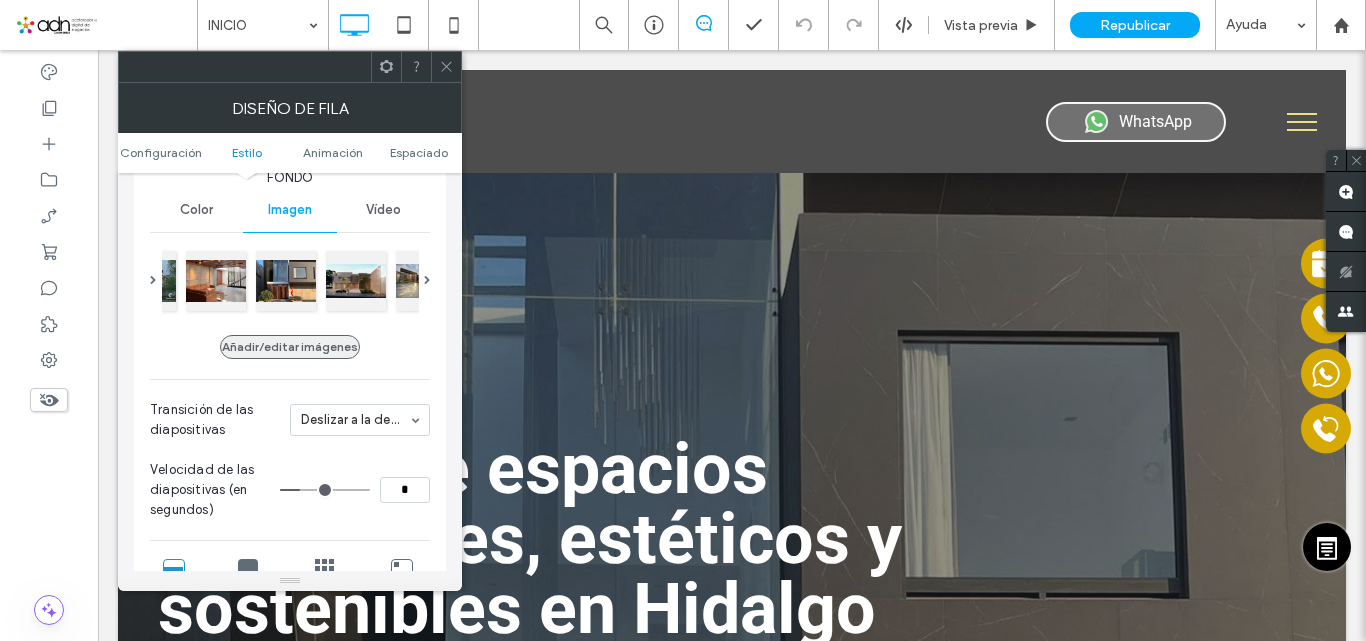 click on "Añadir/editar imágenes" at bounding box center [290, 347] 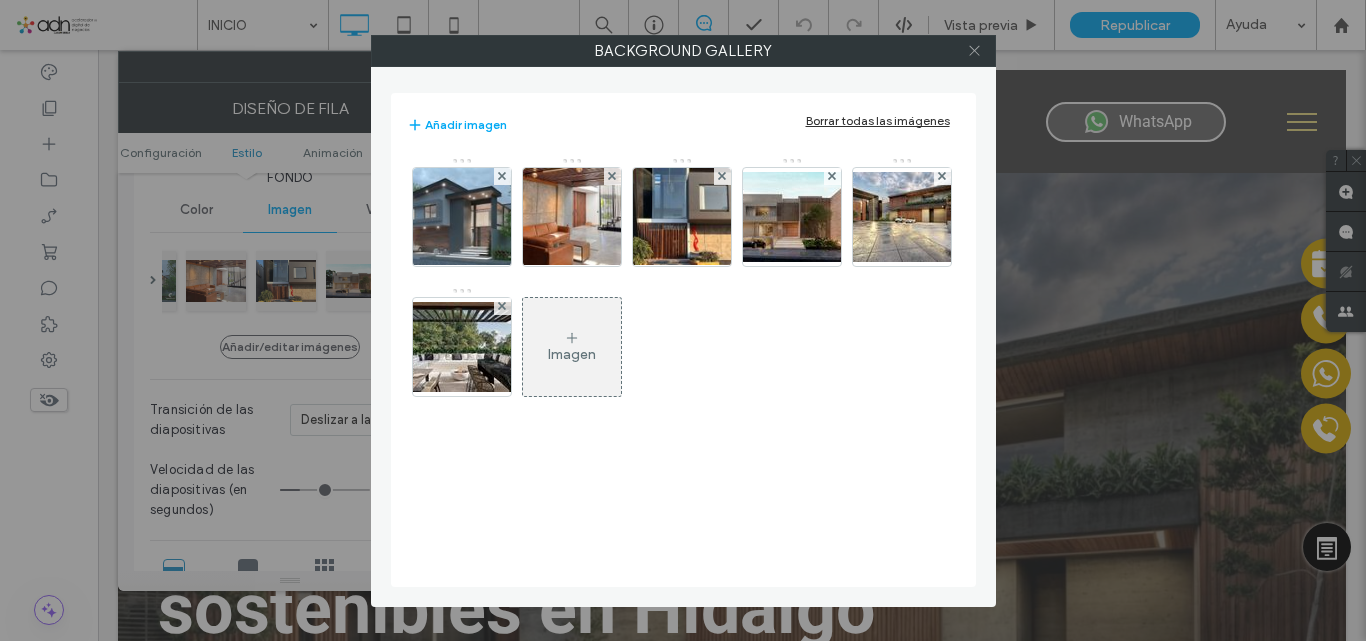 click 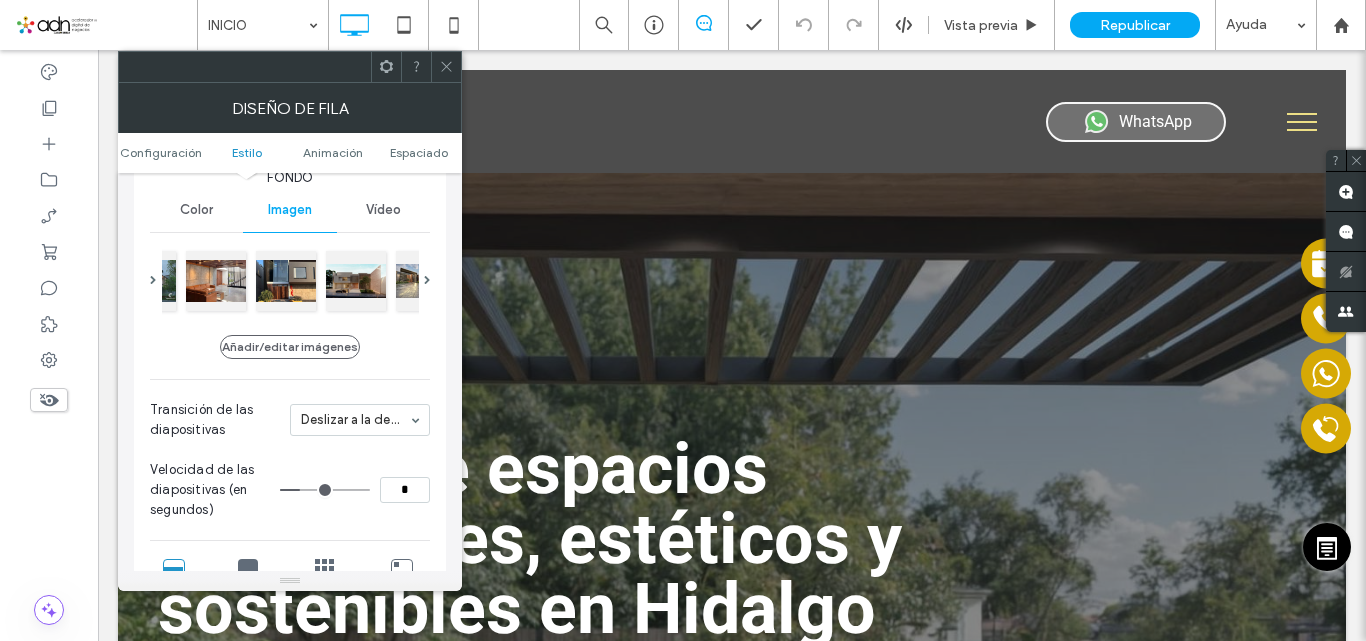click at bounding box center [446, 67] 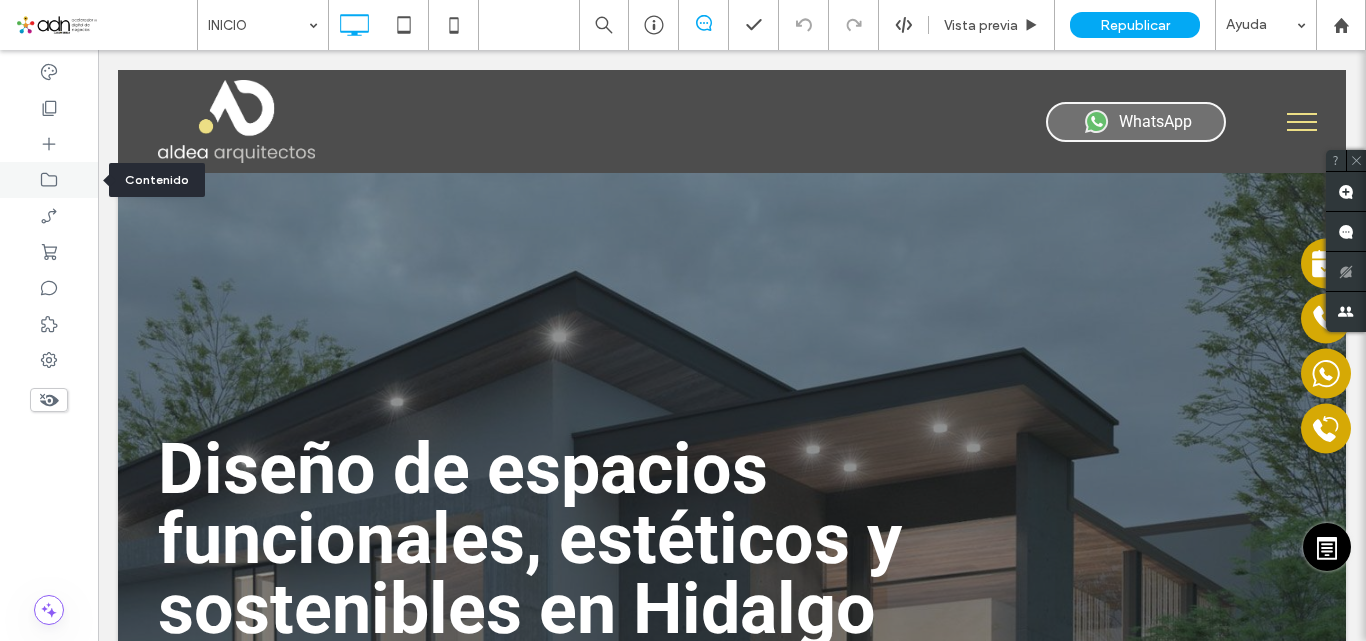 click 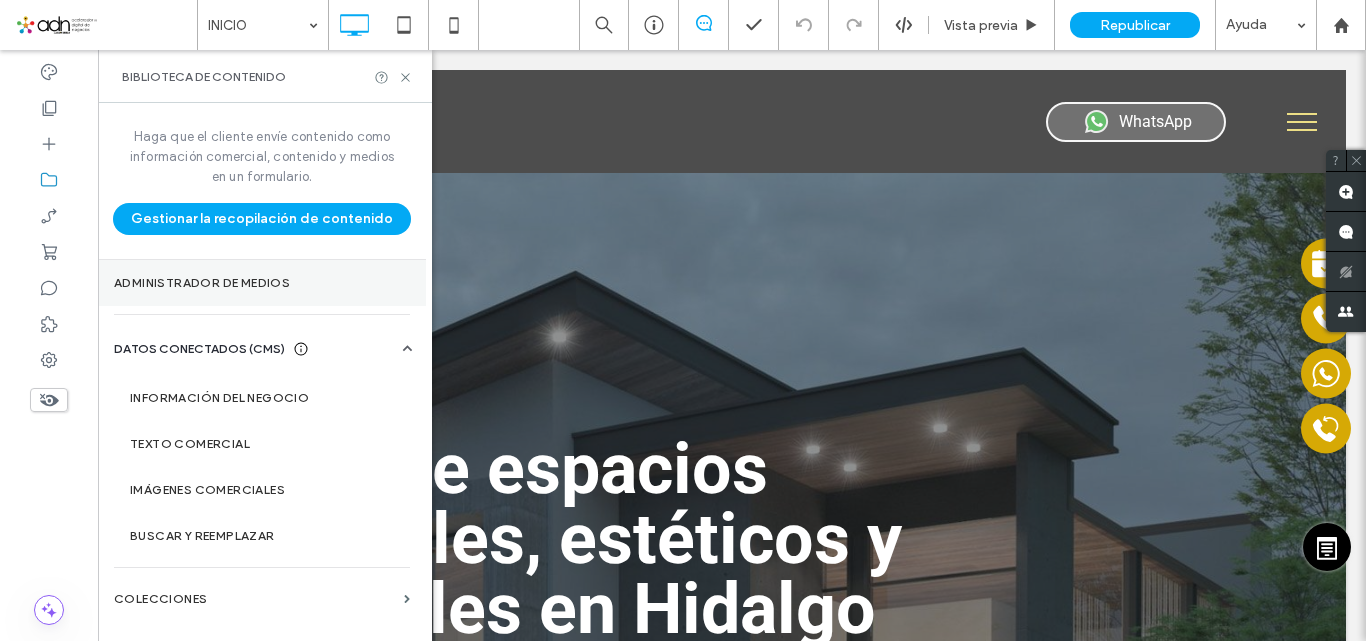 click on "Administrador de medios" at bounding box center [262, 283] 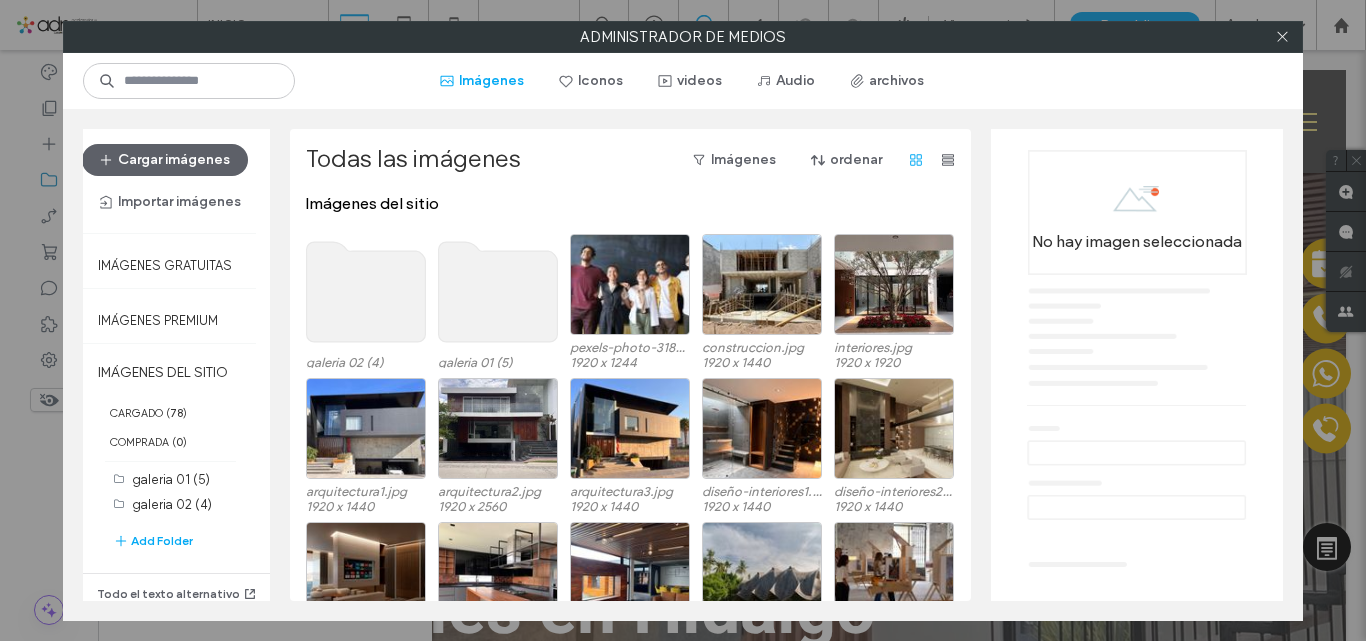 click 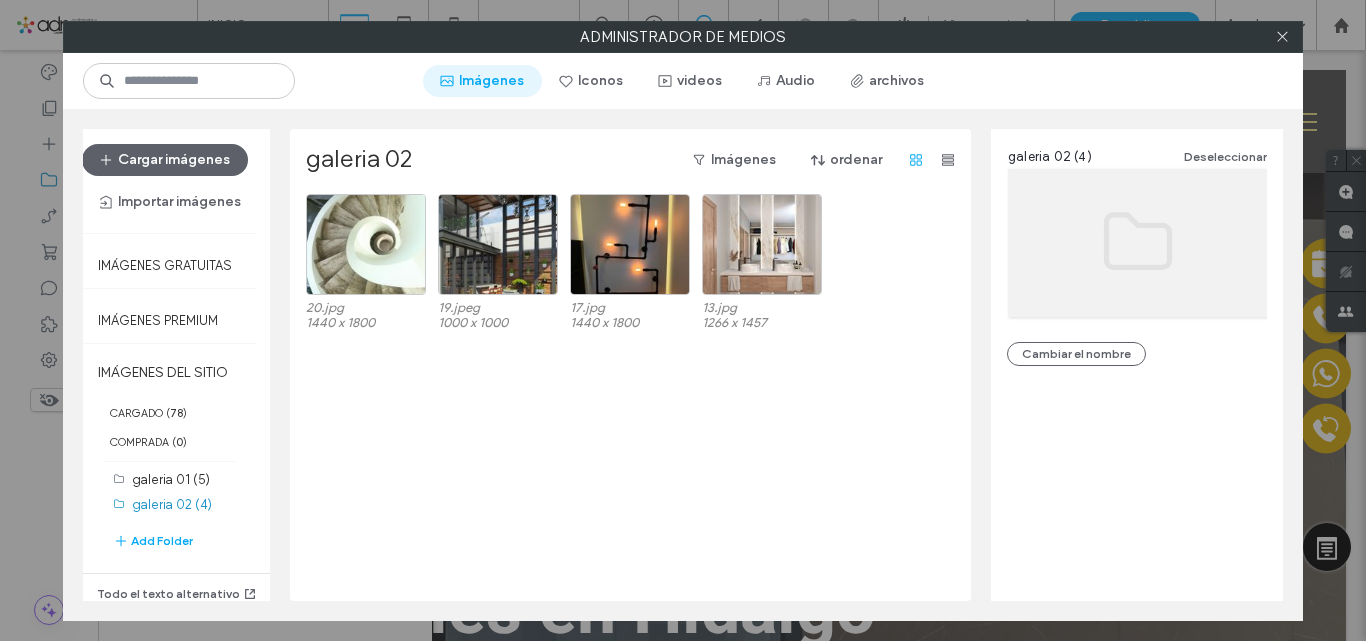 click on "Imágenes" at bounding box center [482, 81] 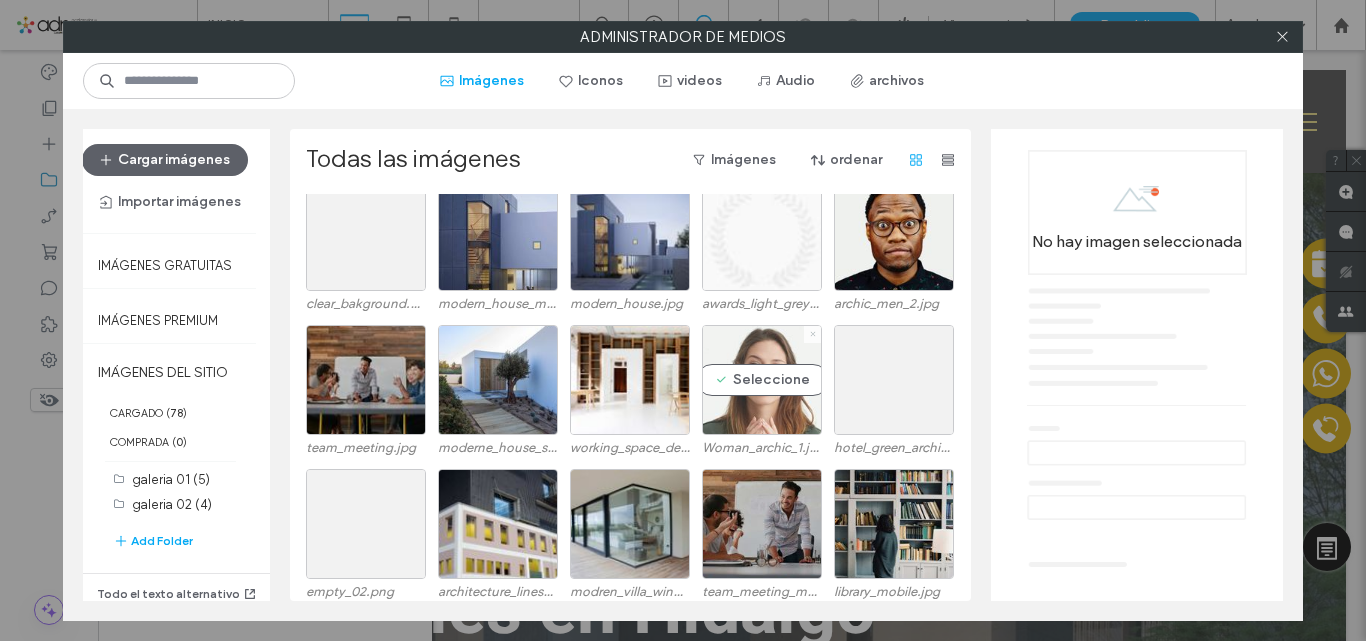scroll, scrollTop: 2500, scrollLeft: 0, axis: vertical 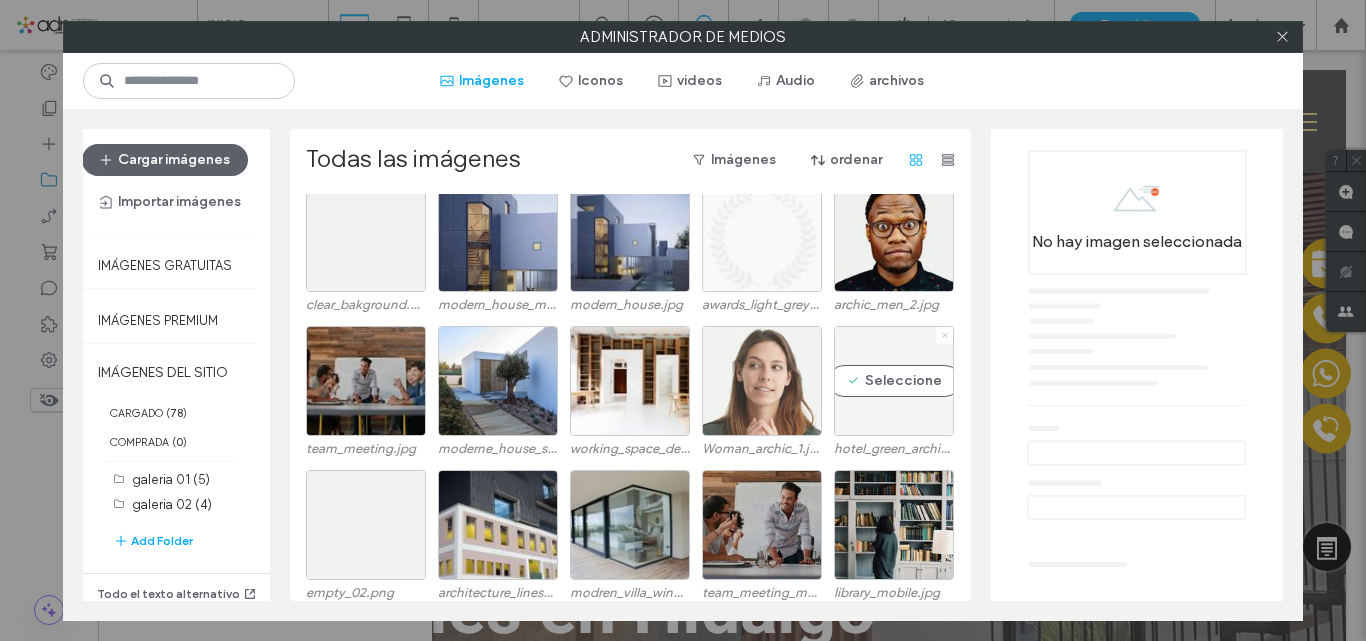 click at bounding box center [945, 335] 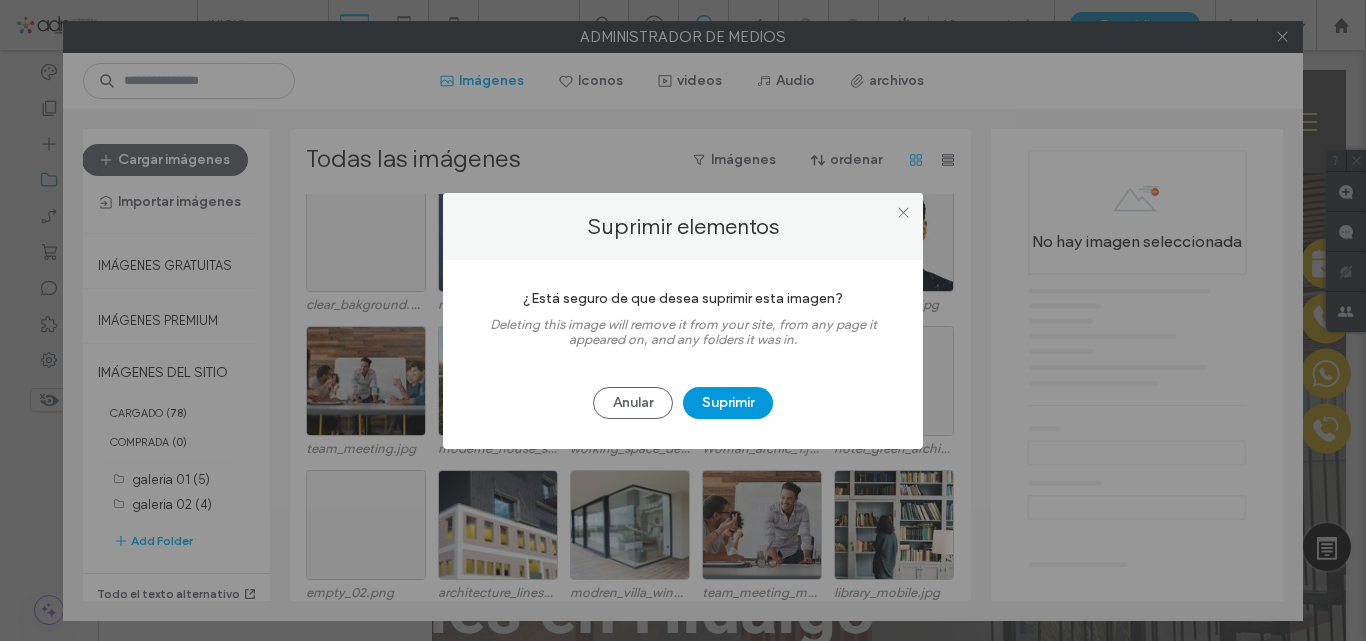 click on "Suprimir" at bounding box center [728, 403] 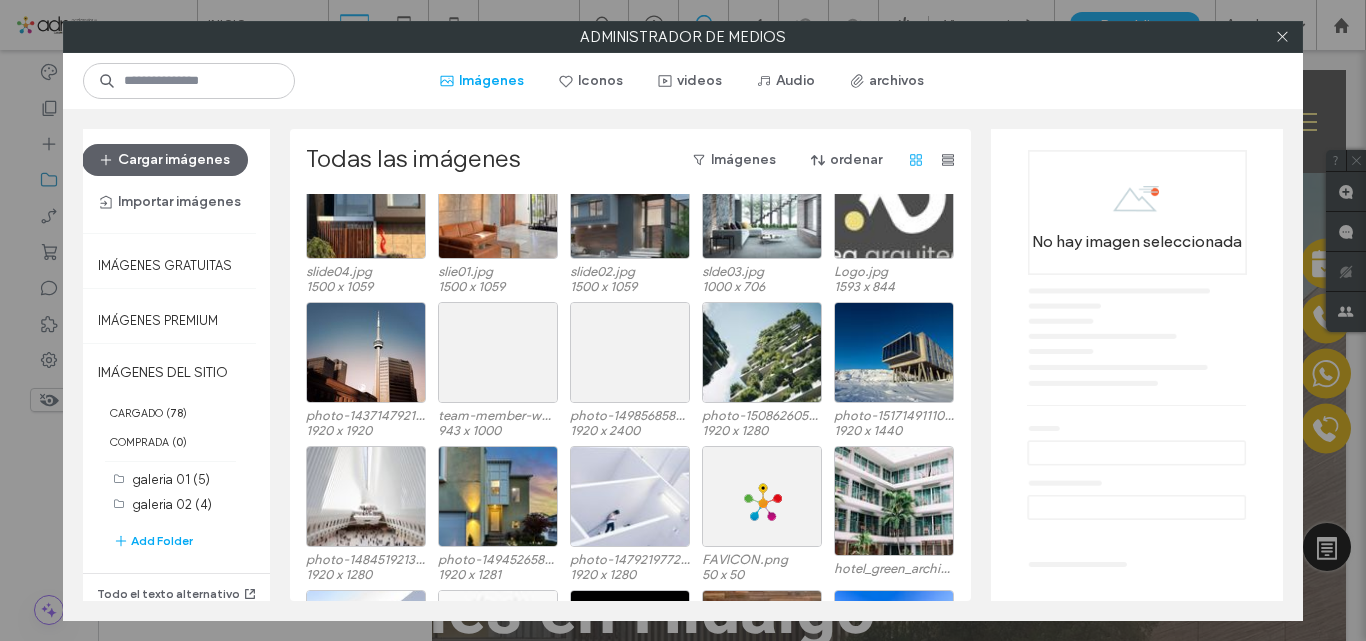 scroll, scrollTop: 1085, scrollLeft: 0, axis: vertical 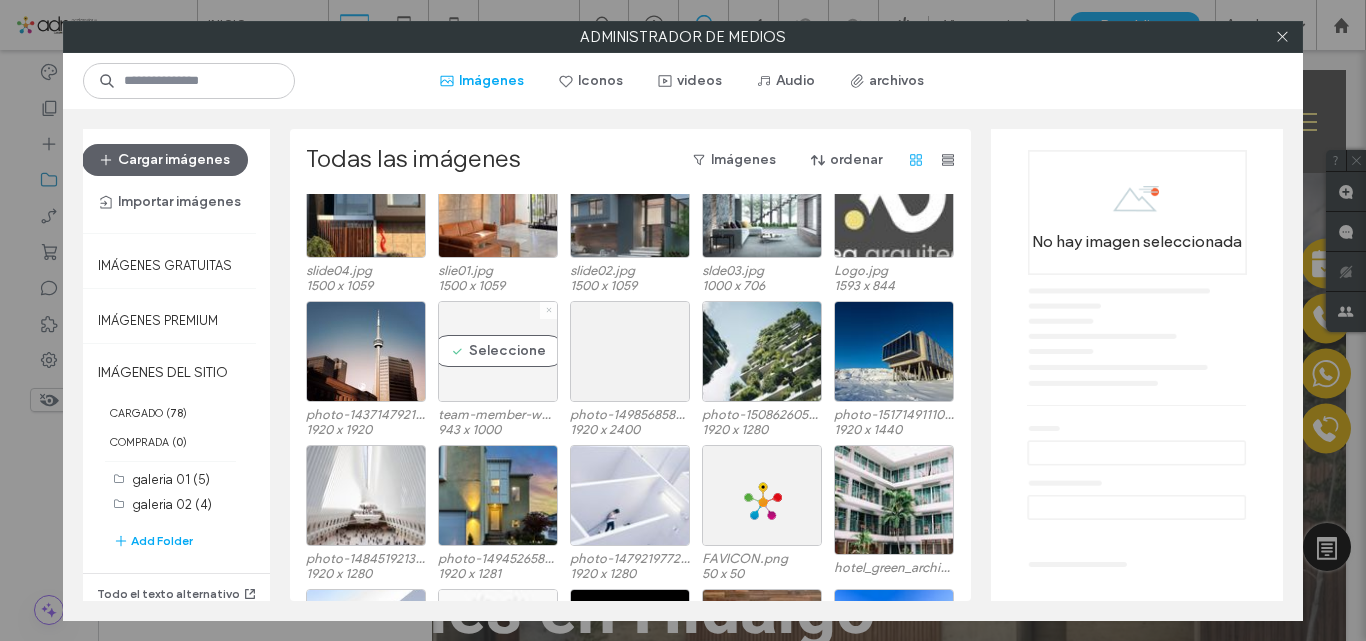 click 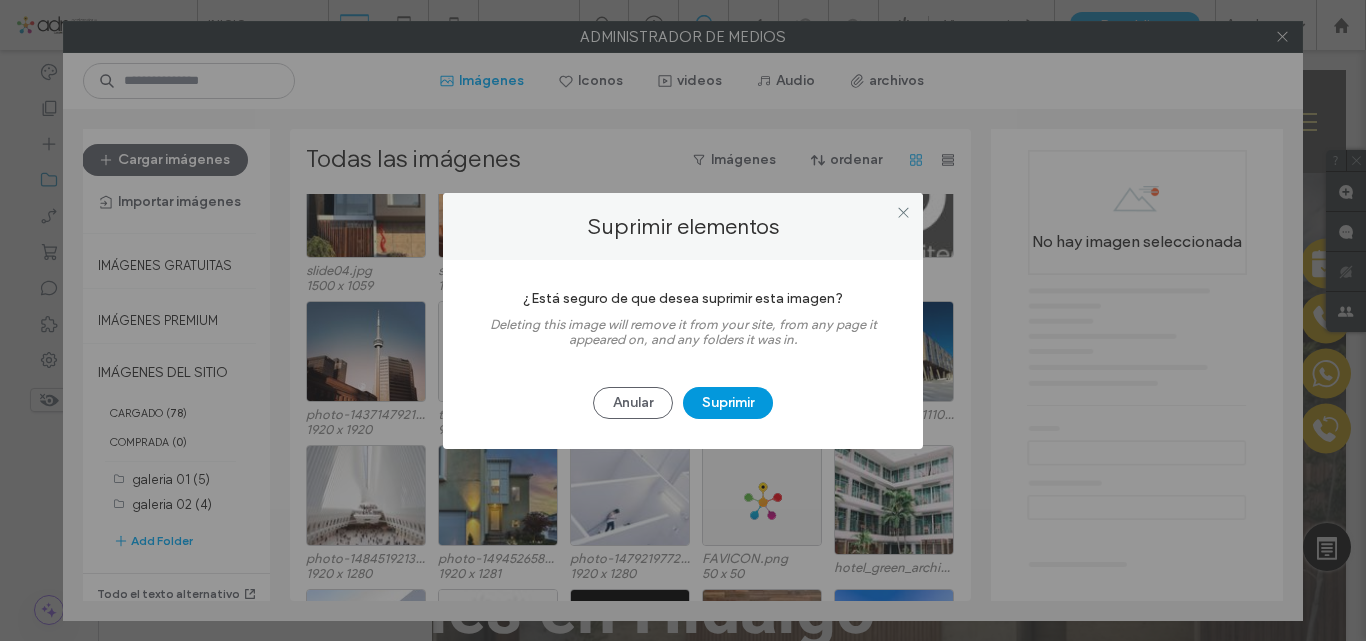 click on "Suprimir" at bounding box center (728, 403) 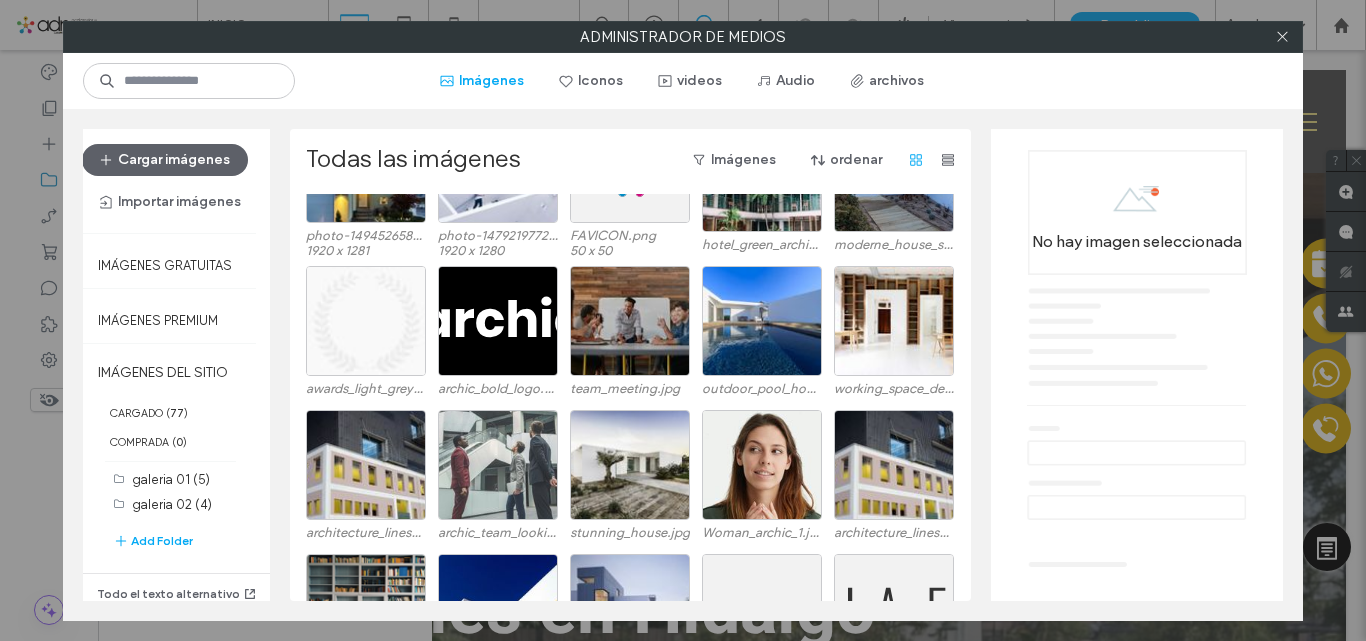 scroll, scrollTop: 1411, scrollLeft: 0, axis: vertical 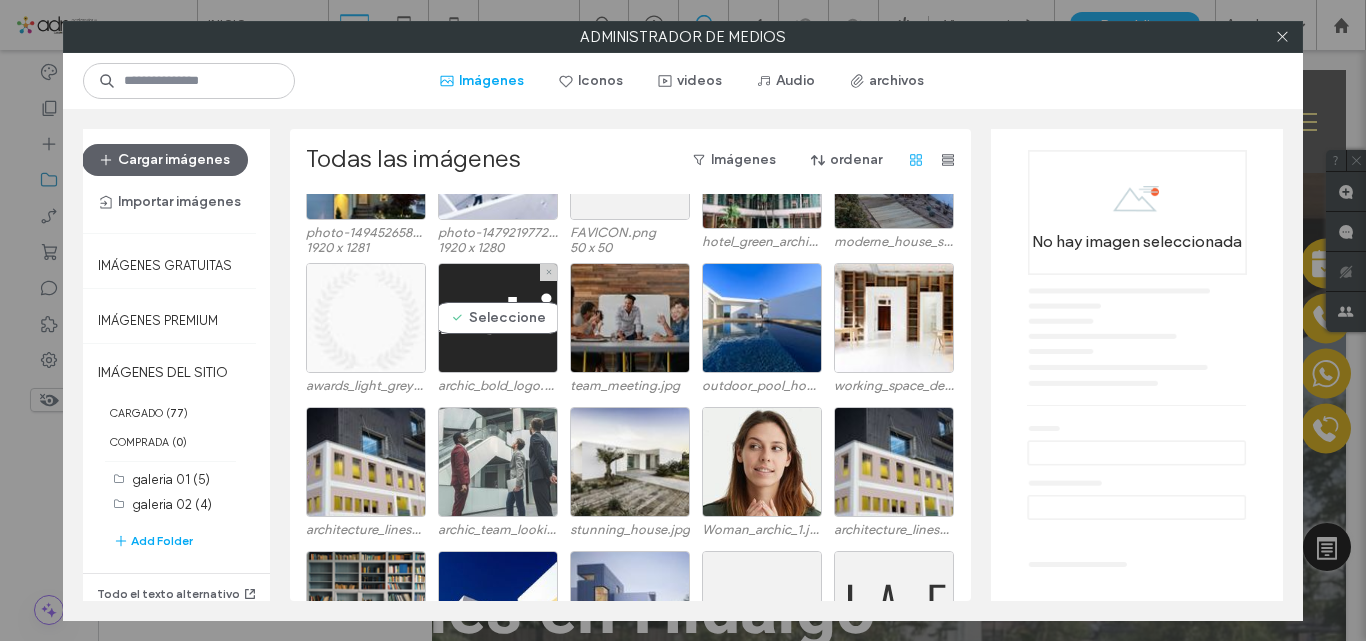 click on "Seleccione" at bounding box center (498, 318) 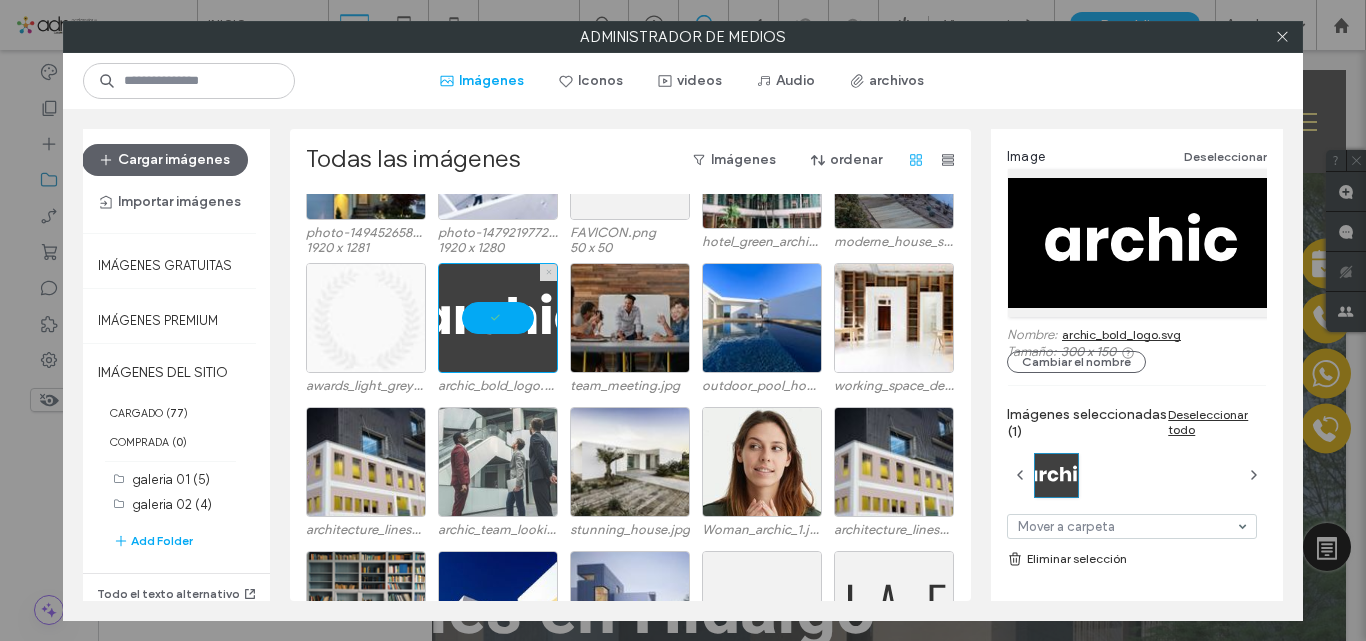 click at bounding box center (549, 272) 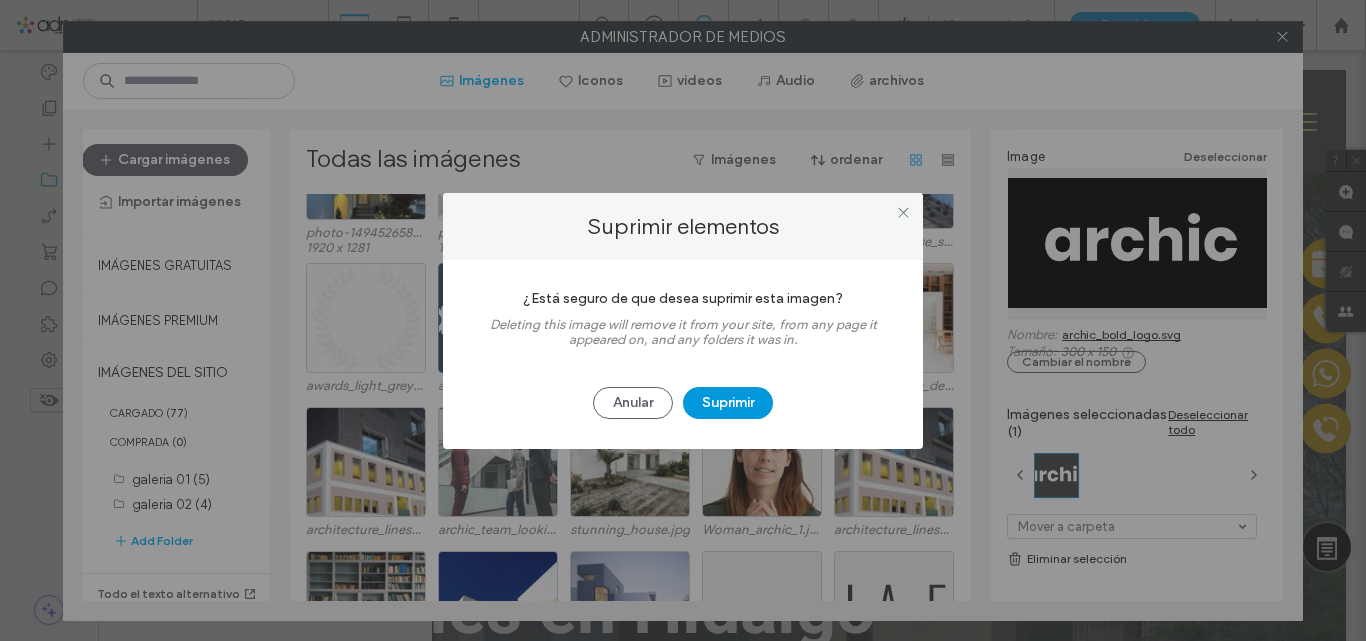 click on "Suprimir" at bounding box center [728, 403] 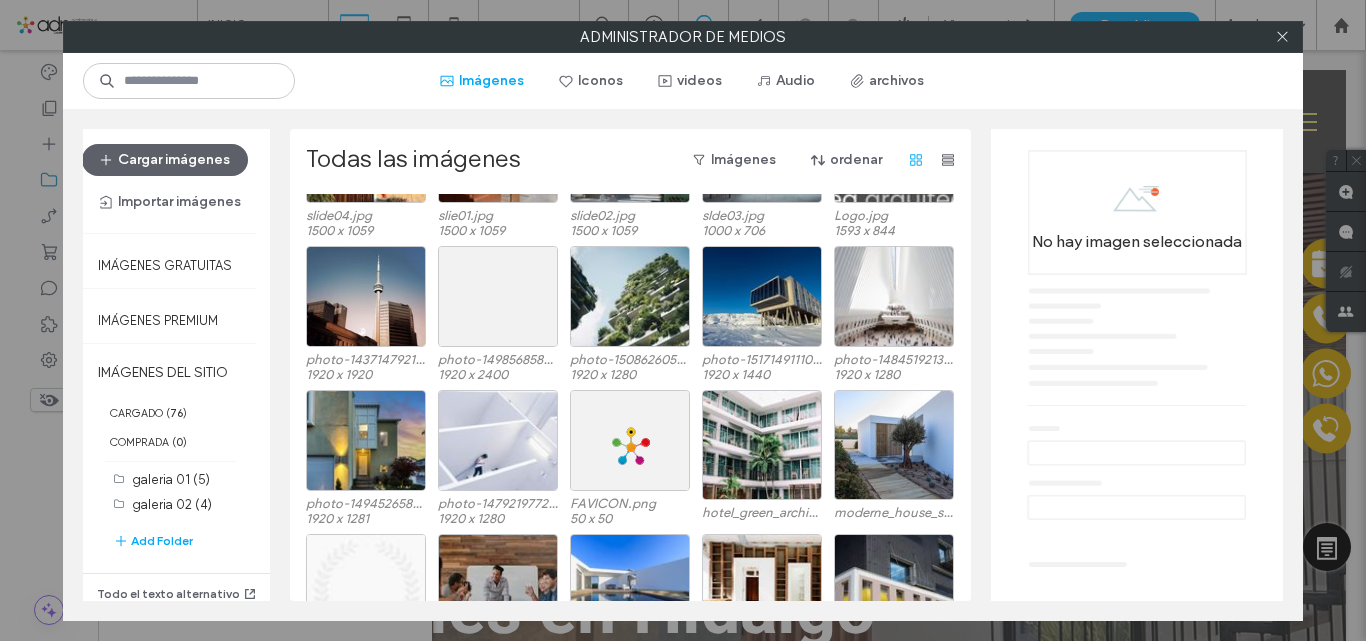 scroll, scrollTop: 1141, scrollLeft: 0, axis: vertical 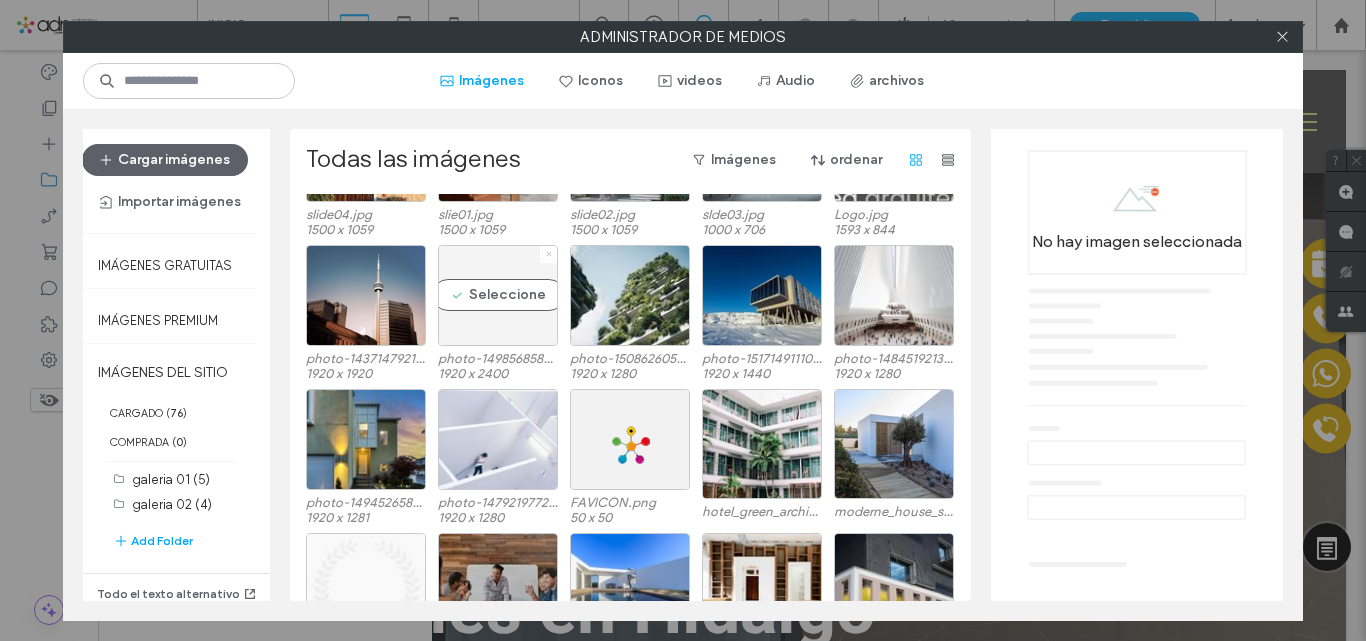 click 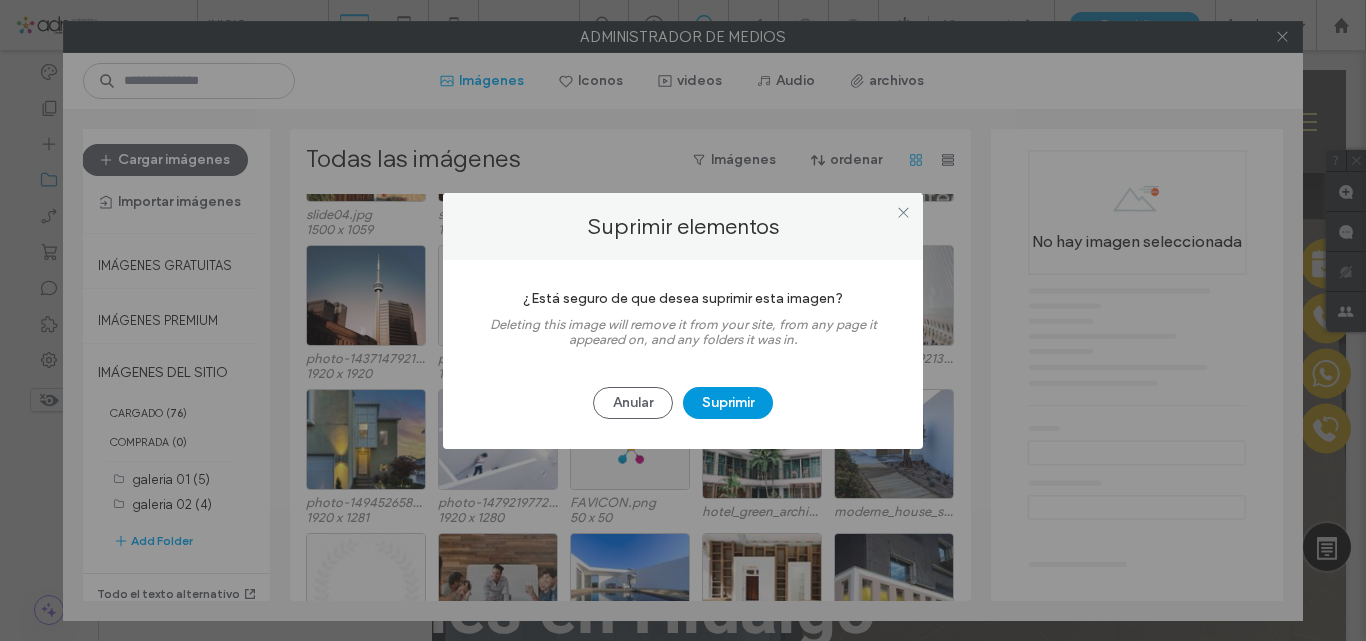 click on "Suprimir" at bounding box center [728, 403] 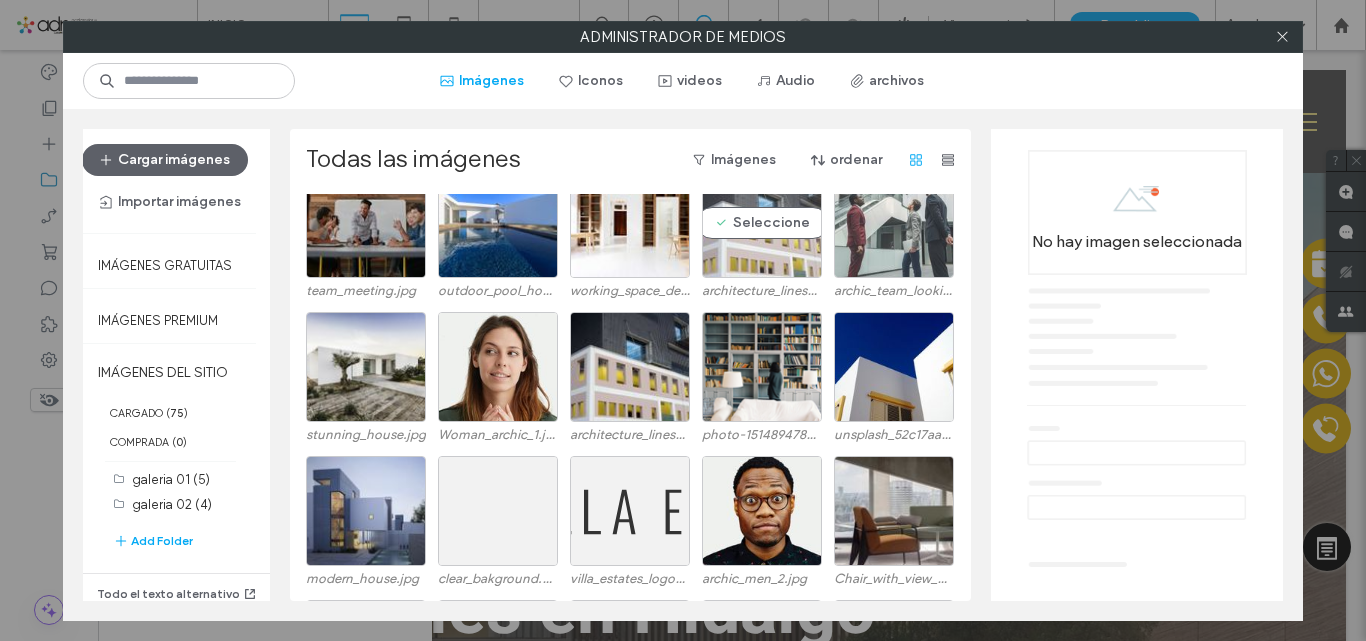 scroll, scrollTop: 1535, scrollLeft: 0, axis: vertical 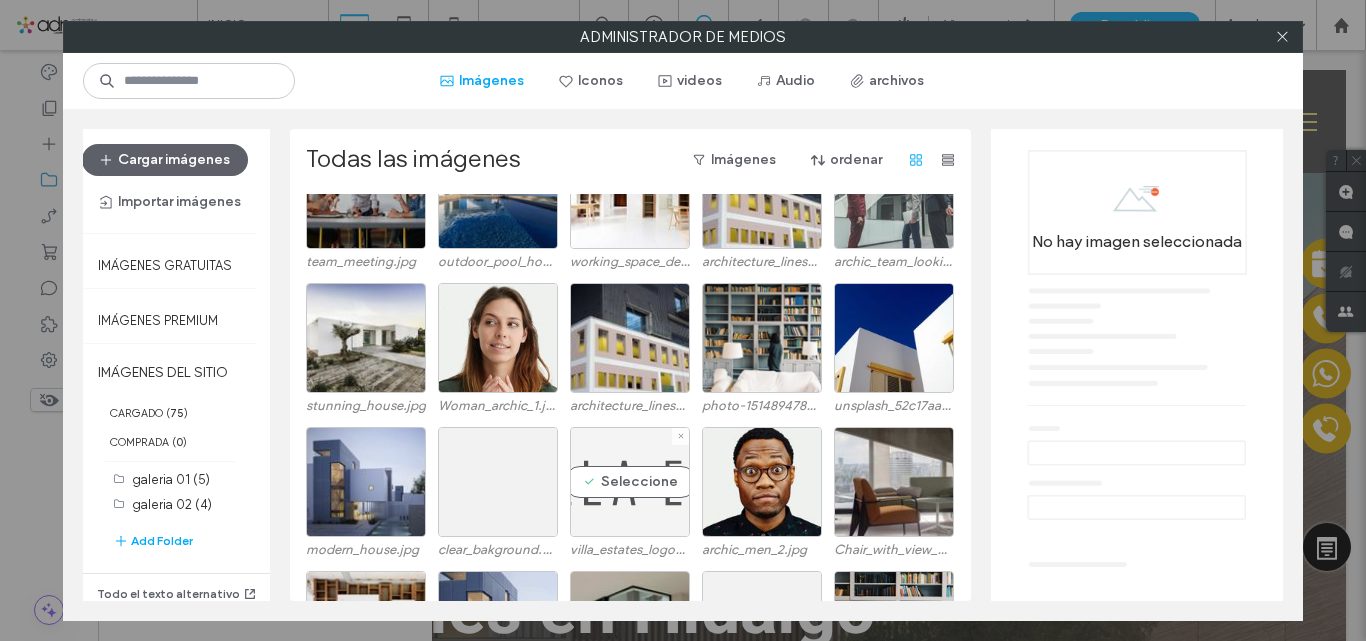 click on "Seleccione" at bounding box center [630, 482] 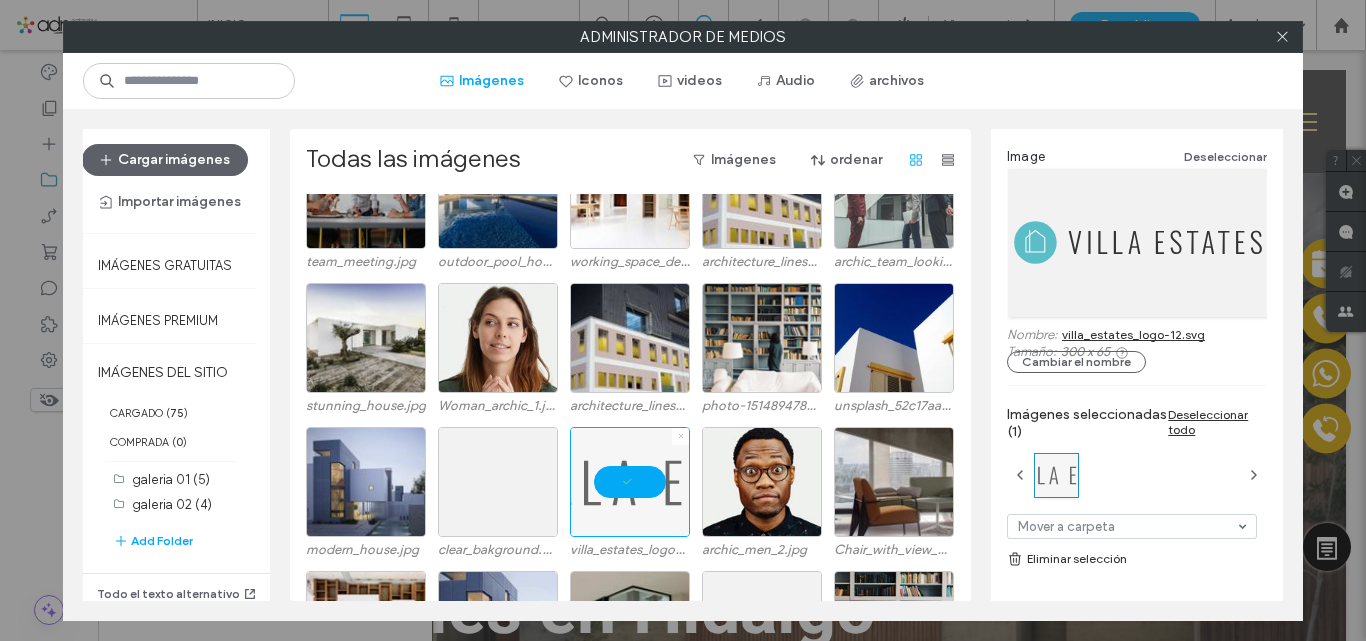click 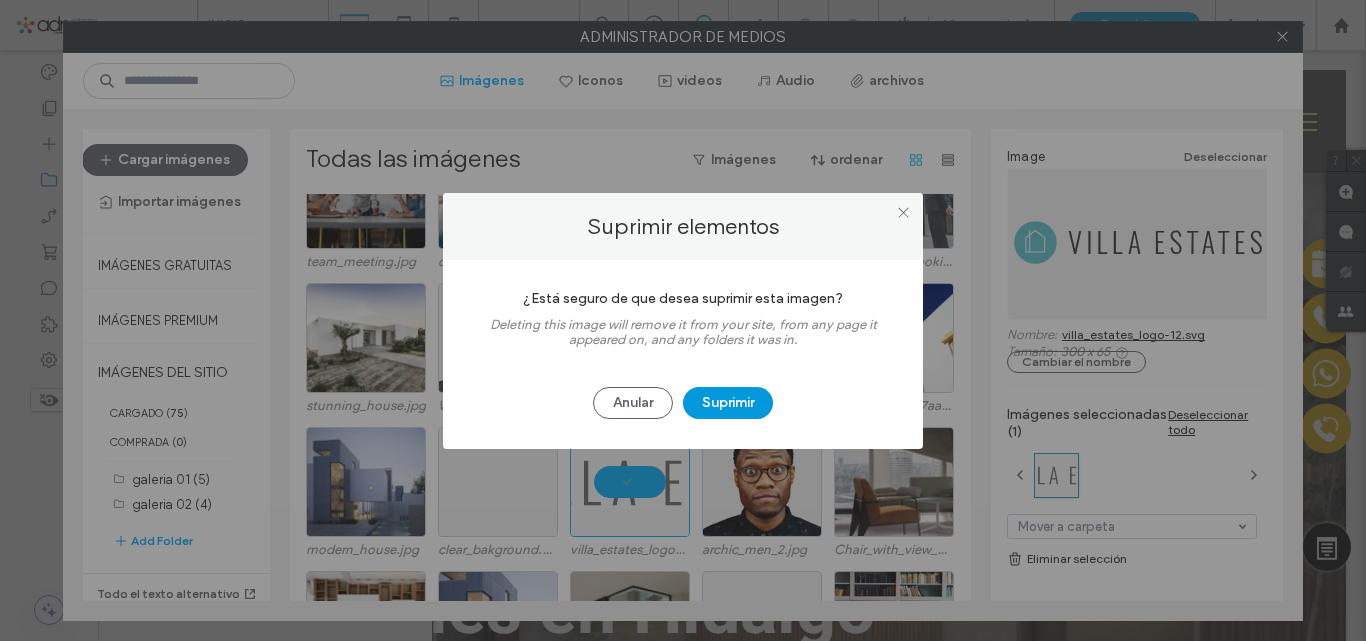 click on "Suprimir" at bounding box center [728, 403] 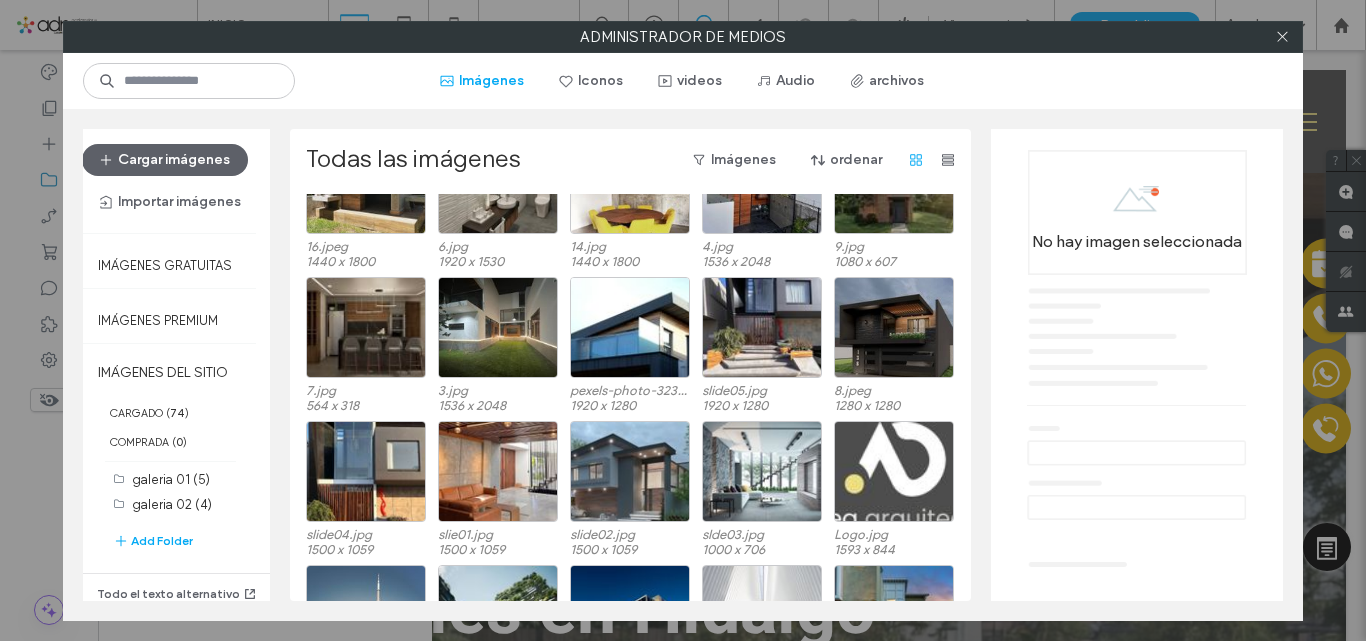 scroll, scrollTop: 948, scrollLeft: 0, axis: vertical 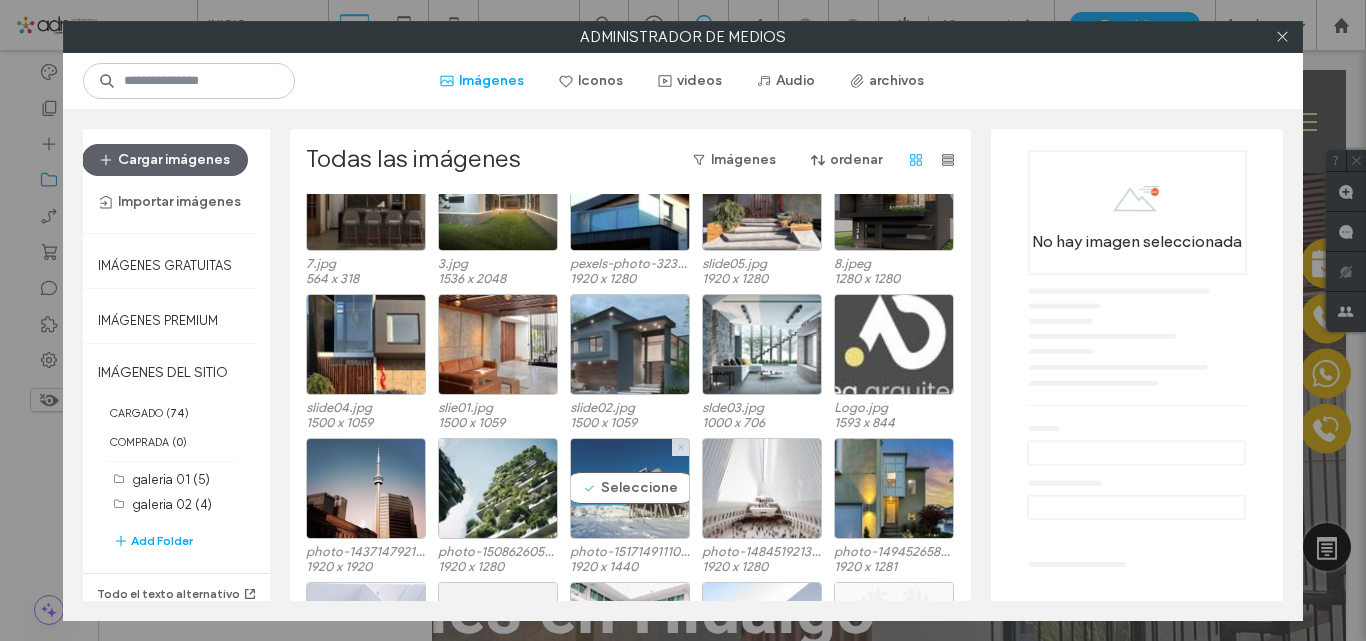 click 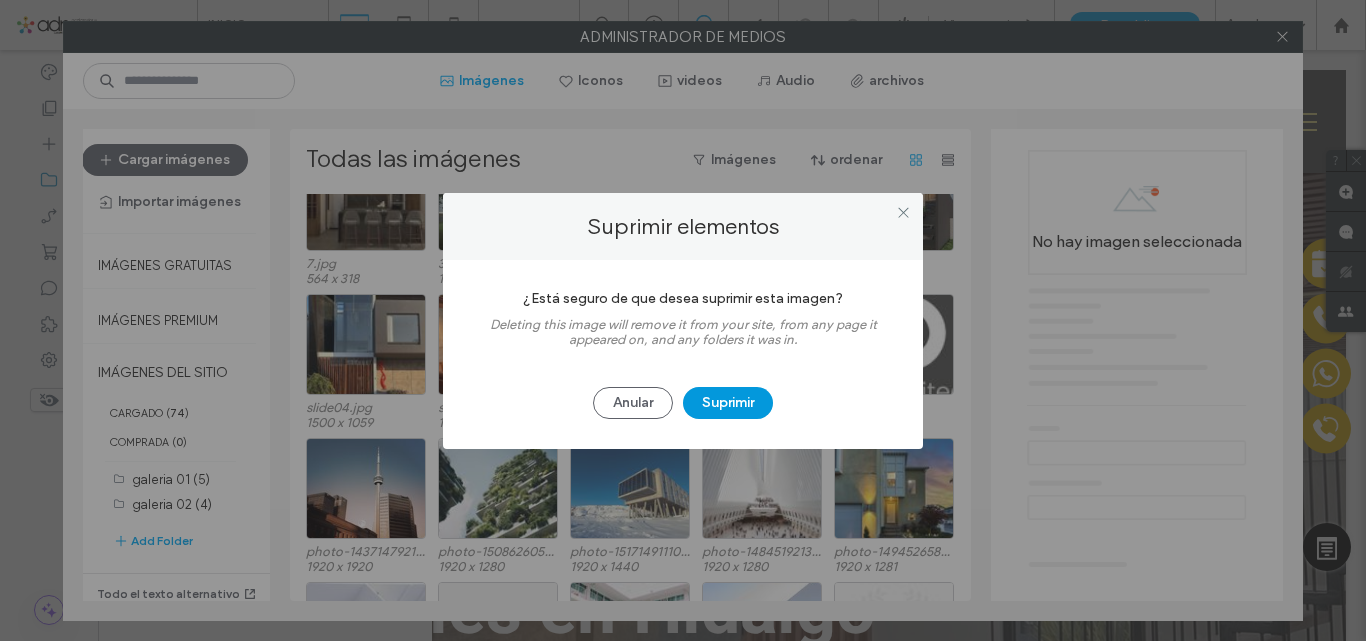 click on "Suprimir" at bounding box center (728, 403) 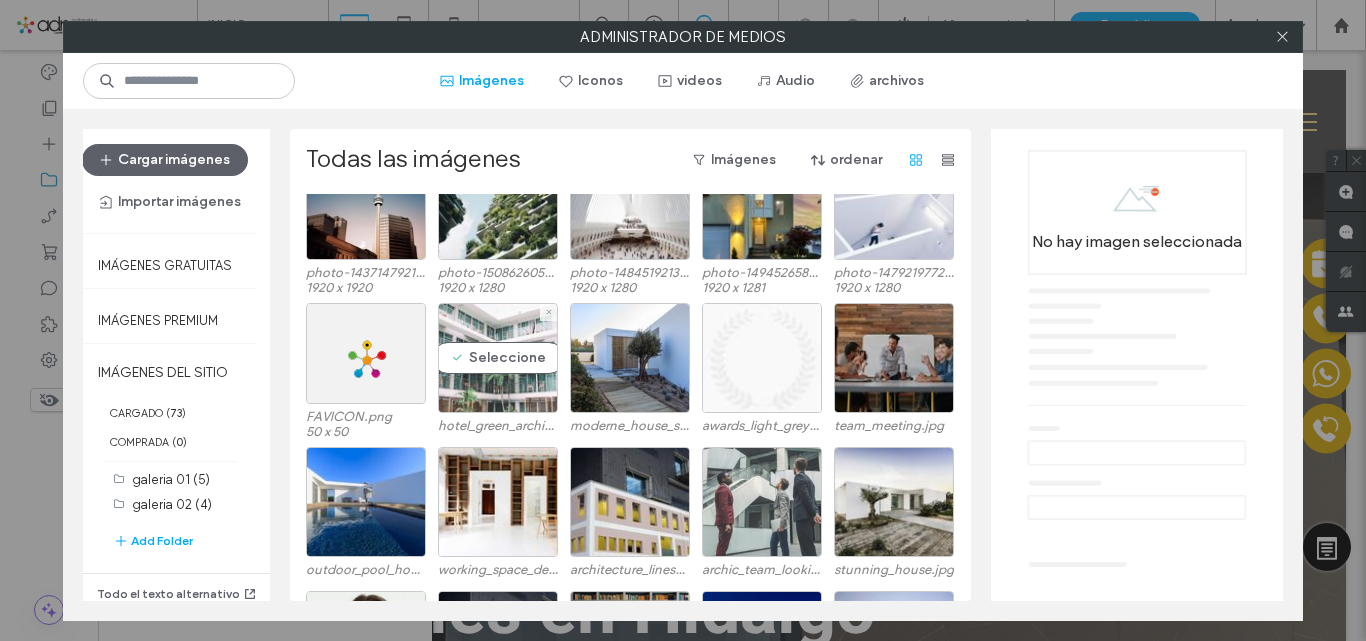 scroll, scrollTop: 1041, scrollLeft: 0, axis: vertical 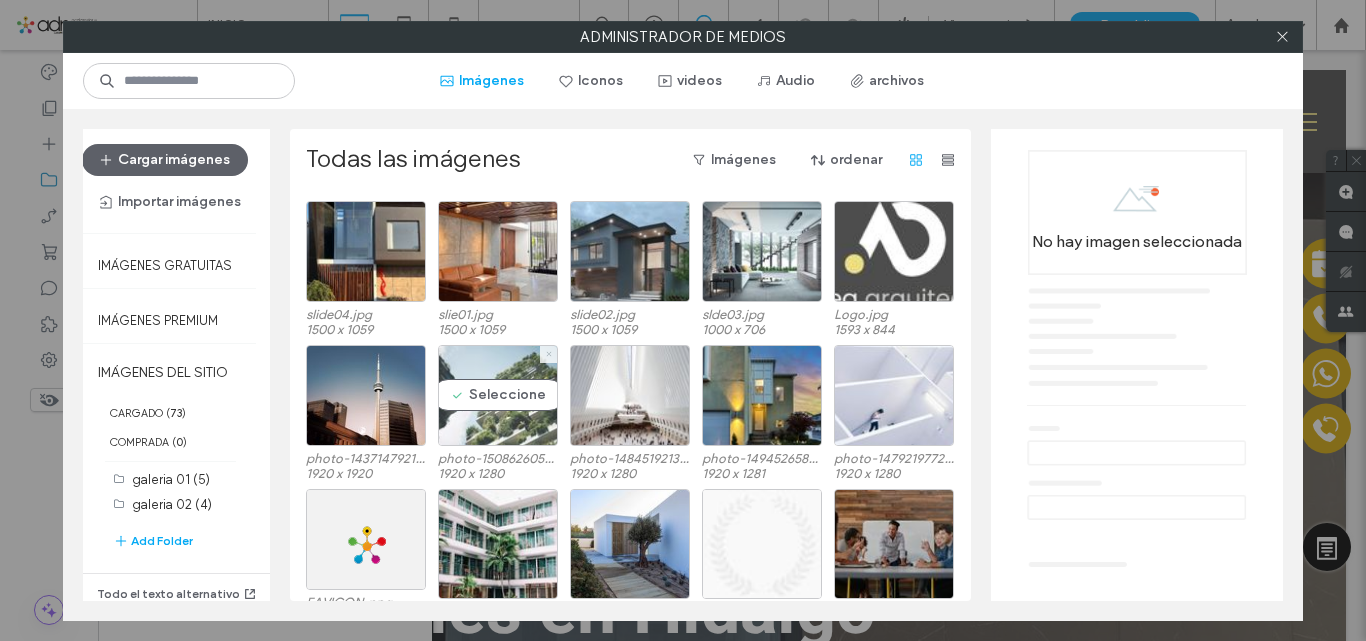 click 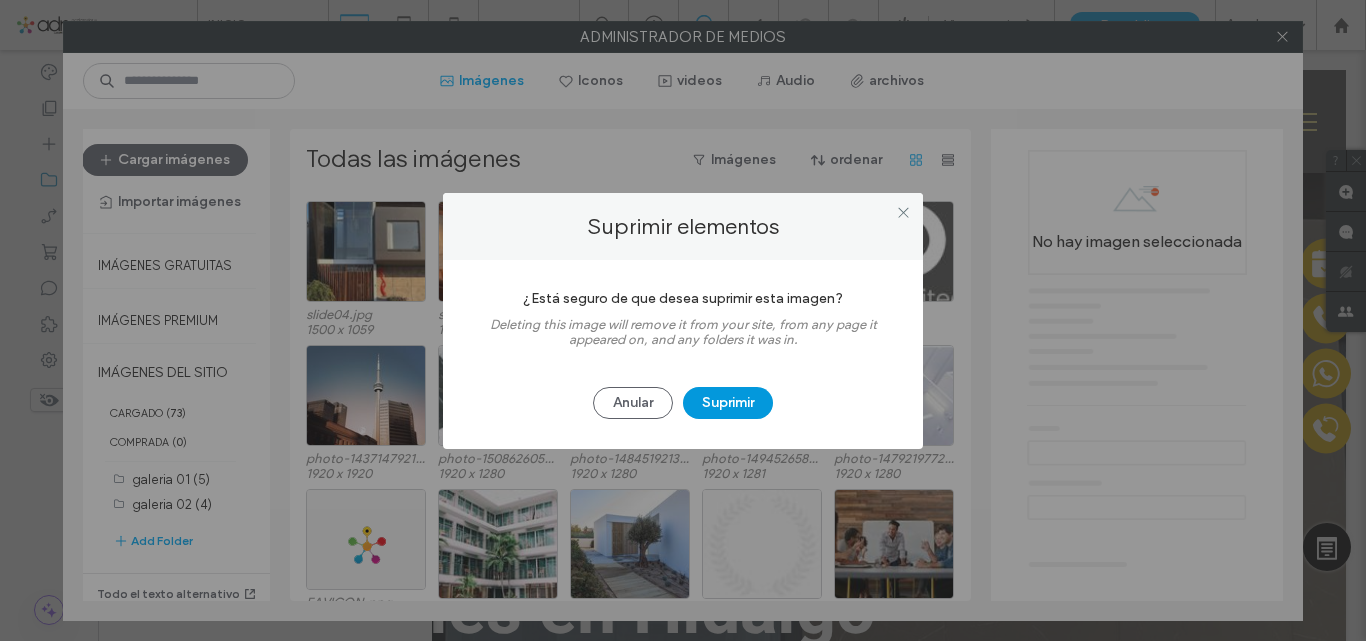 click on "Suprimir" at bounding box center (728, 403) 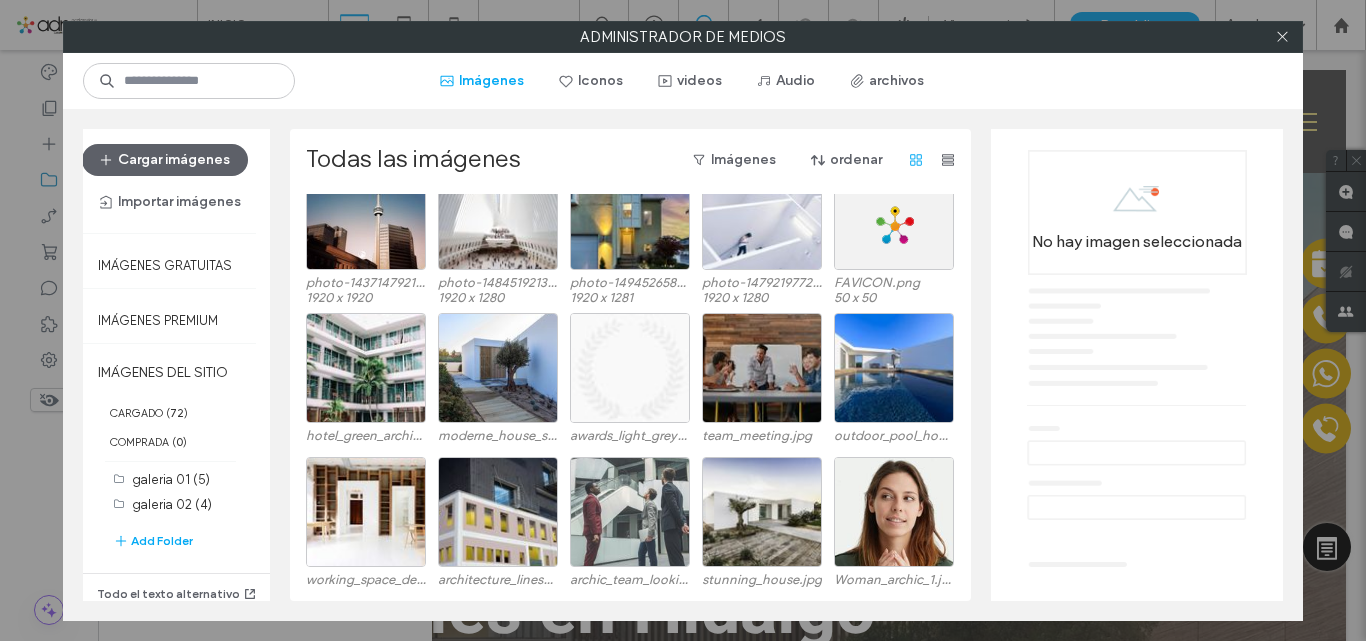 scroll, scrollTop: 1218, scrollLeft: 0, axis: vertical 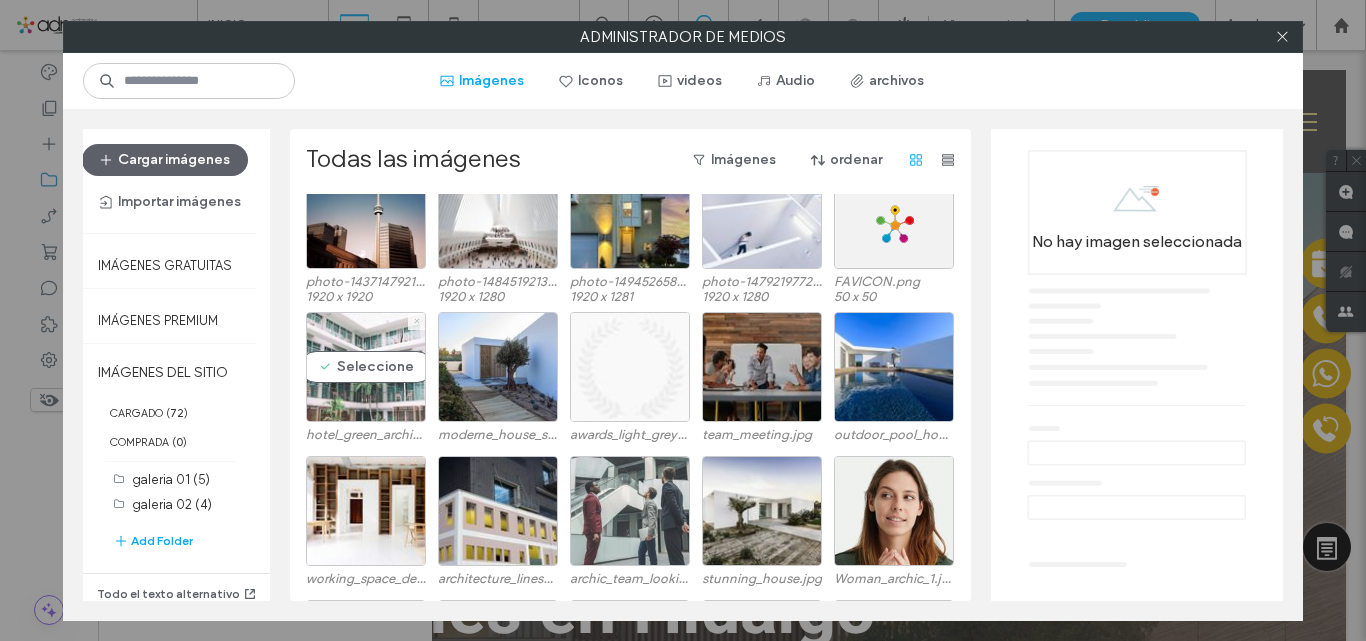 click 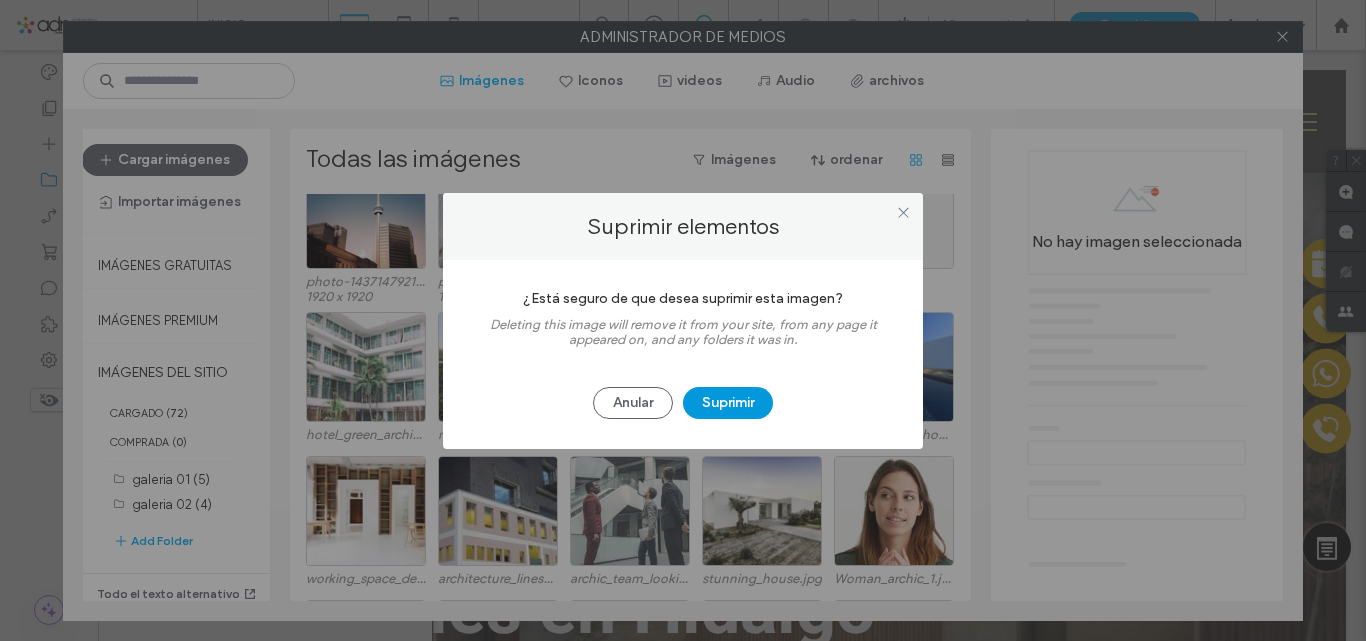 click on "Suprimir" at bounding box center (728, 403) 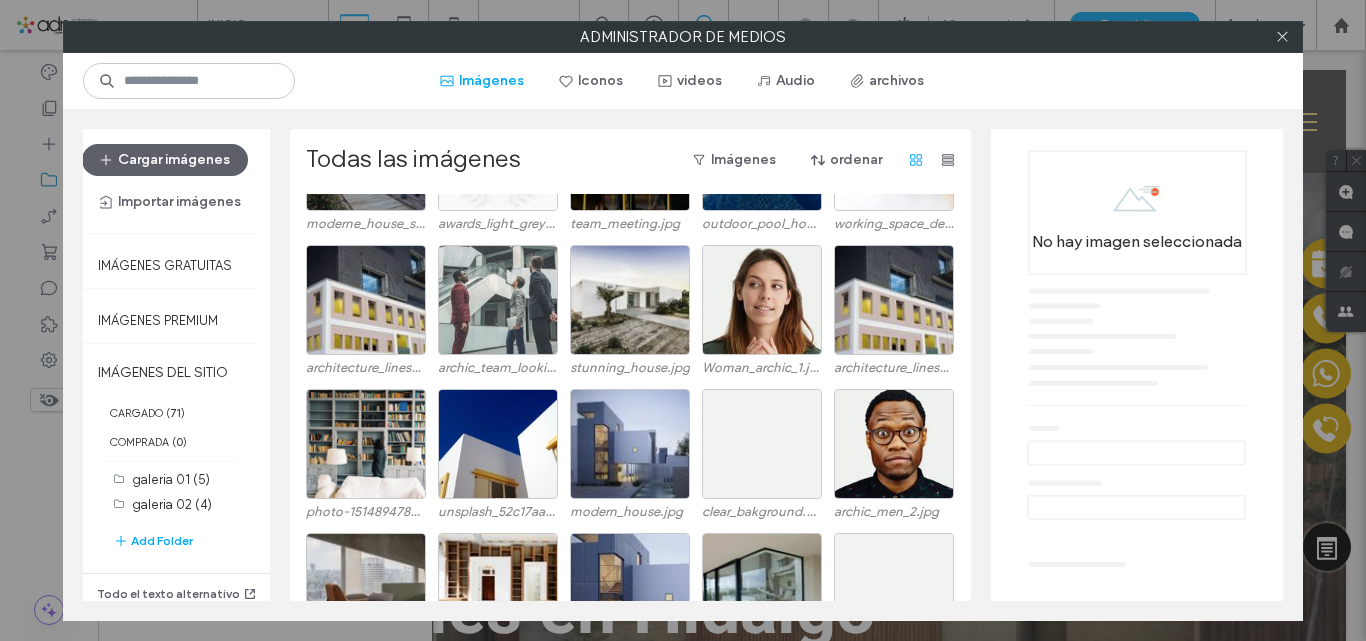 scroll, scrollTop: 1432, scrollLeft: 0, axis: vertical 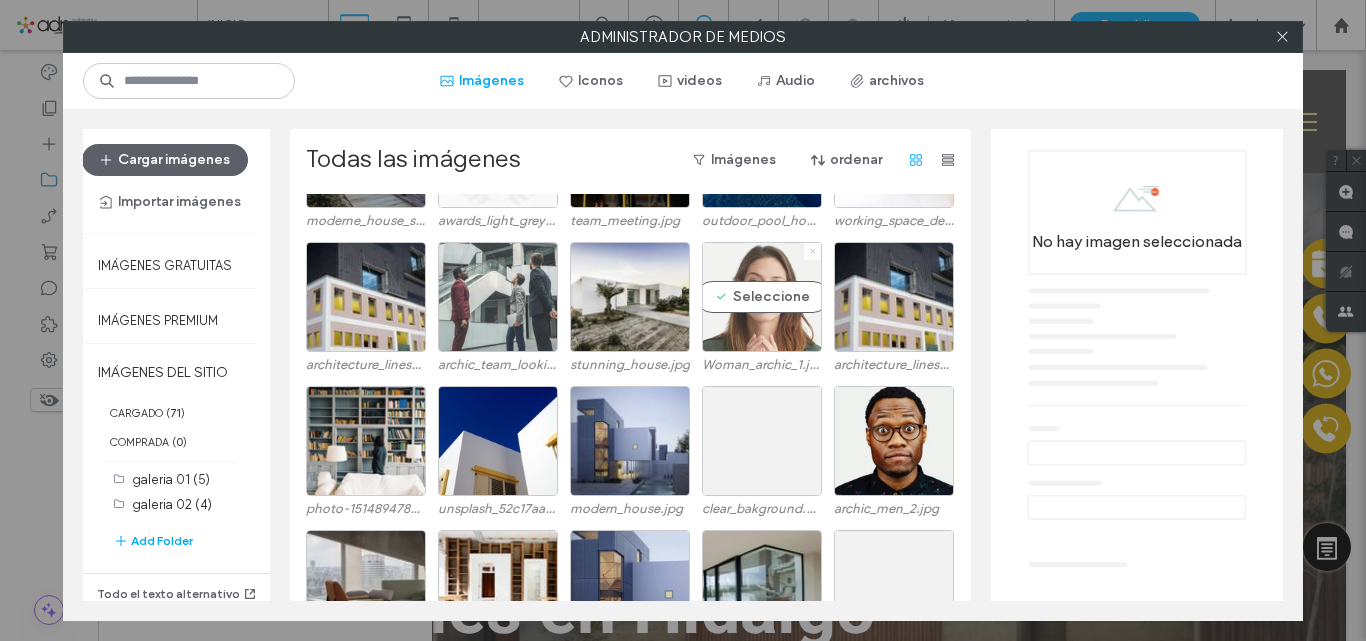 click at bounding box center [813, 251] 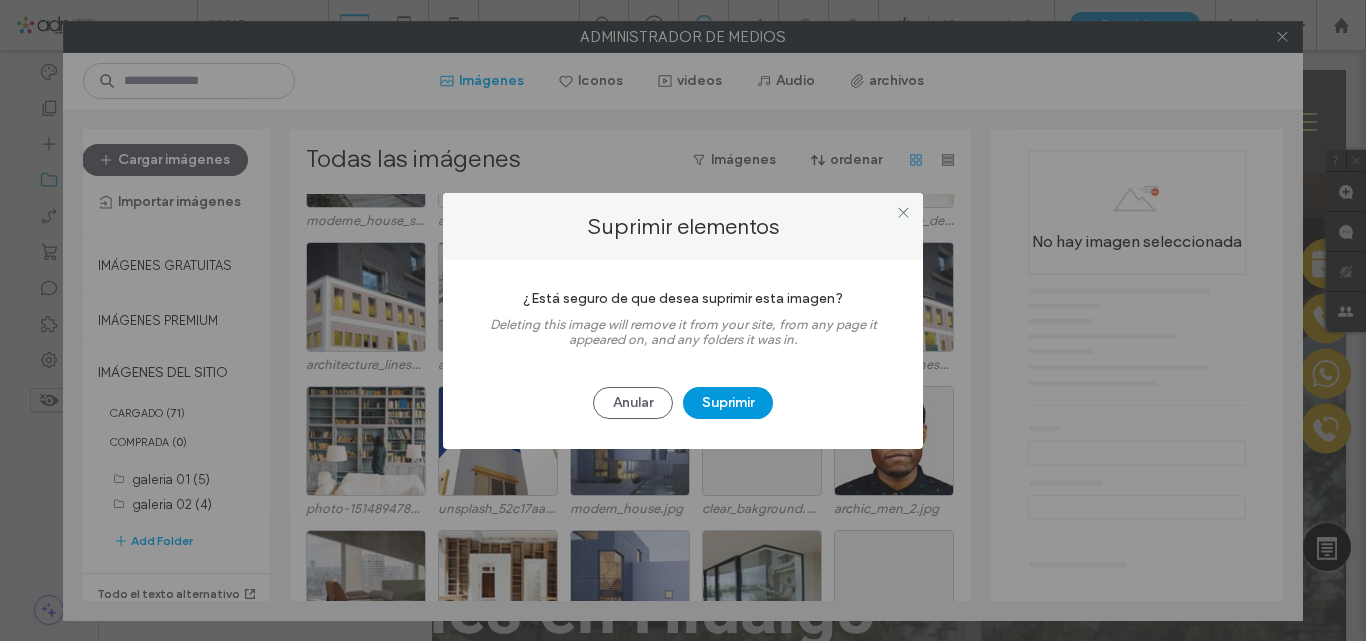 click on "Suprimir" at bounding box center [728, 403] 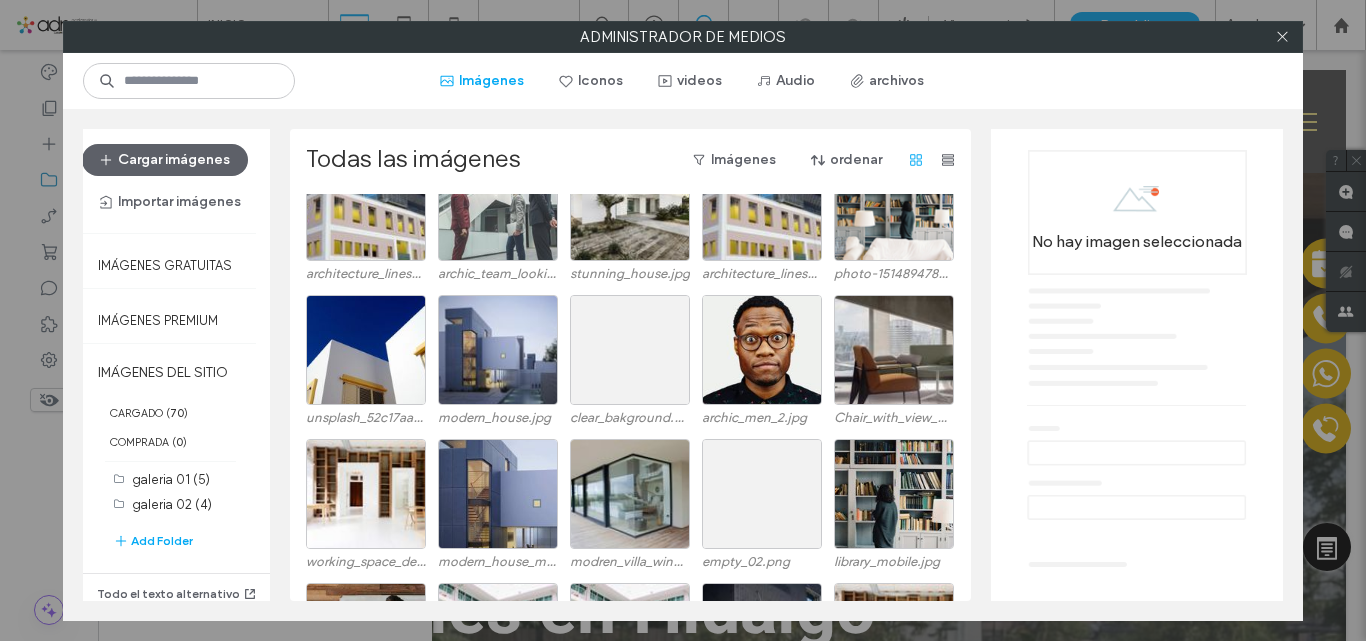 scroll, scrollTop: 1532, scrollLeft: 0, axis: vertical 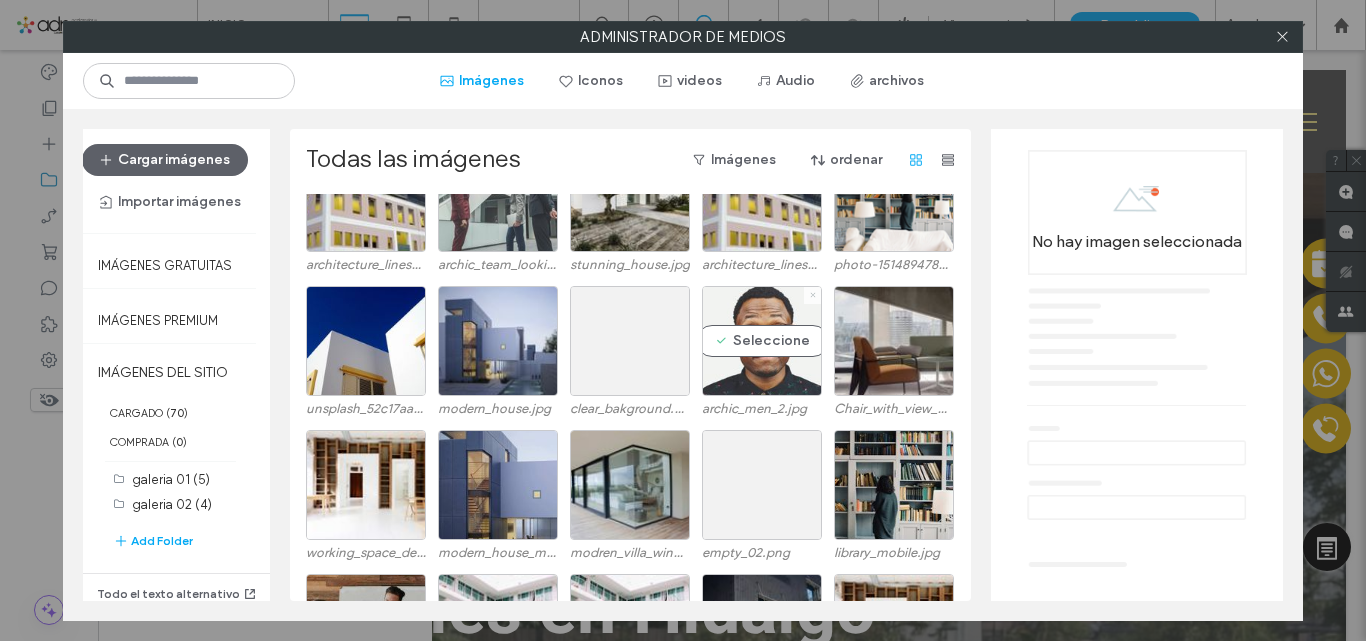 click 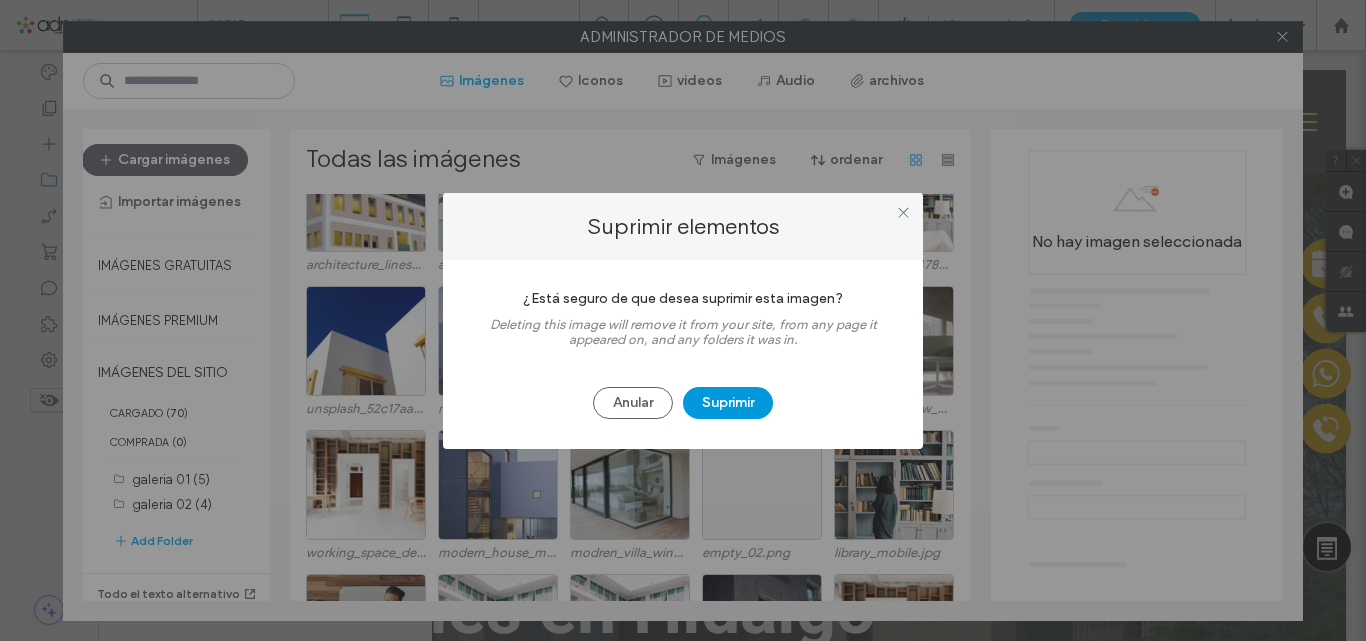 click on "Suprimir" at bounding box center (728, 403) 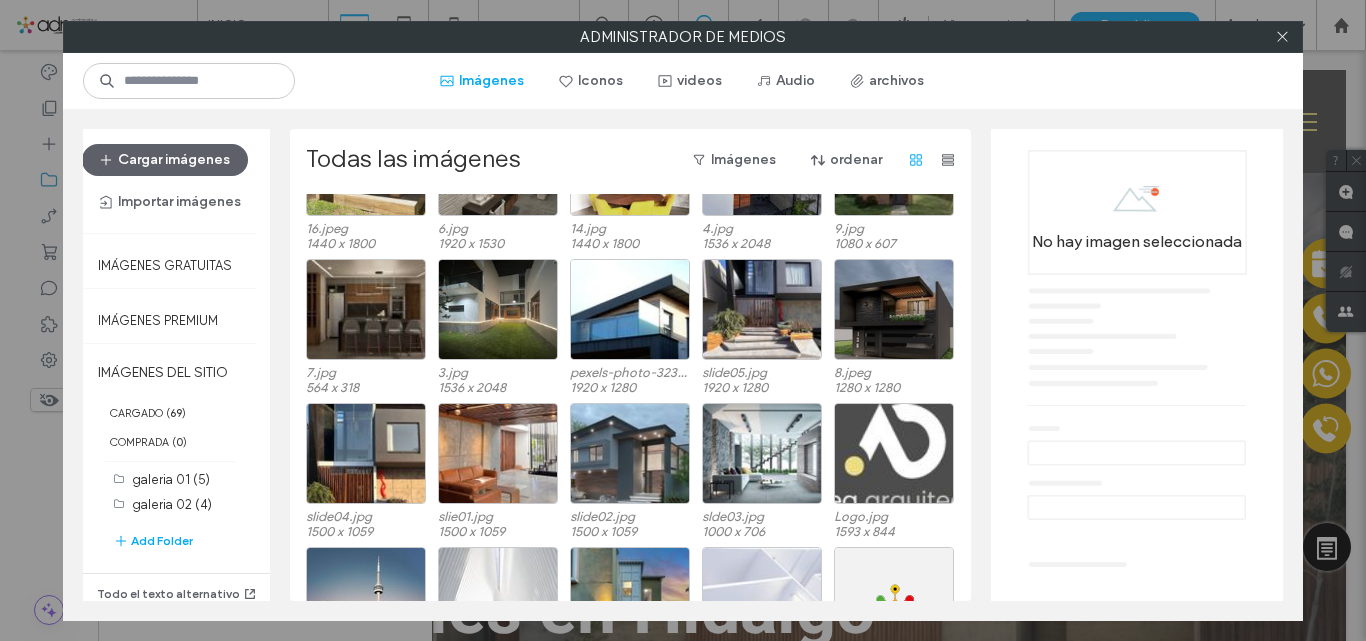 scroll, scrollTop: 948, scrollLeft: 0, axis: vertical 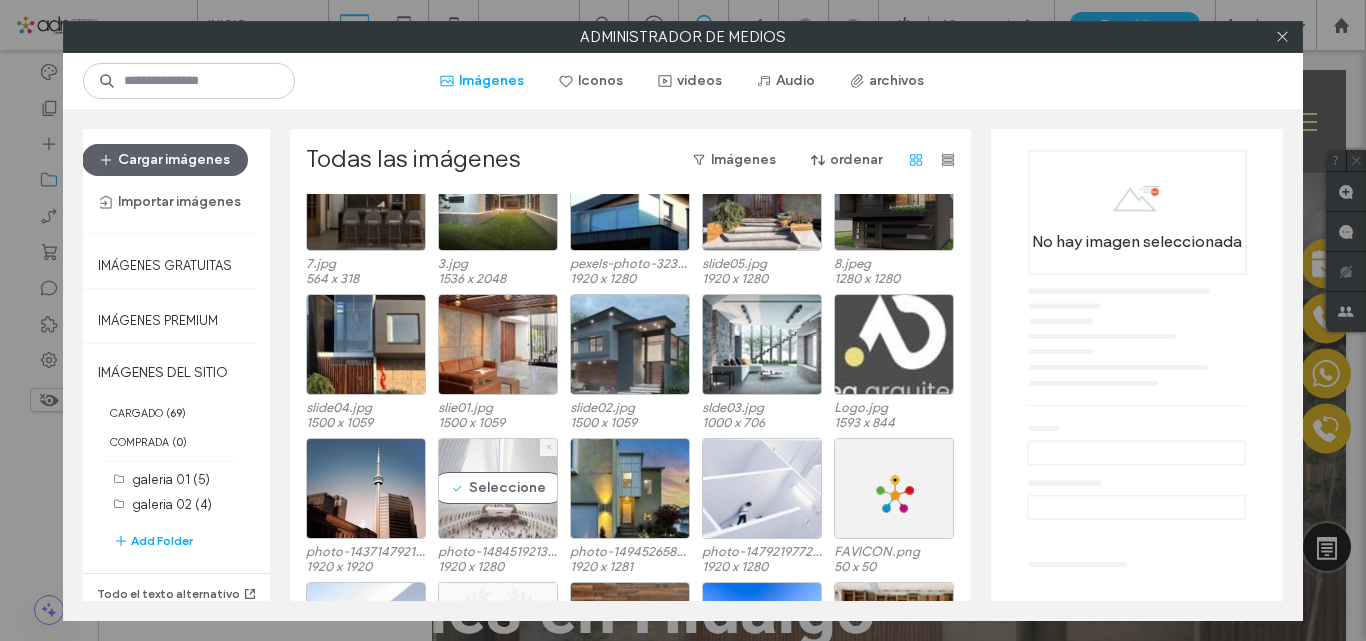 click 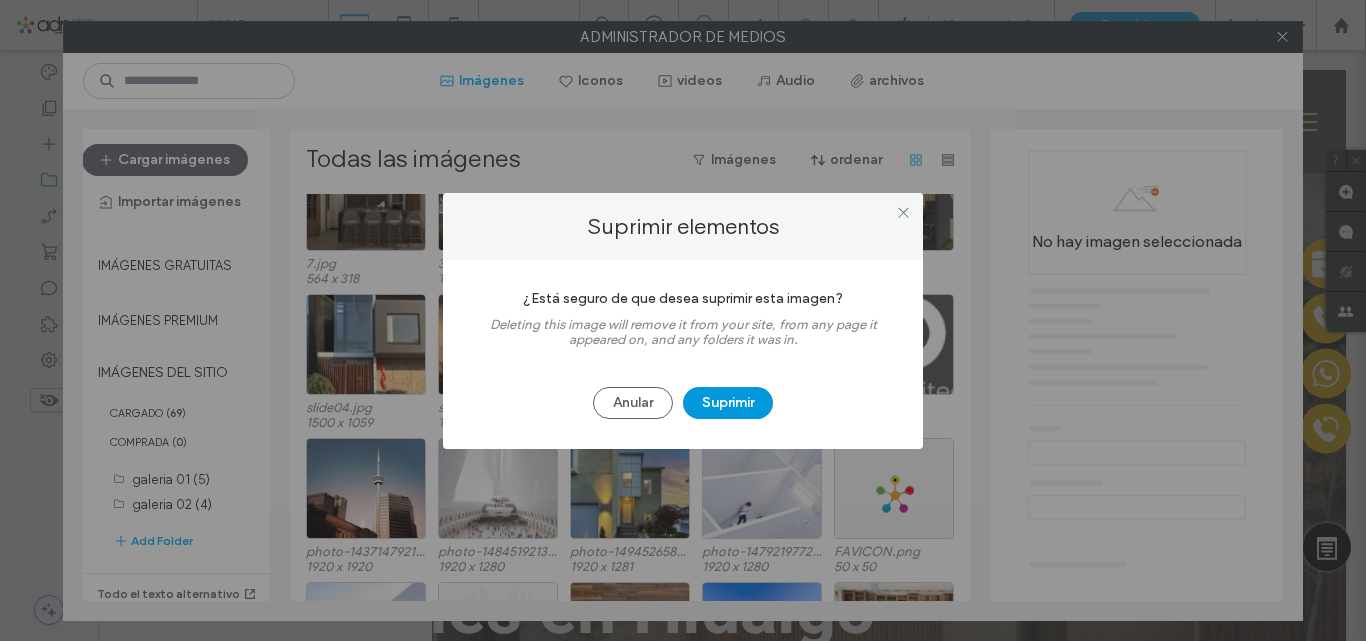 click on "Suprimir" at bounding box center (728, 403) 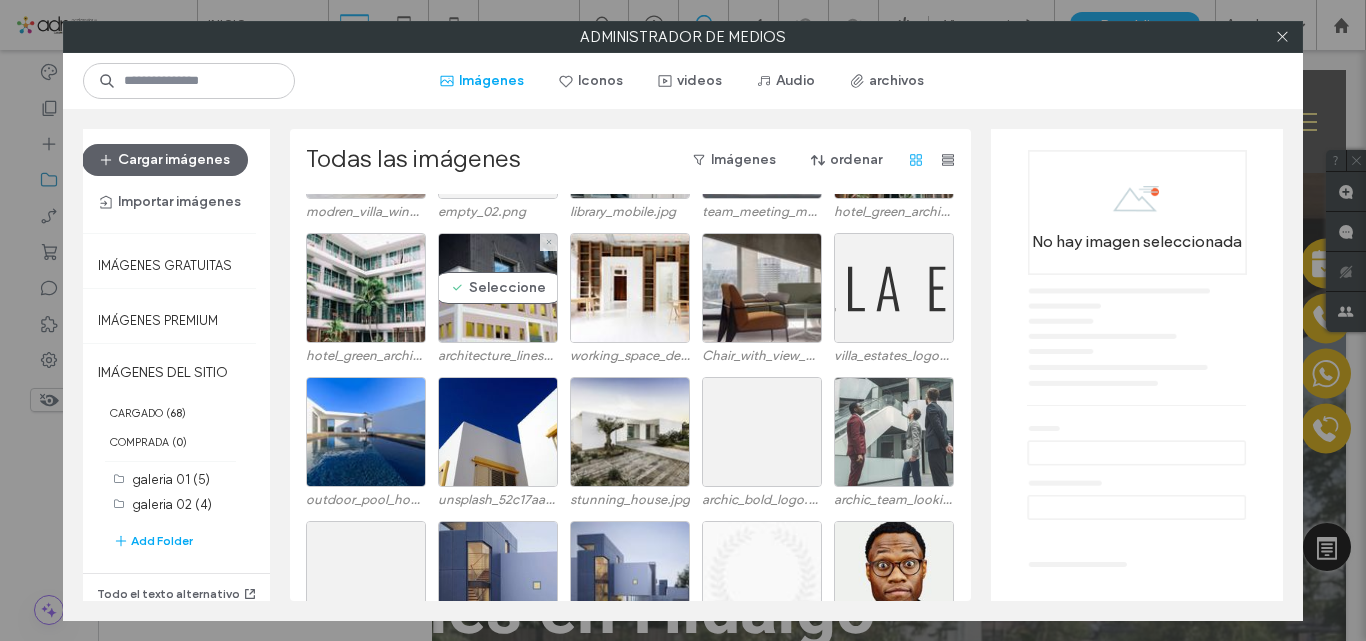 scroll, scrollTop: 1872, scrollLeft: 0, axis: vertical 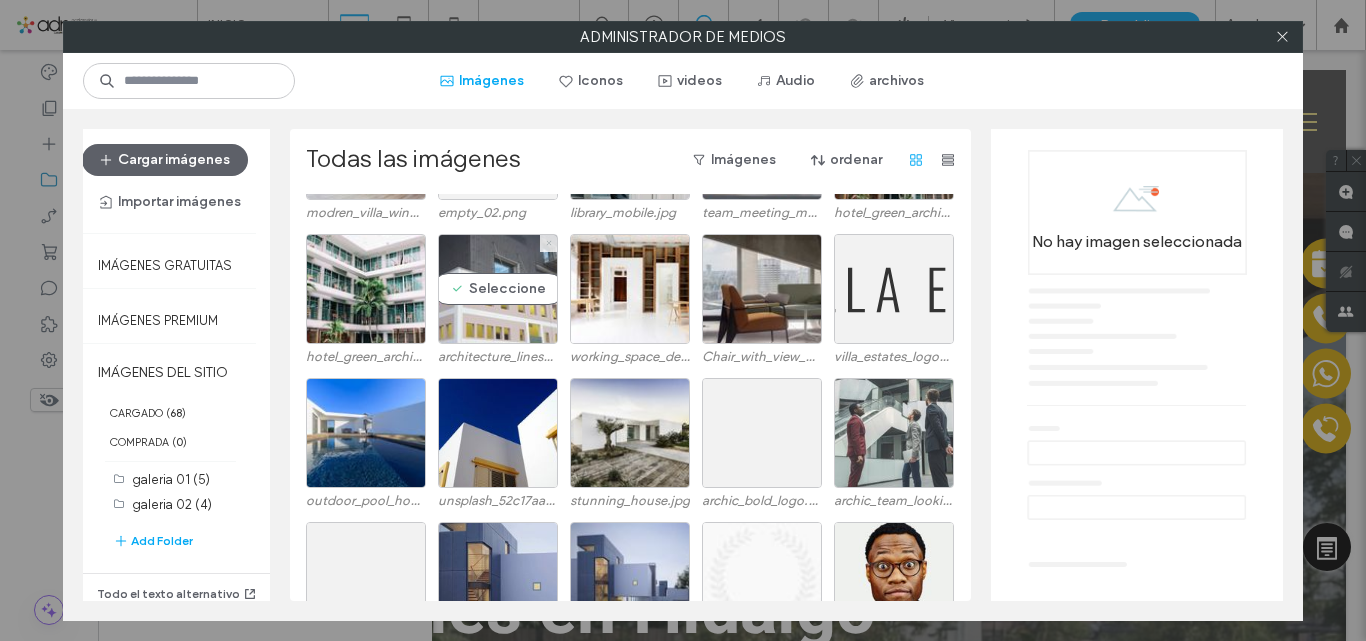 click 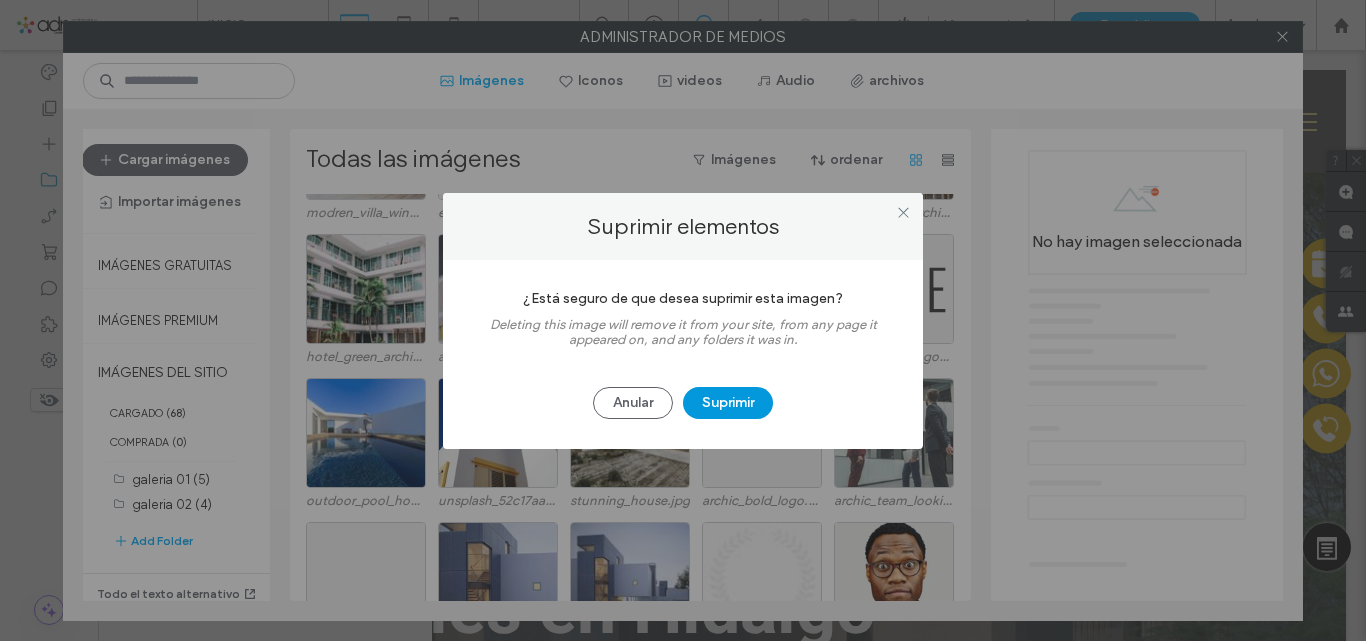 click on "Suprimir" at bounding box center (728, 403) 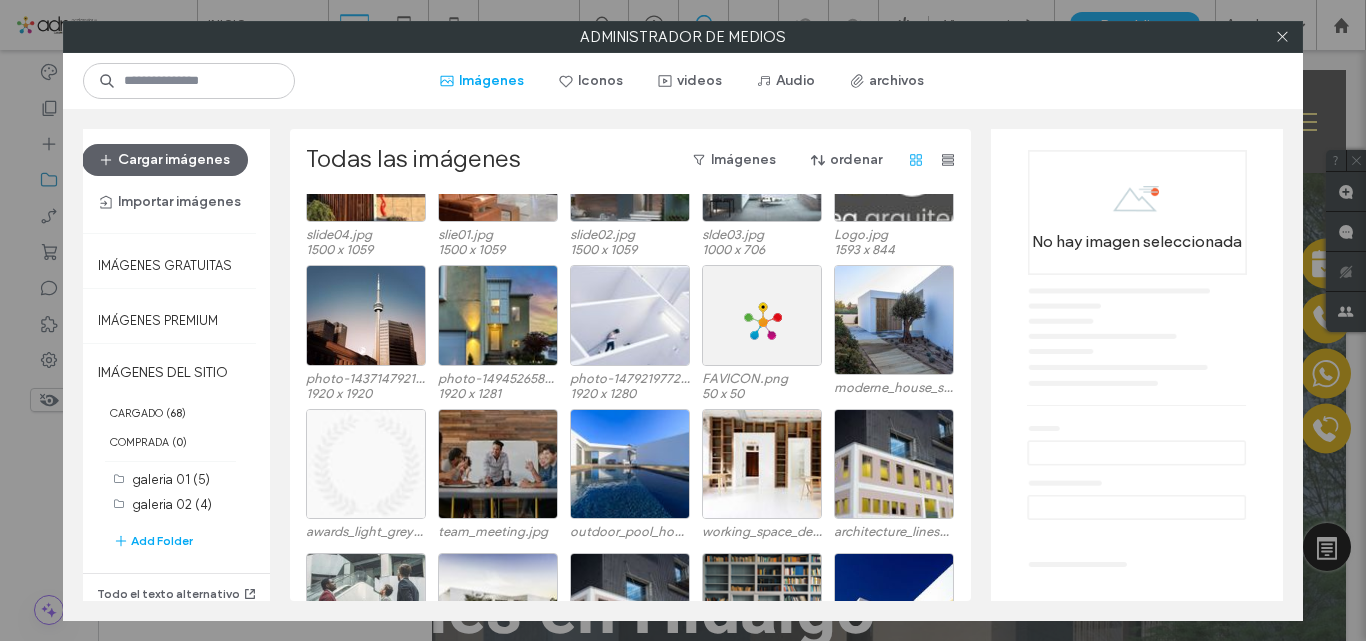 scroll, scrollTop: 1122, scrollLeft: 0, axis: vertical 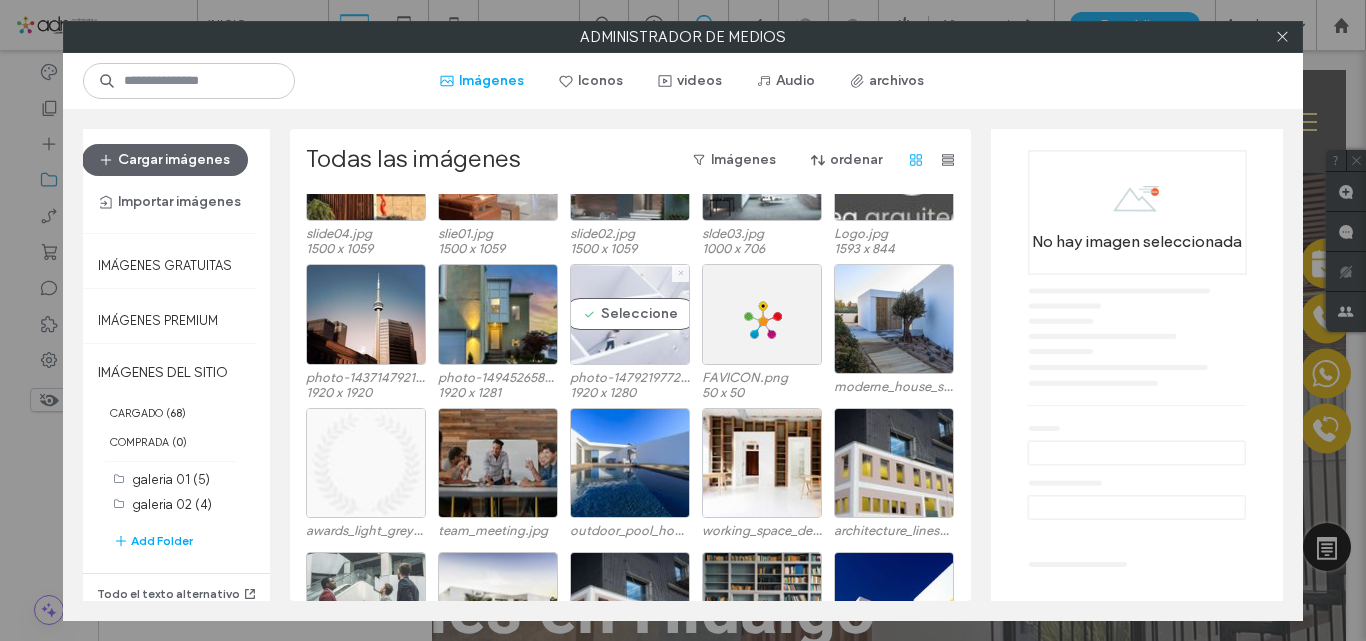 click 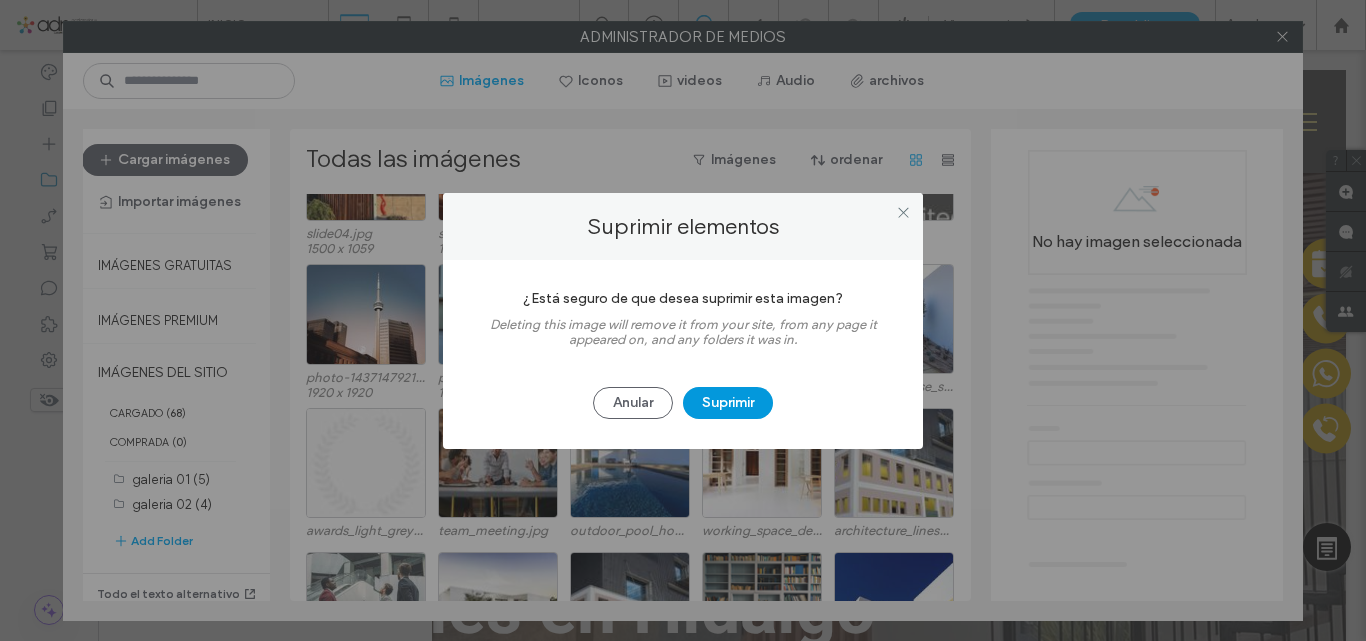 click on "Suprimir" at bounding box center [728, 403] 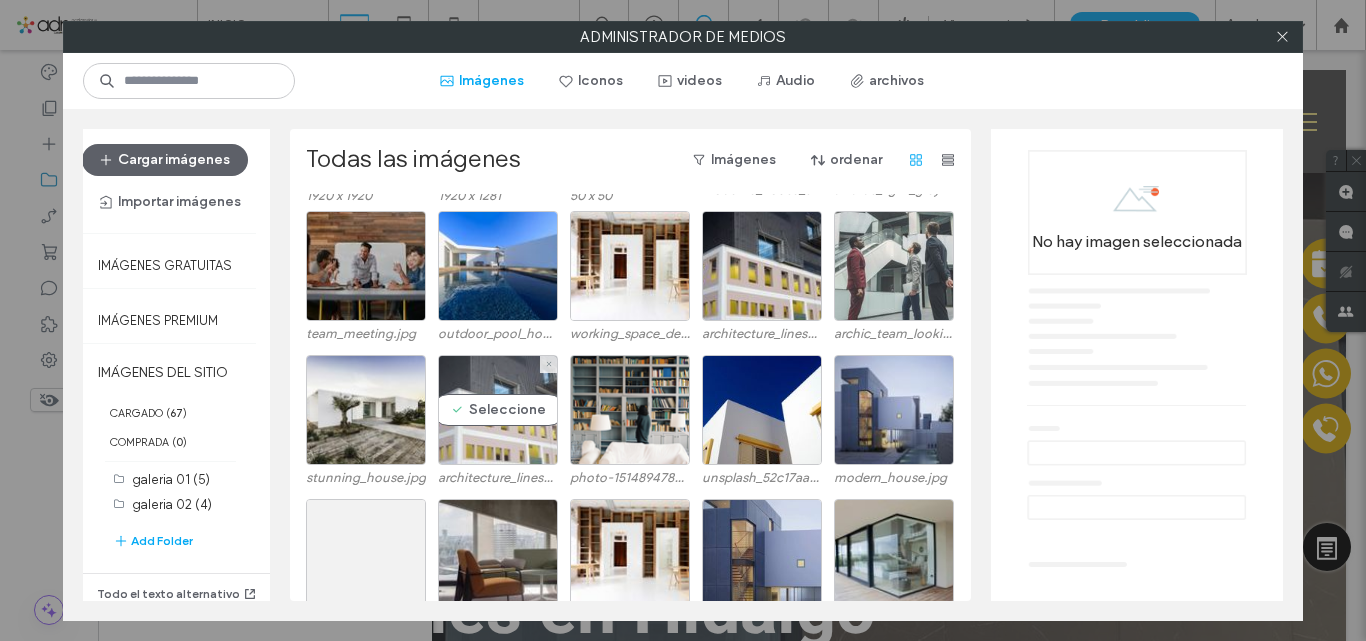 scroll, scrollTop: 1316, scrollLeft: 0, axis: vertical 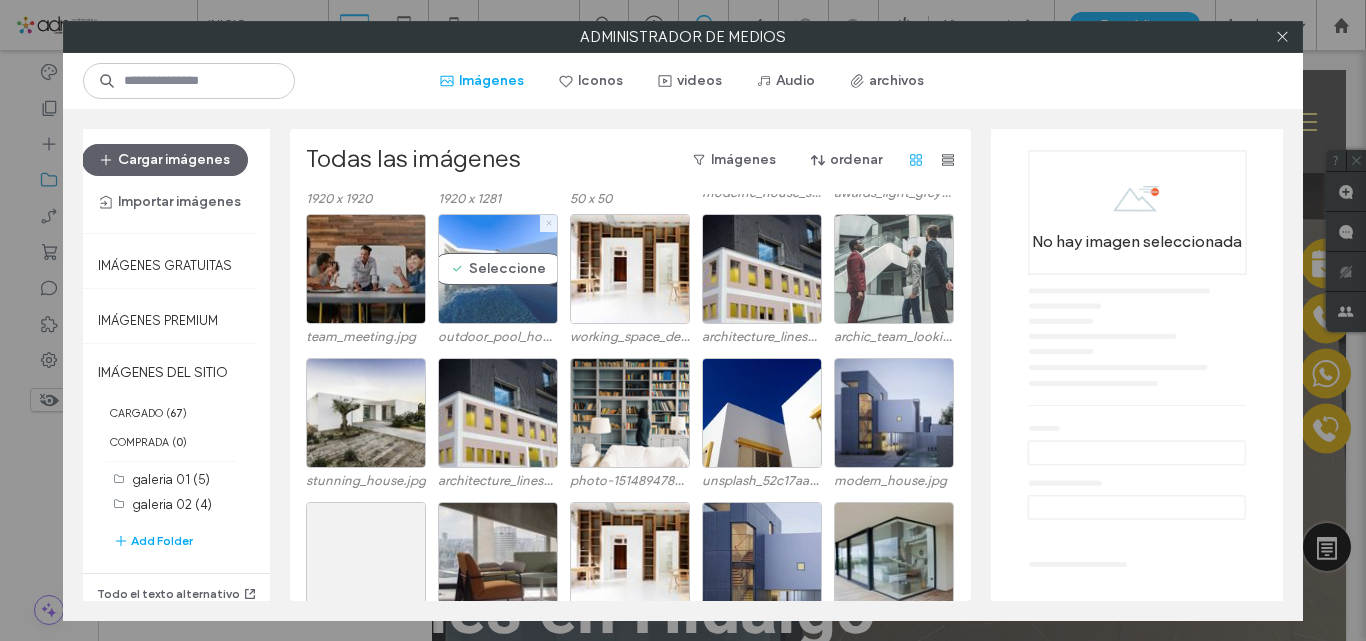click 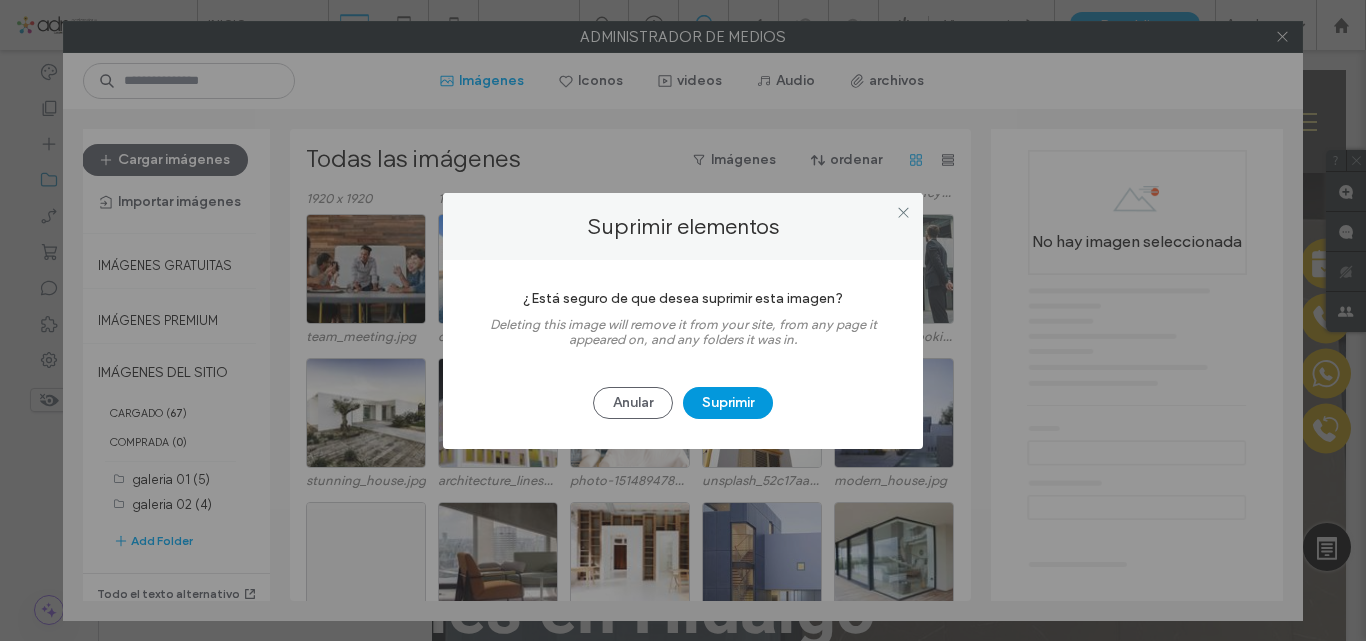 click on "Suprimir" at bounding box center (728, 403) 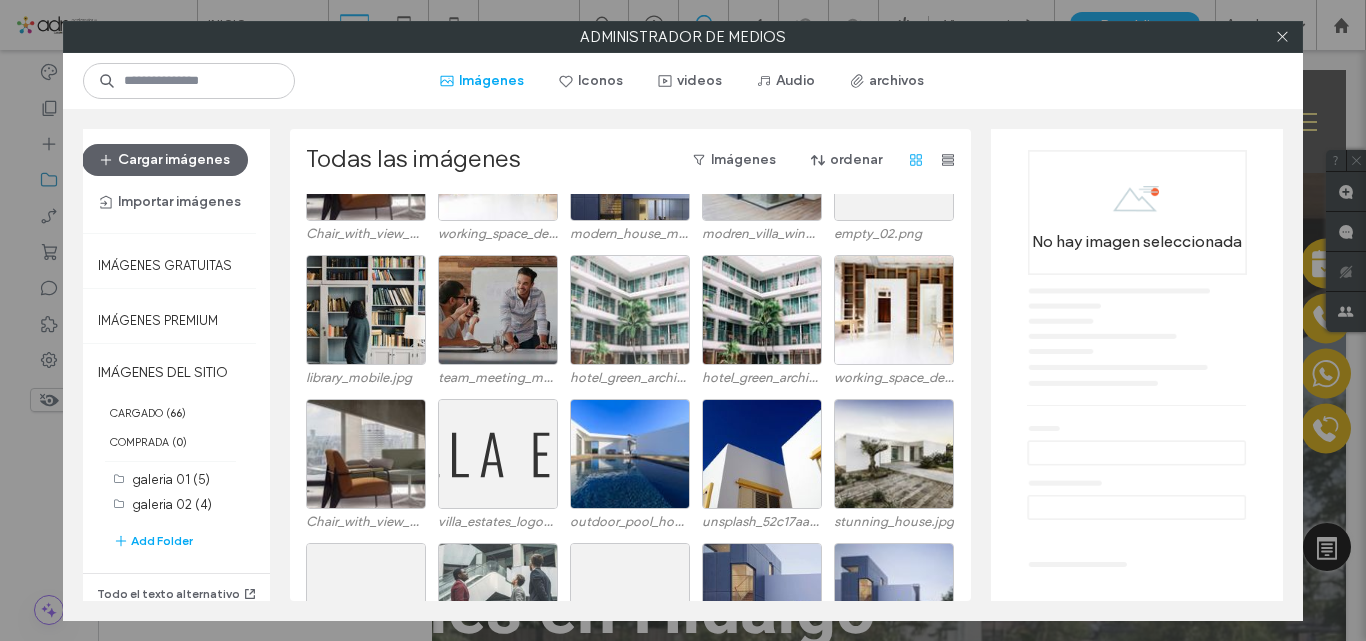 scroll, scrollTop: 1706, scrollLeft: 0, axis: vertical 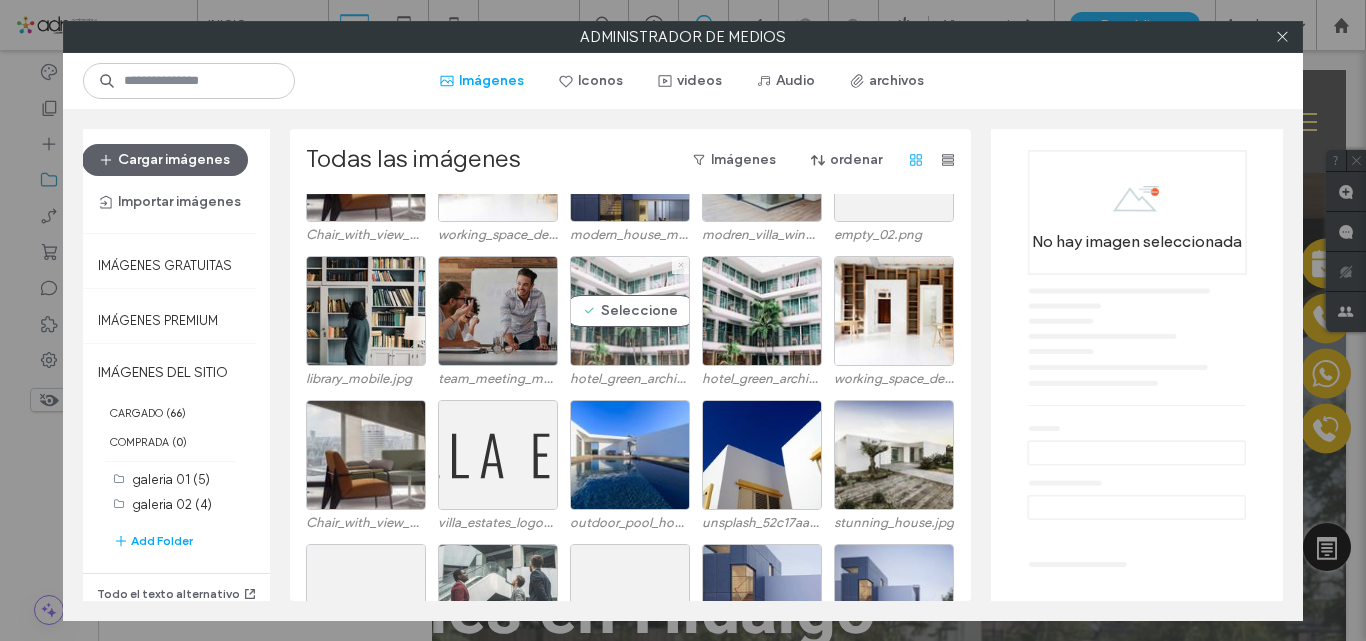 click at bounding box center (681, 265) 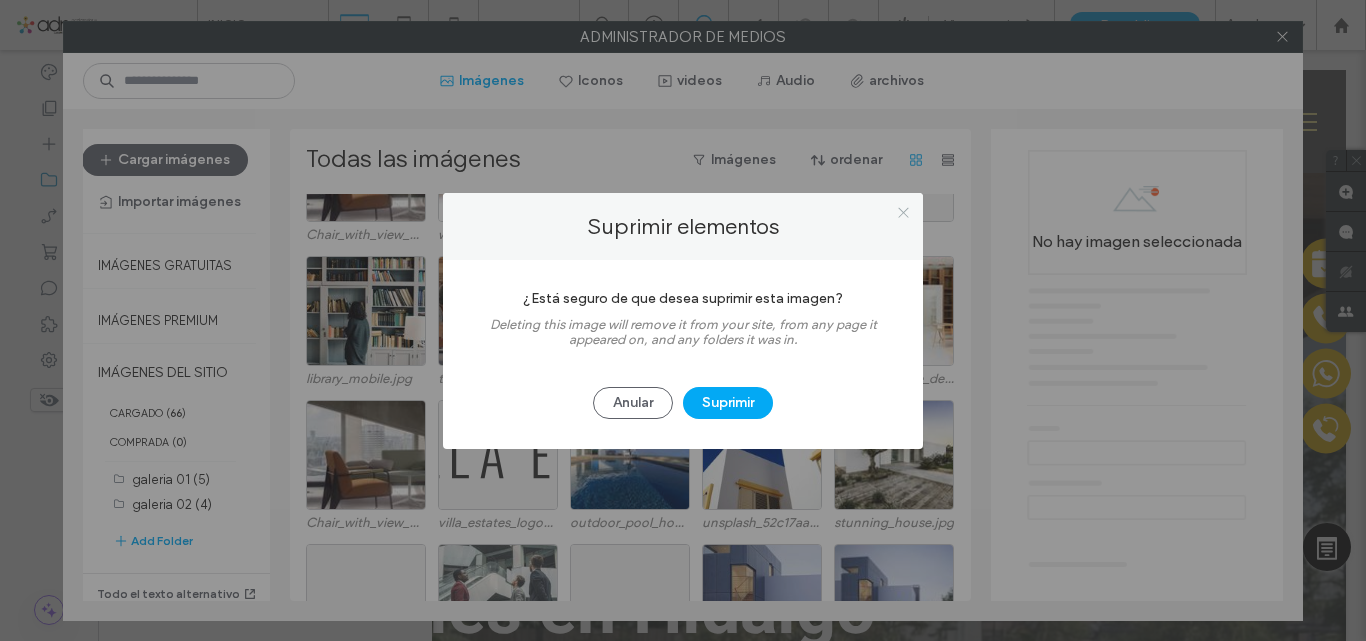 click 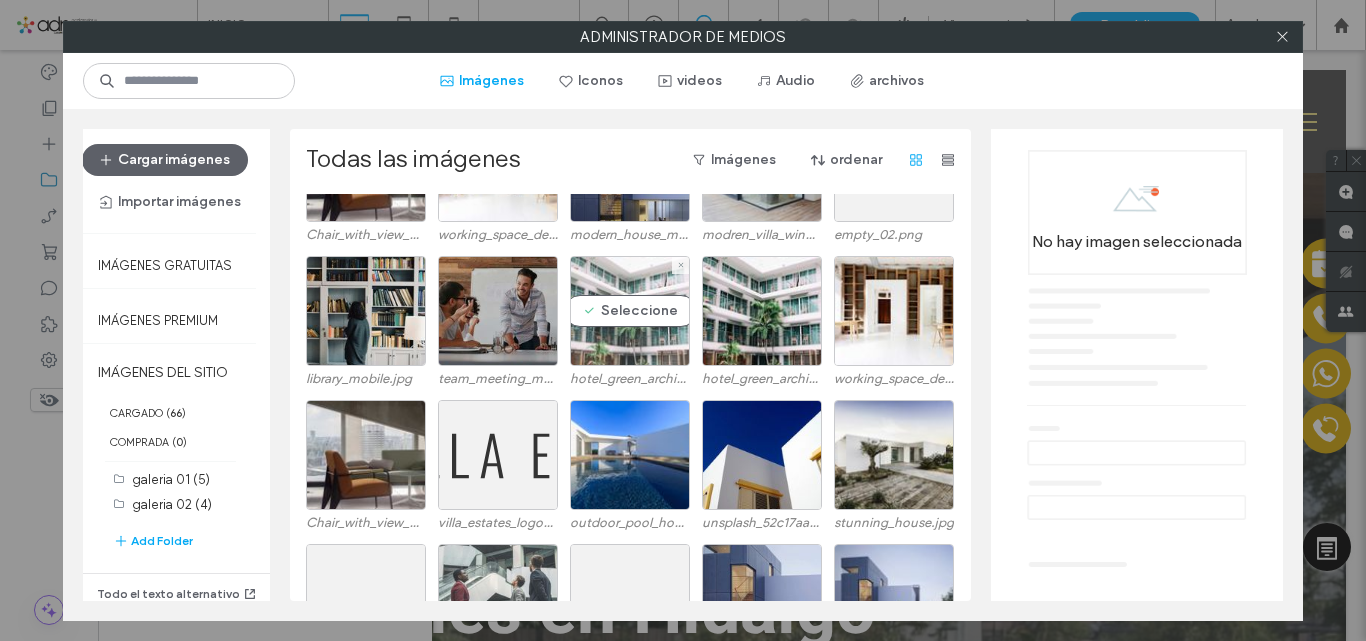 click on "Seleccione" at bounding box center (630, 311) 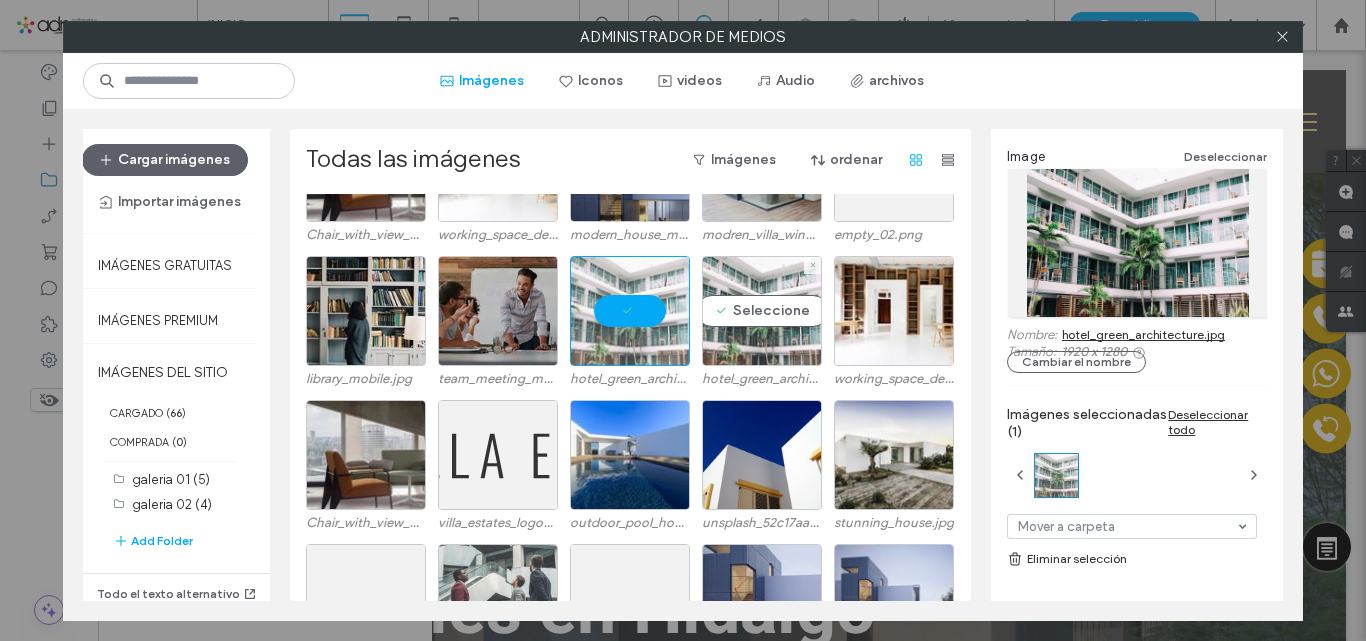 click on "Seleccione" at bounding box center (762, 311) 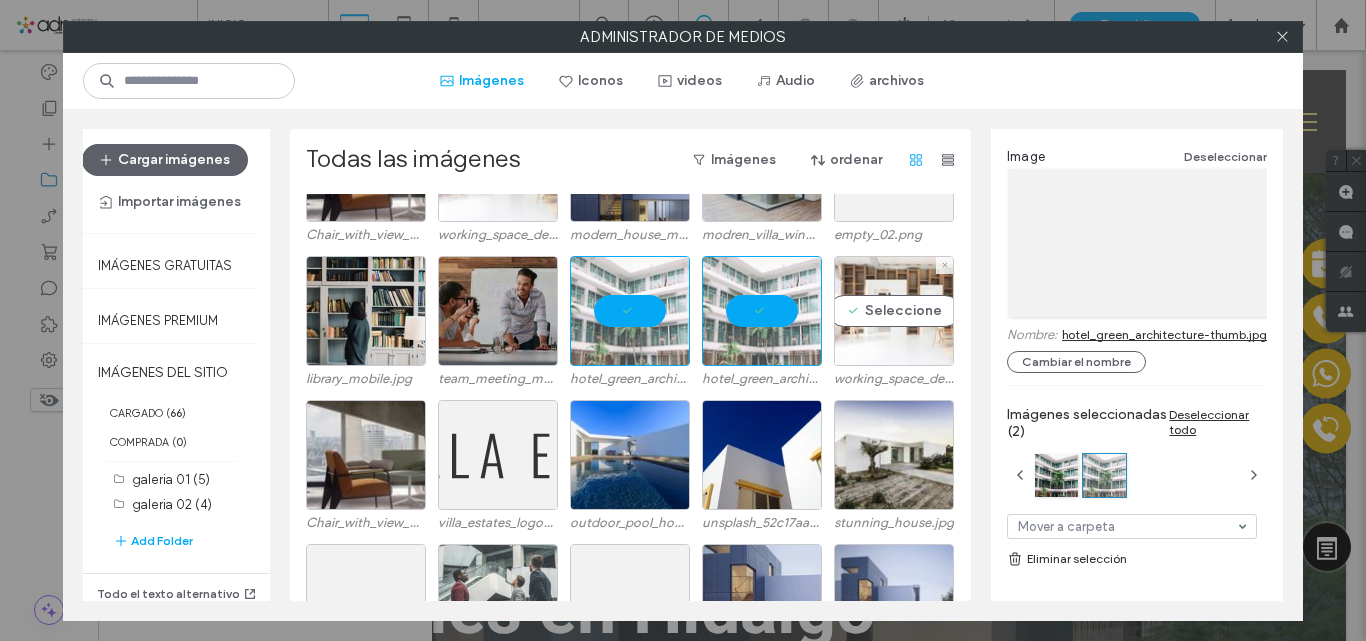 click on "Seleccione" at bounding box center [894, 311] 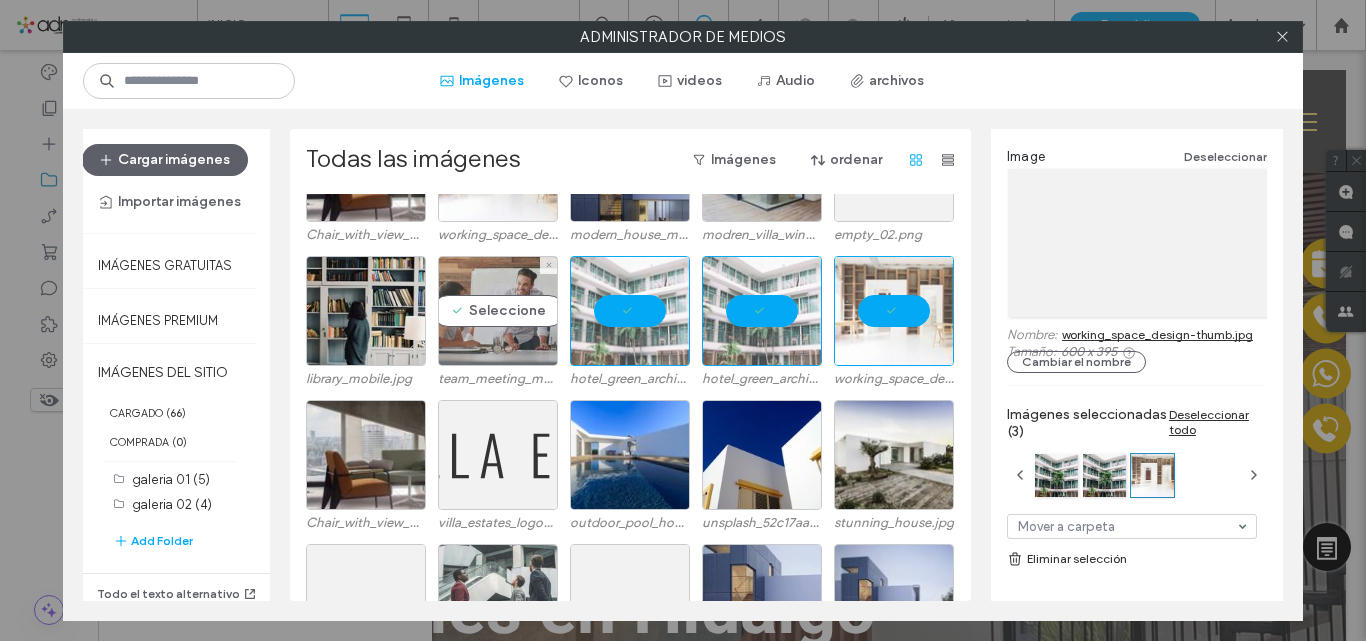 click on "Seleccione" at bounding box center (498, 311) 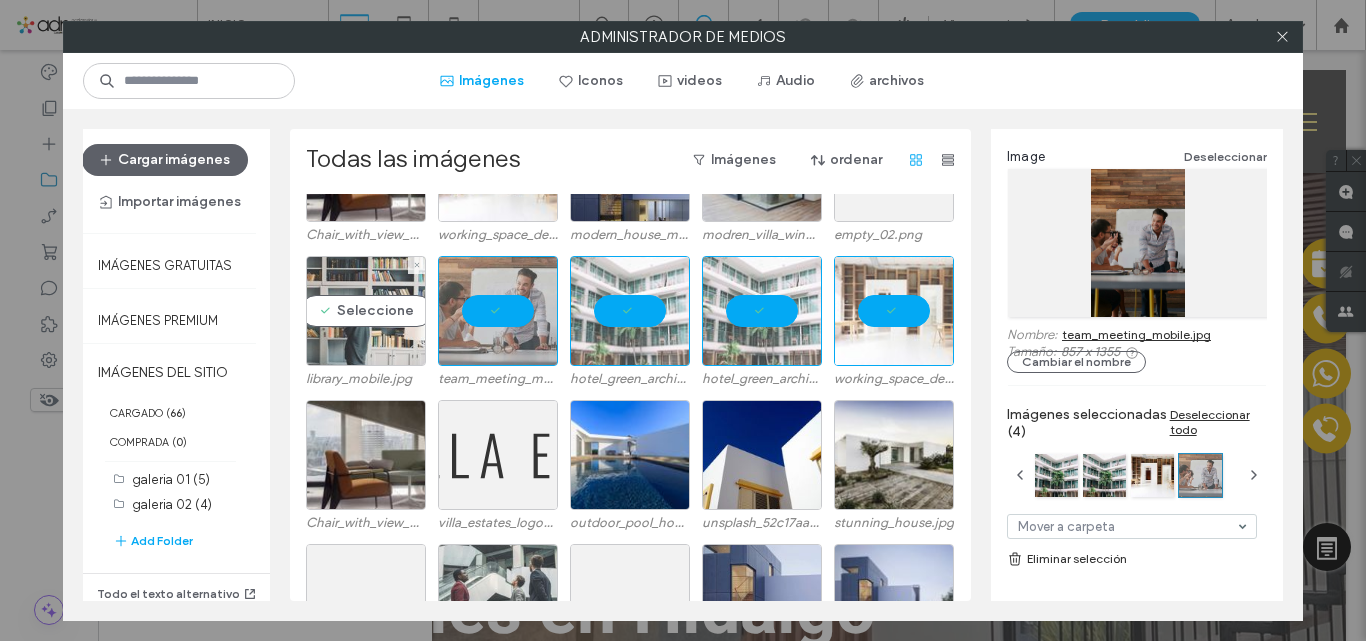click on "Seleccione" at bounding box center [366, 311] 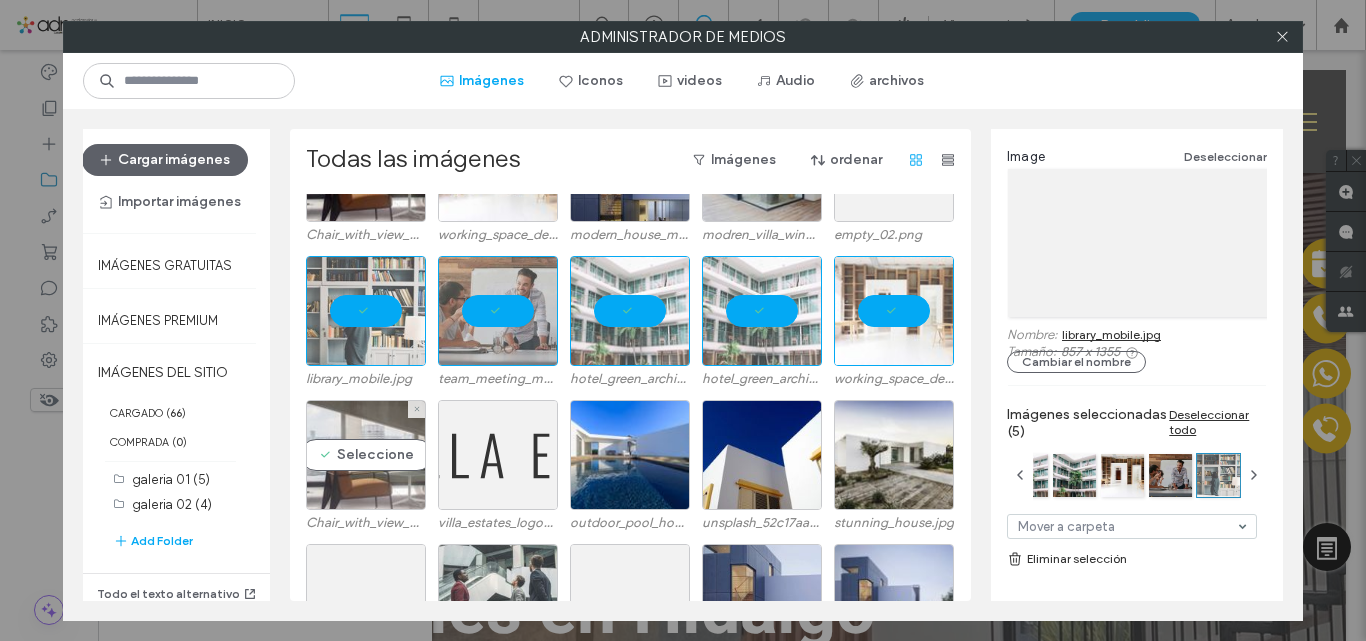 click on "Seleccione" at bounding box center [366, 455] 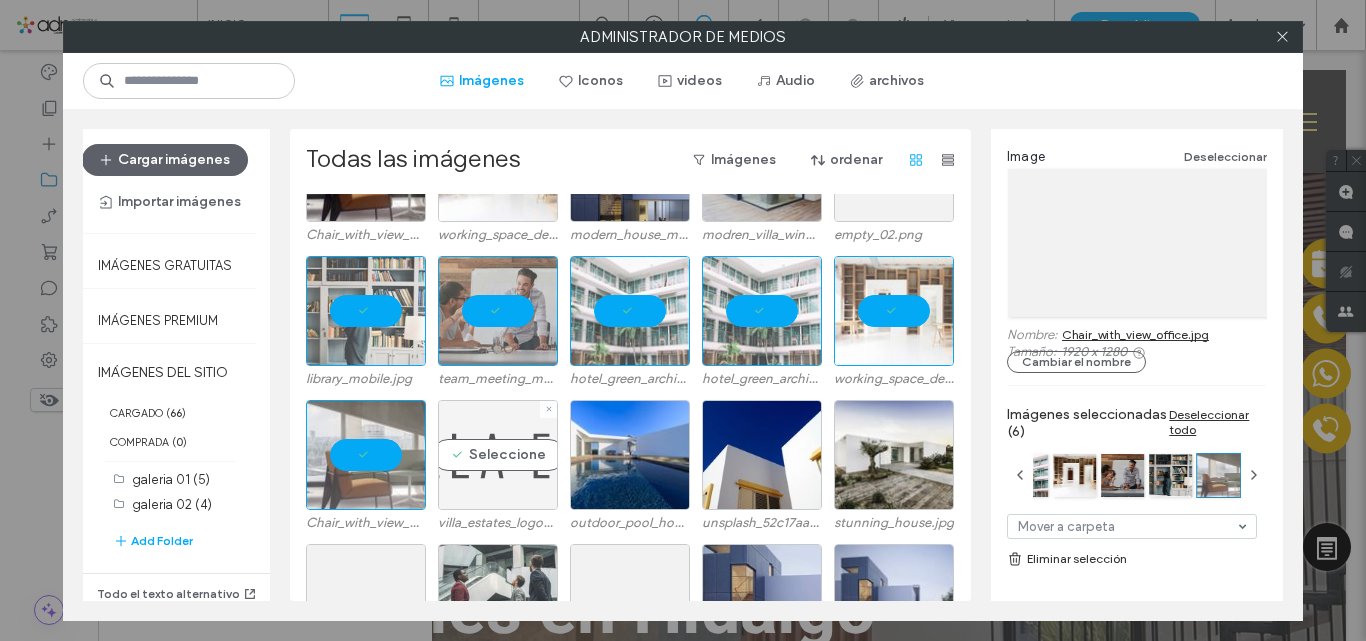 click on "Seleccione" at bounding box center [498, 455] 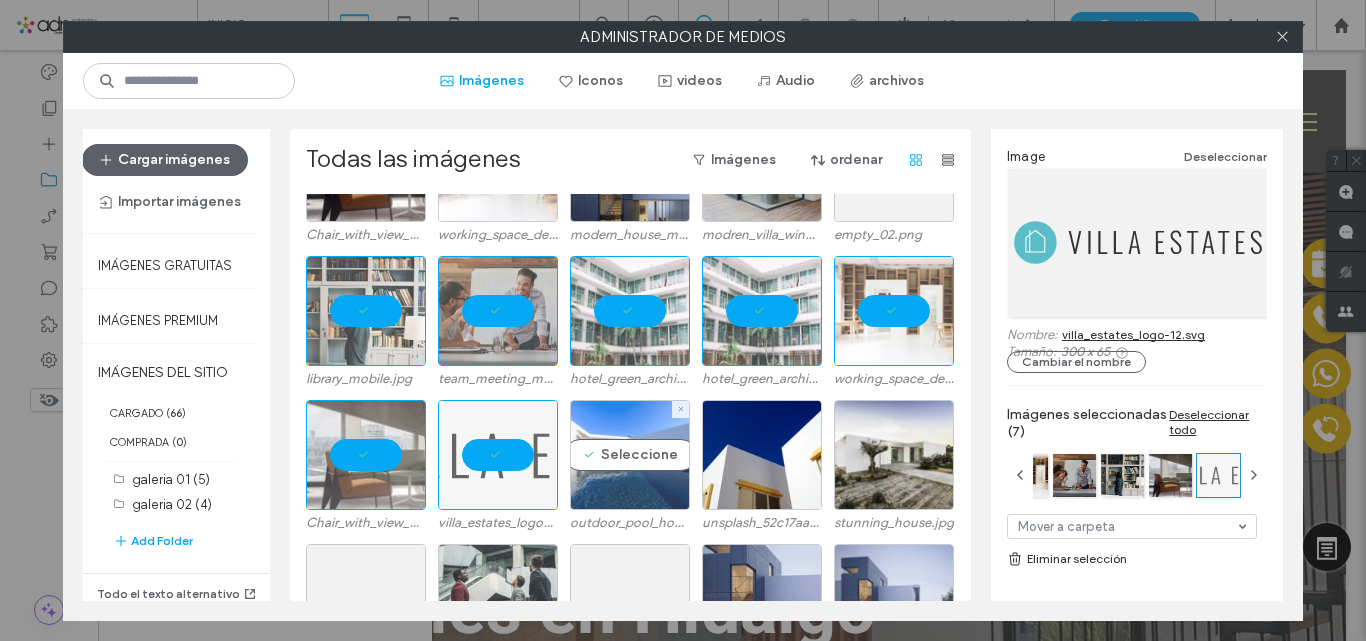 click on "Seleccione" at bounding box center [630, 455] 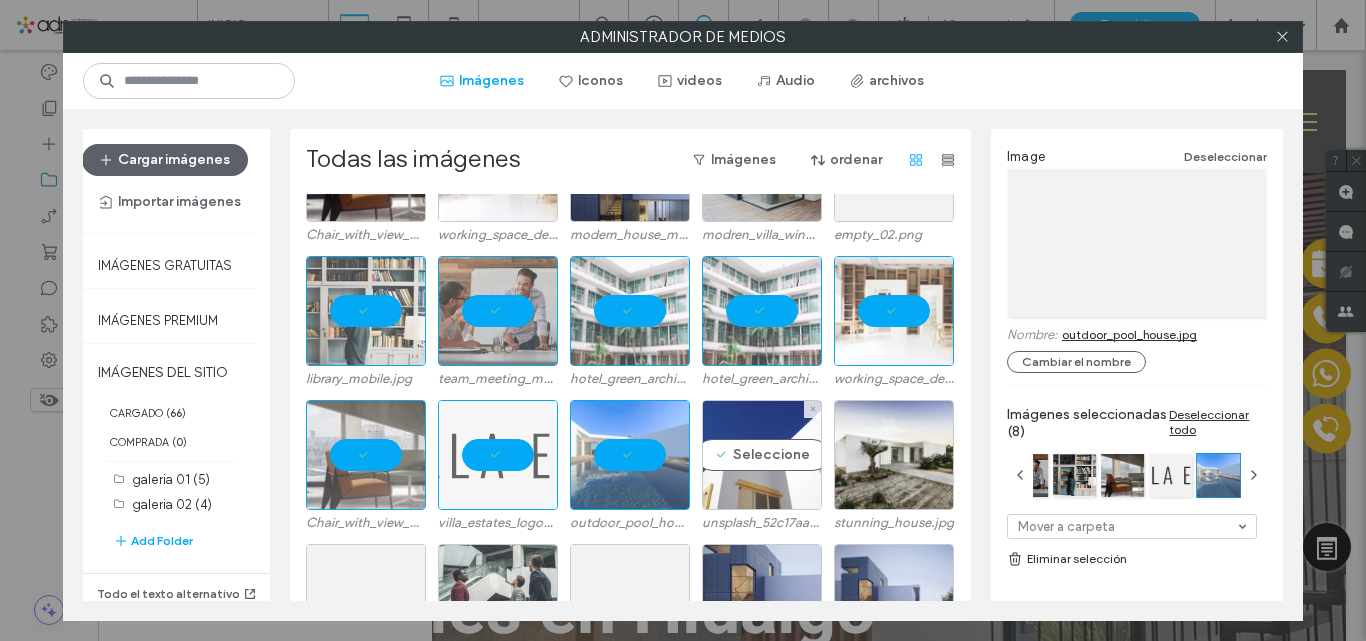 click on "Seleccione" at bounding box center (762, 455) 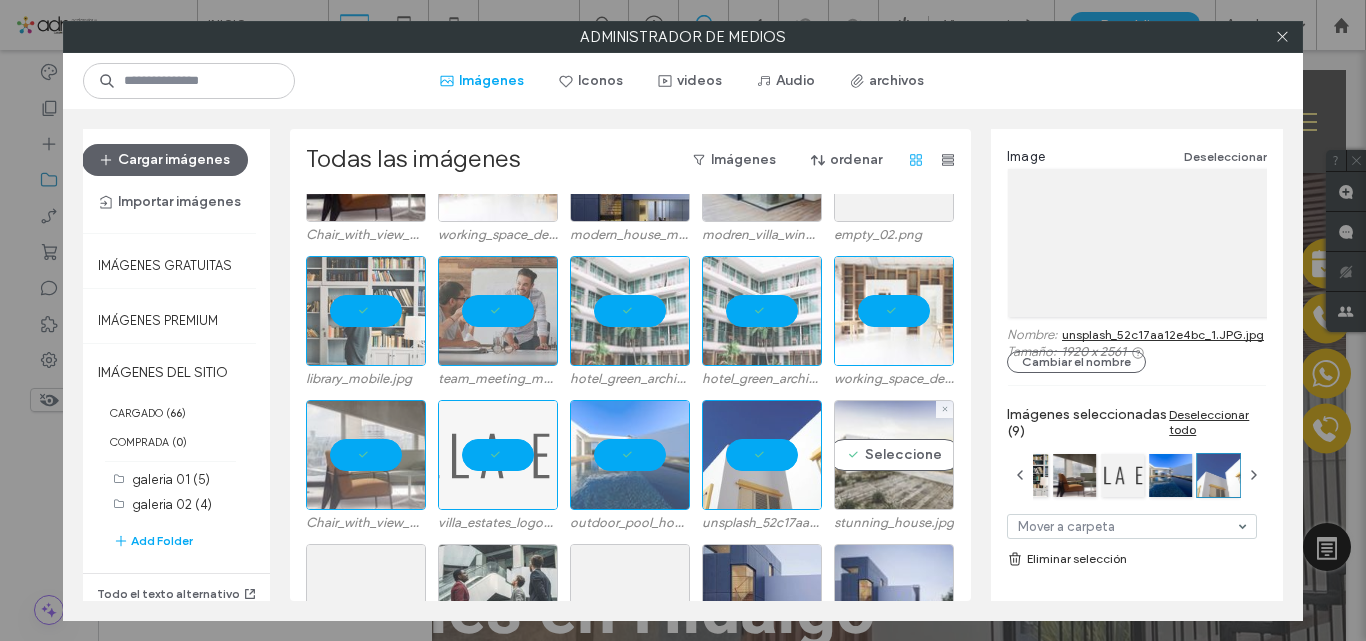 click on "Seleccione" at bounding box center (894, 455) 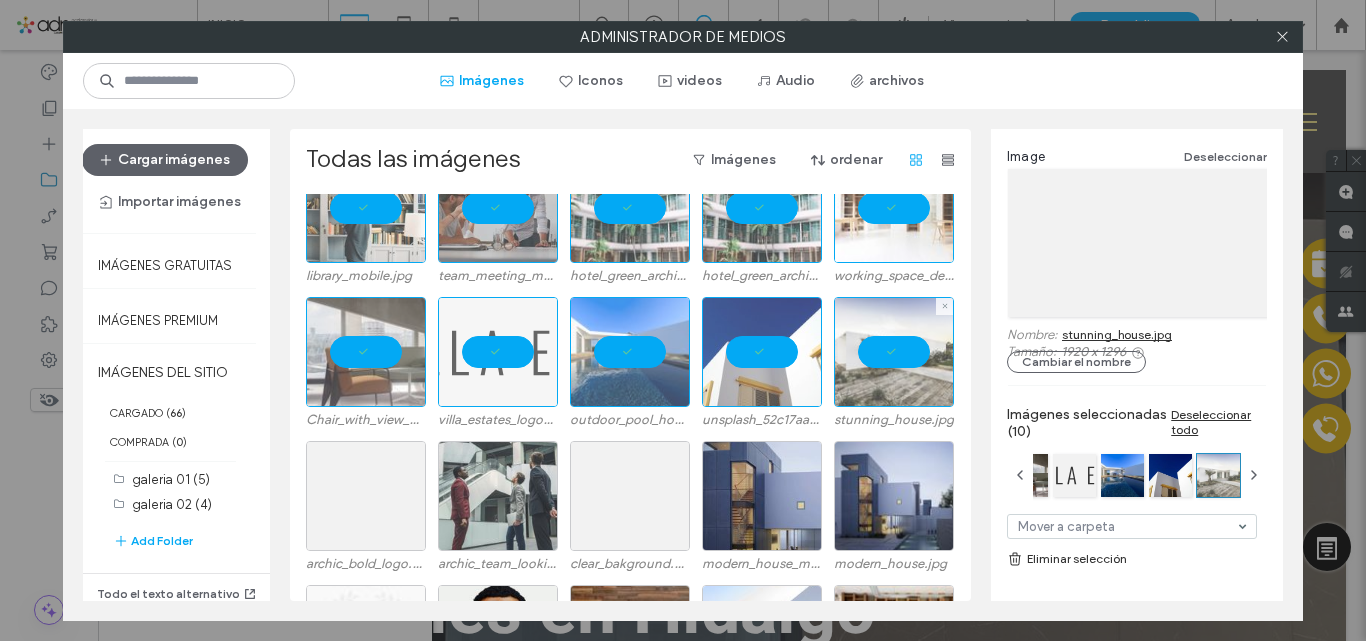 scroll, scrollTop: 1842, scrollLeft: 0, axis: vertical 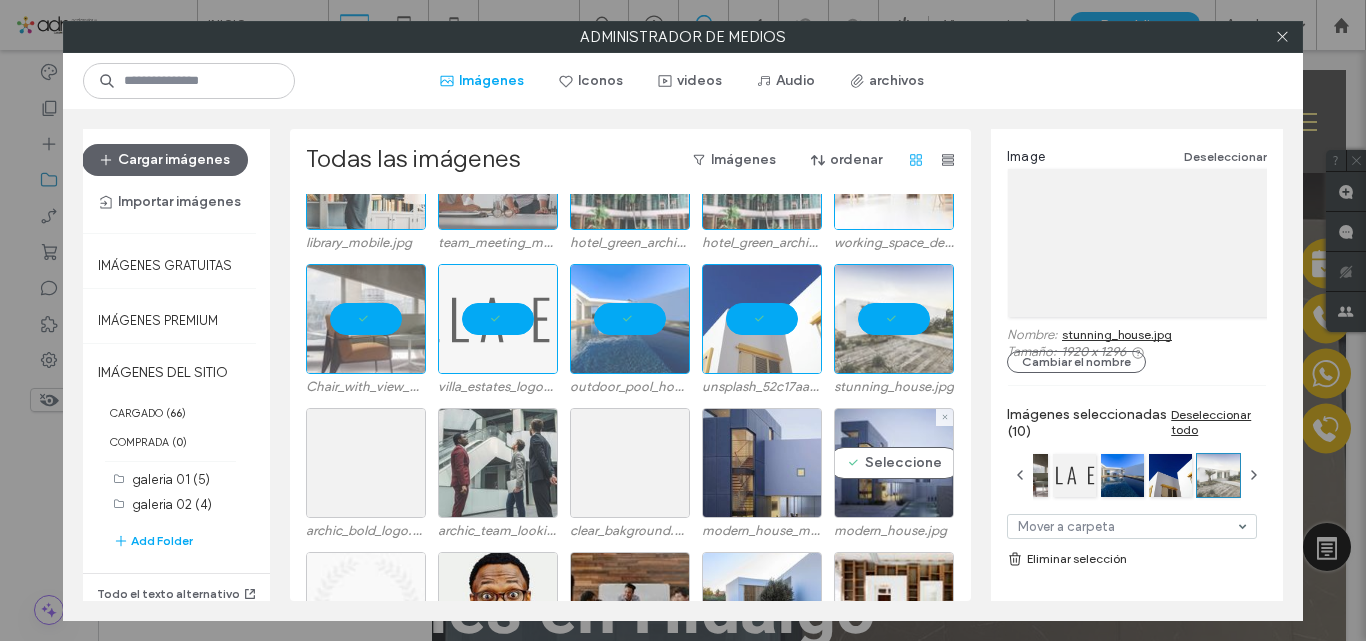 click on "Seleccione" at bounding box center [894, 463] 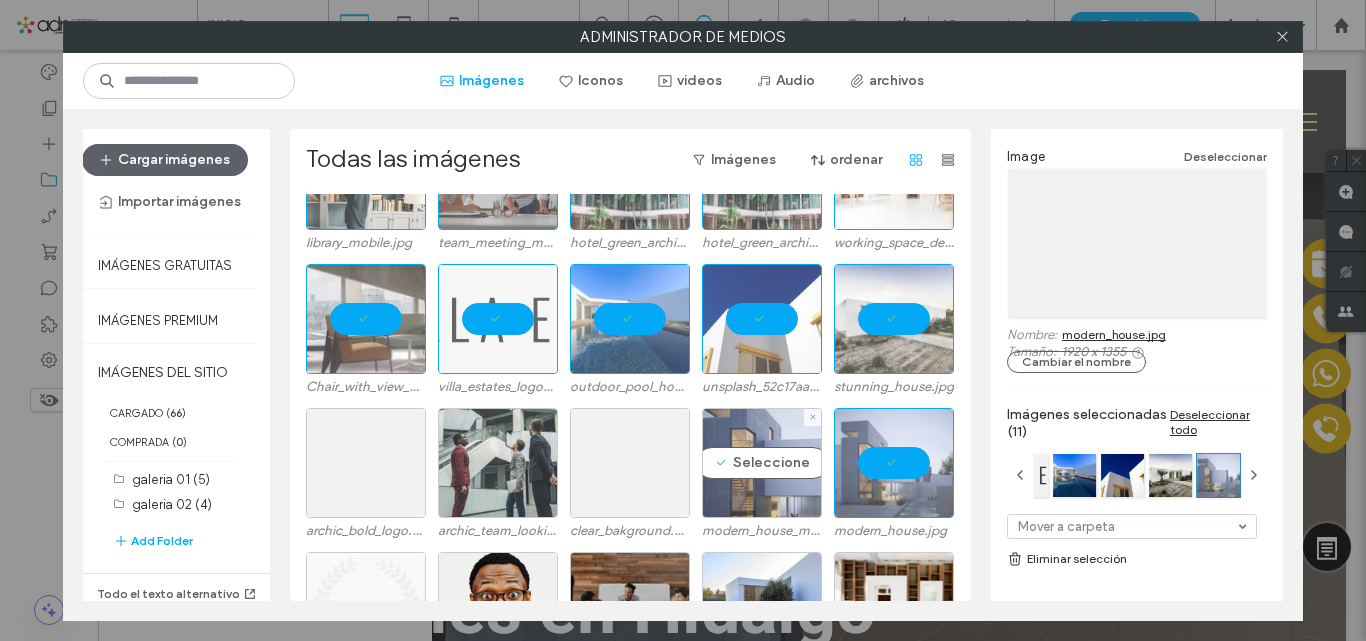 click on "Seleccione" at bounding box center [762, 463] 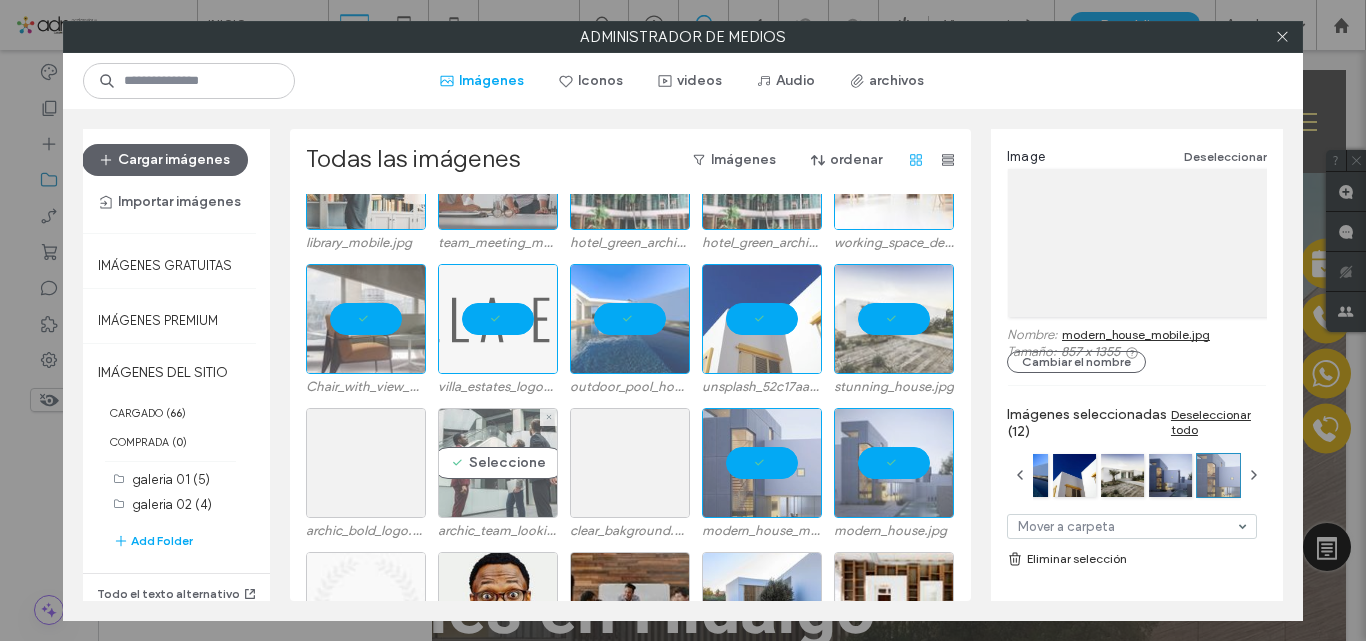 click on "Seleccione" at bounding box center [498, 463] 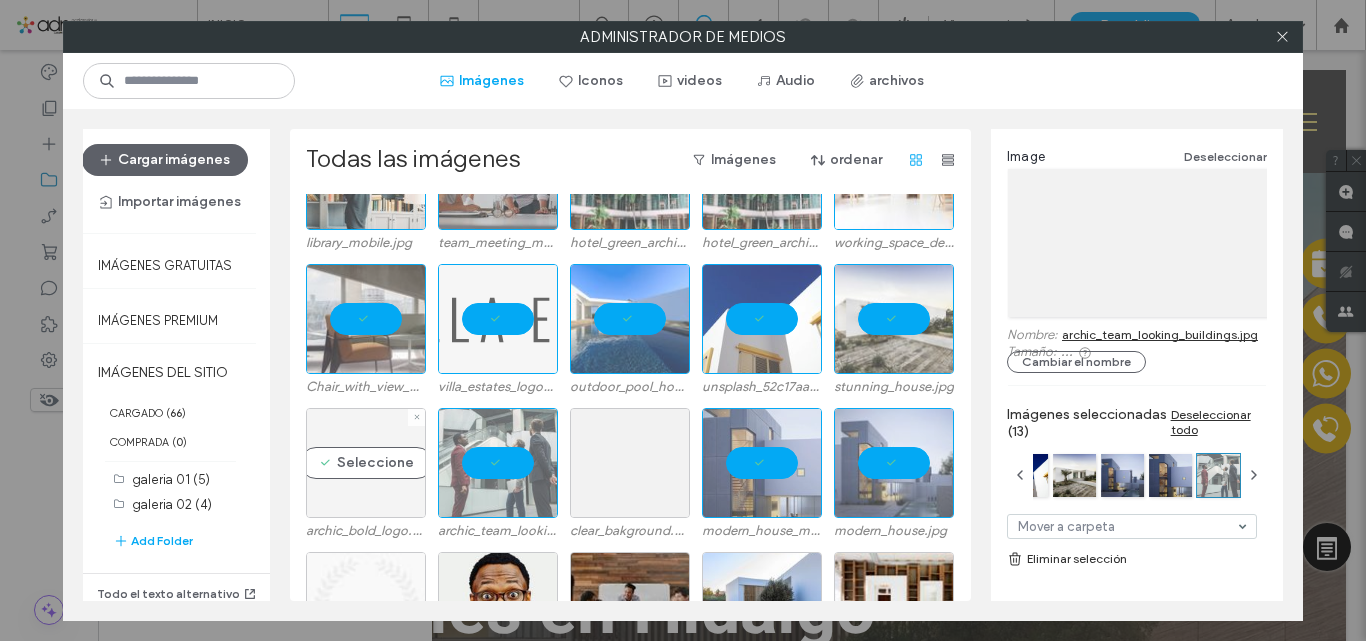 click on "Seleccione" at bounding box center [366, 463] 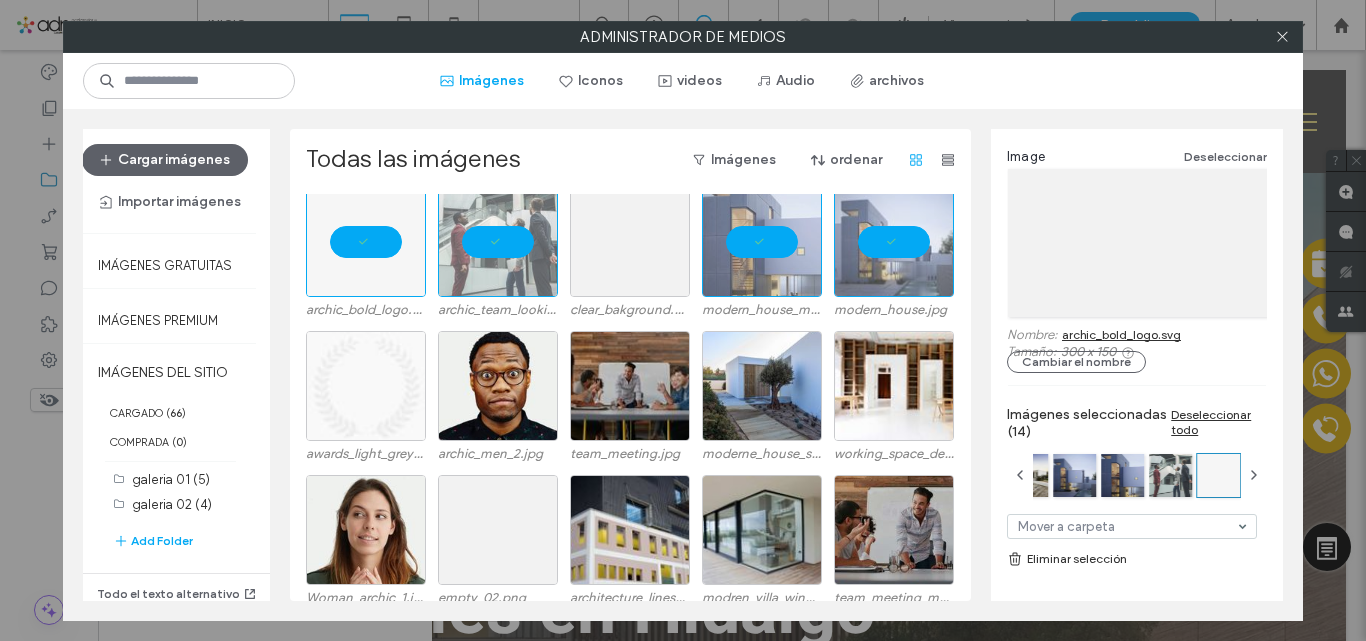 scroll, scrollTop: 2072, scrollLeft: 0, axis: vertical 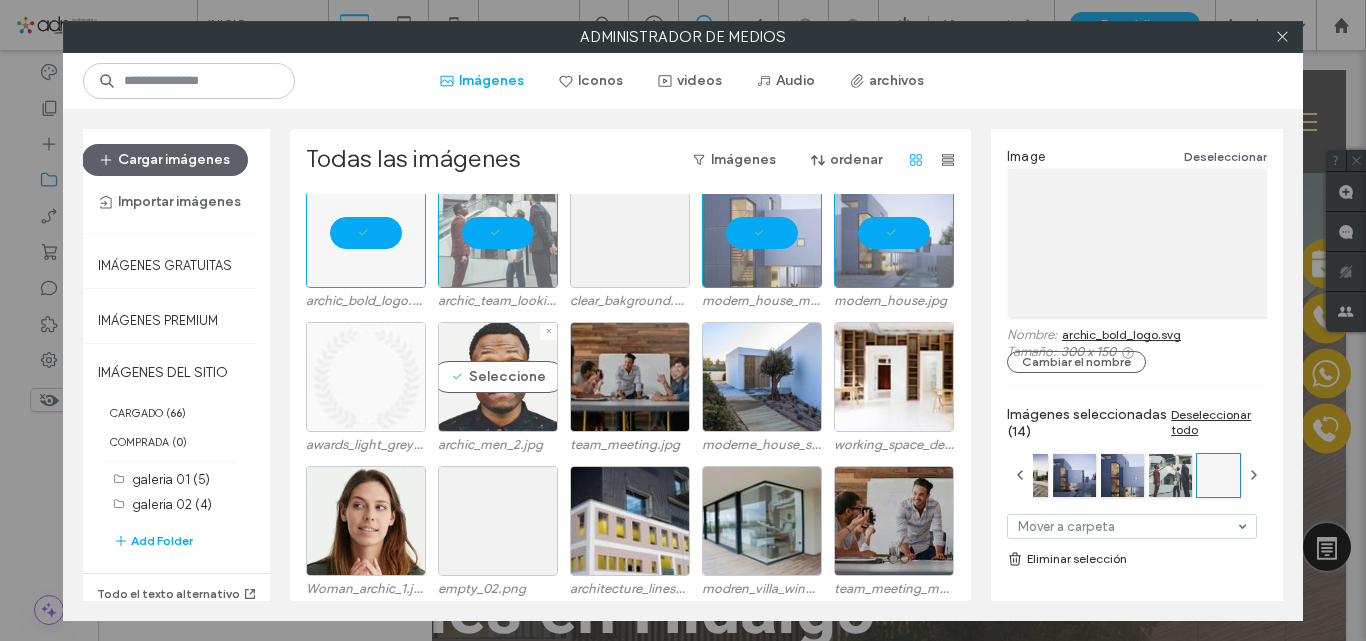click on "Seleccione" at bounding box center (498, 377) 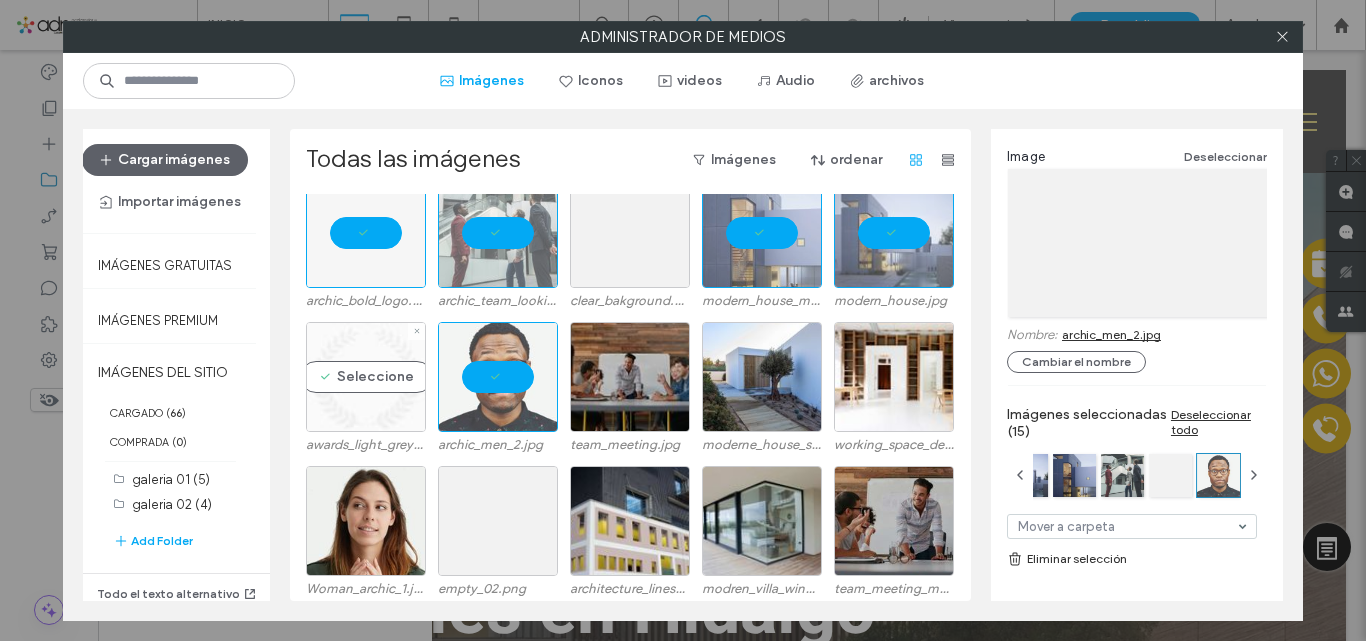 click on "Seleccione" at bounding box center [366, 377] 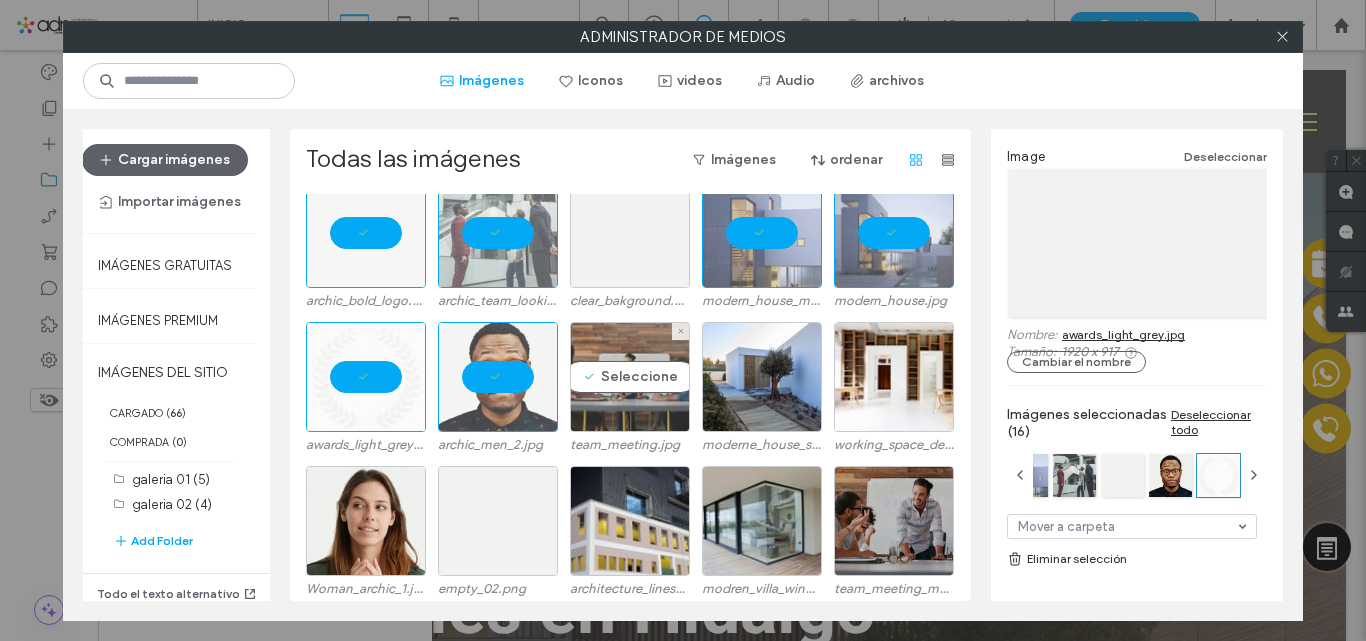 click on "Seleccione" at bounding box center (630, 377) 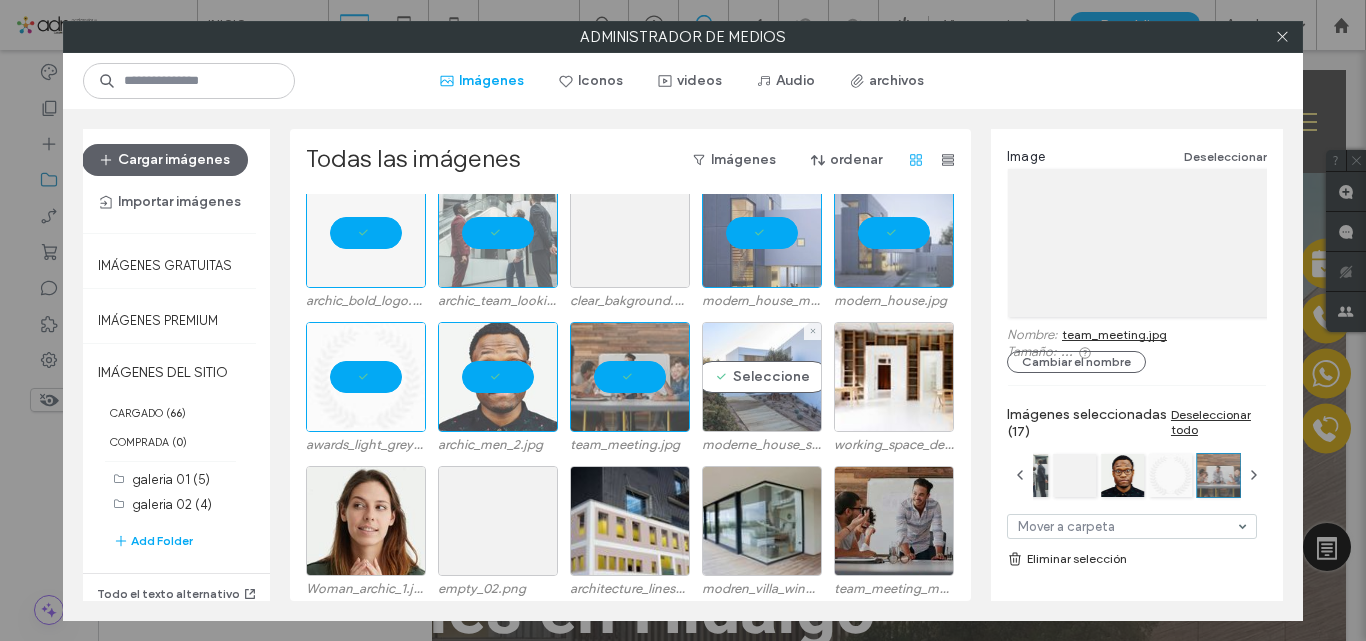 click on "Seleccione" at bounding box center [762, 377] 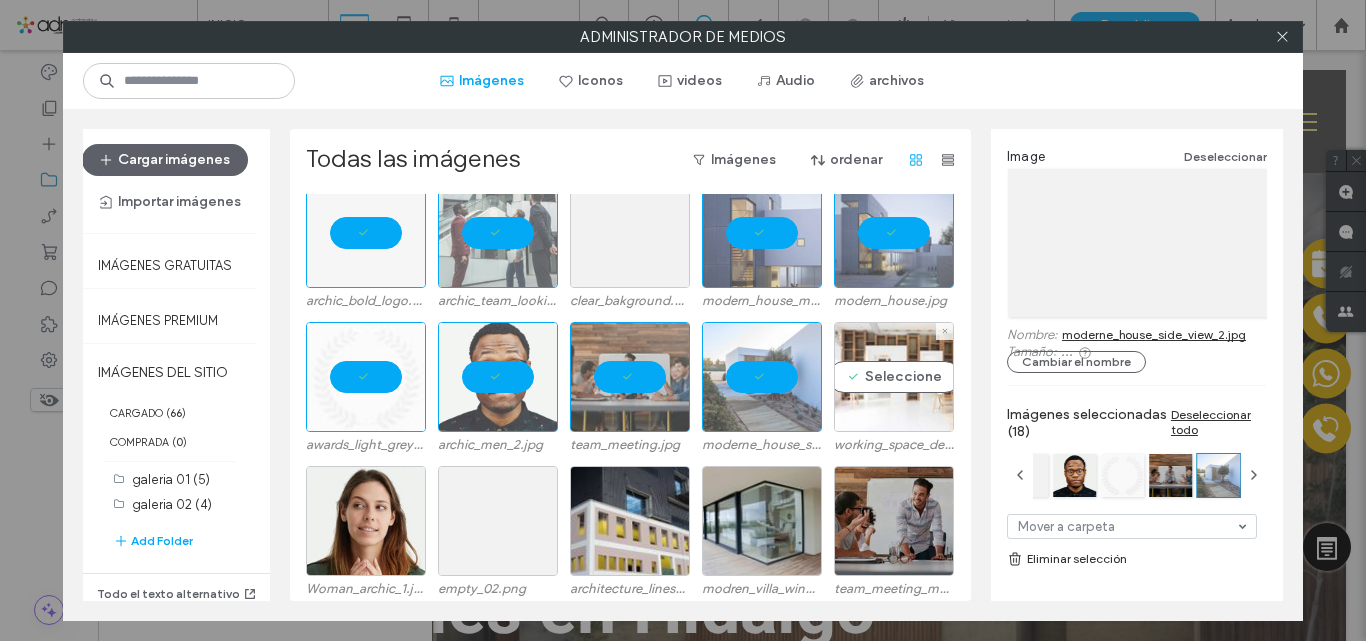 click on "Seleccione" at bounding box center [894, 377] 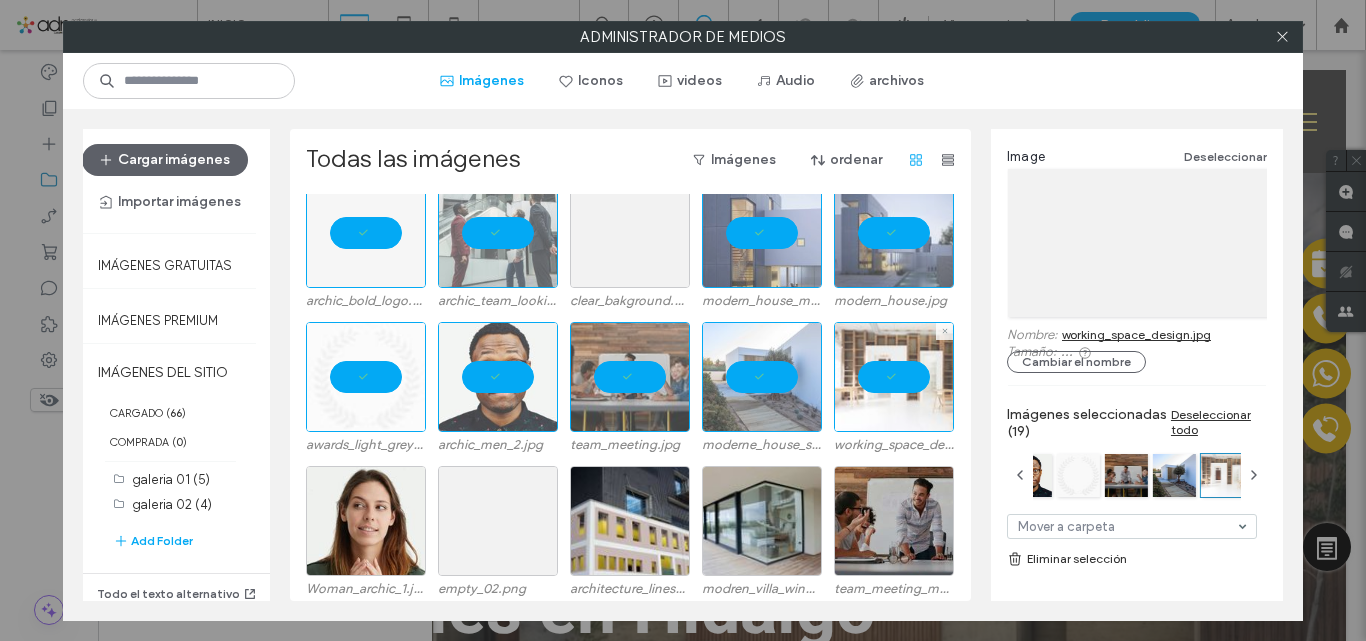 scroll, scrollTop: 2248, scrollLeft: 0, axis: vertical 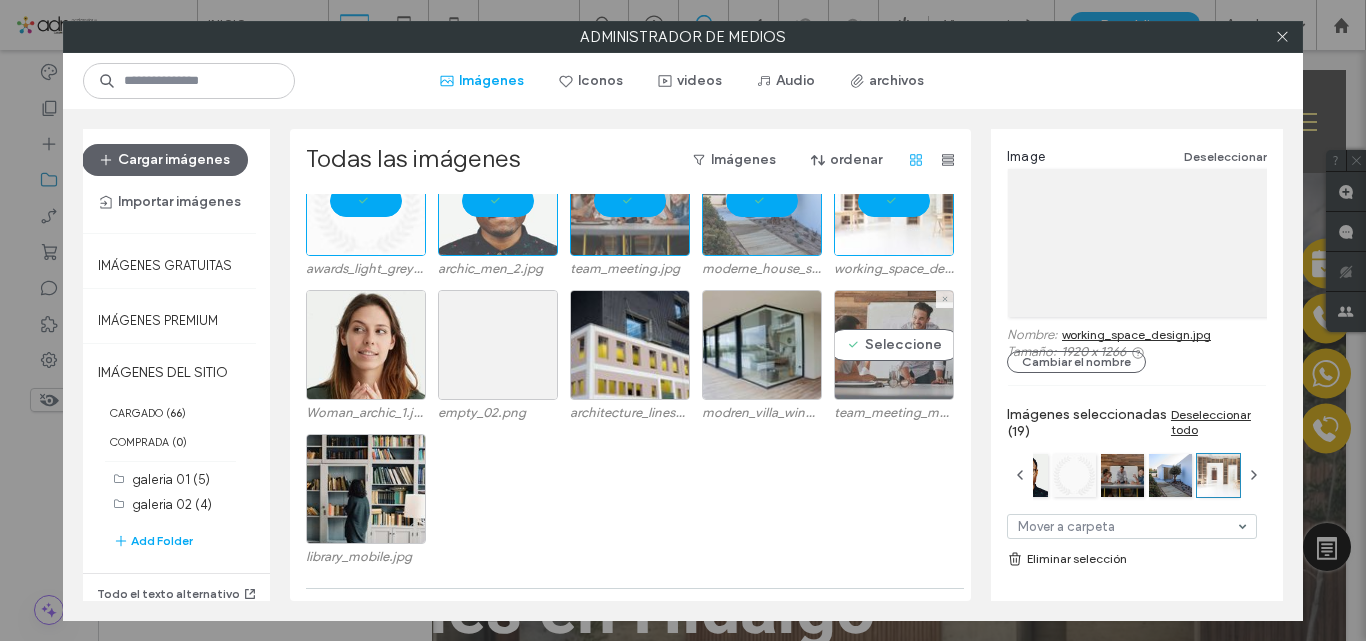 click on "Seleccione" at bounding box center (894, 345) 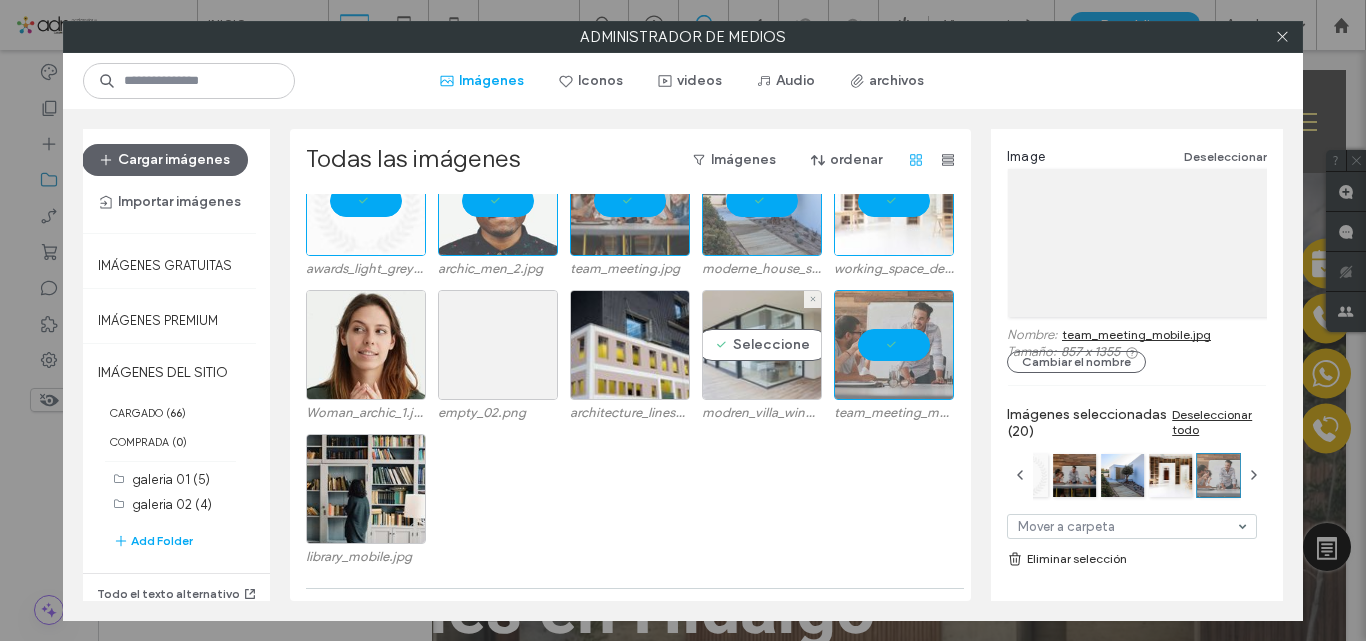 click on "Seleccione" at bounding box center (762, 345) 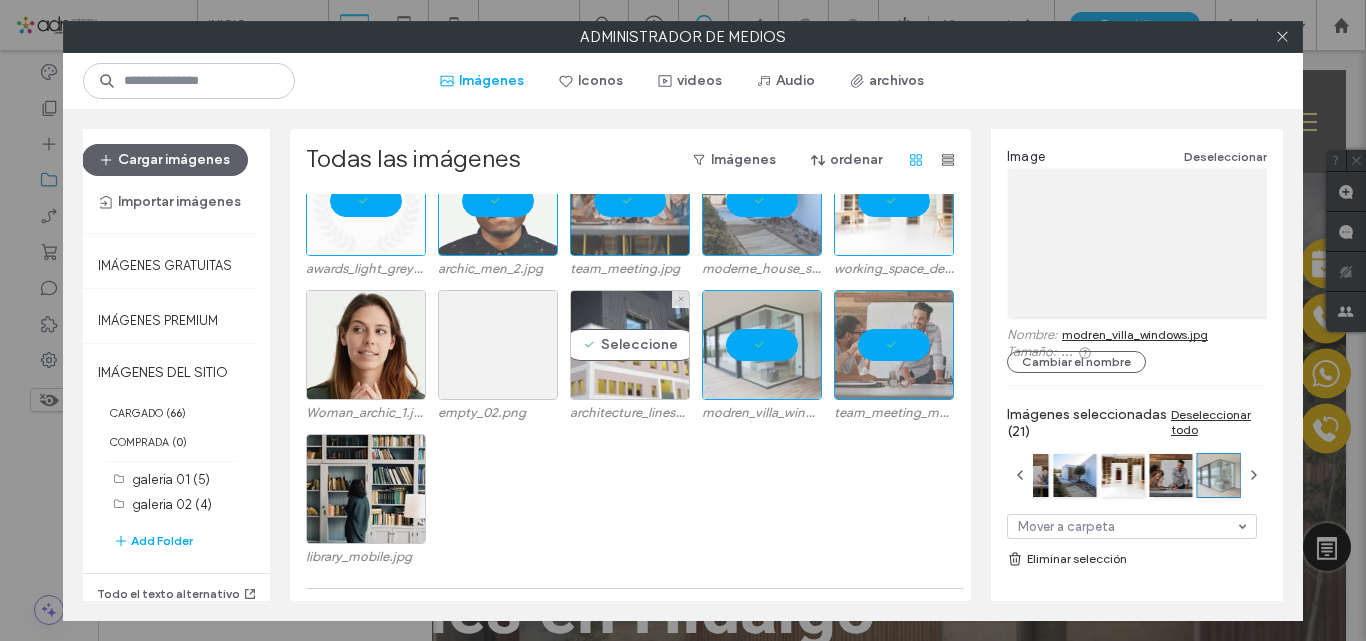 click on "Seleccione" at bounding box center (630, 345) 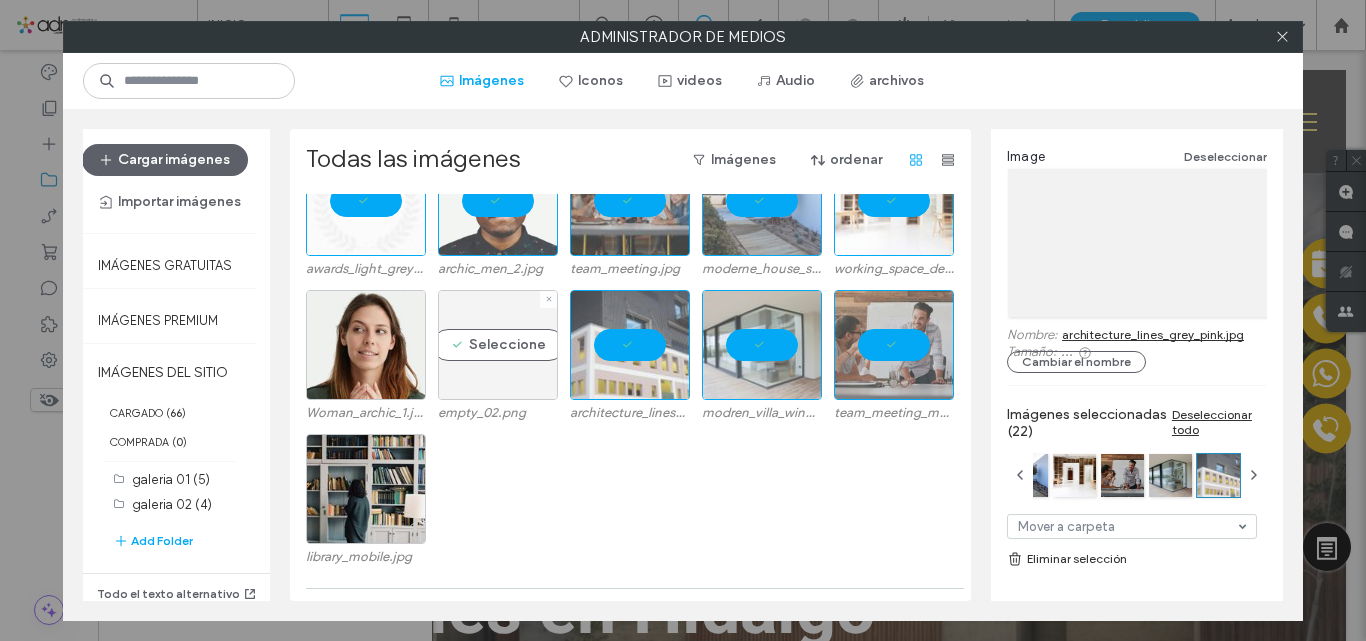 click on "Seleccione" at bounding box center [498, 345] 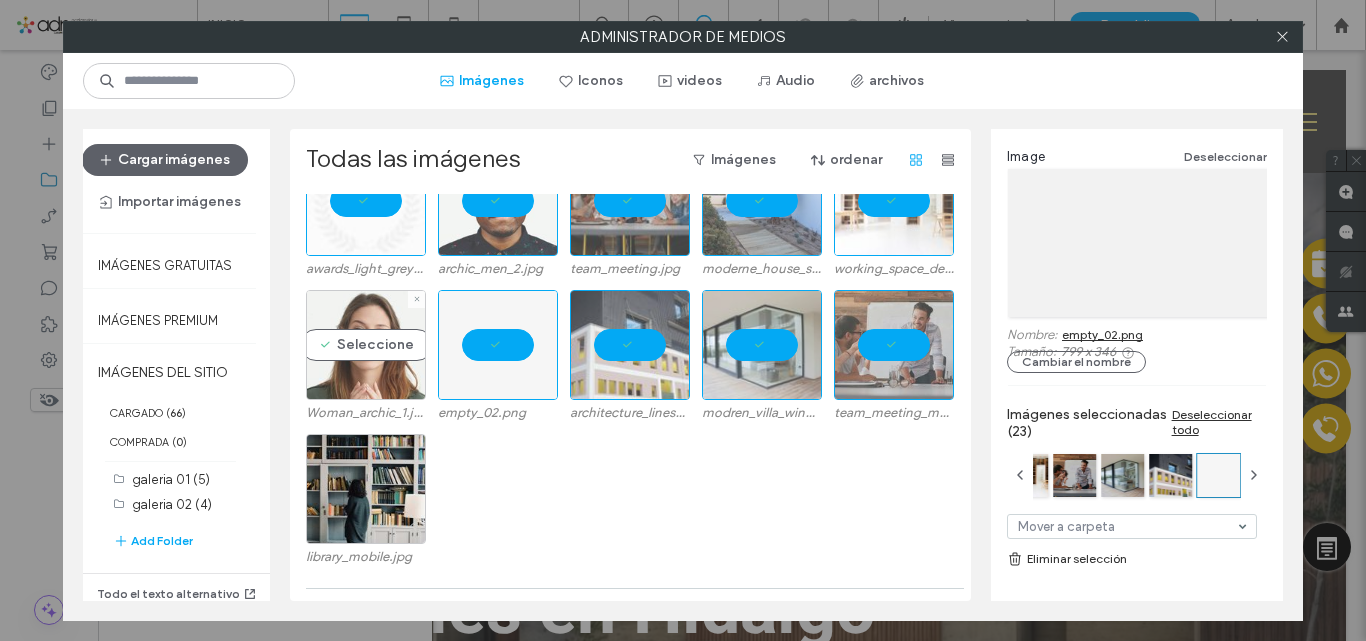 click on "Seleccione" at bounding box center (366, 345) 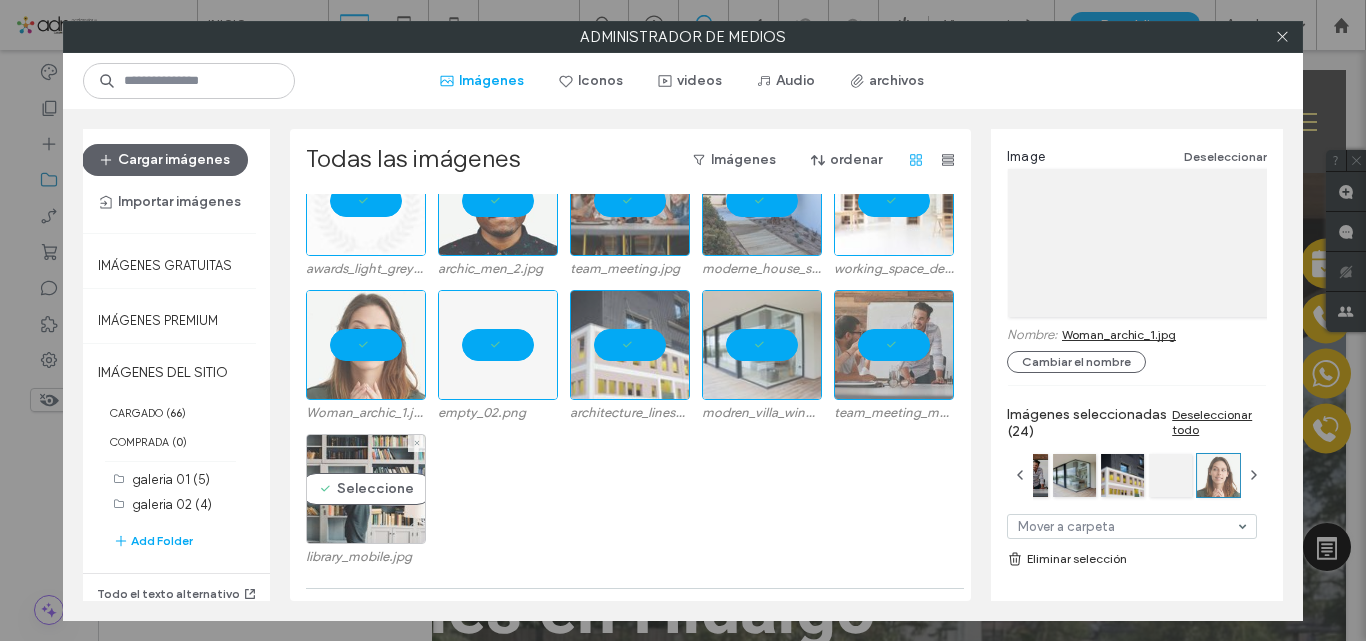 click on "Seleccione" at bounding box center (366, 489) 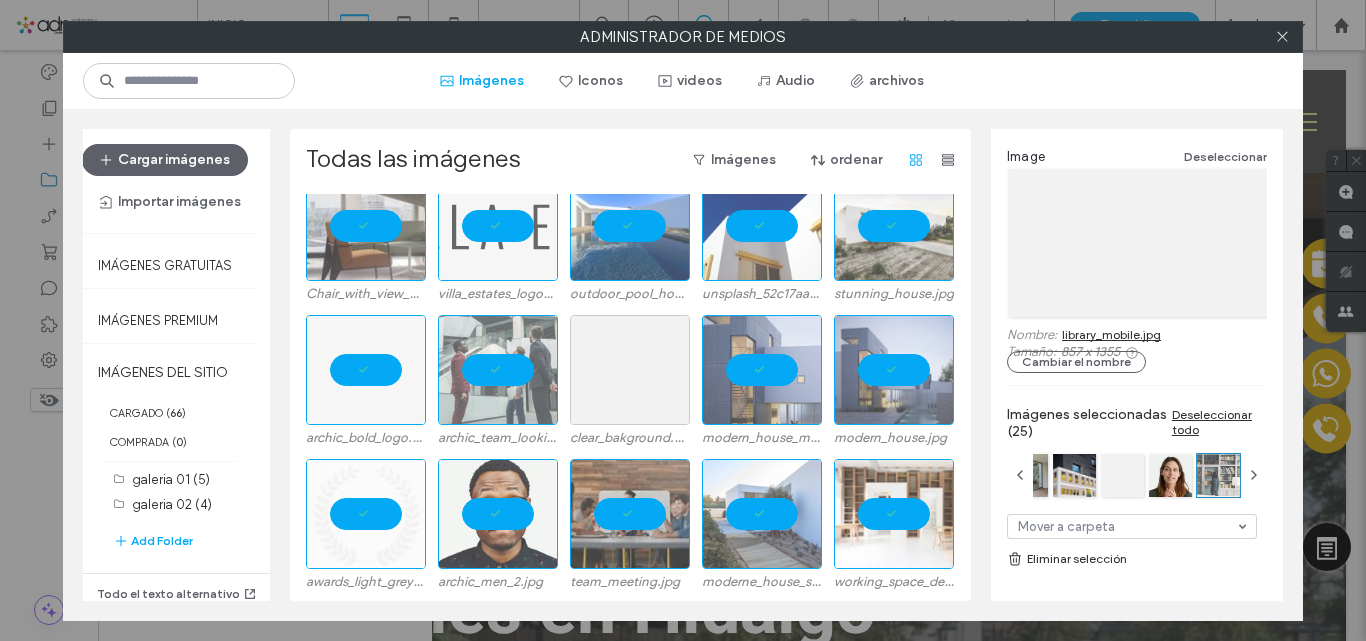 scroll, scrollTop: 1934, scrollLeft: 0, axis: vertical 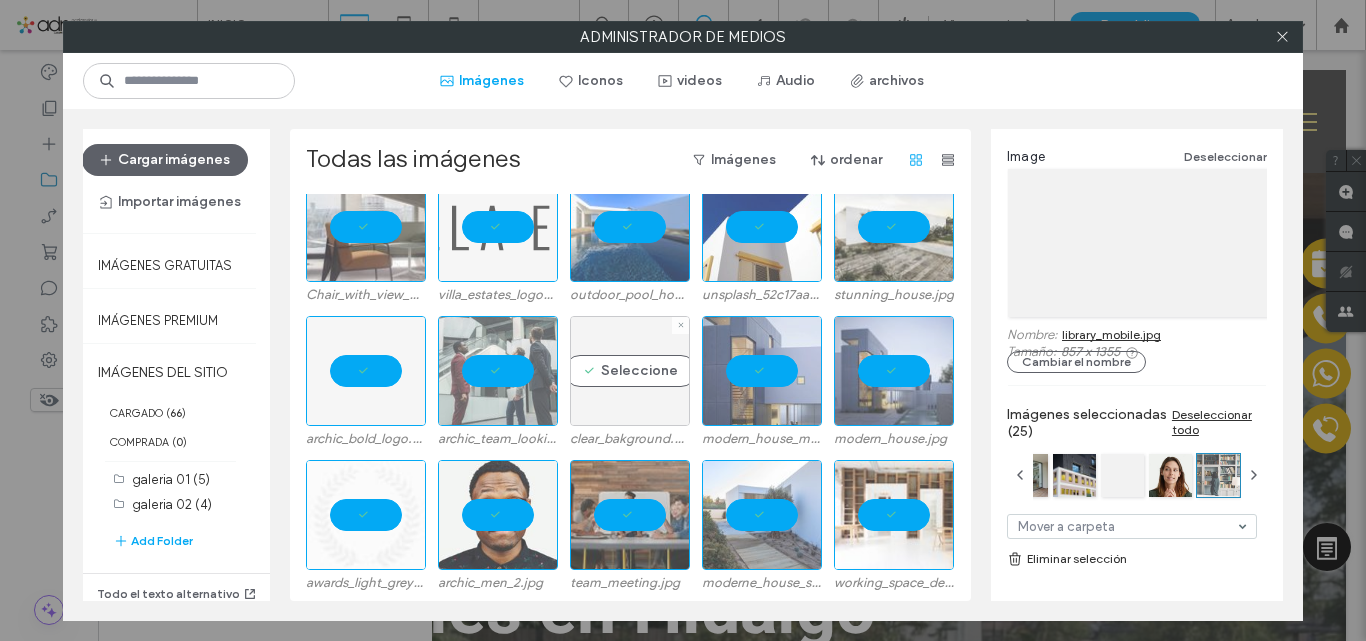 click on "Seleccione" at bounding box center (630, 371) 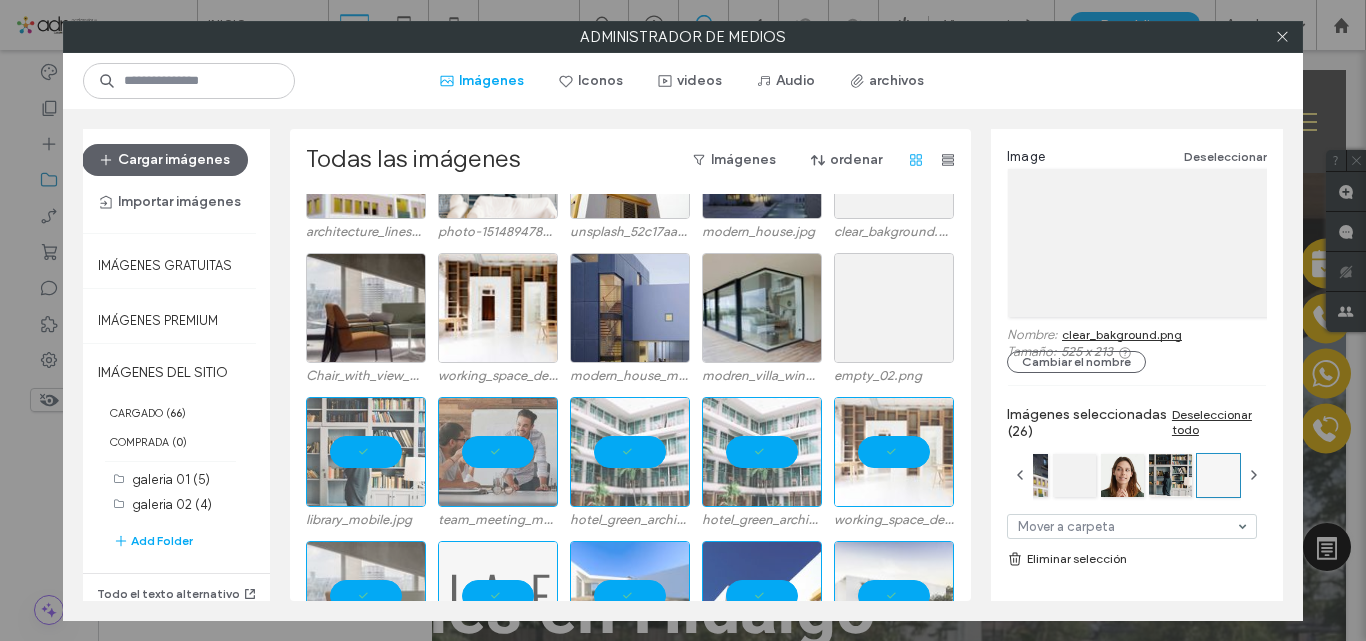 scroll, scrollTop: 1520, scrollLeft: 0, axis: vertical 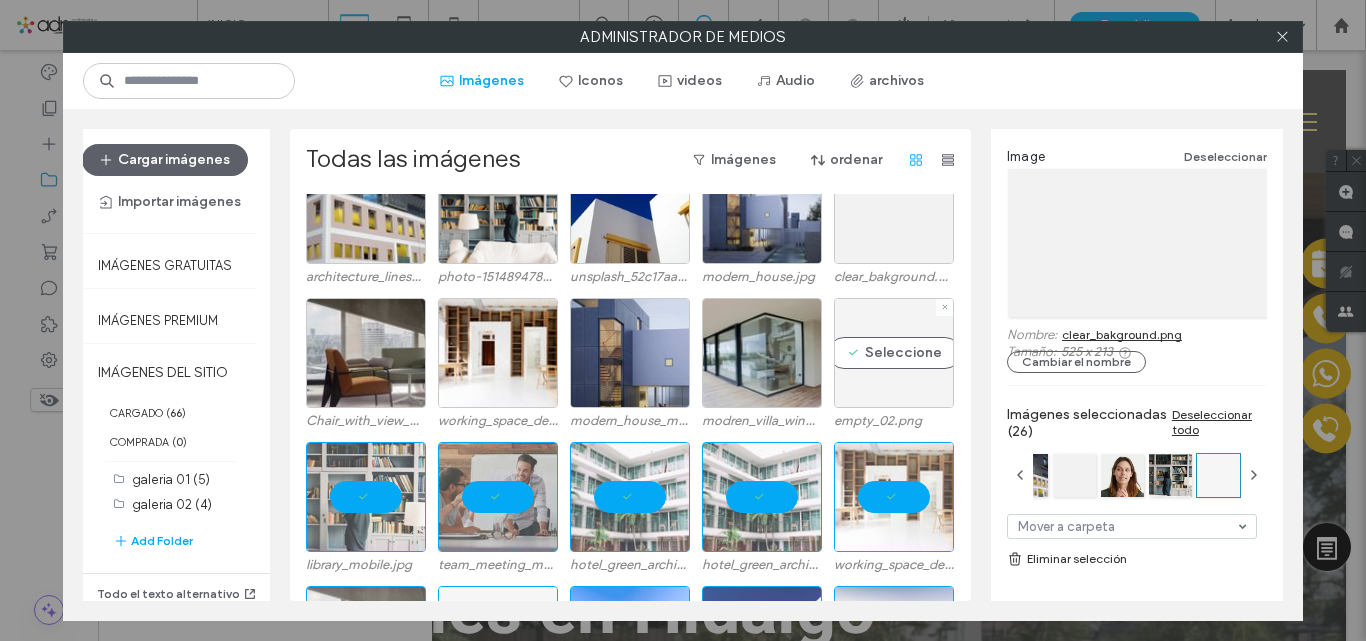 click on "Seleccione" at bounding box center (894, 353) 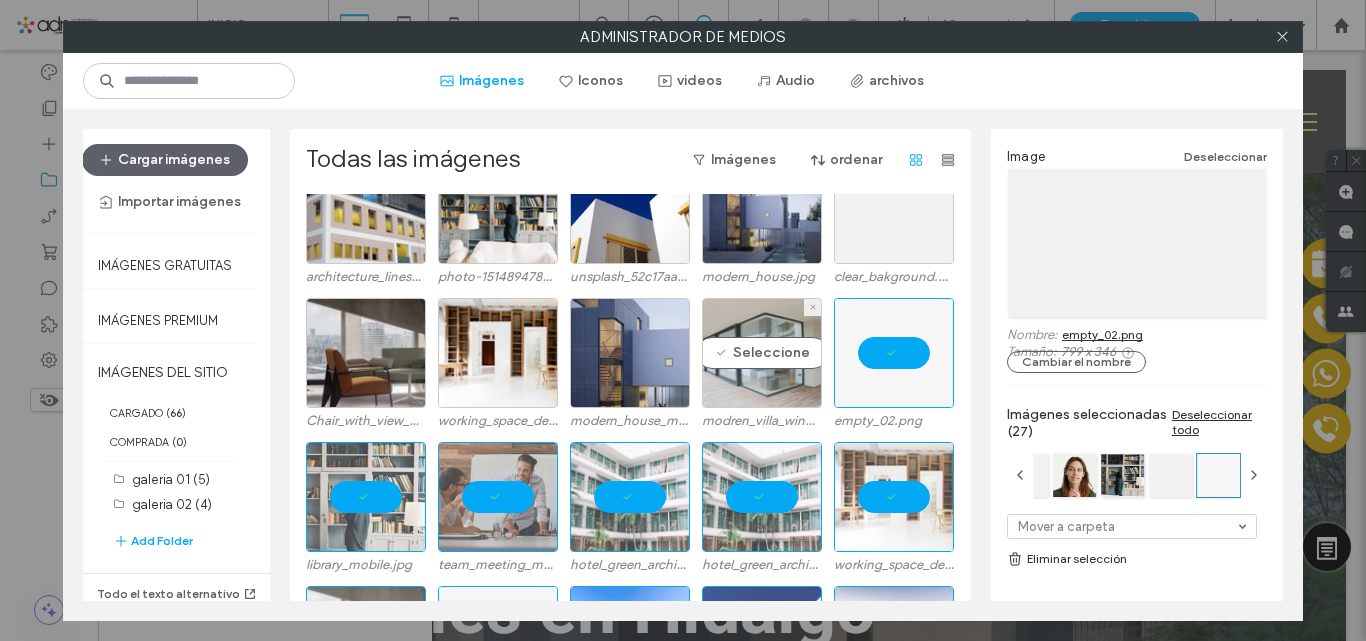 click on "Seleccione" at bounding box center [762, 353] 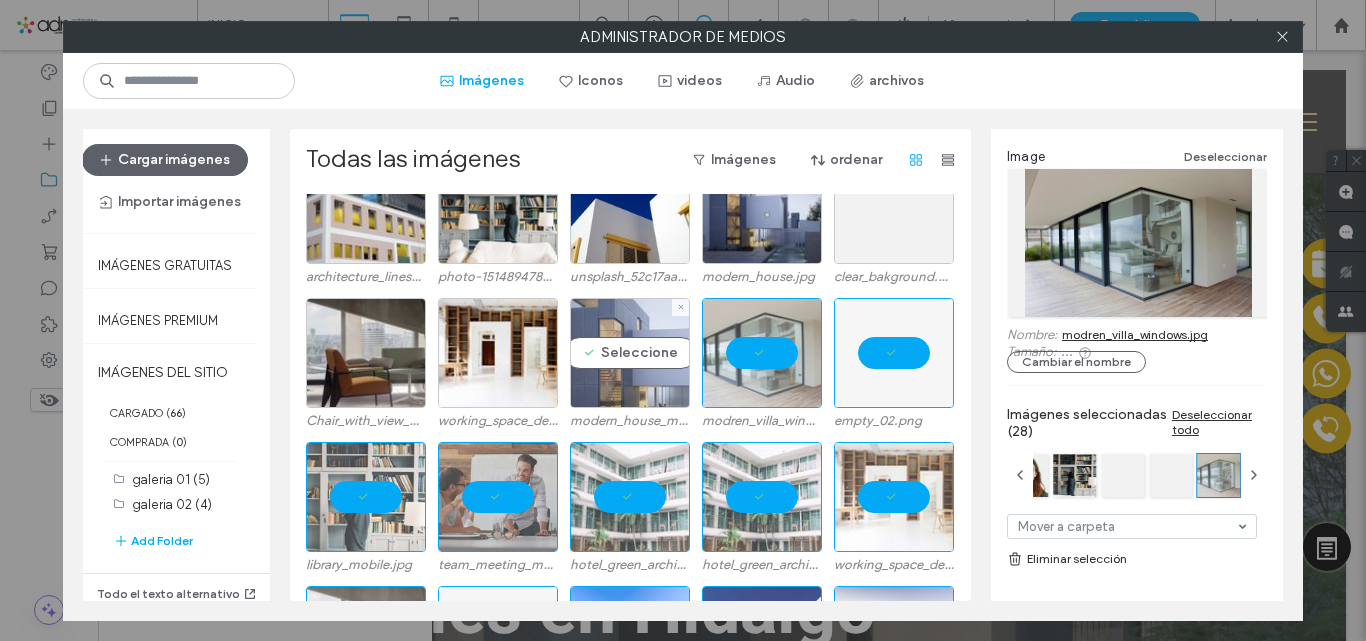 click on "Seleccione" at bounding box center [630, 353] 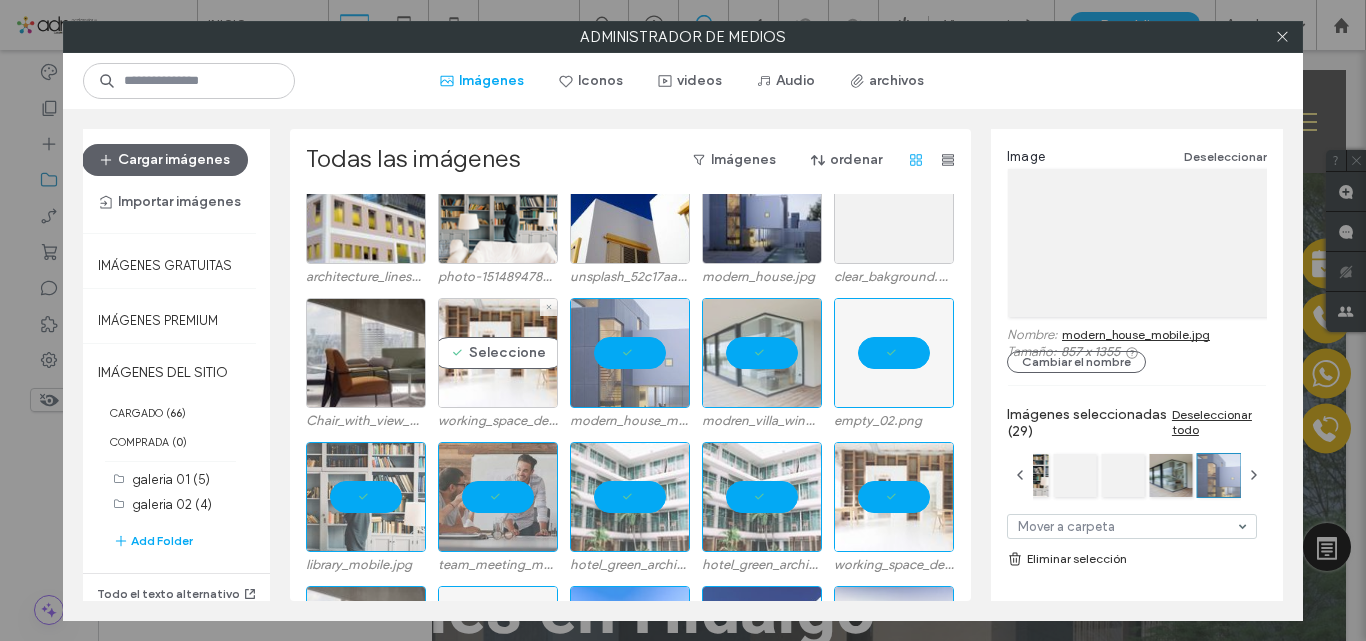 click on "Seleccione" at bounding box center [498, 353] 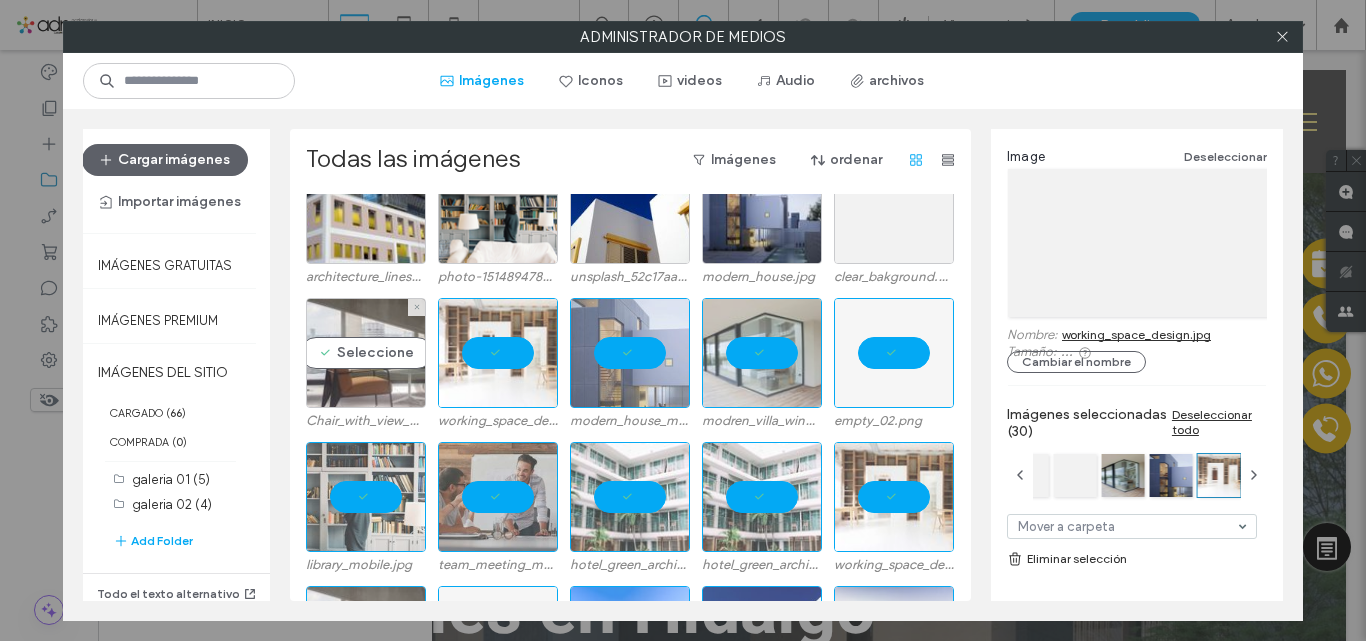 click on "Seleccione" at bounding box center [366, 353] 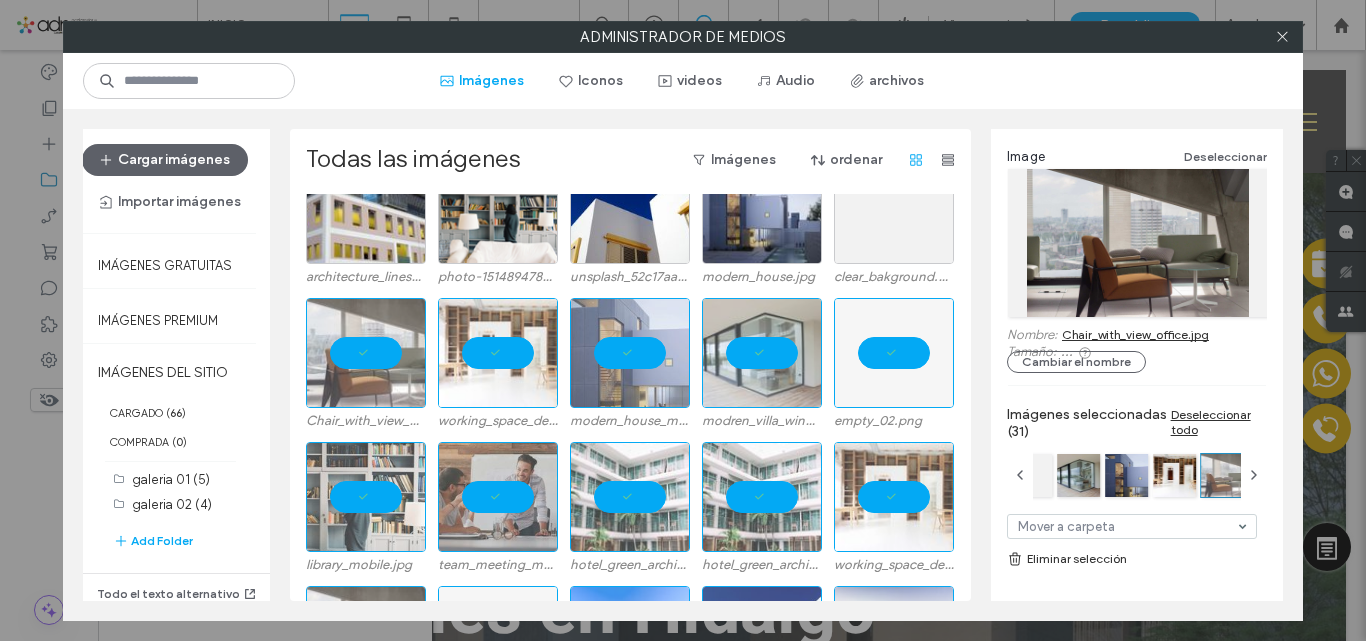 scroll, scrollTop: 1357, scrollLeft: 0, axis: vertical 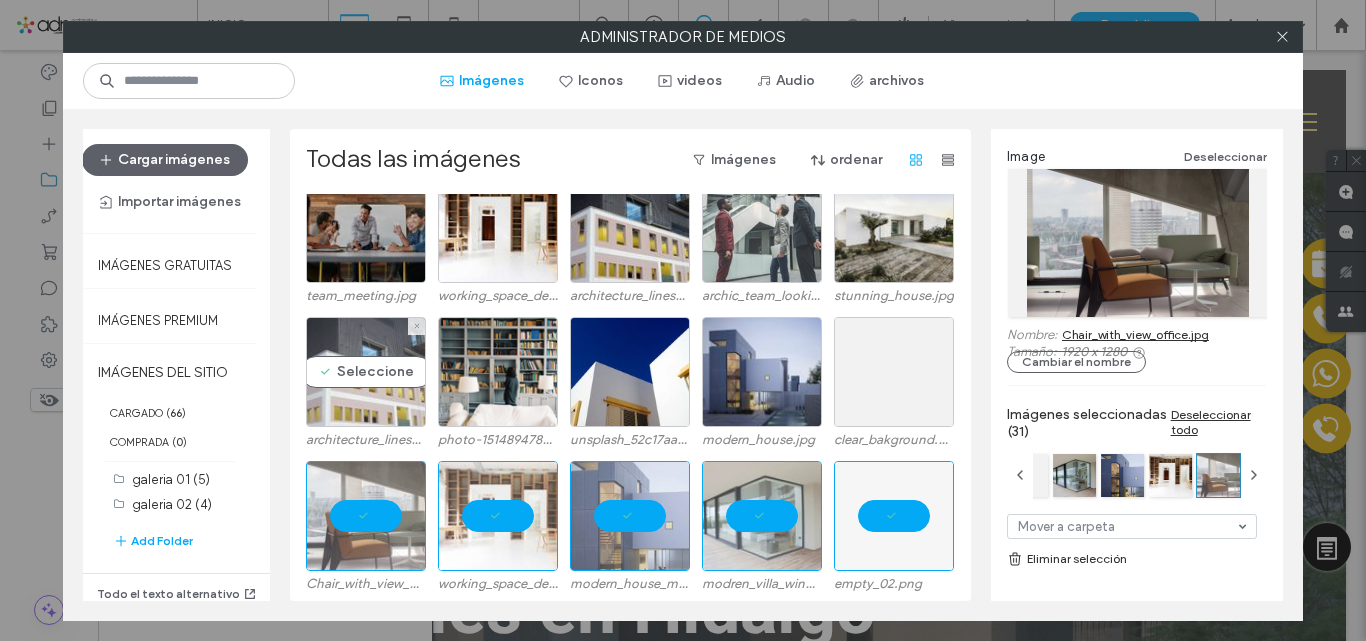 click on "Seleccione" at bounding box center [366, 372] 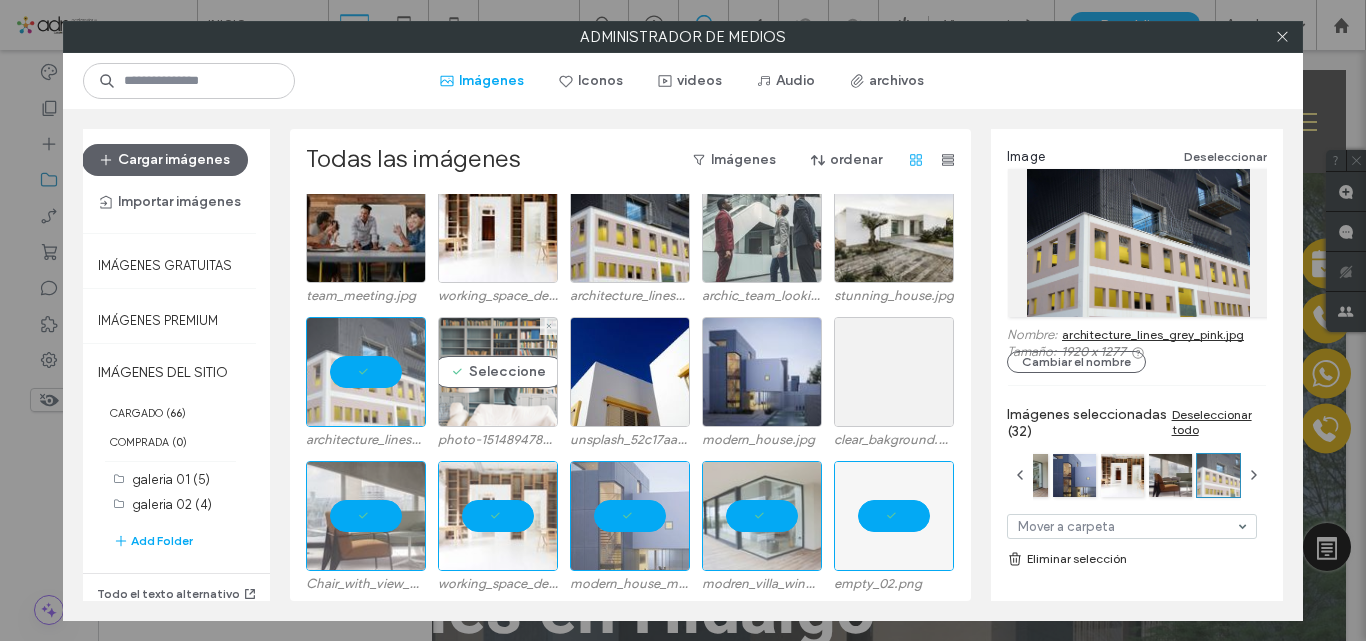 click on "Seleccione" at bounding box center [498, 372] 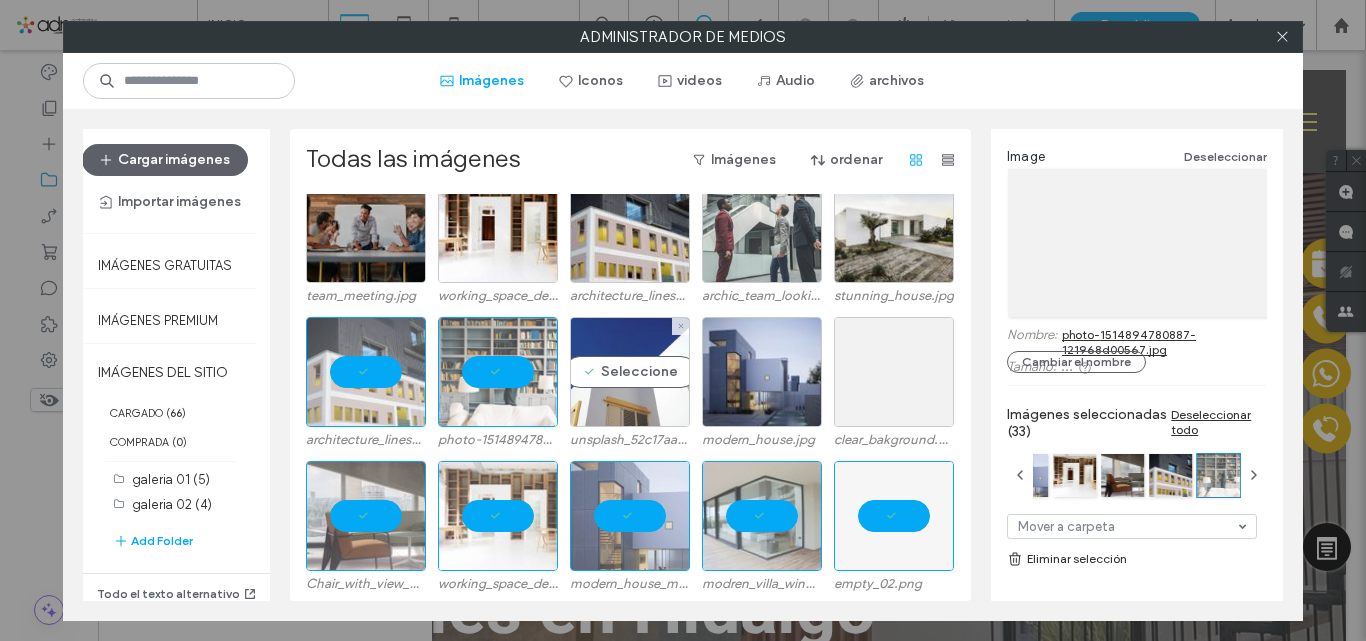 click on "Seleccione" at bounding box center (630, 372) 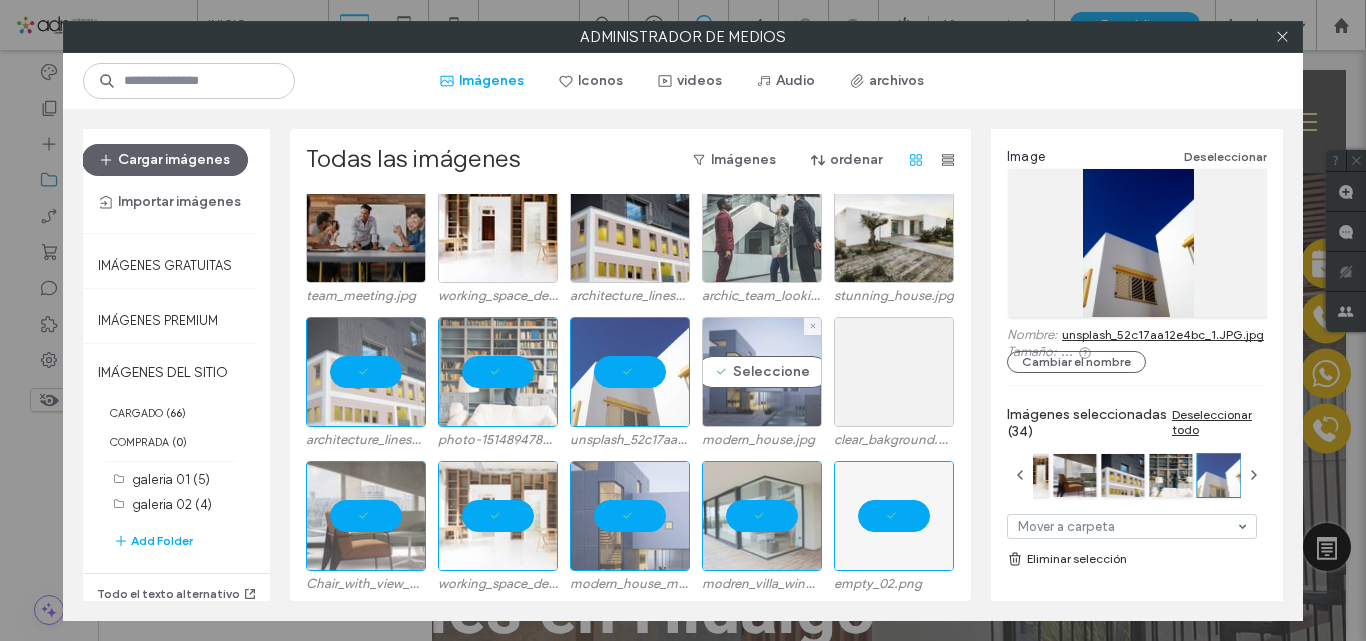 click on "Seleccione" at bounding box center (762, 372) 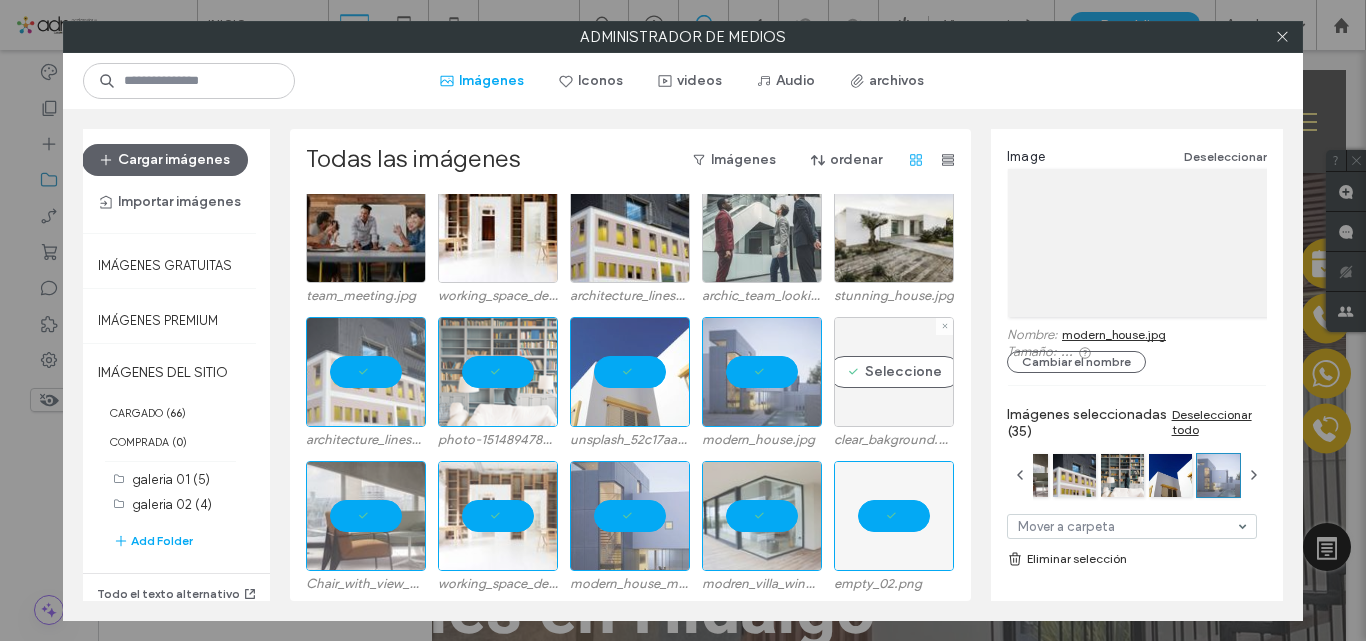 click on "Seleccione" at bounding box center (894, 372) 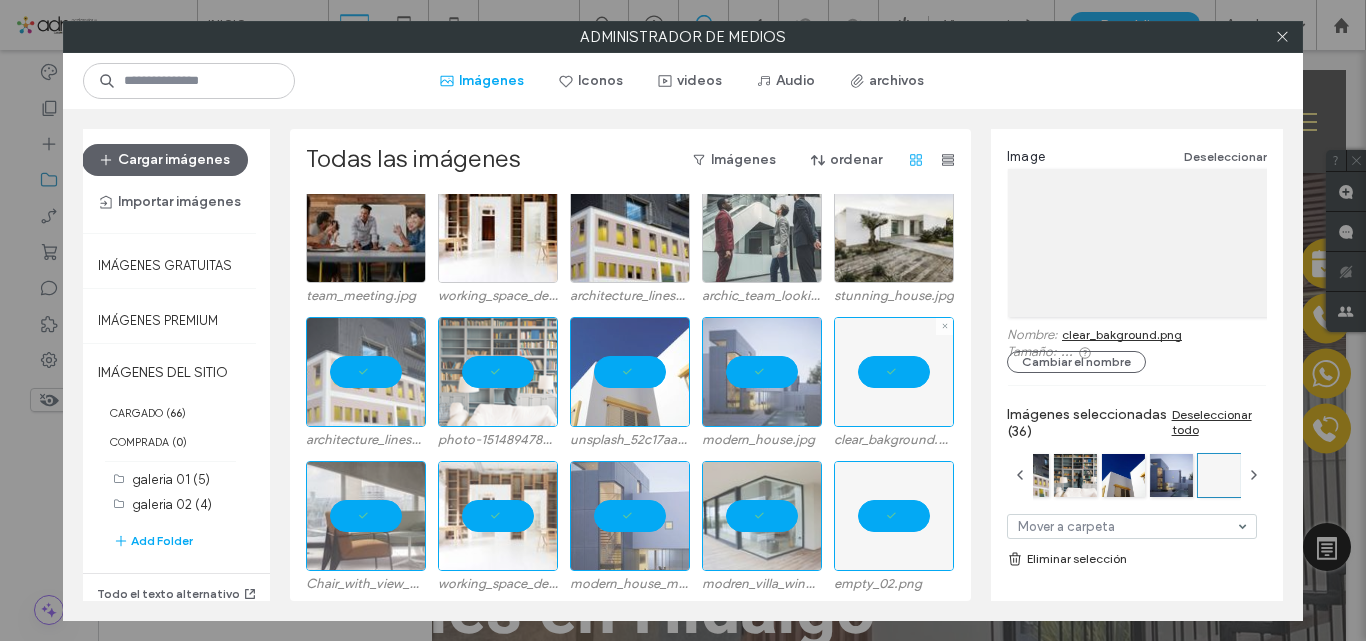 scroll, scrollTop: 1102, scrollLeft: 0, axis: vertical 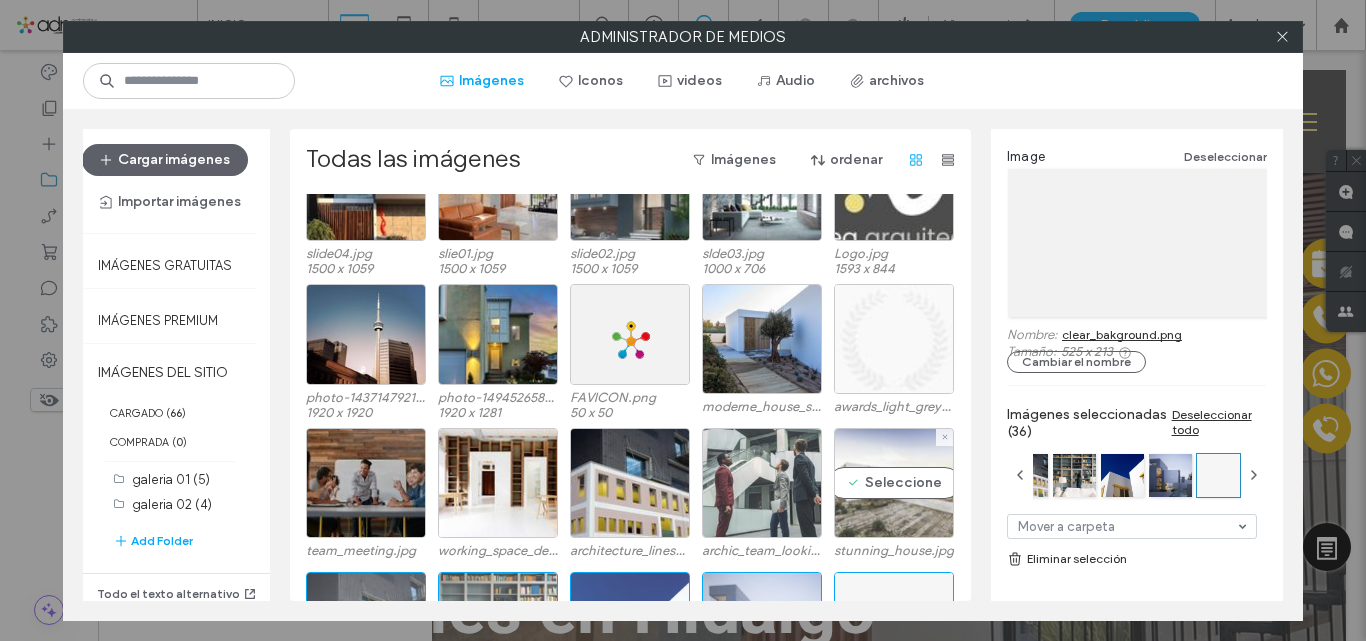 click on "Seleccione" at bounding box center (894, 483) 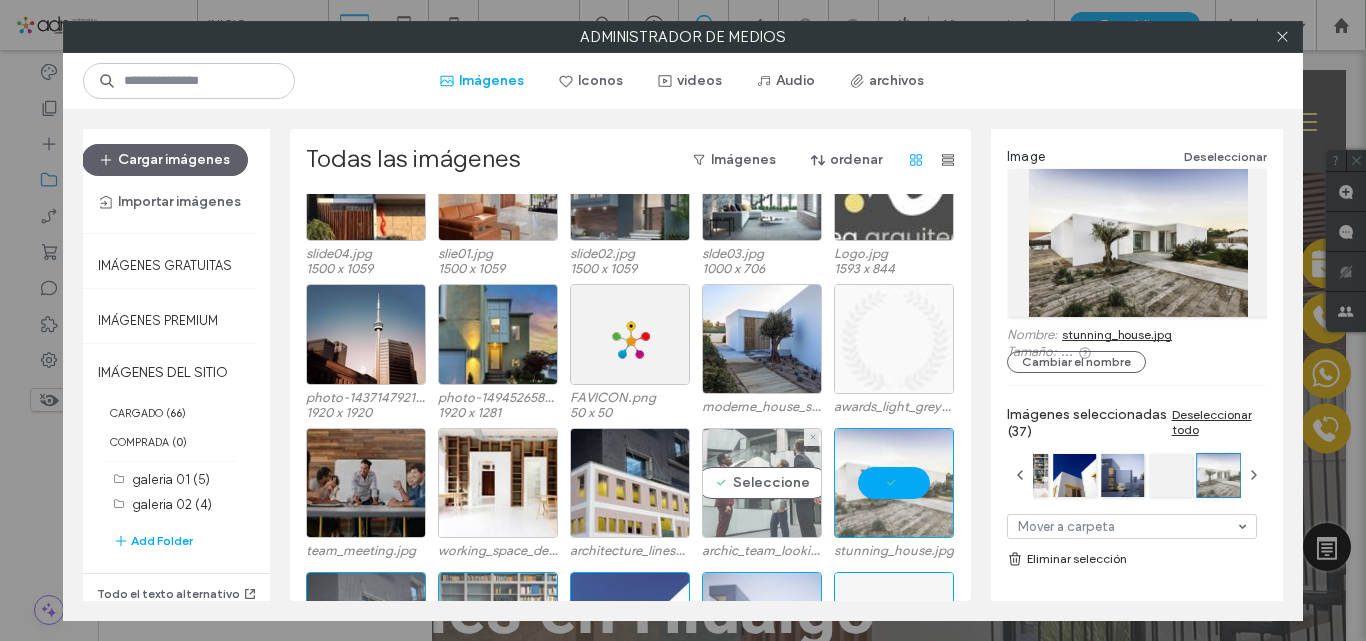 click on "Seleccione" at bounding box center [762, 483] 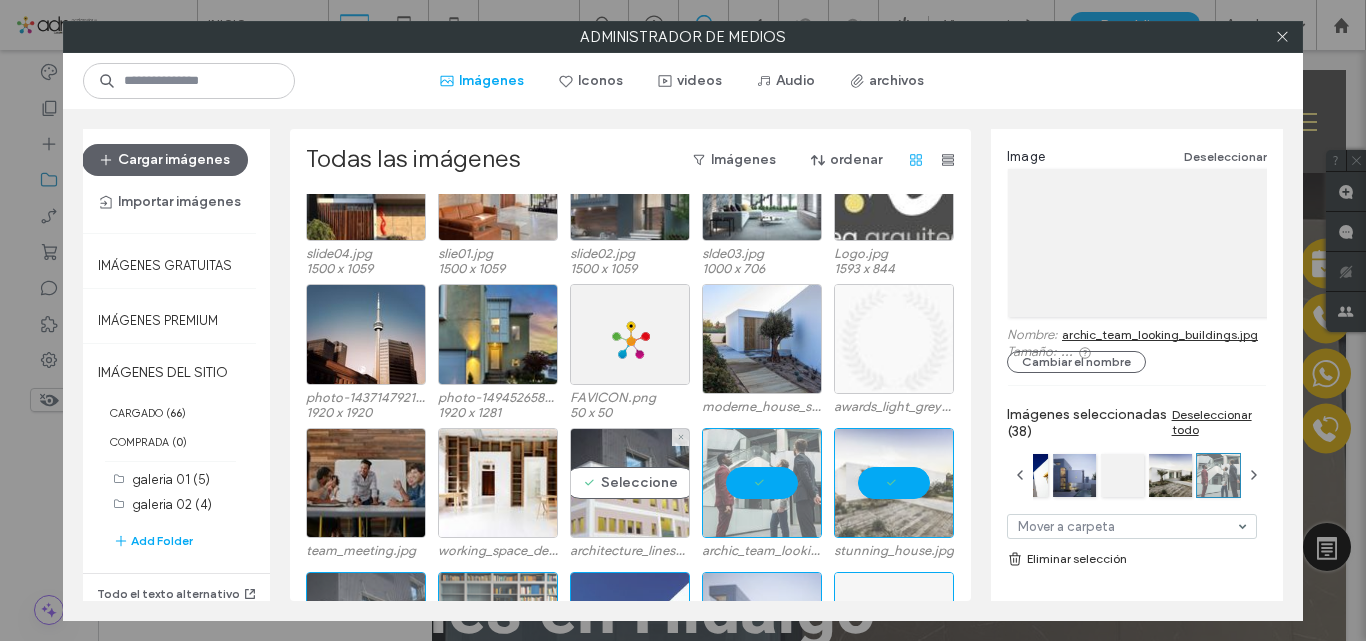 click on "Seleccione" at bounding box center (630, 483) 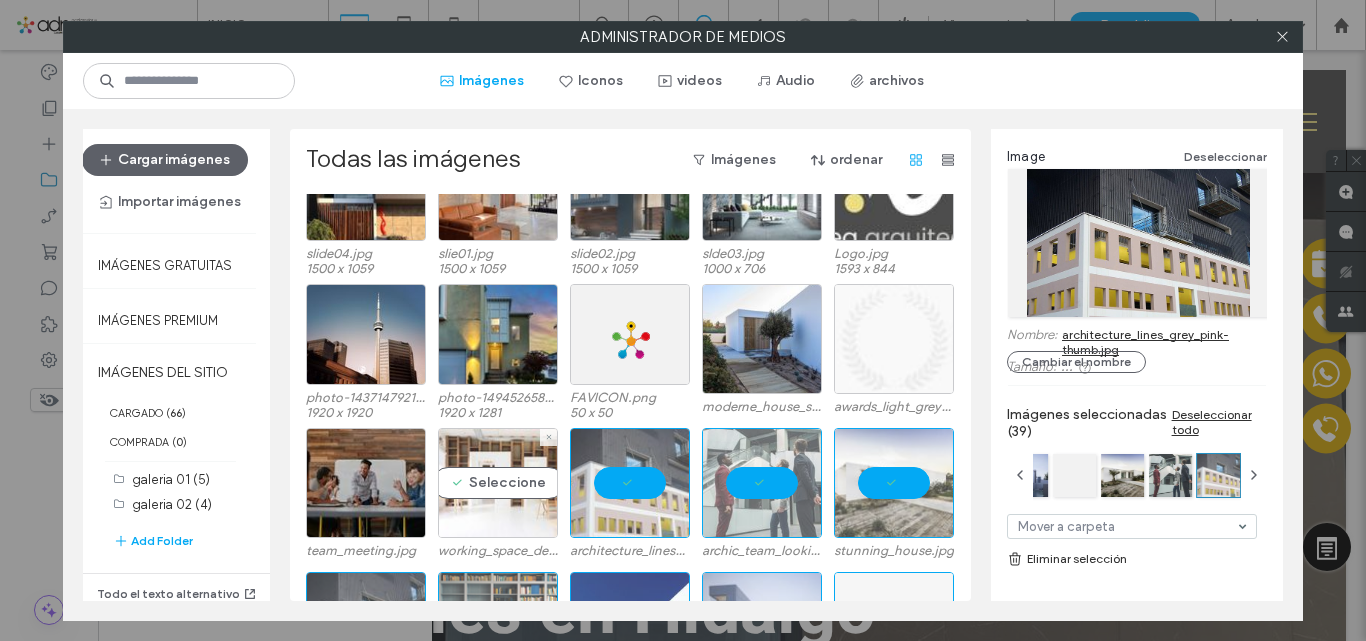 click on "Seleccione" at bounding box center [498, 483] 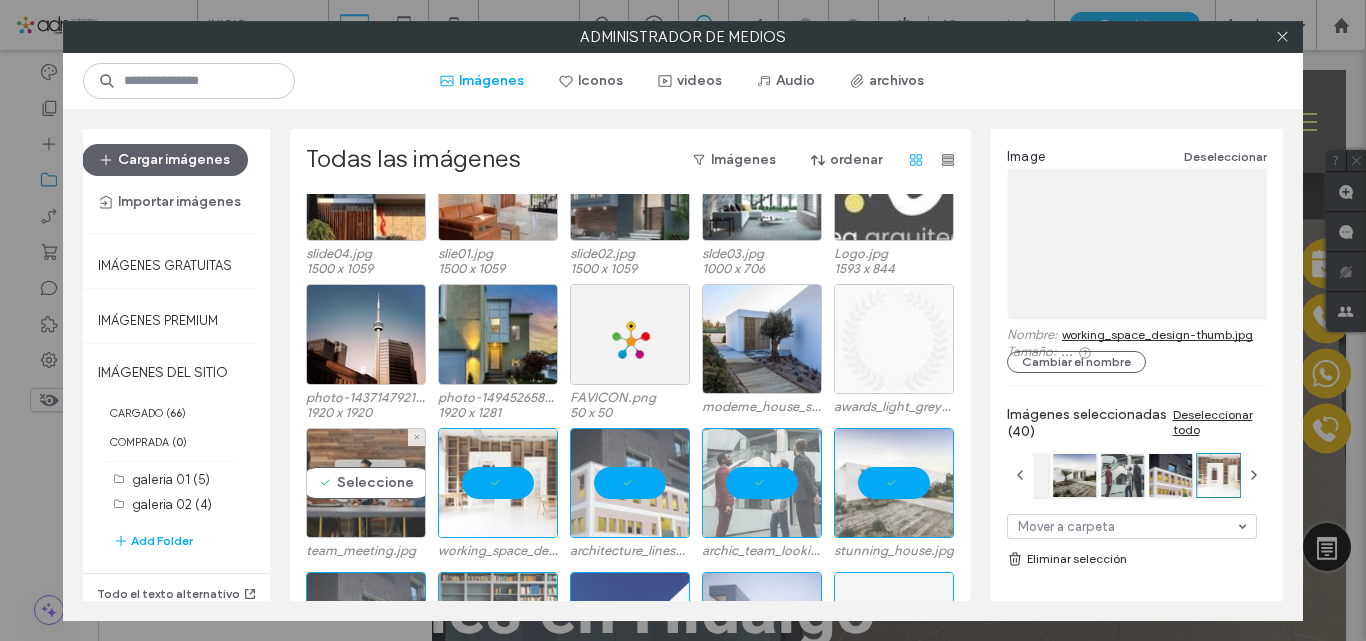 click on "Seleccione" at bounding box center (366, 483) 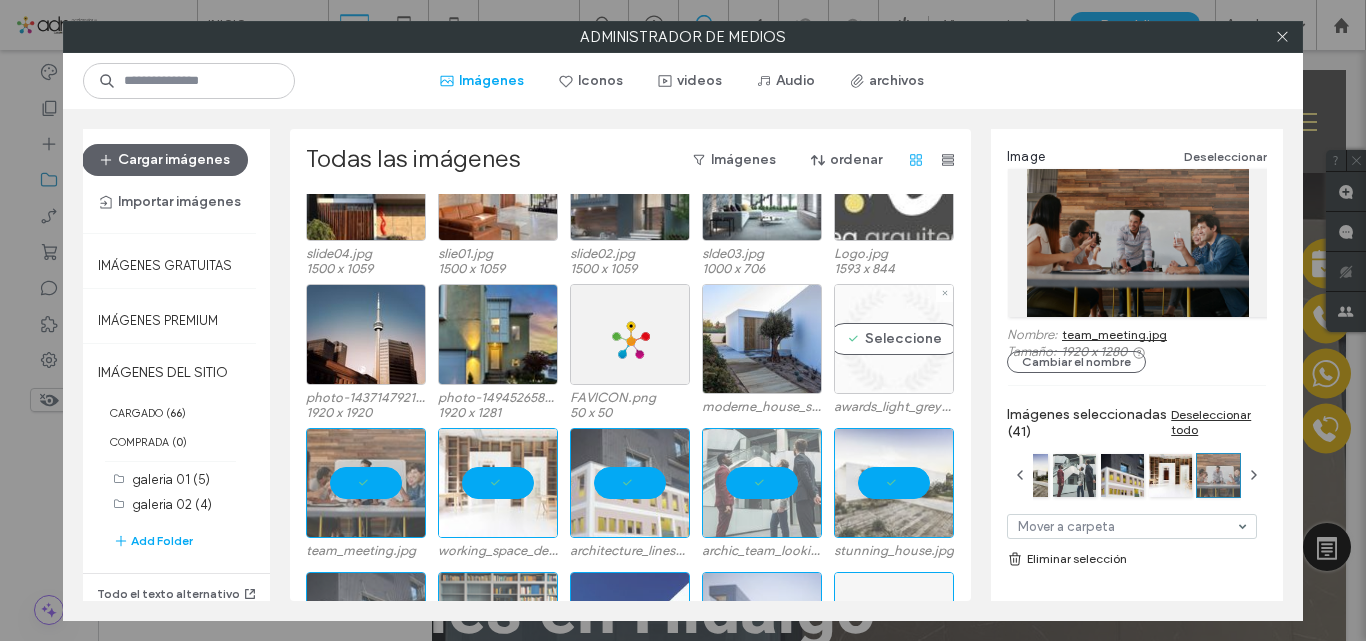 click on "Seleccione" at bounding box center (894, 339) 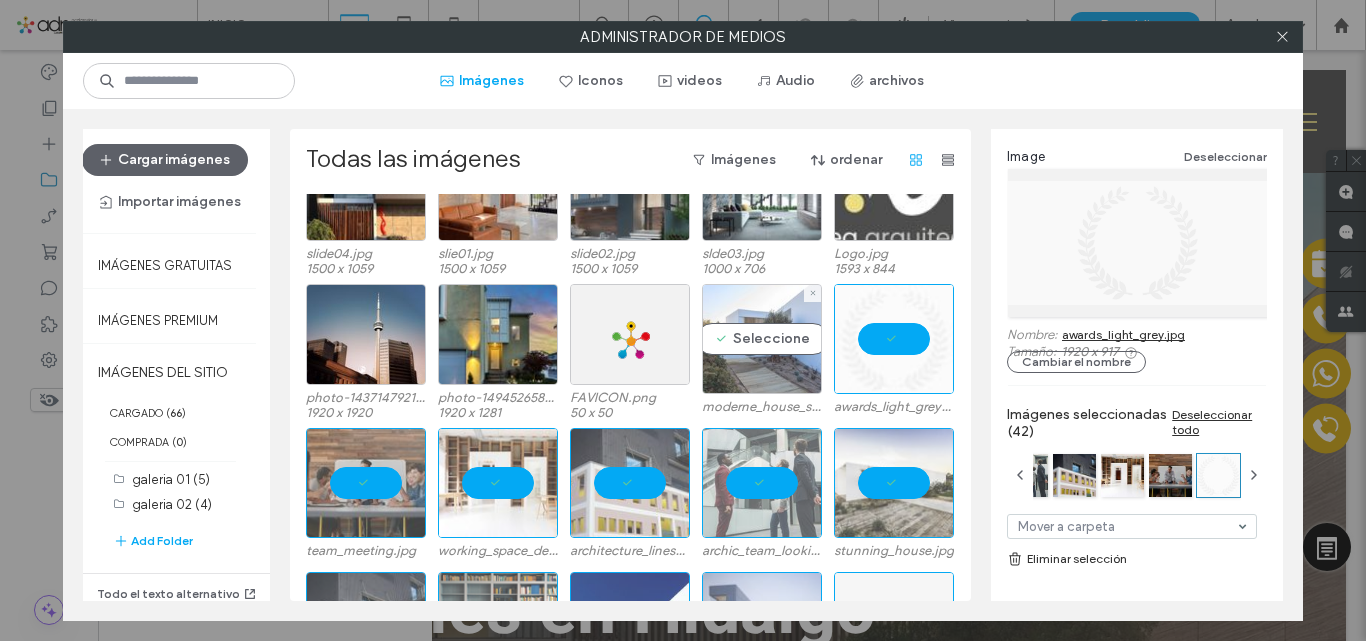 click on "Seleccione" at bounding box center [762, 339] 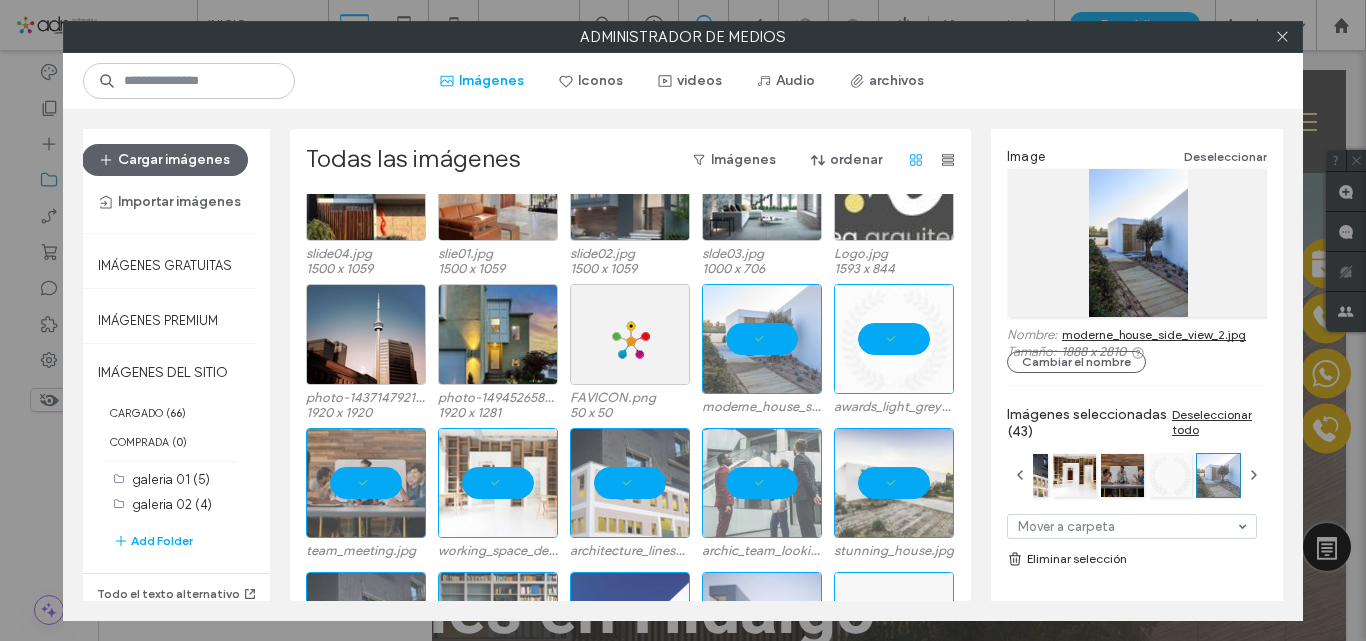click on "Eliminar selección" at bounding box center [1137, 559] 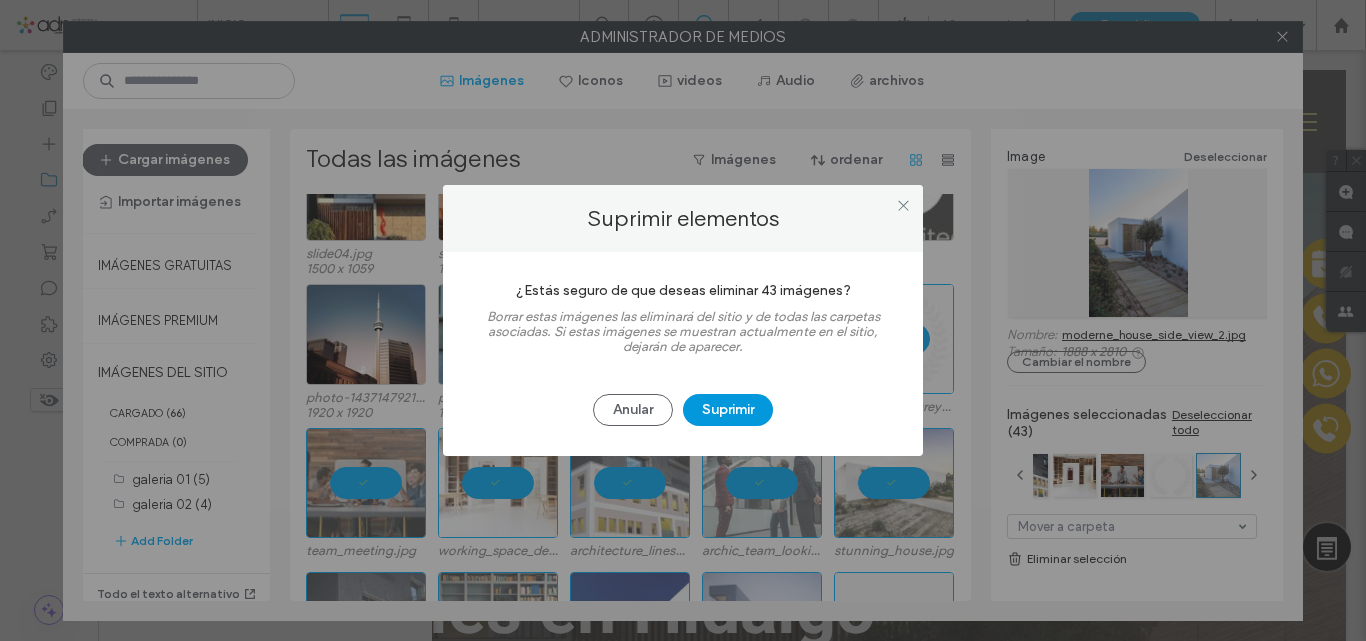 click on "Suprimir" at bounding box center [728, 410] 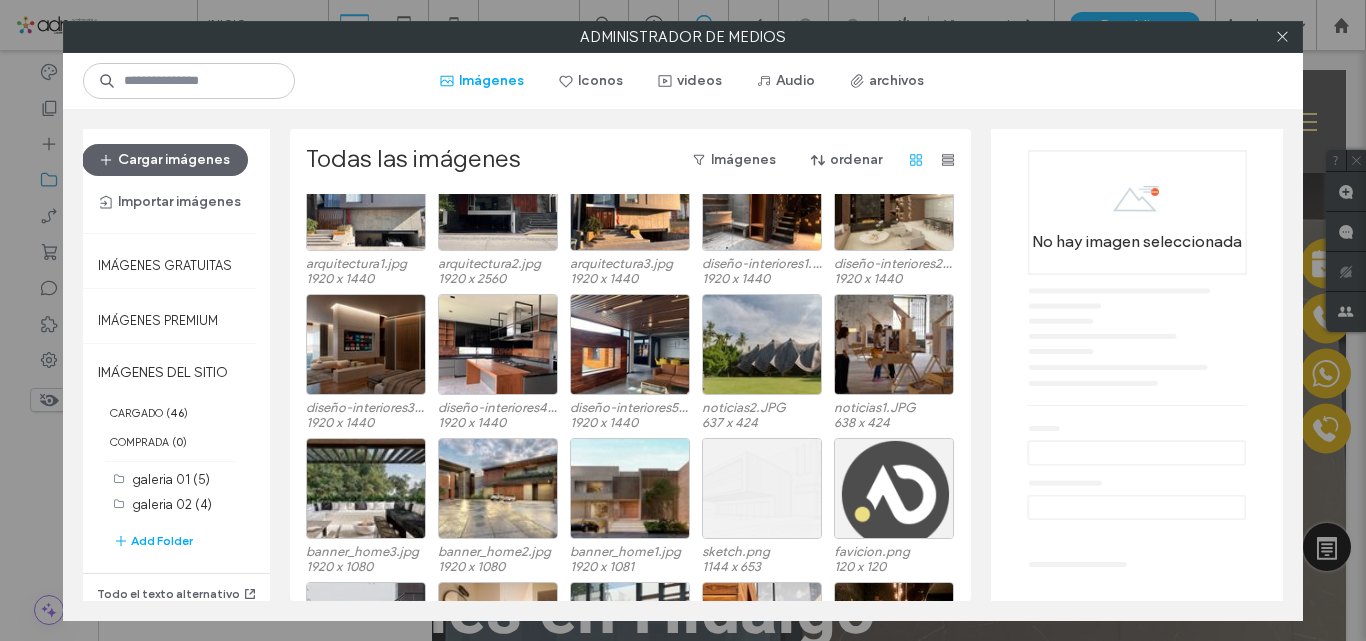 scroll, scrollTop: 229, scrollLeft: 0, axis: vertical 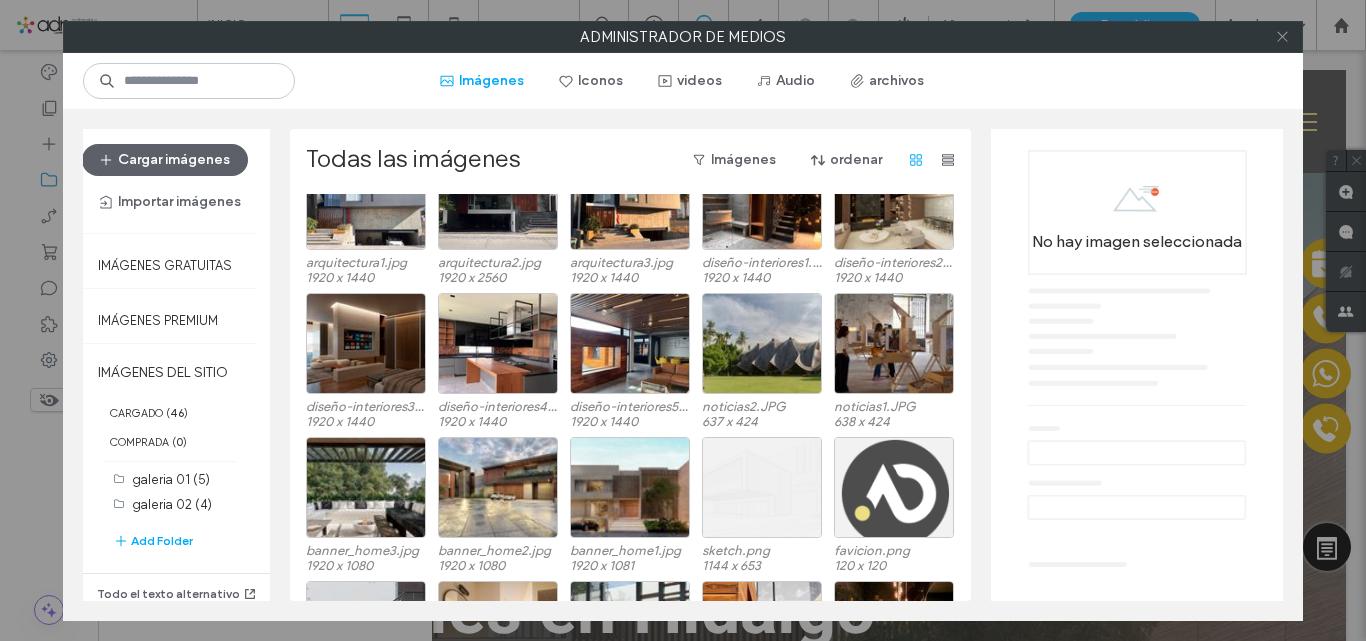 click 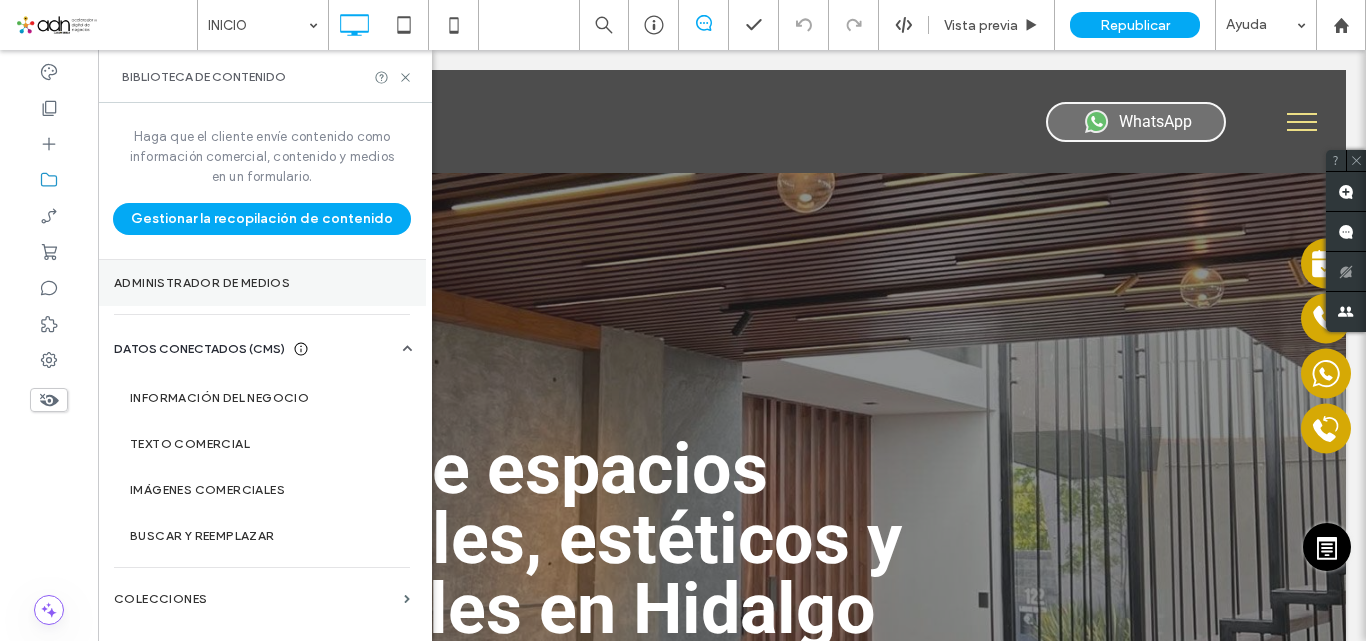 click on "Administrador de medios" at bounding box center (262, 283) 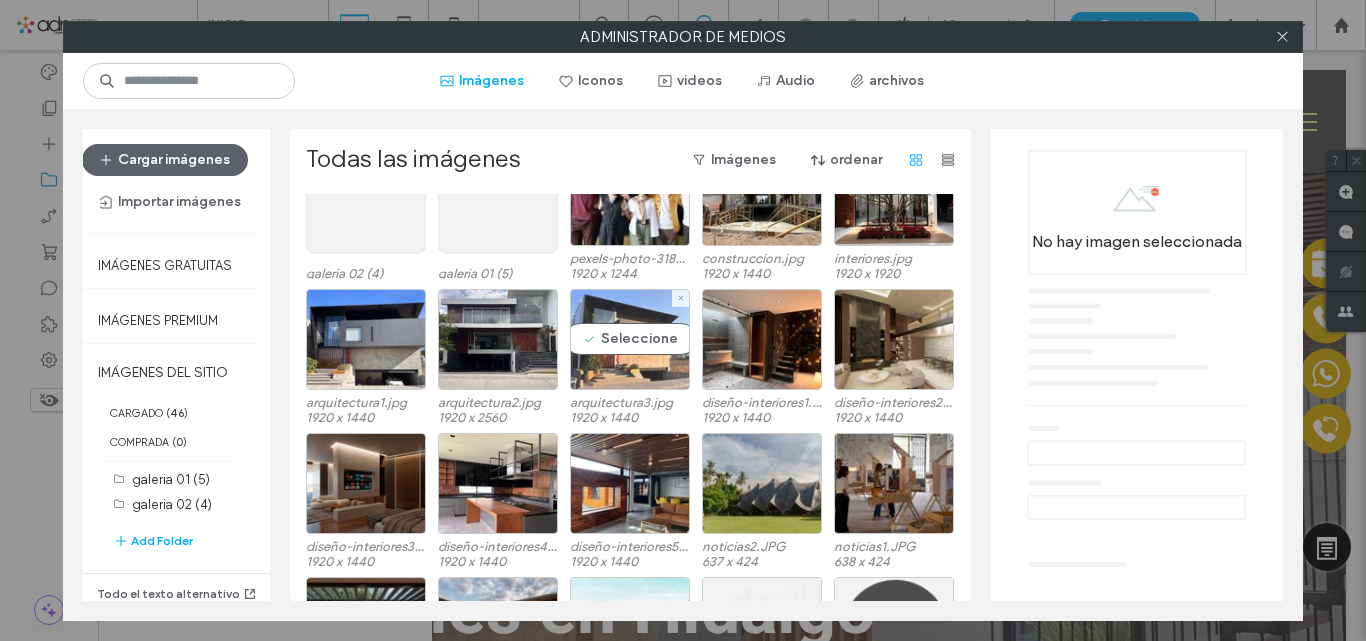 scroll, scrollTop: 90, scrollLeft: 0, axis: vertical 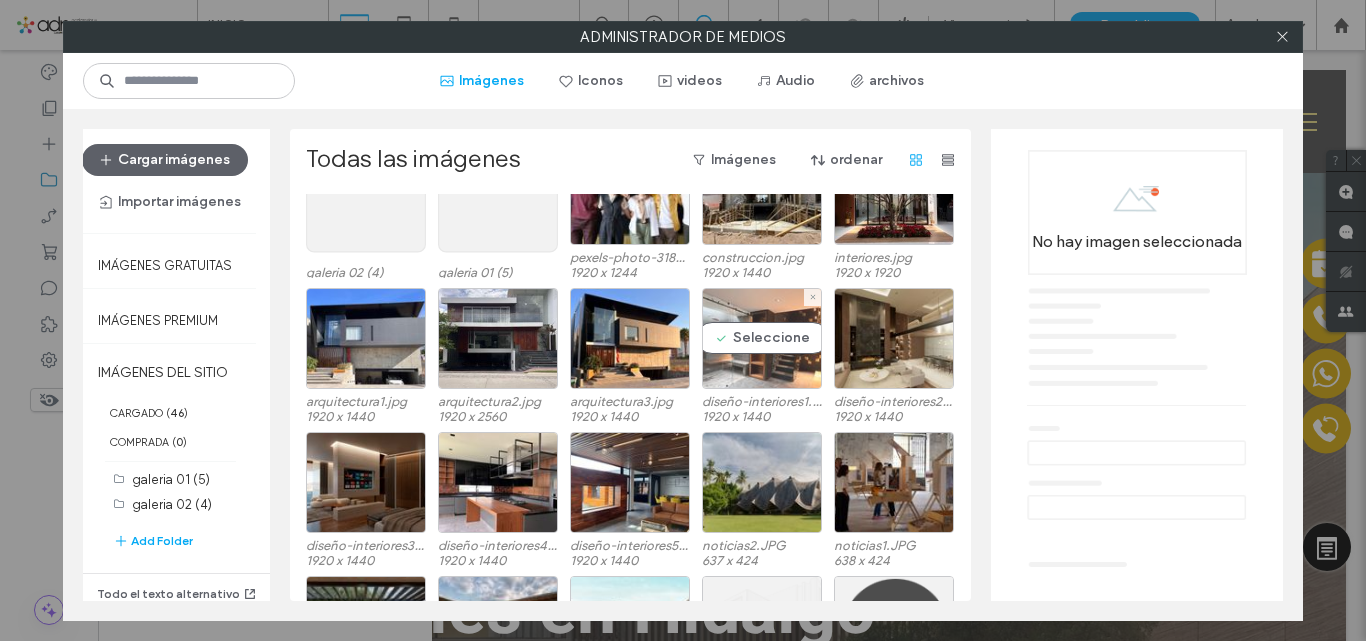 click on "Seleccione" at bounding box center [762, 338] 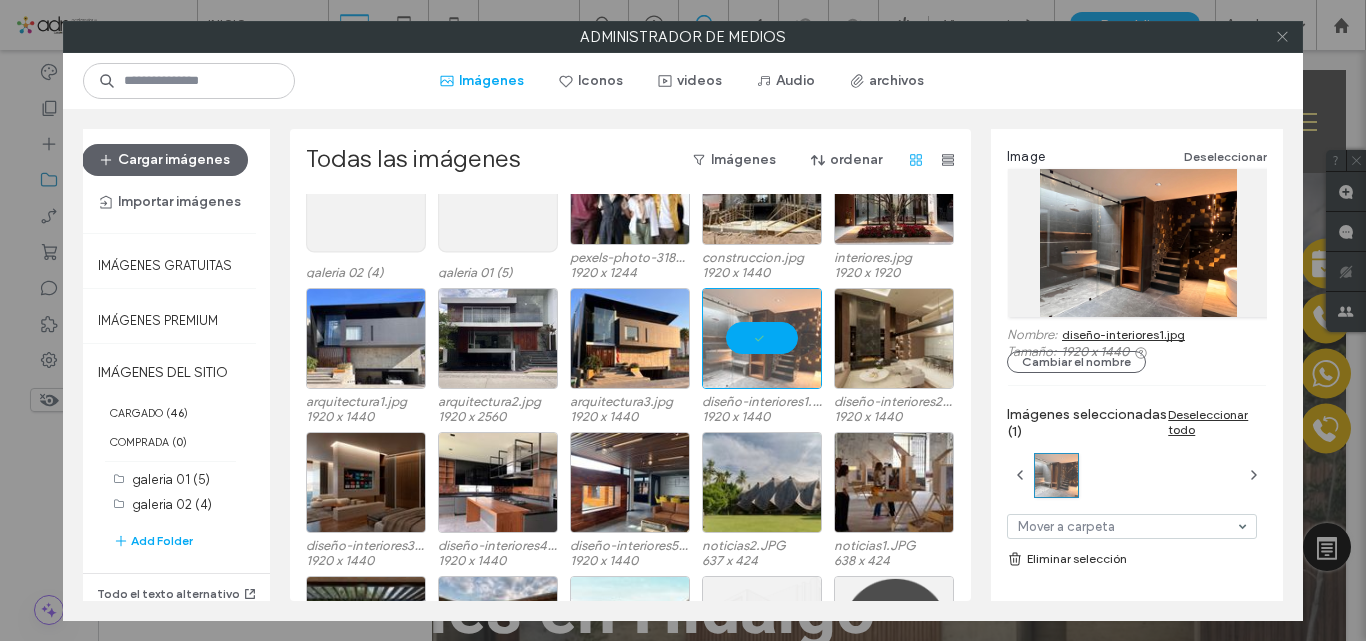 click 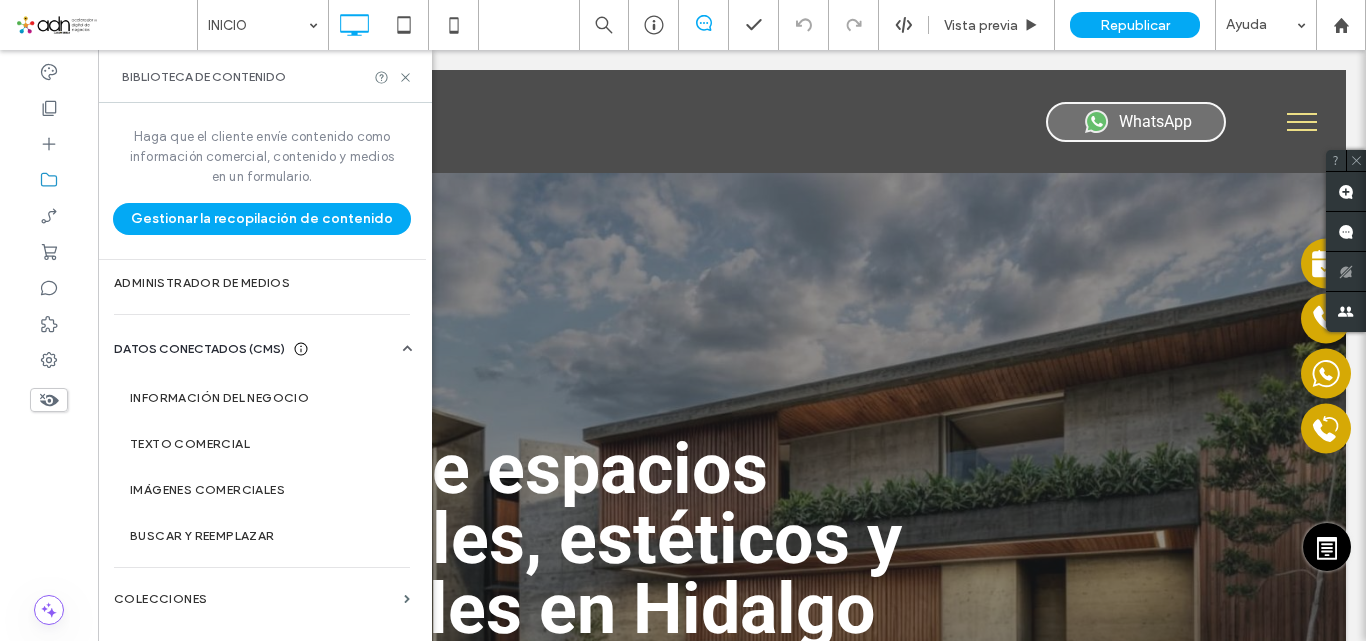 click at bounding box center (732, 648) 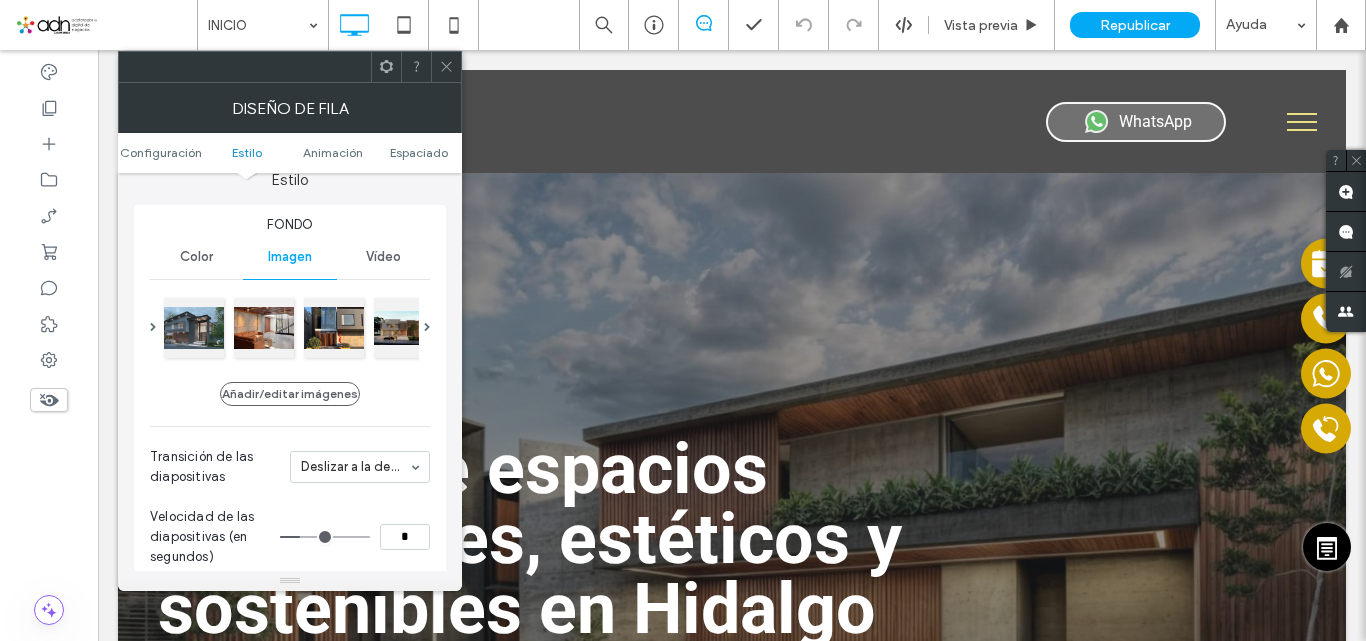 scroll, scrollTop: 195, scrollLeft: 0, axis: vertical 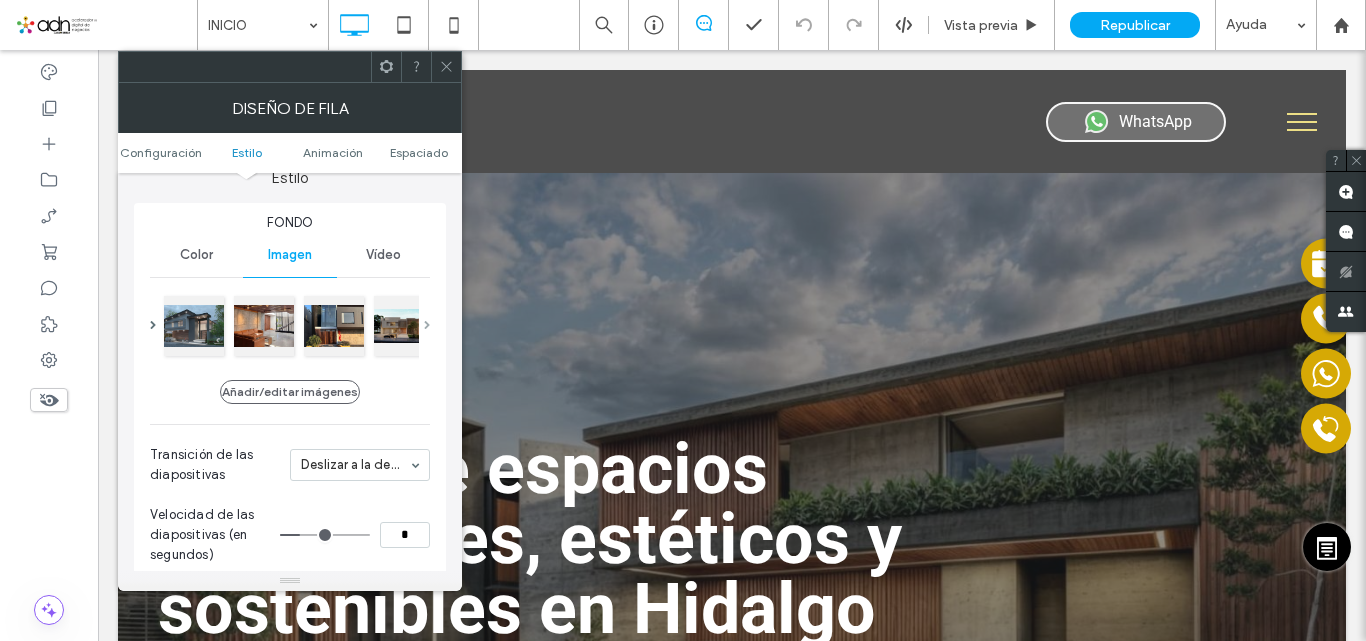 click at bounding box center [427, 325] 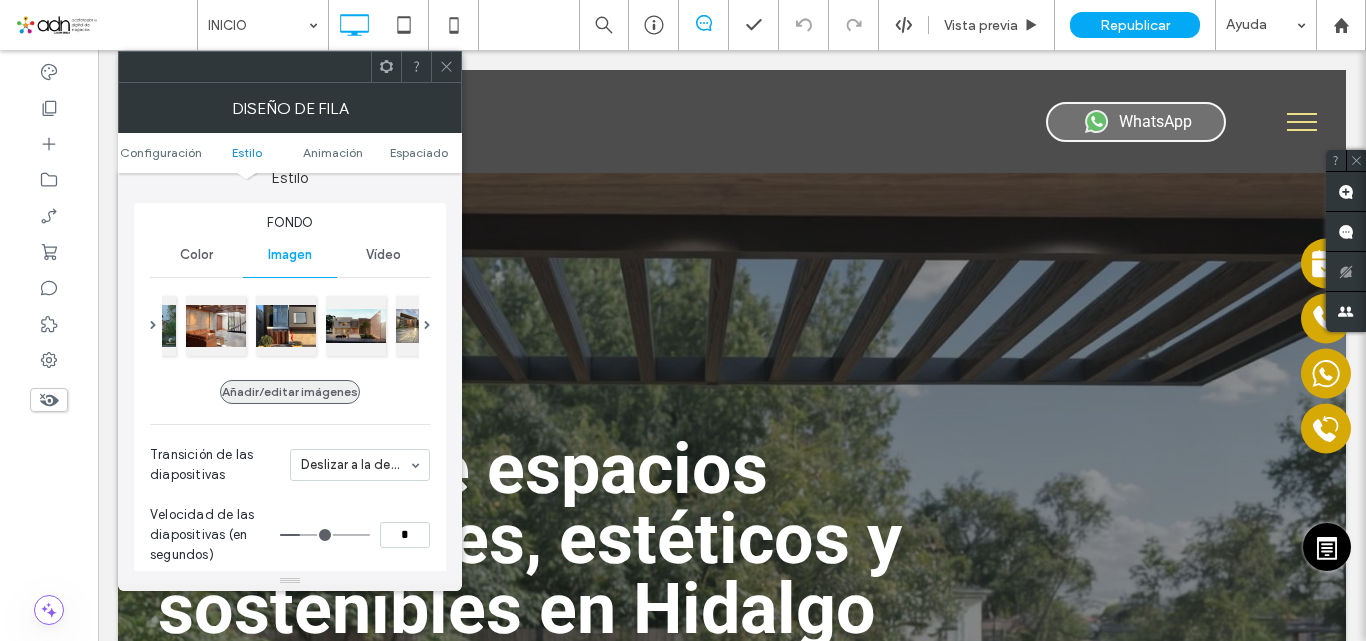 click on "Añadir/editar imágenes" at bounding box center (290, 392) 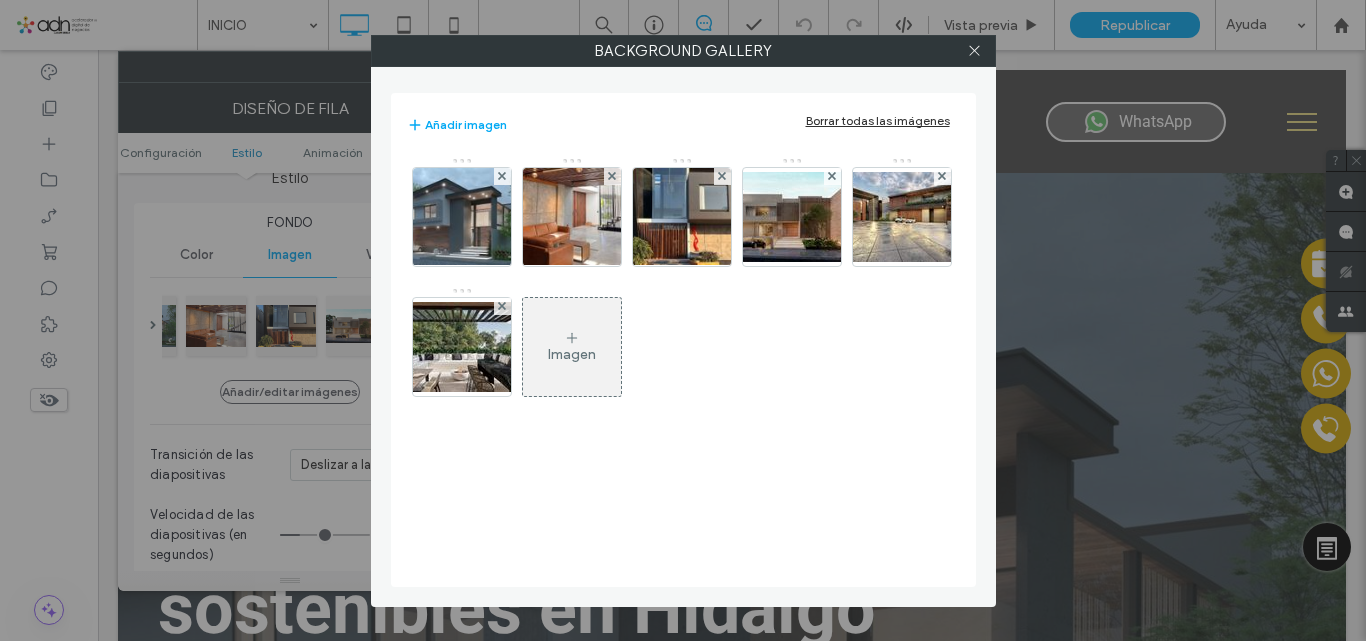 click on "Imagen" at bounding box center [572, 354] 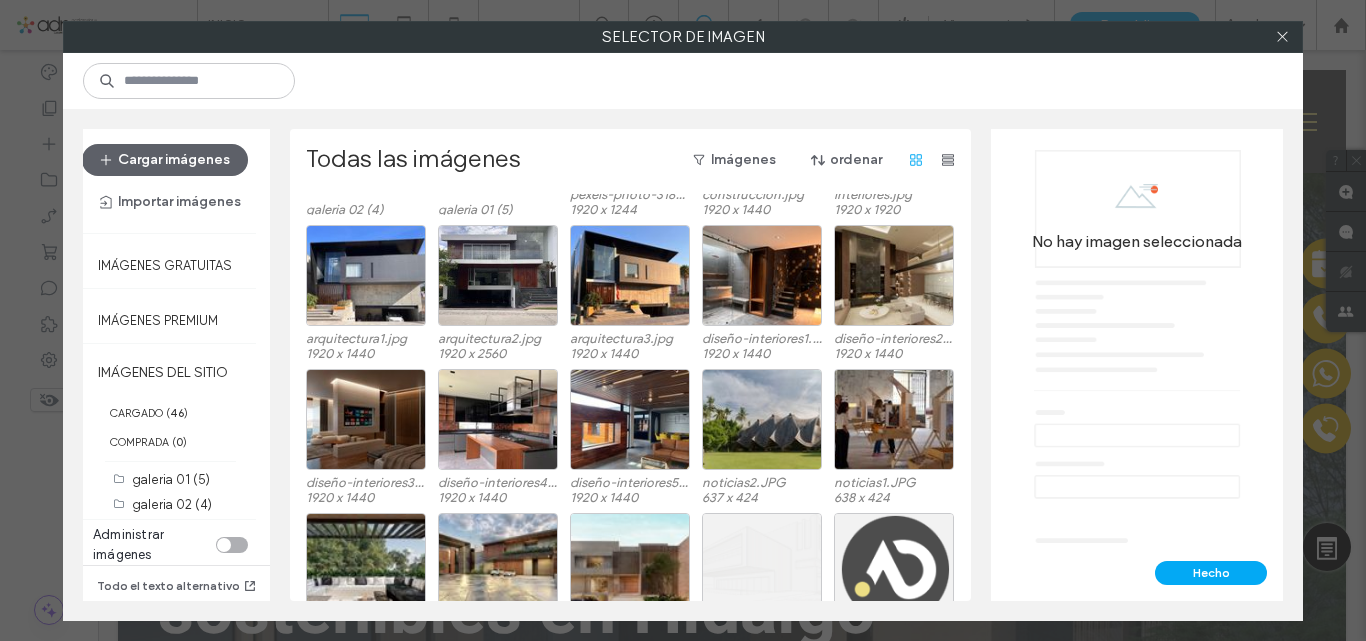 scroll, scrollTop: 156, scrollLeft: 0, axis: vertical 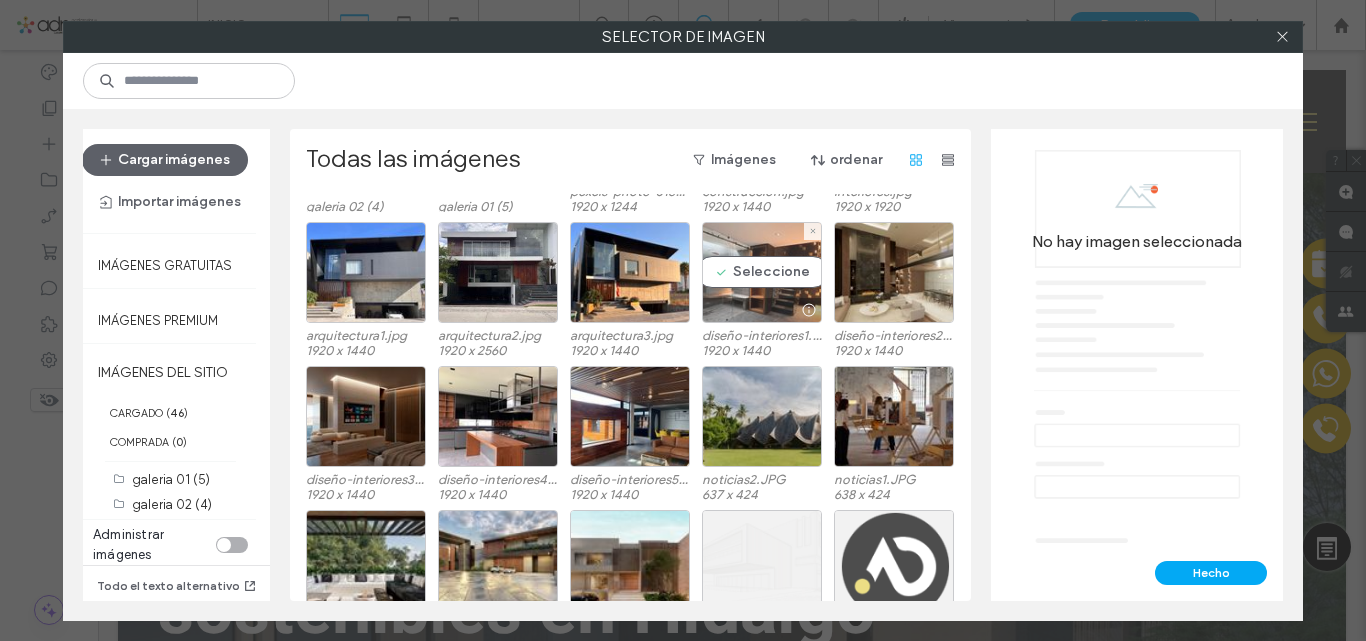 click on "Seleccione" at bounding box center [762, 272] 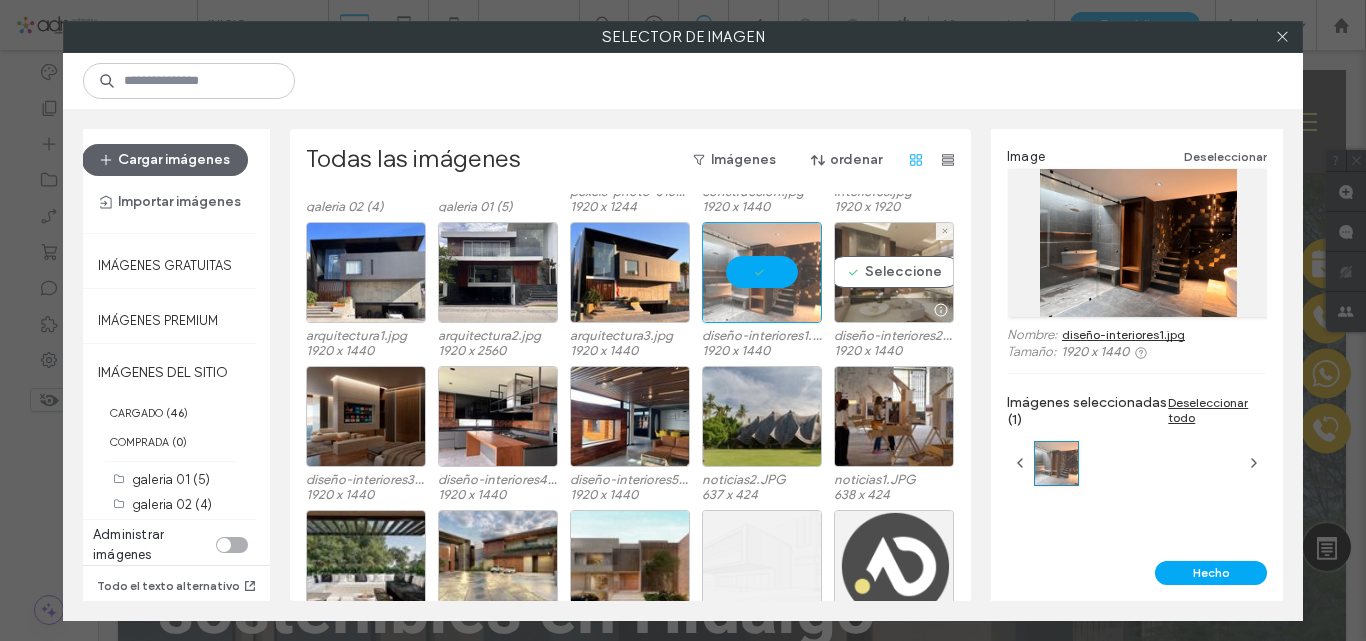 click on "Seleccione" at bounding box center [894, 272] 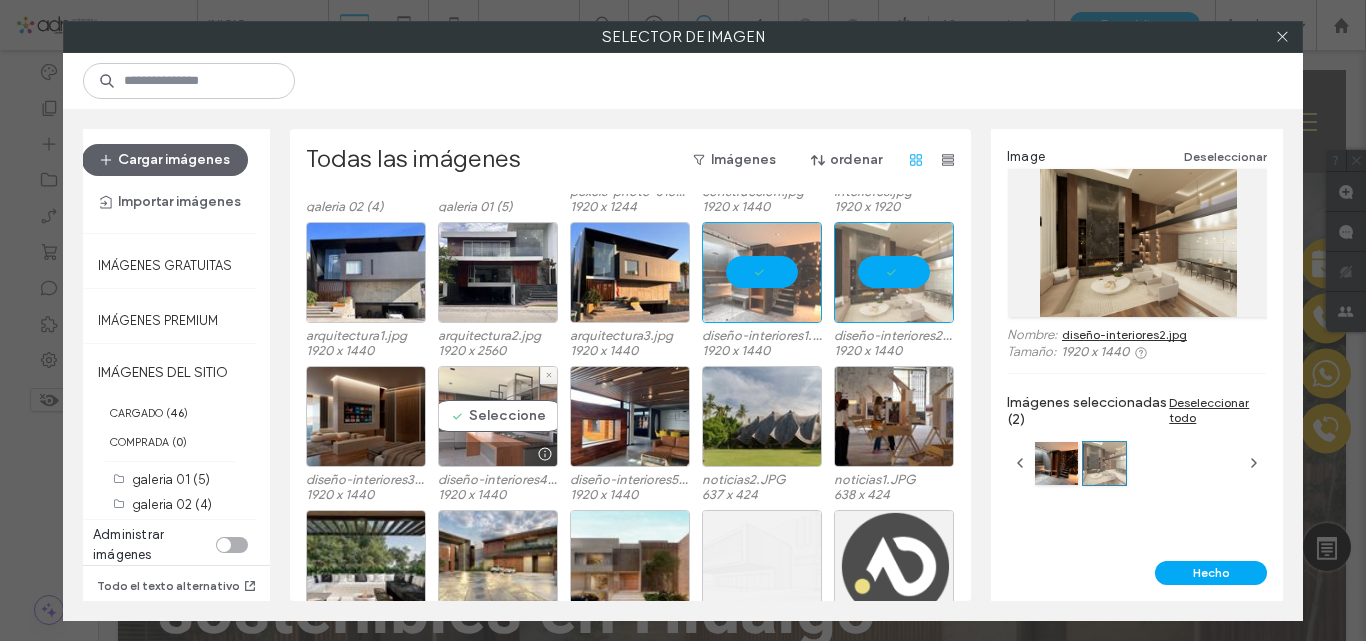 click on "Seleccione" at bounding box center [498, 416] 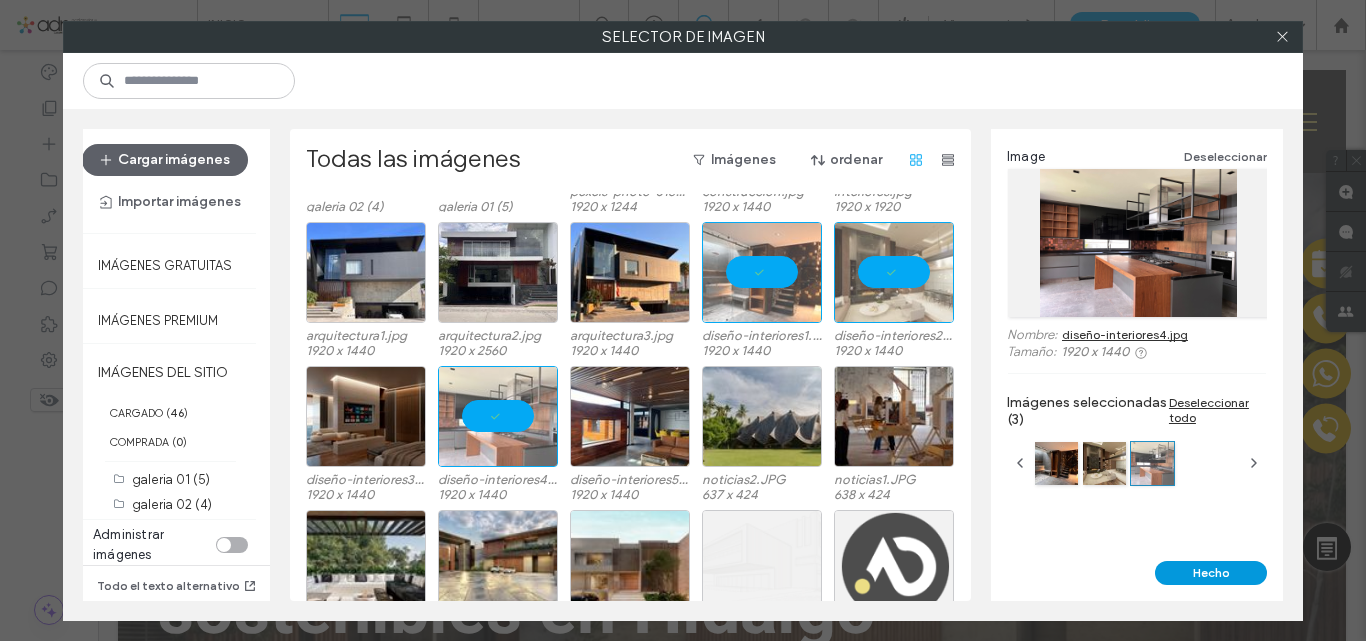 click on "Hecho" at bounding box center [1211, 573] 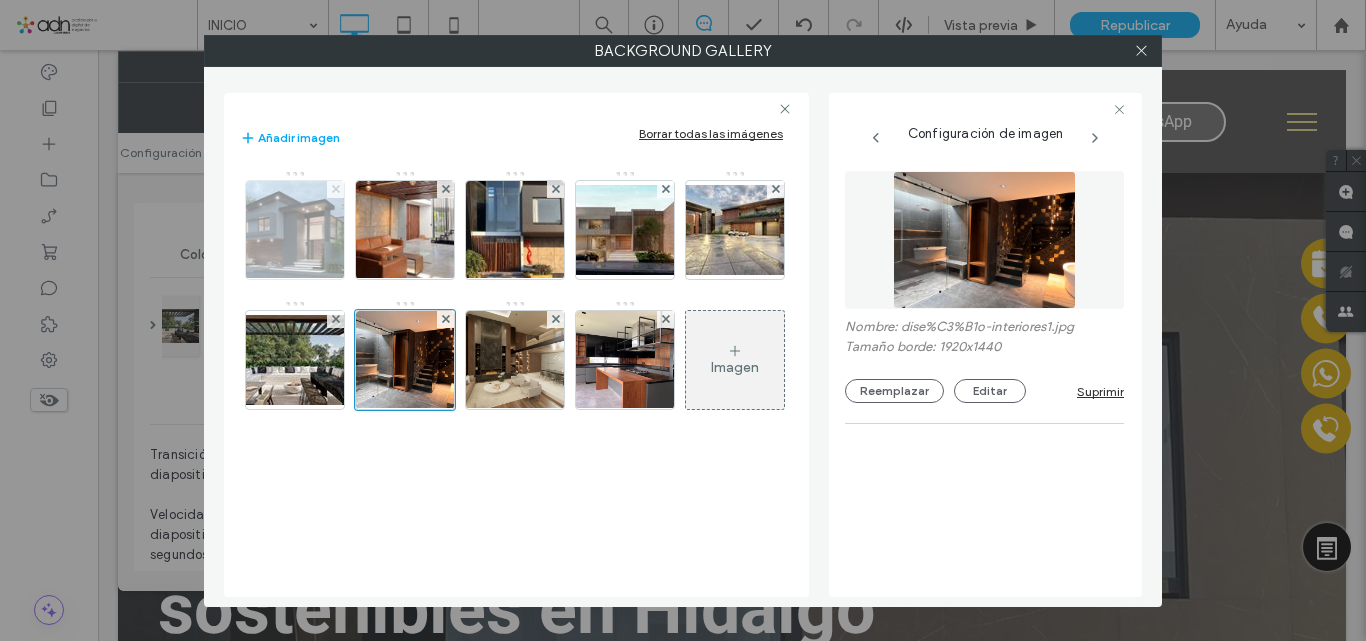 click 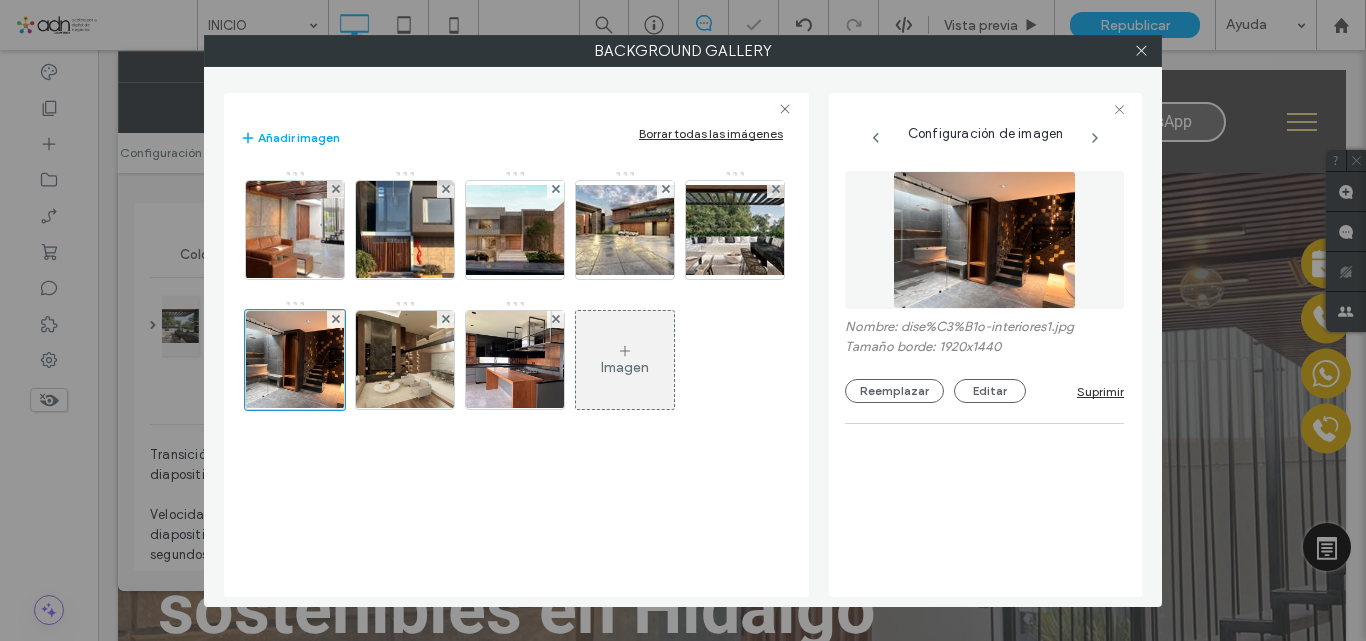 click 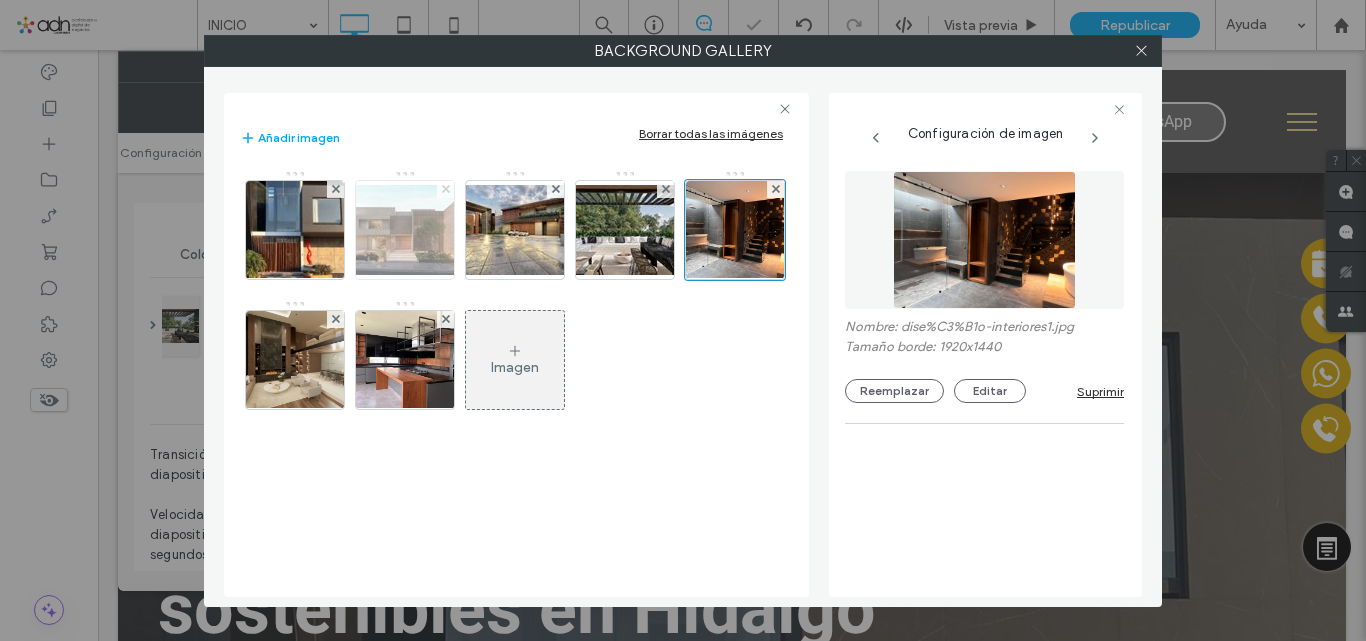 click at bounding box center (446, 189) 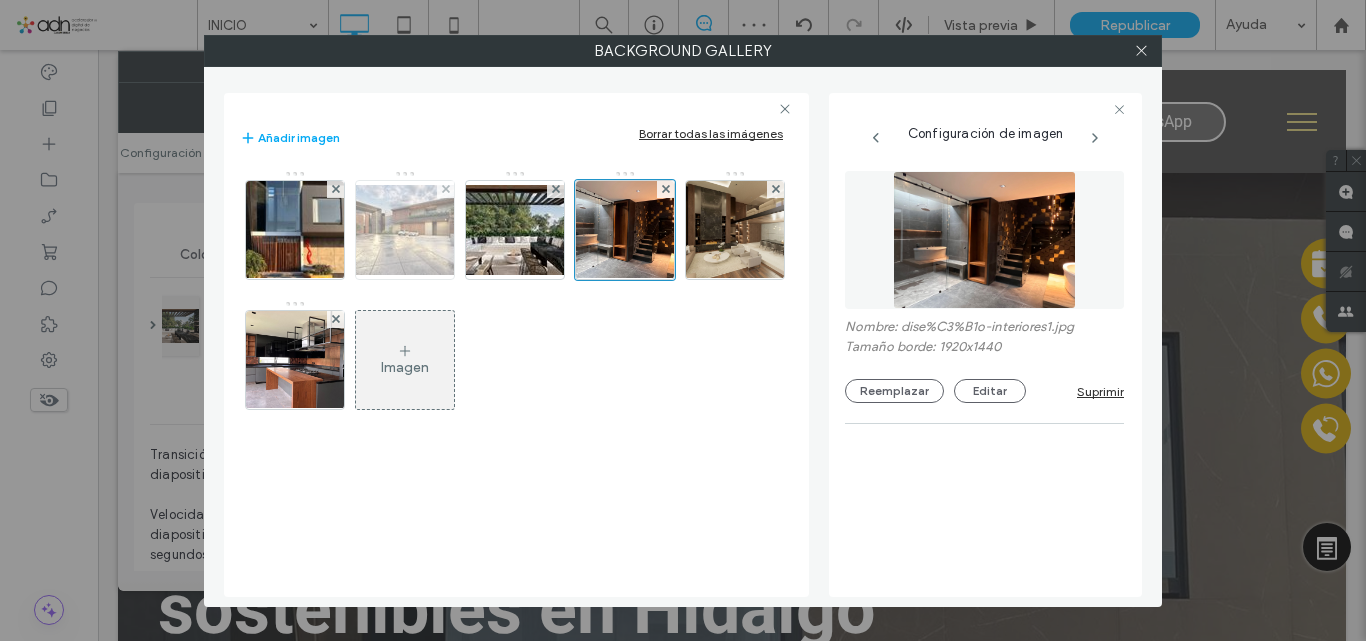 click at bounding box center [405, 230] 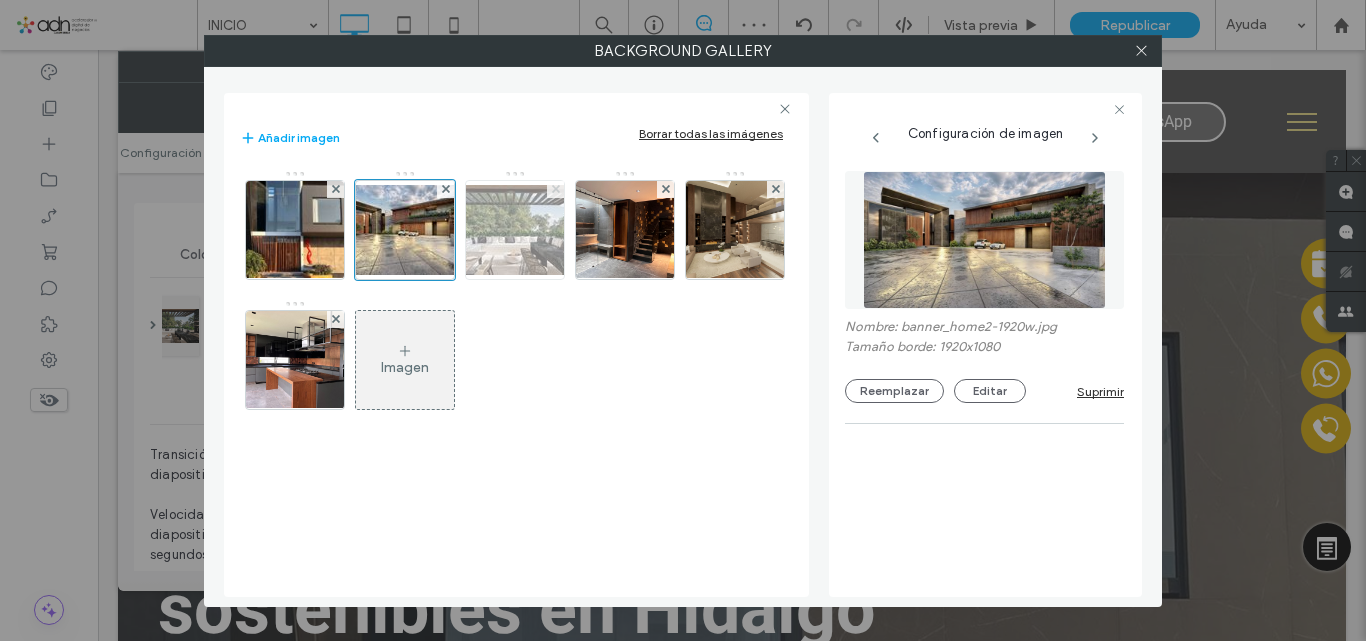 click 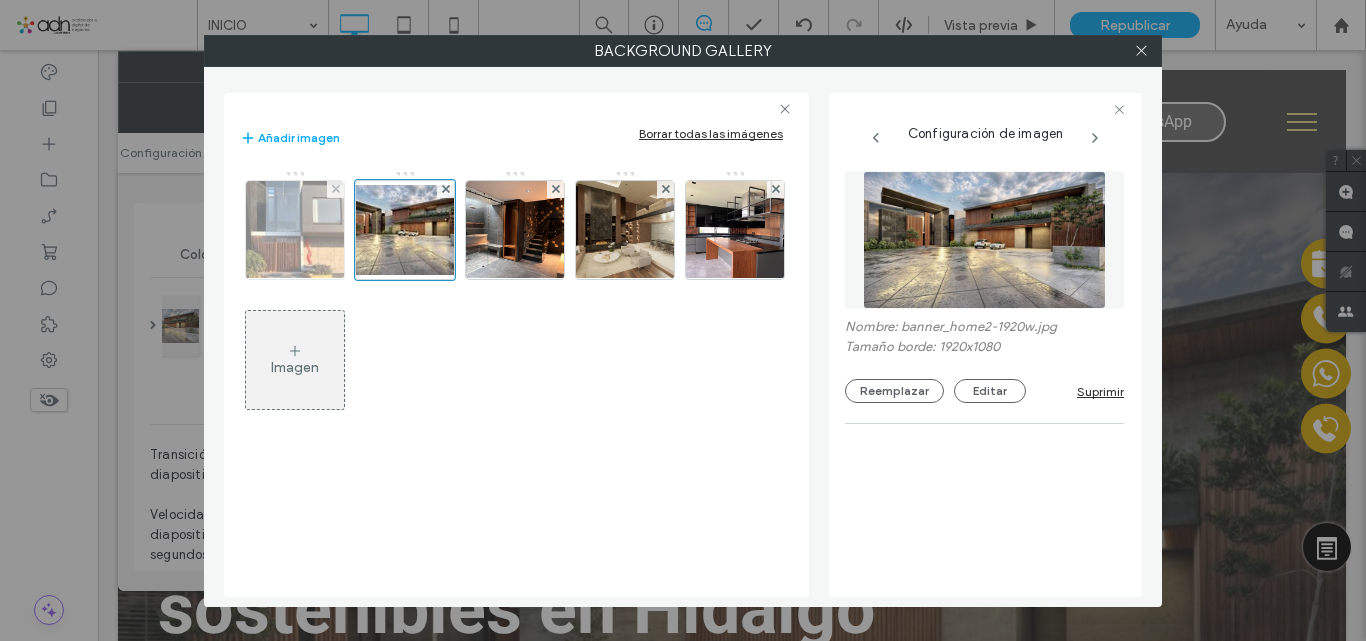 click at bounding box center (295, 230) 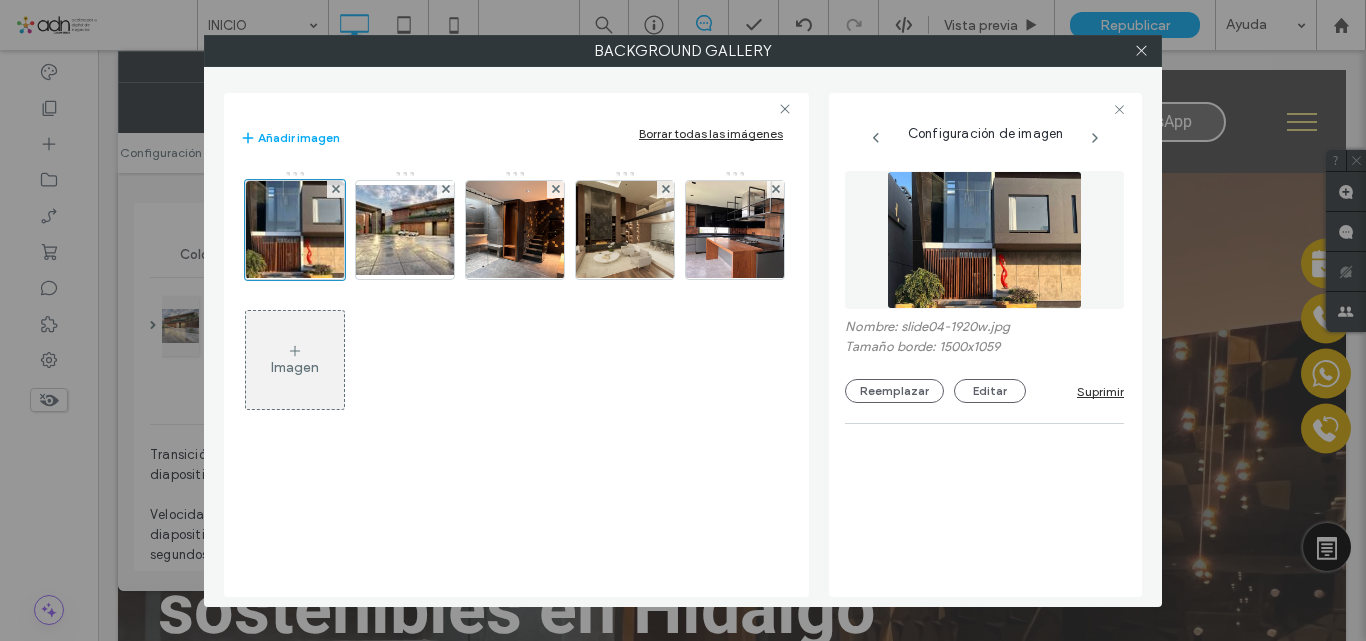 click on "Imagen" at bounding box center (295, 360) 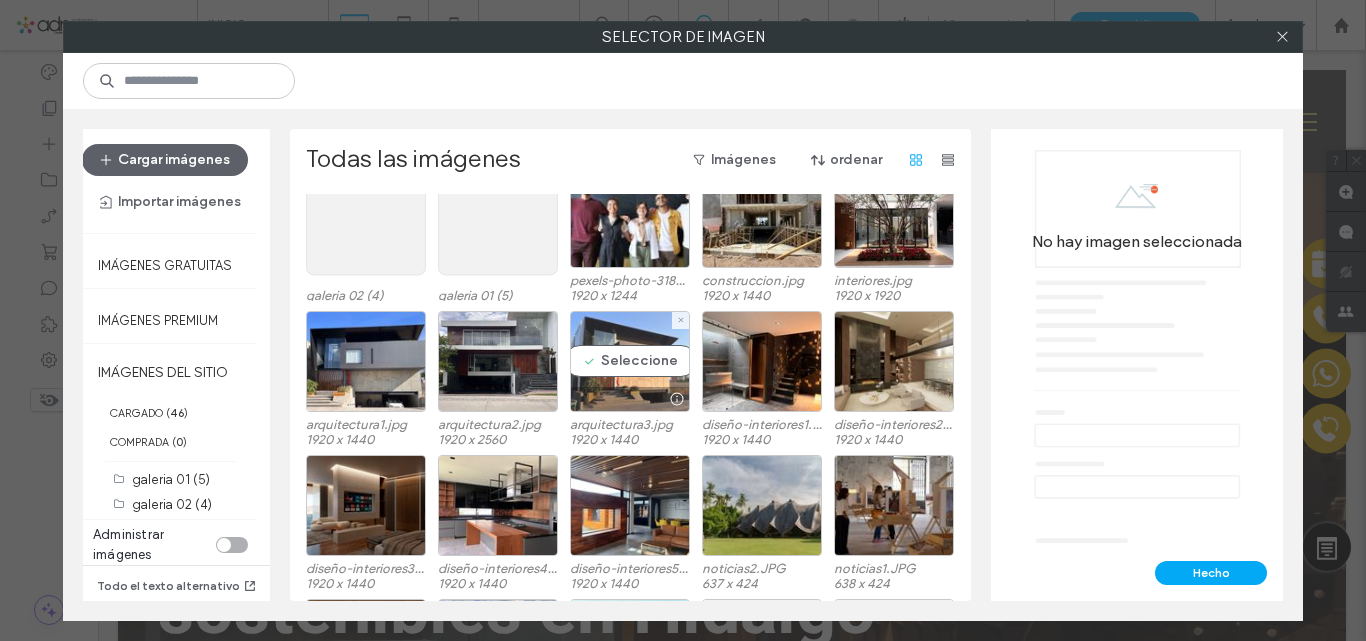 scroll, scrollTop: 82, scrollLeft: 0, axis: vertical 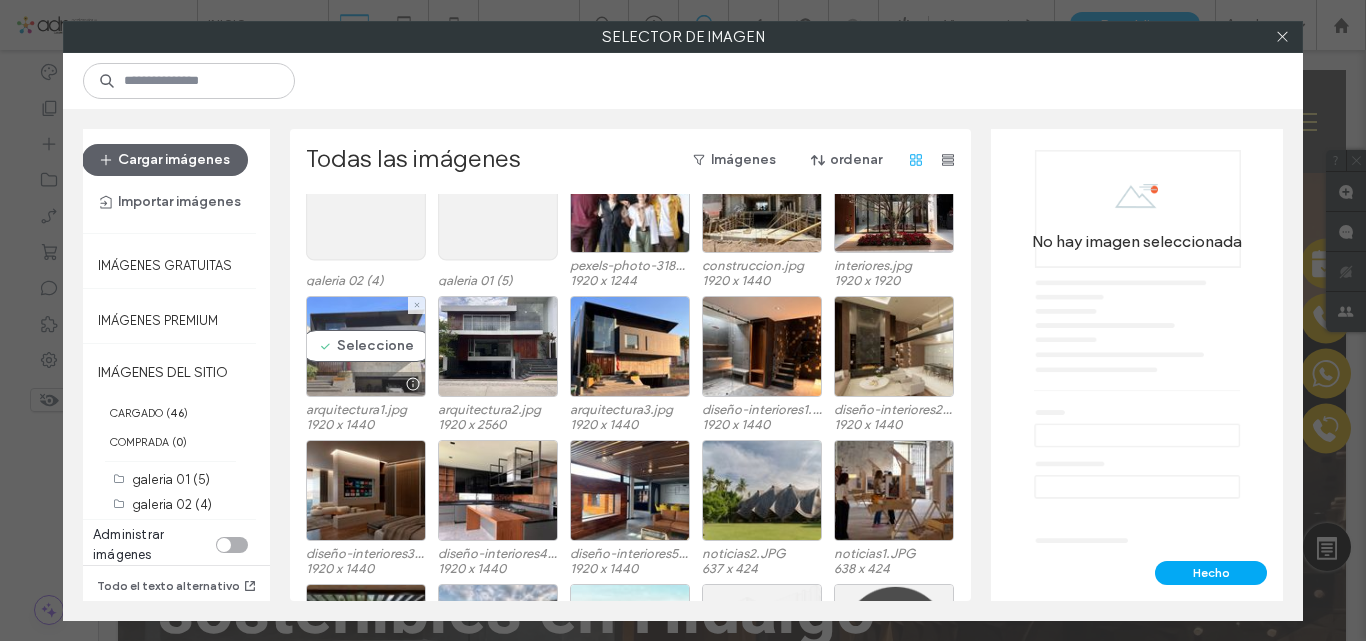 click on "Seleccione" at bounding box center [366, 346] 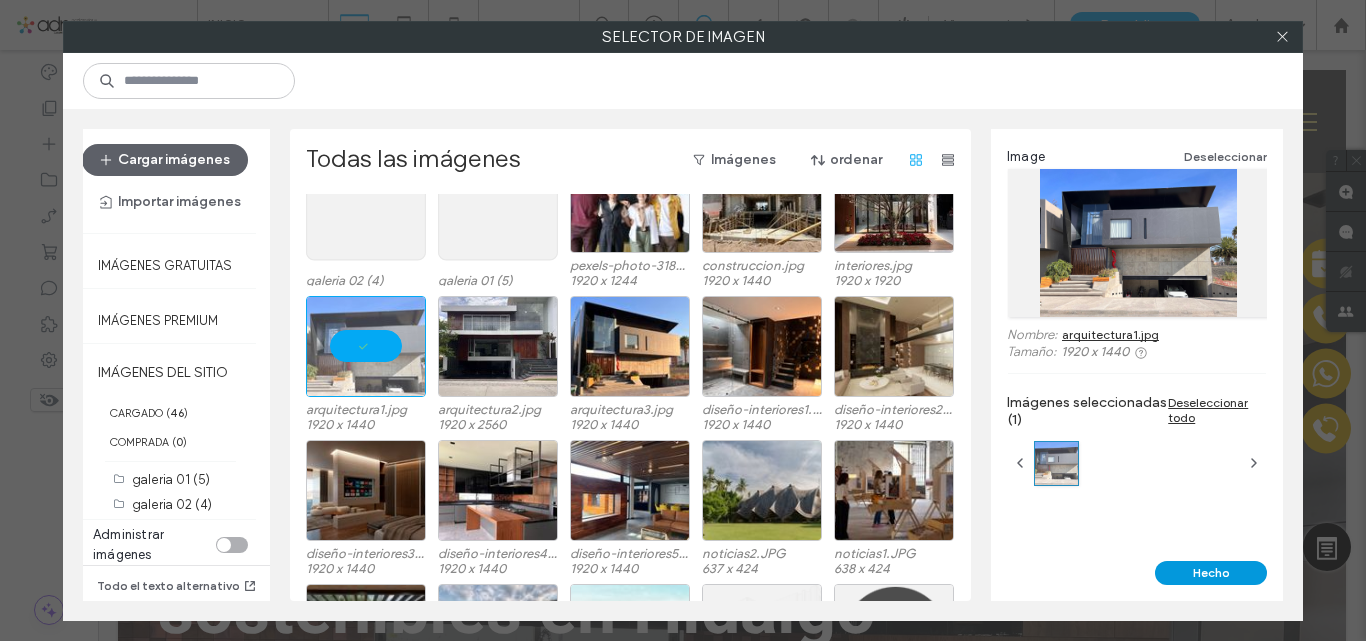 click on "Hecho" at bounding box center [1211, 573] 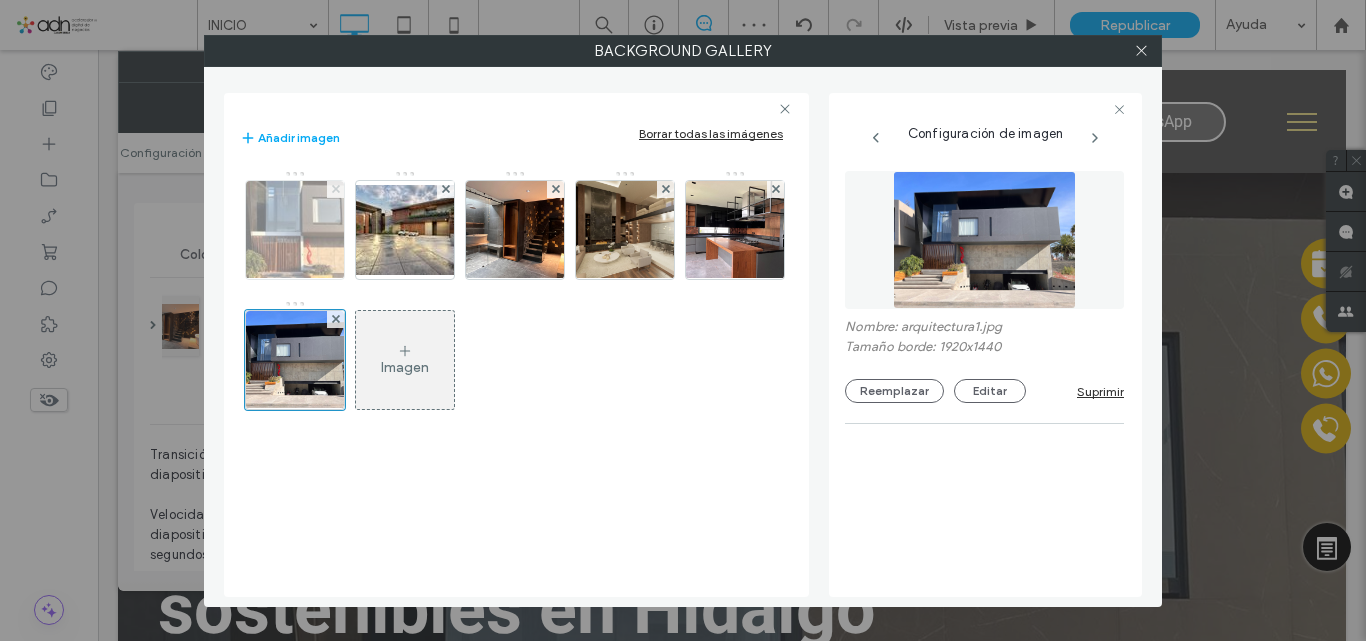 click 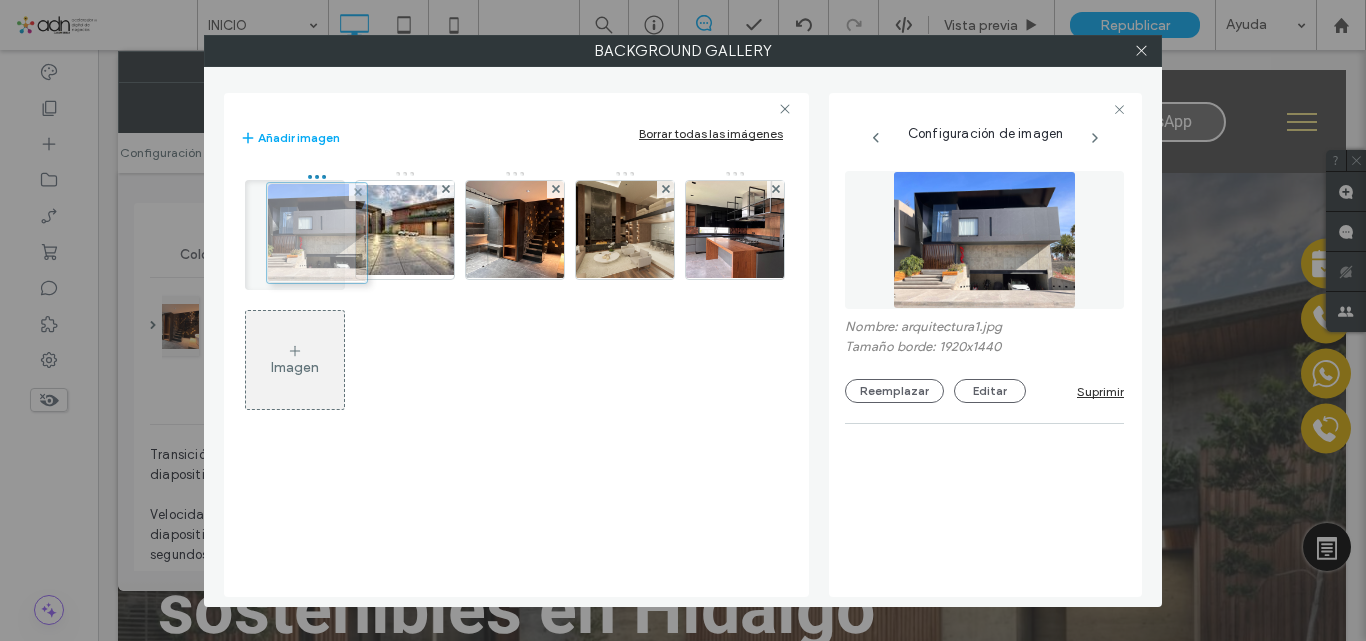 drag, startPoint x: 716, startPoint y: 246, endPoint x: 293, endPoint y: 249, distance: 423.01065 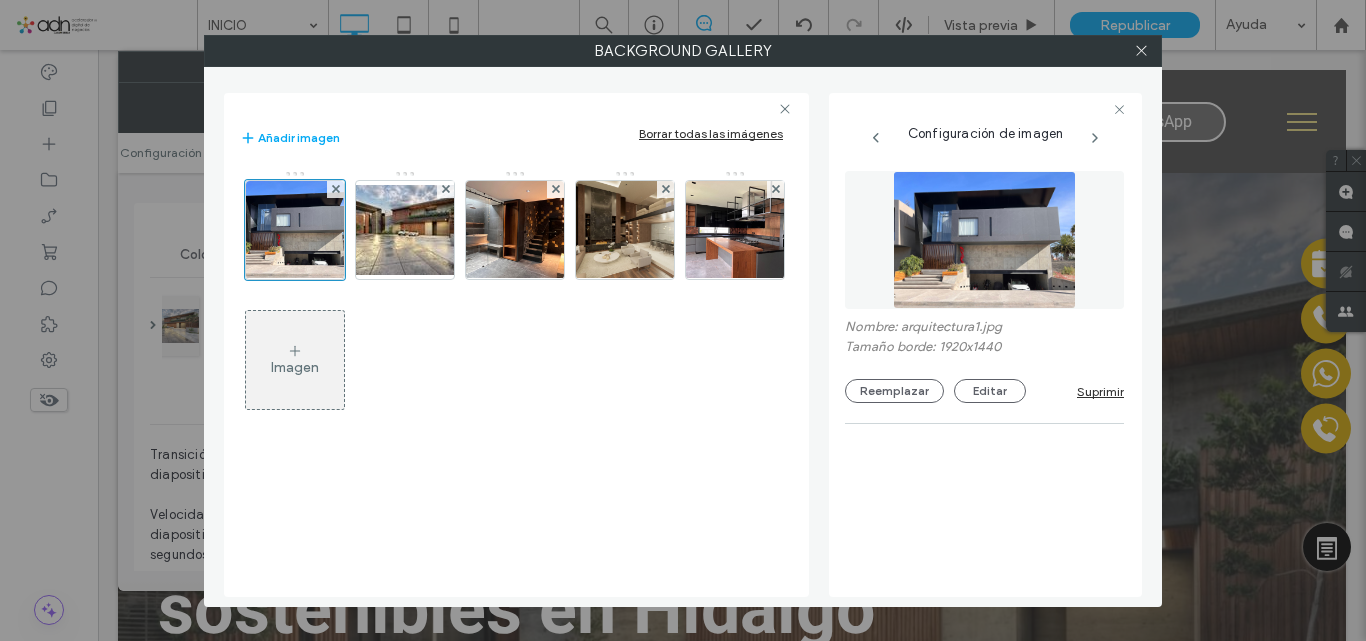 click on "Imagen" at bounding box center [295, 360] 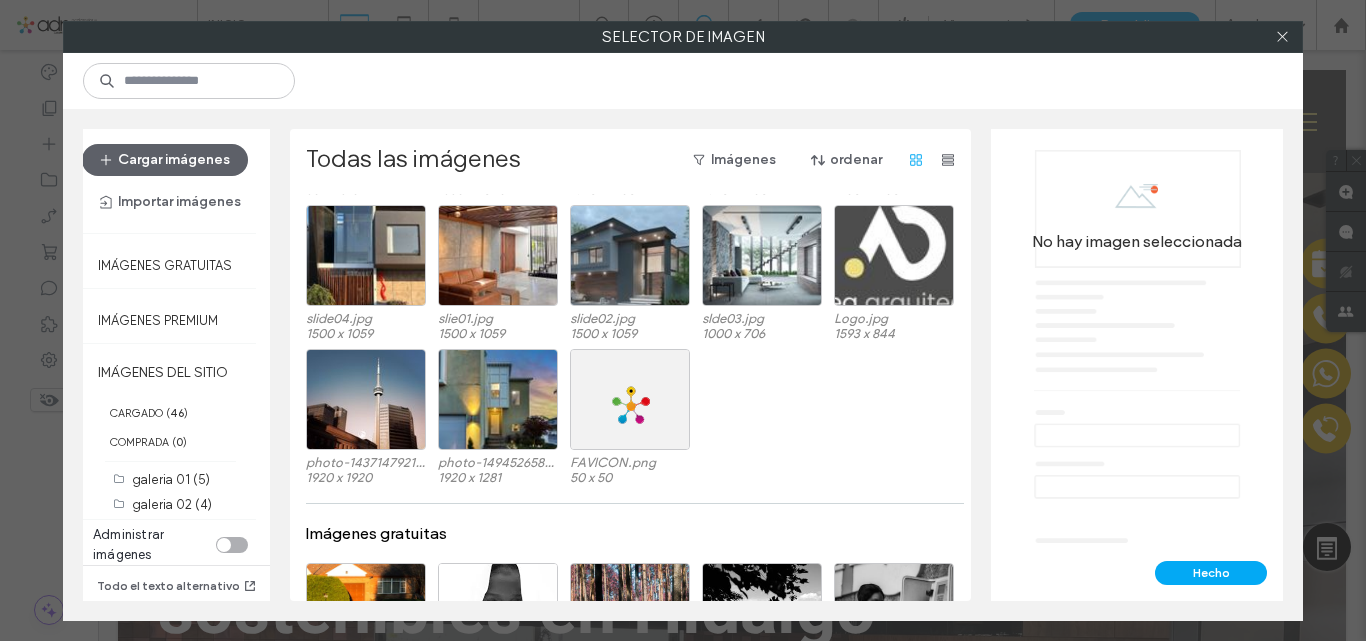 scroll, scrollTop: 1022, scrollLeft: 0, axis: vertical 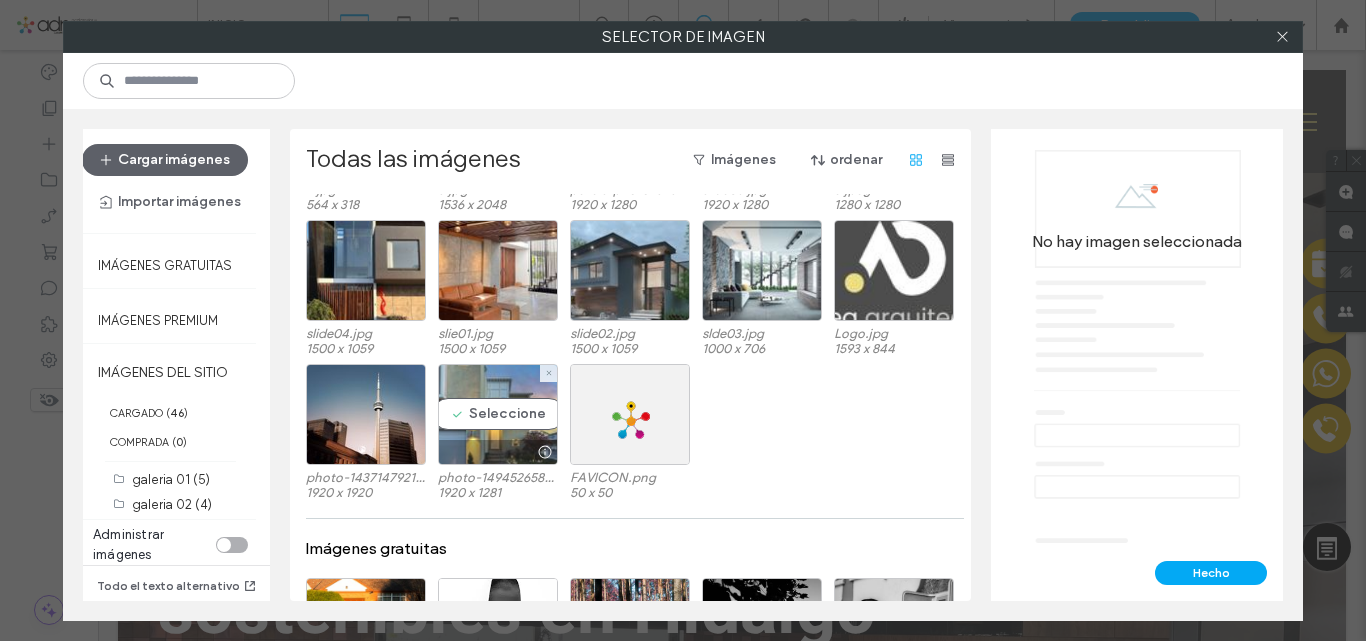click on "Seleccione" at bounding box center [498, 414] 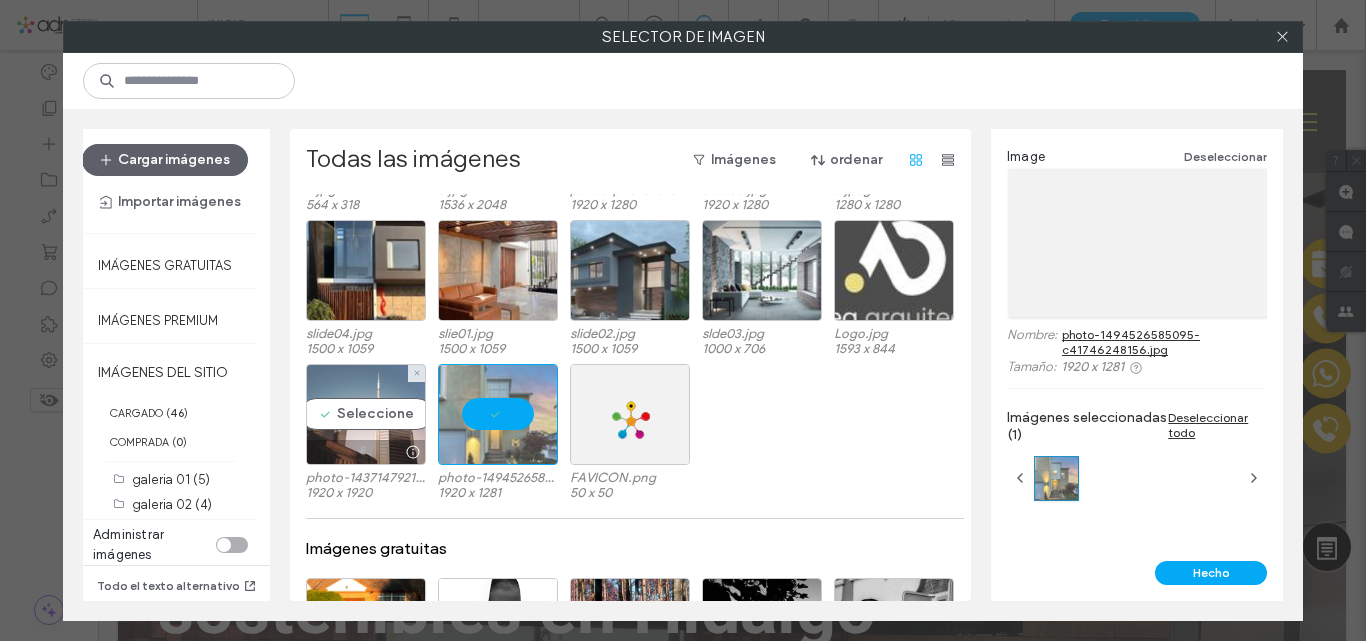 click on "Seleccione" at bounding box center [366, 414] 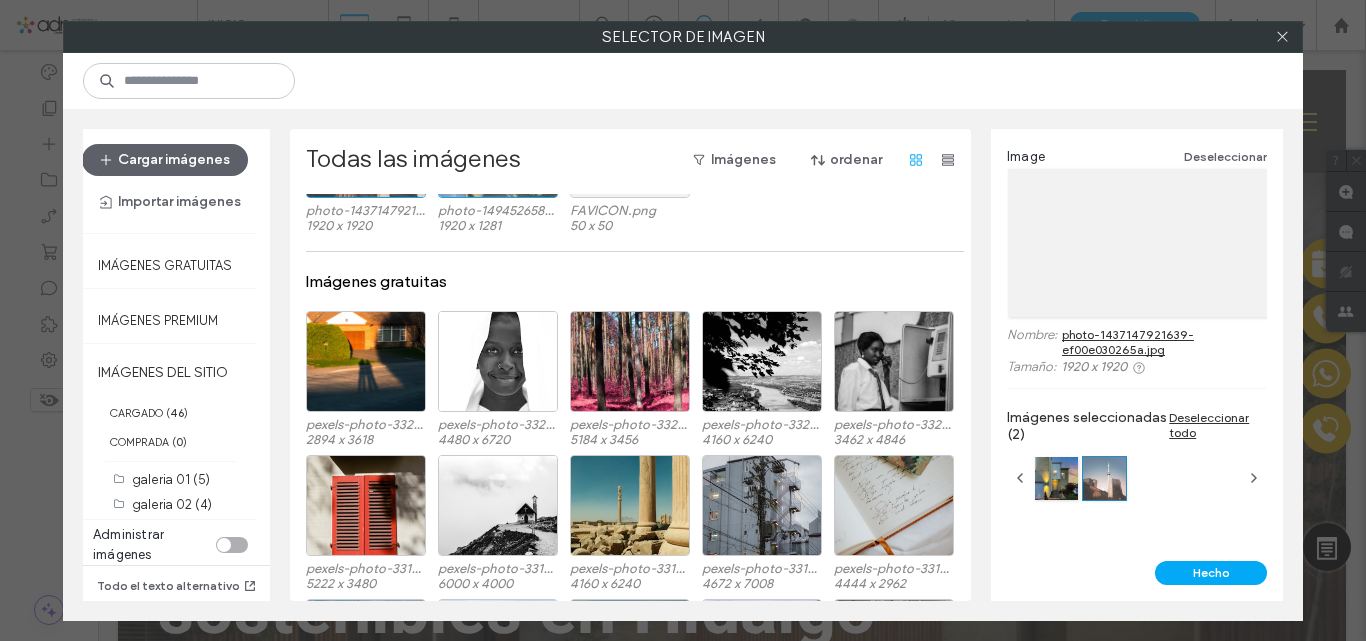 scroll, scrollTop: 1021, scrollLeft: 0, axis: vertical 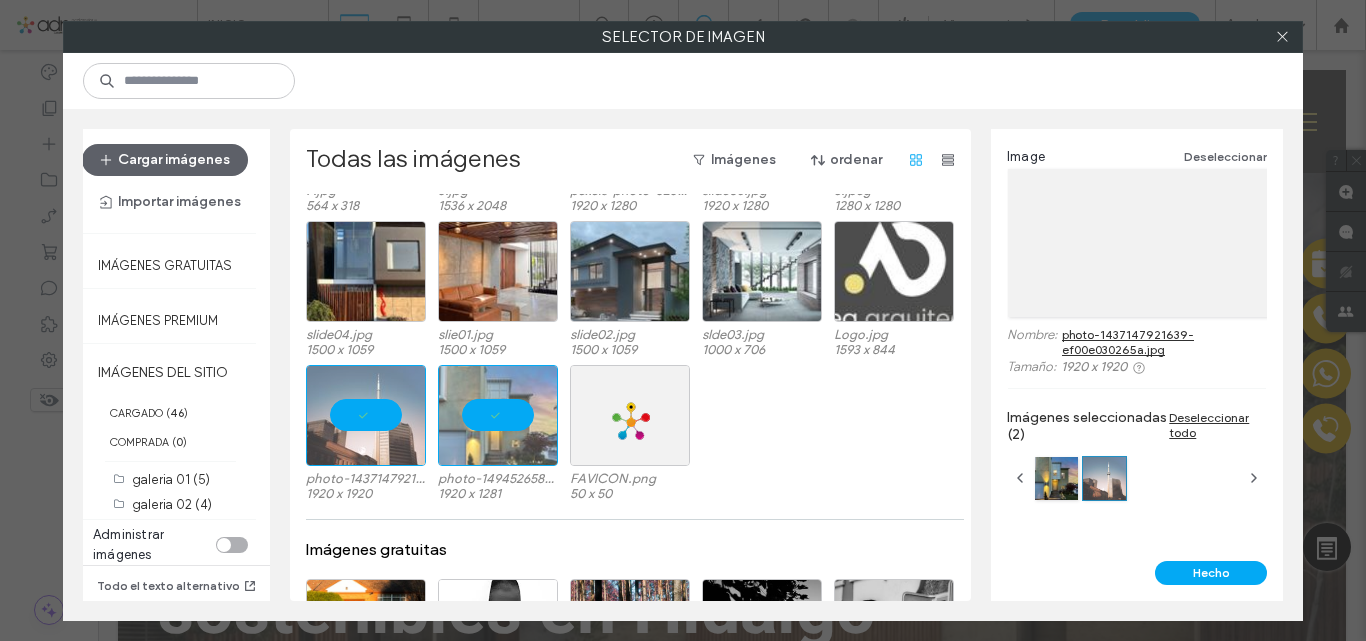 click on "photo-1437147921639-ef00e030265a.jpg 1920 x 1920 photo-1494526585095-c41746248156.jpg 1920 x 1281 FAVICON.png 50 x 50" at bounding box center (636, 437) 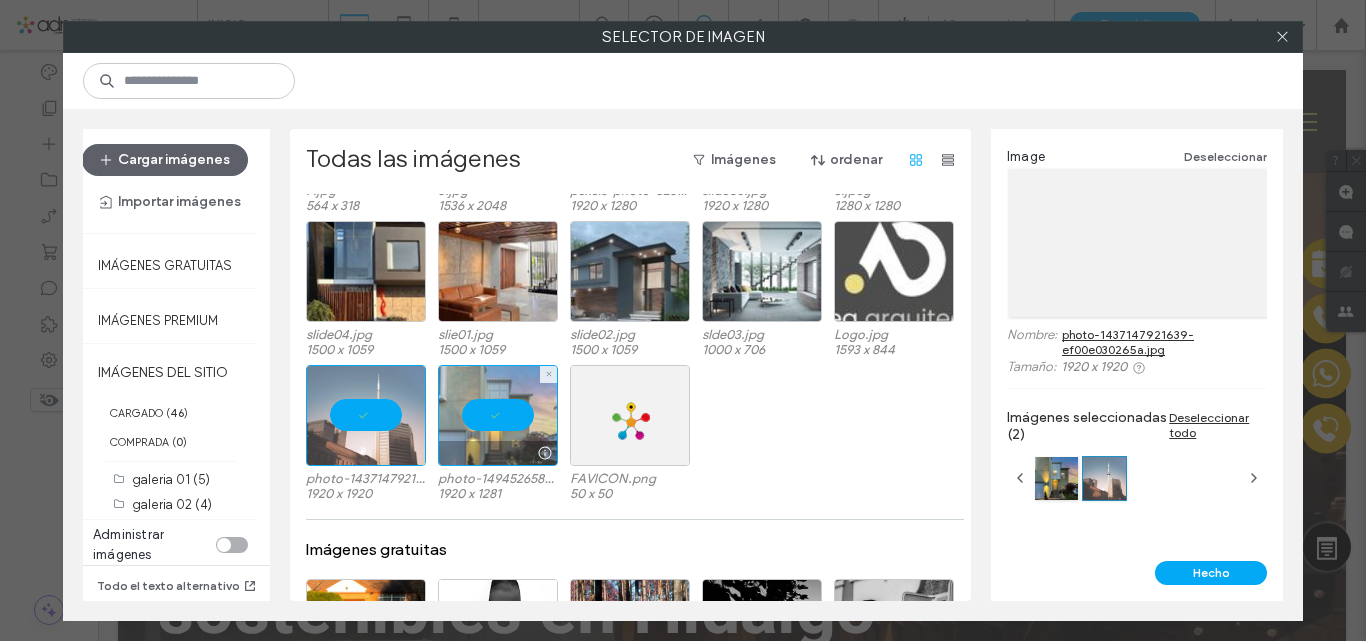 click at bounding box center [498, 415] 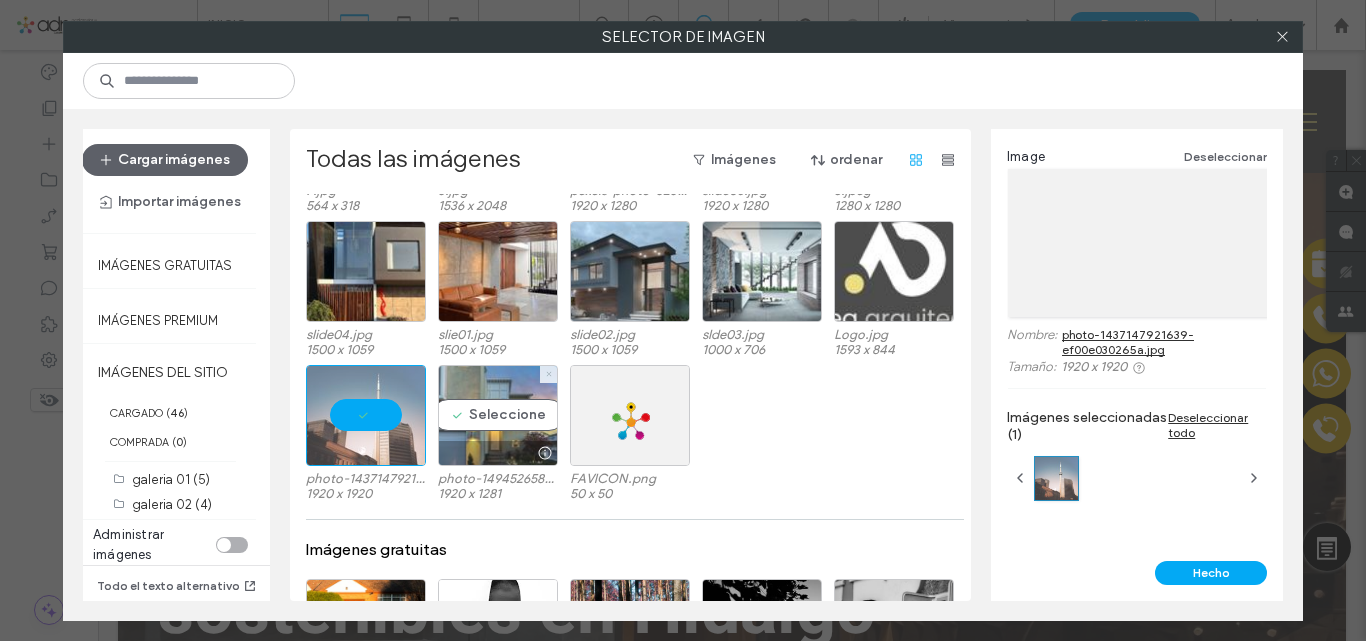 click at bounding box center [549, 374] 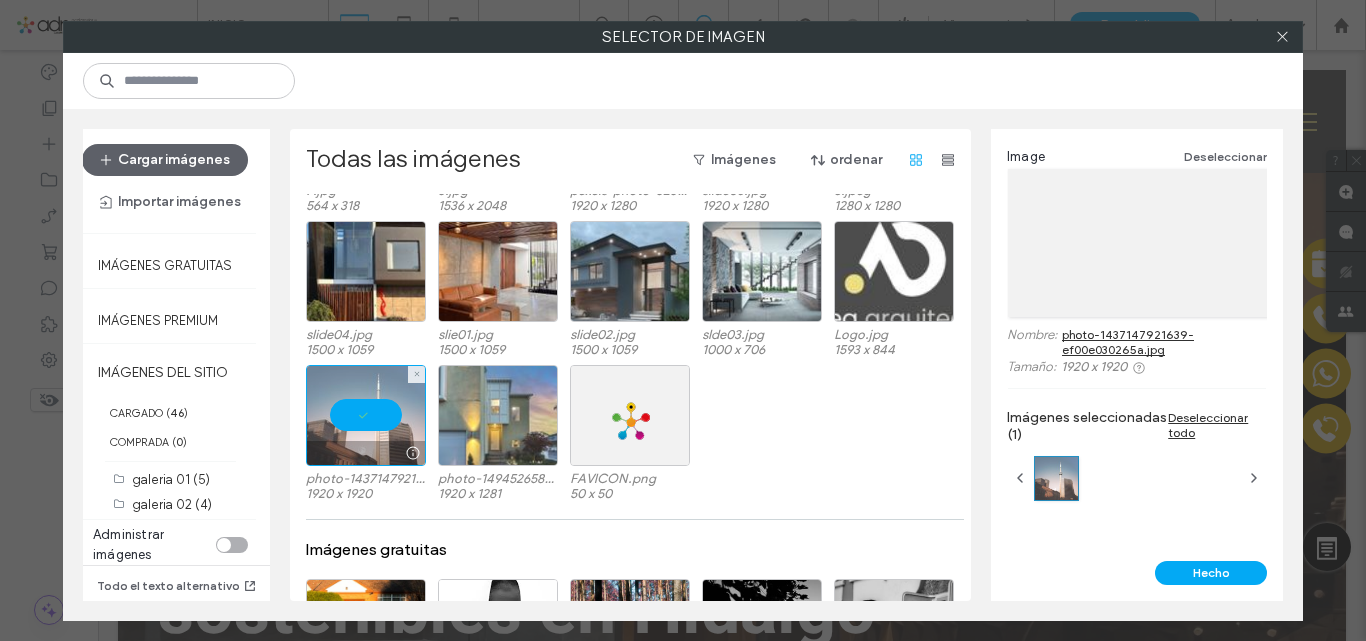 click at bounding box center (366, 415) 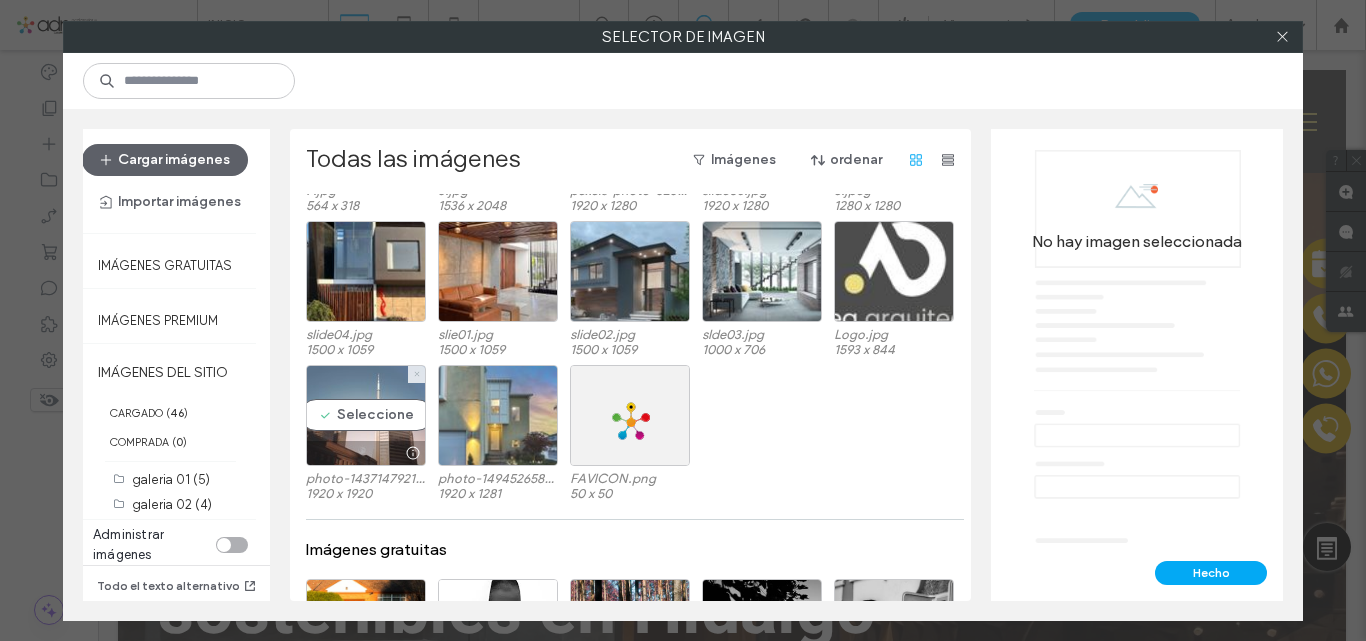 click 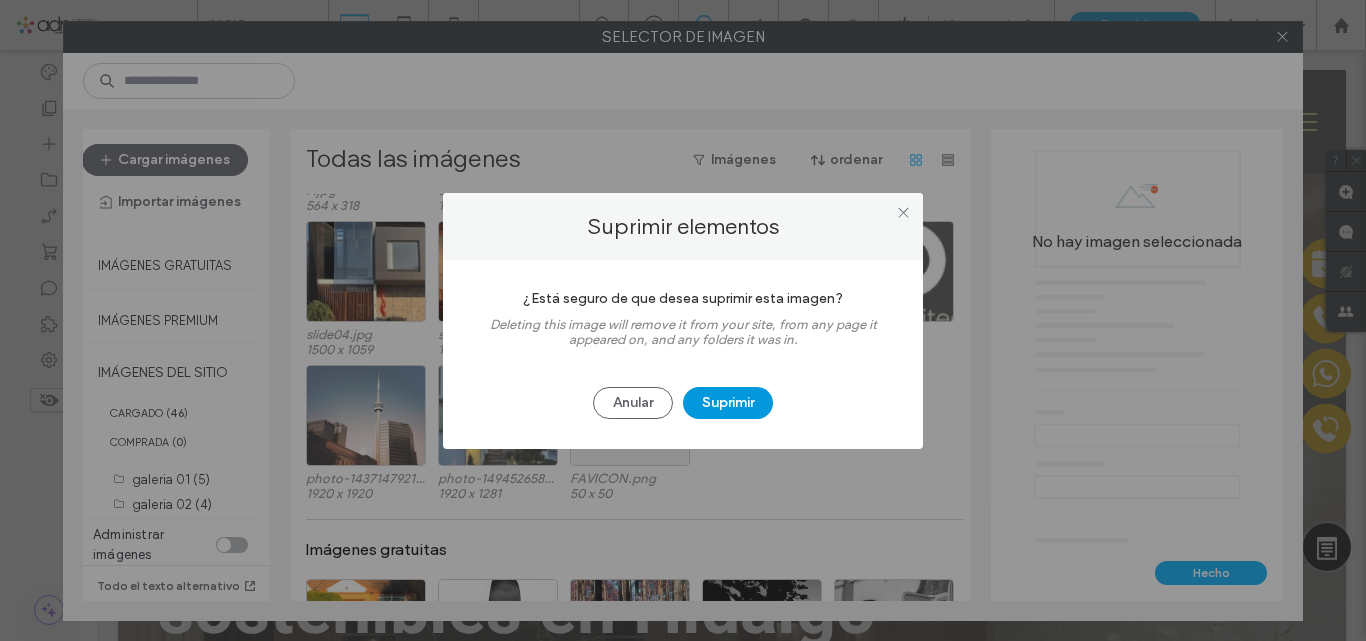 click on "Suprimir" at bounding box center [728, 403] 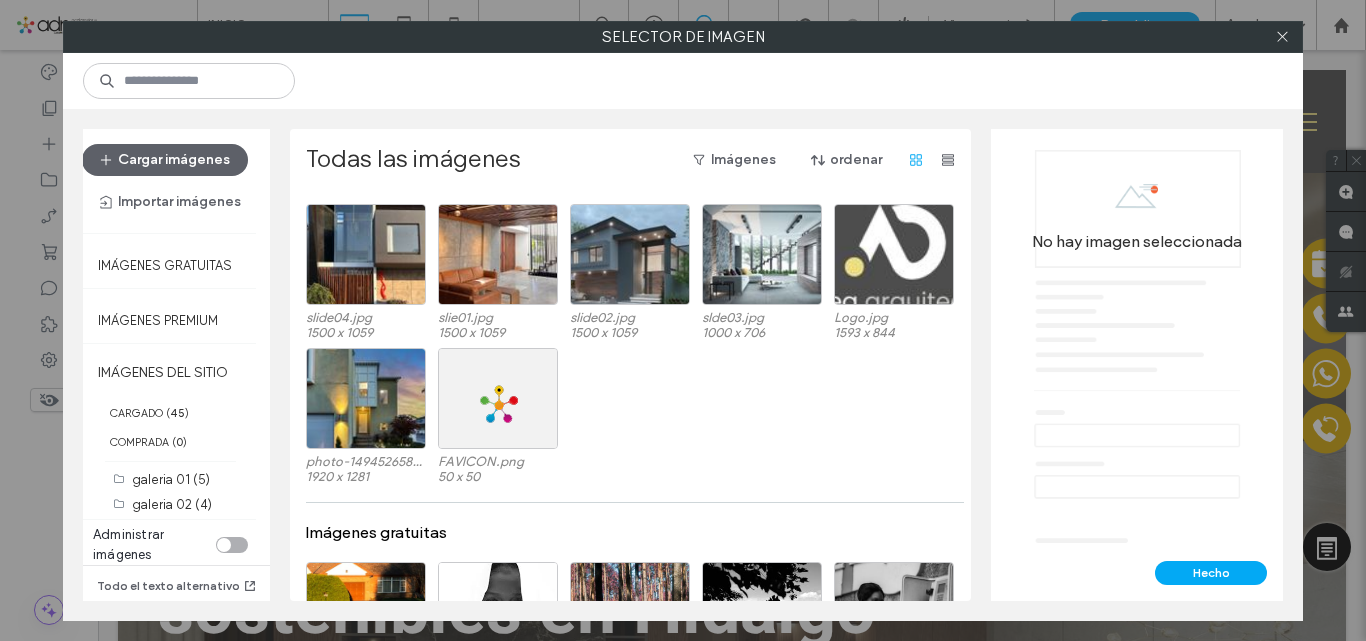 scroll, scrollTop: 1039, scrollLeft: 0, axis: vertical 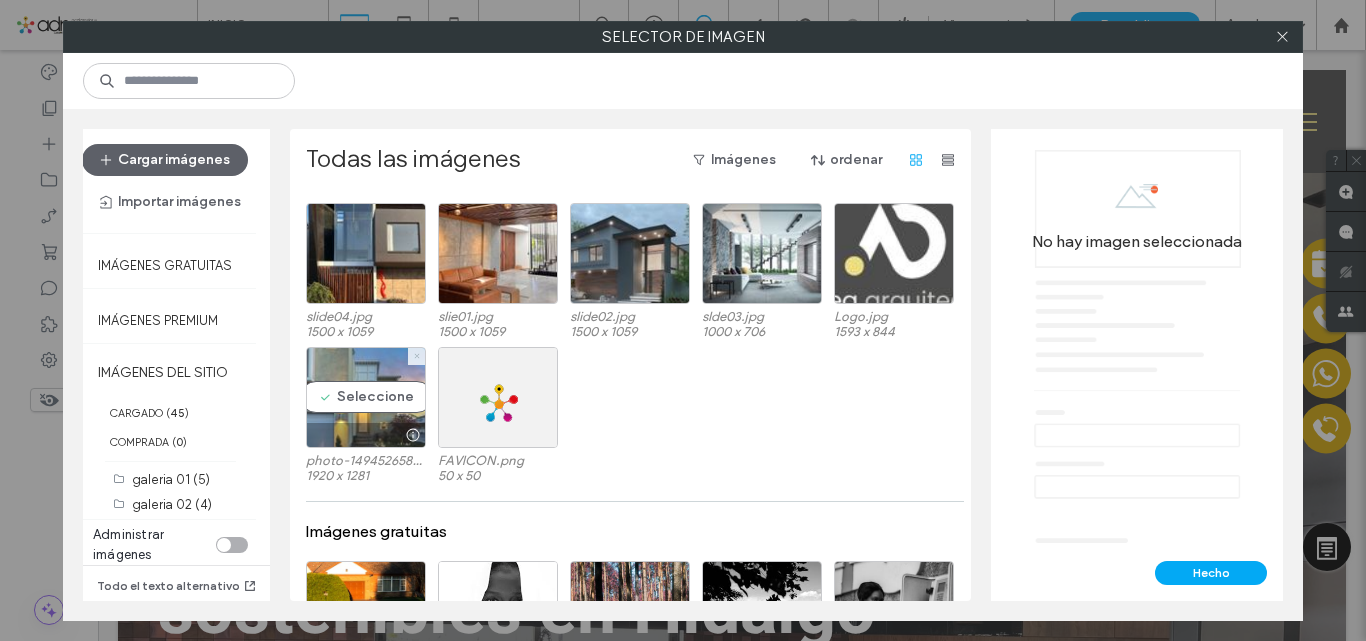 click 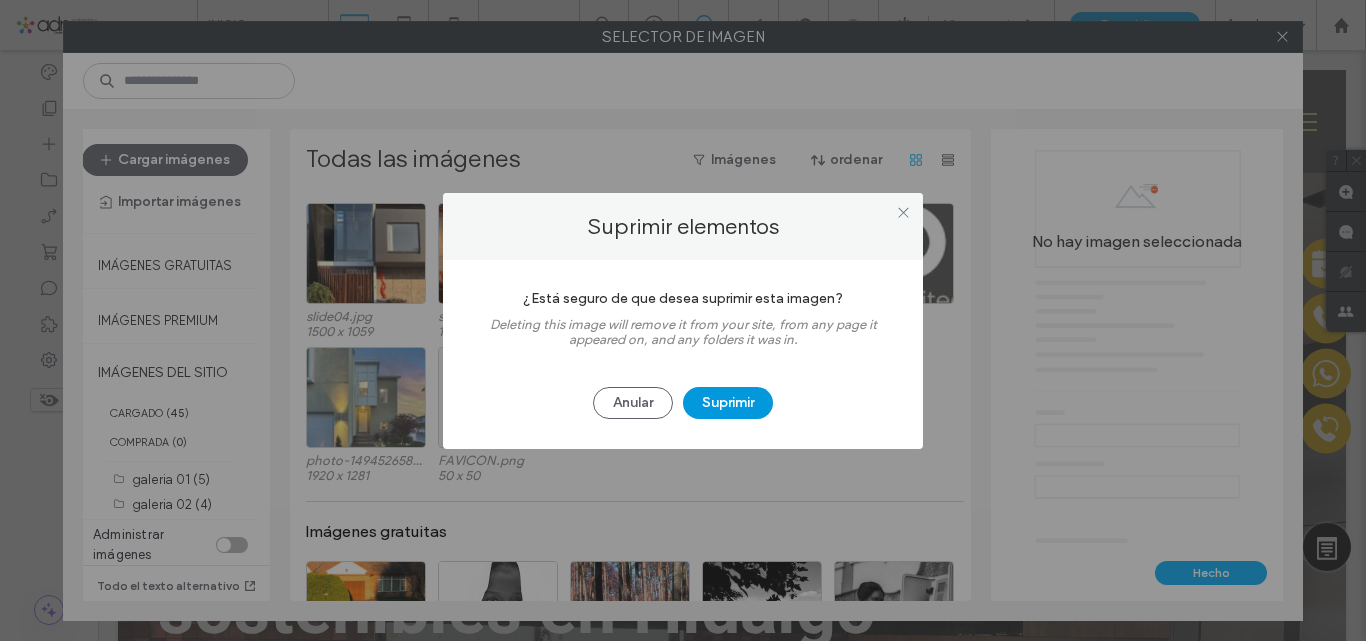click on "Suprimir" at bounding box center (728, 403) 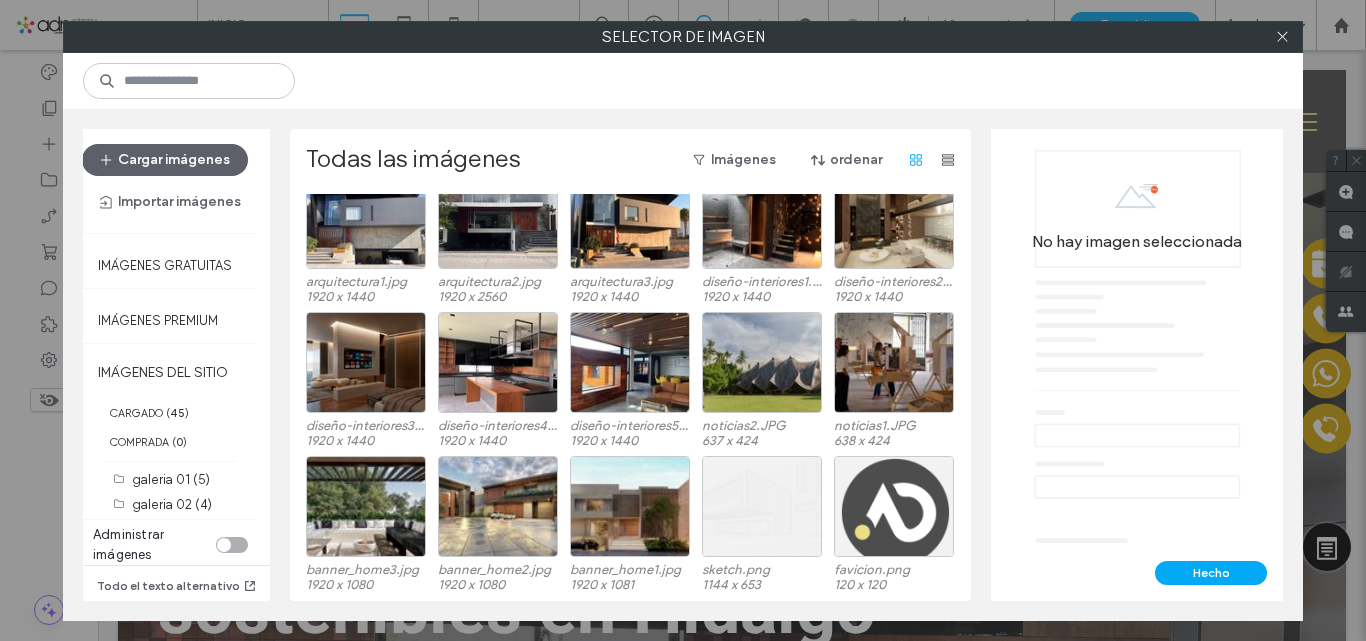 scroll, scrollTop: 211, scrollLeft: 0, axis: vertical 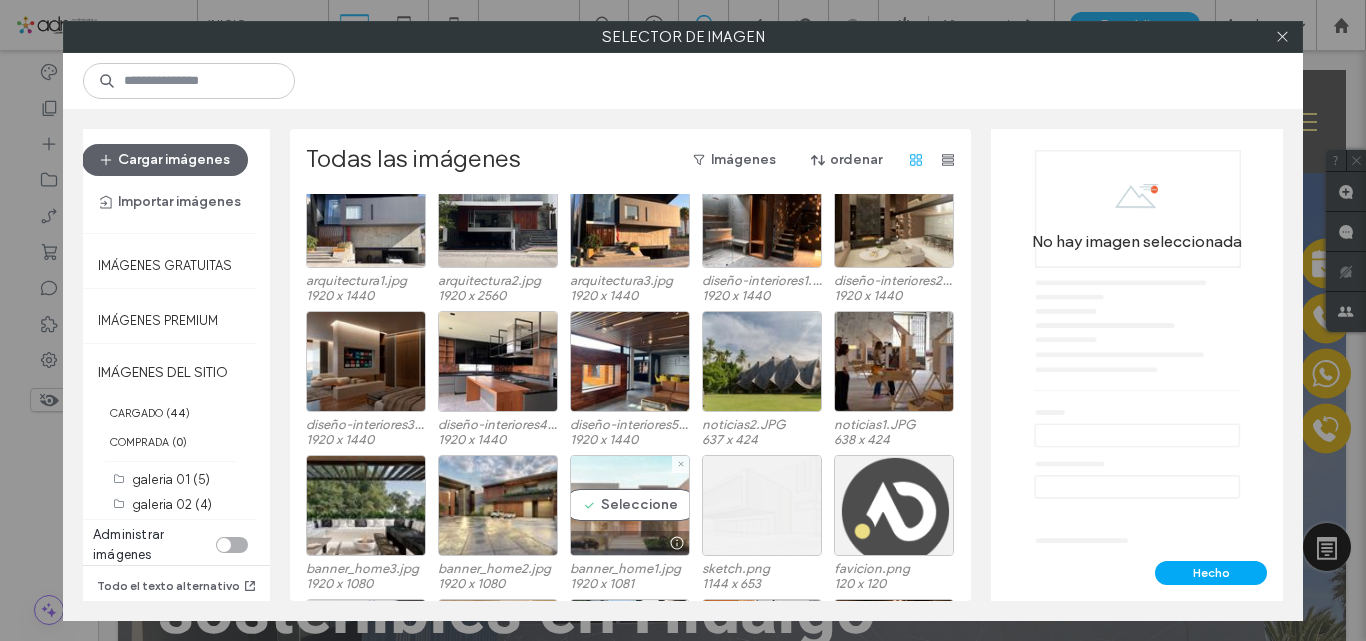 click on "Seleccione" at bounding box center [630, 505] 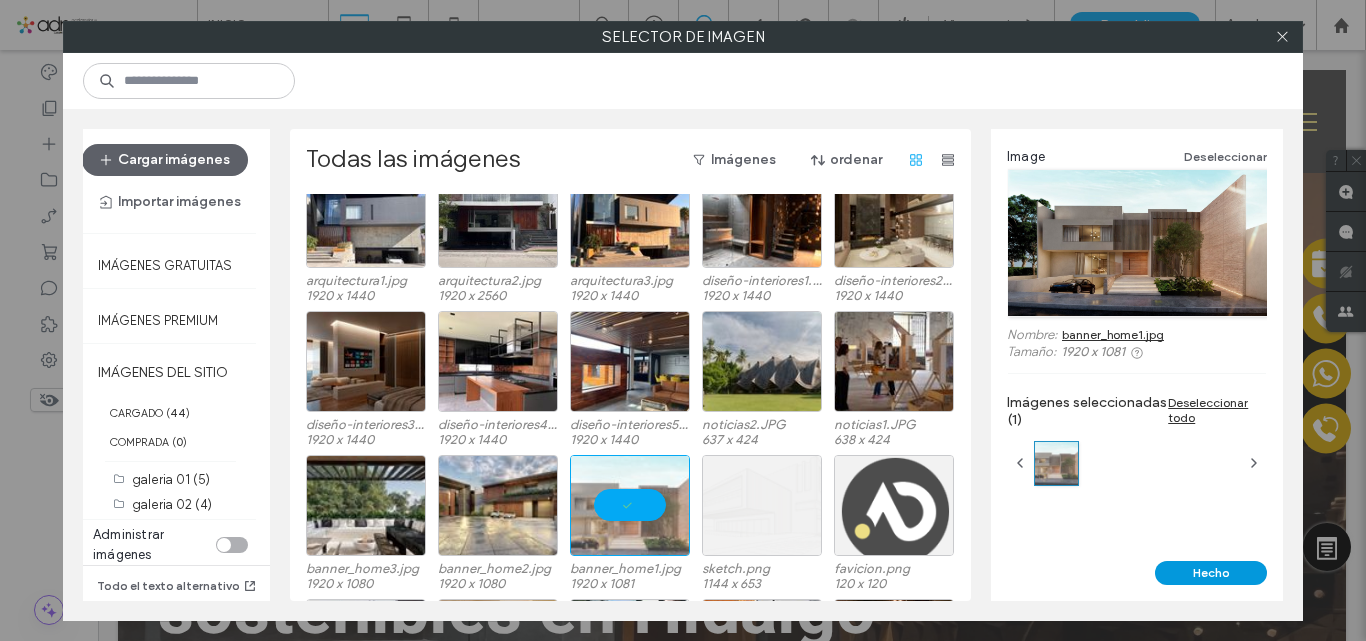 click on "Hecho" at bounding box center (1211, 573) 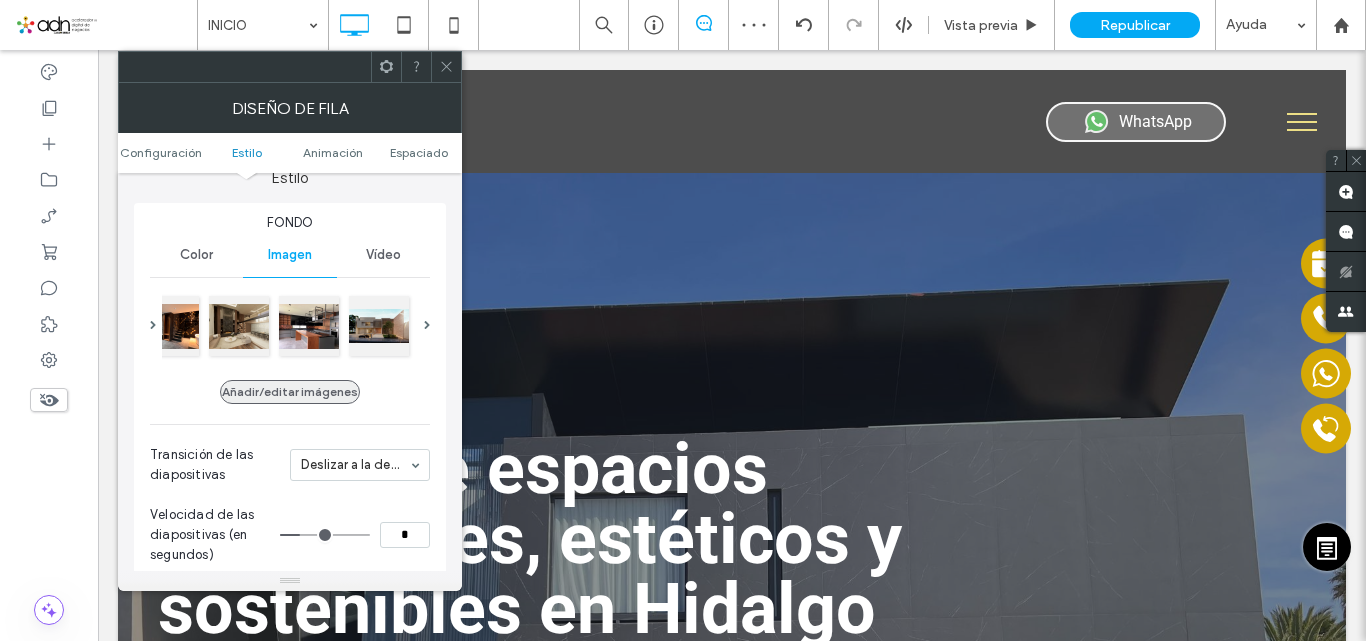 click on "Añadir/editar imágenes" at bounding box center (290, 392) 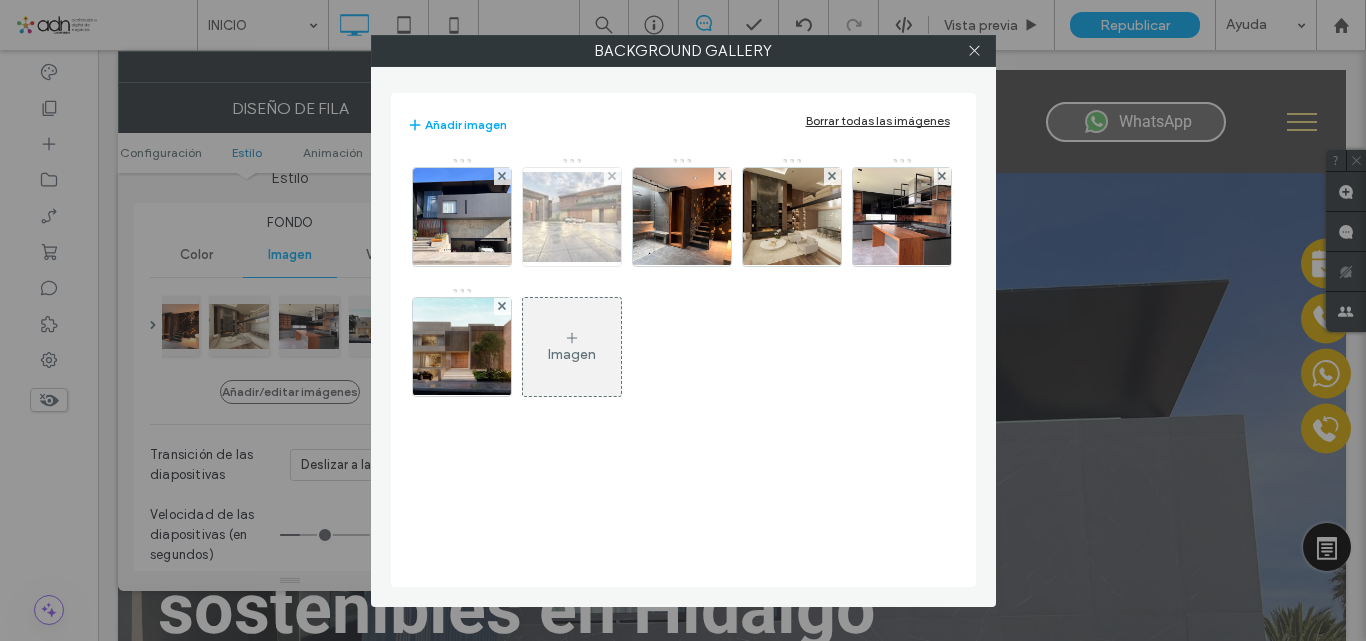 click at bounding box center [572, 217] 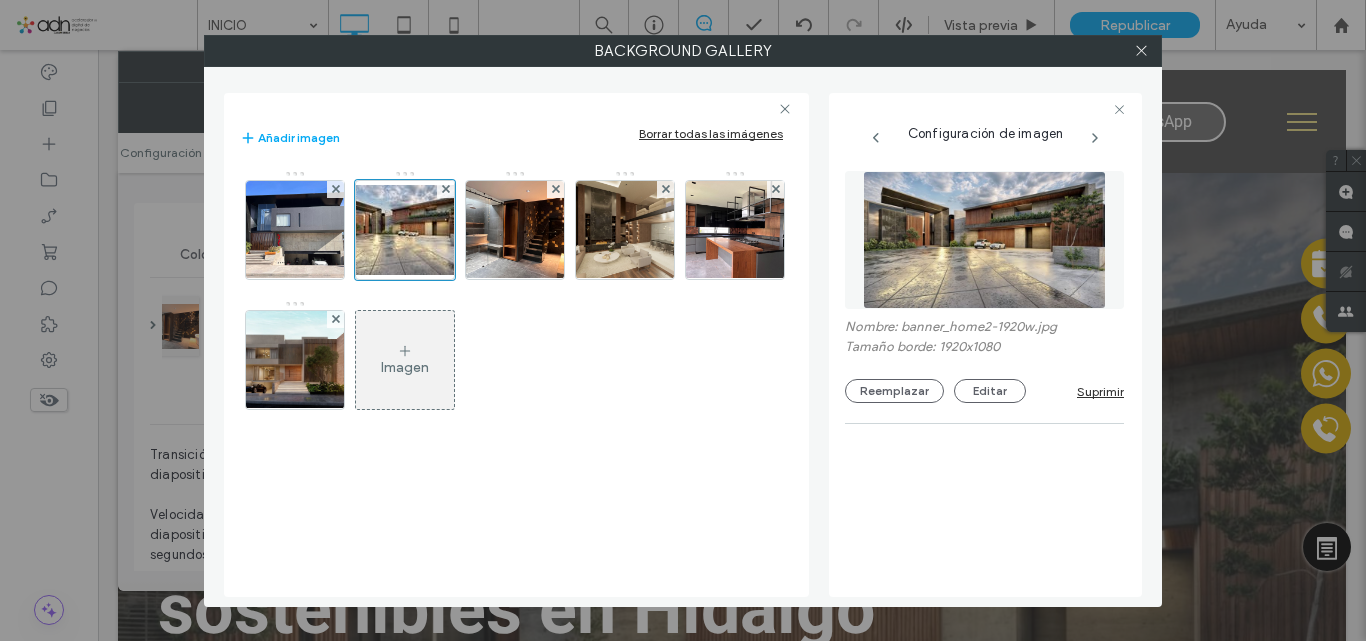 click on "Imagen" at bounding box center (405, 367) 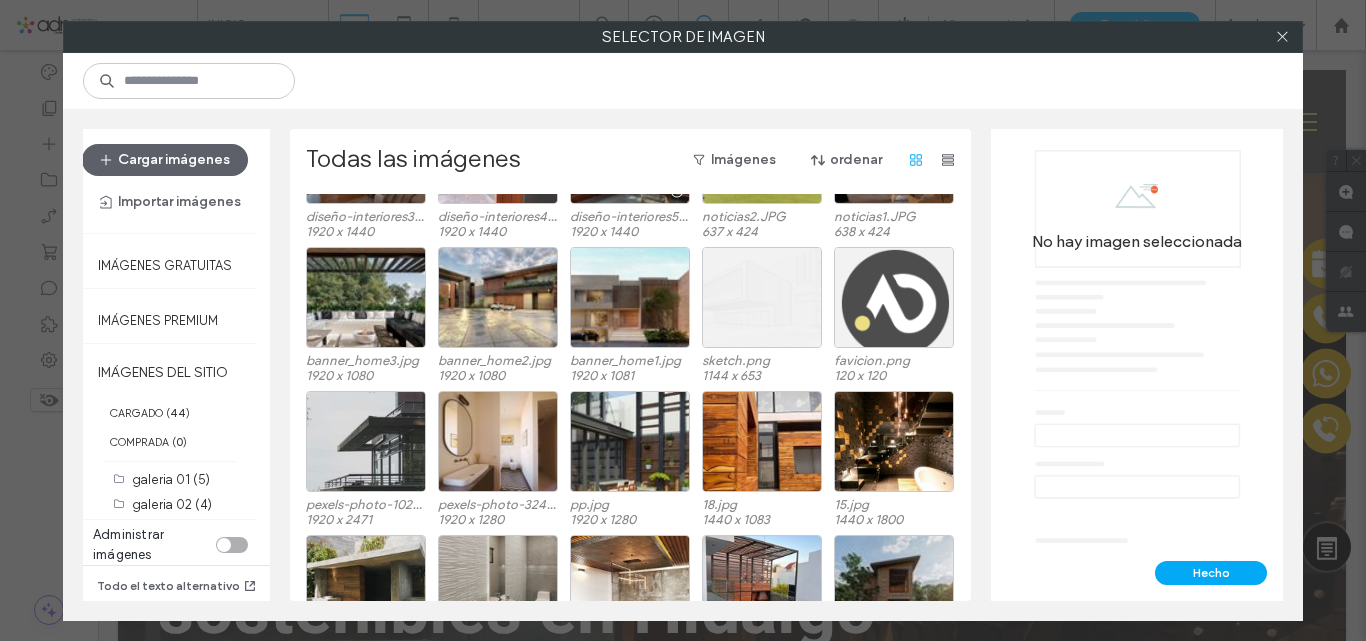 scroll, scrollTop: 420, scrollLeft: 0, axis: vertical 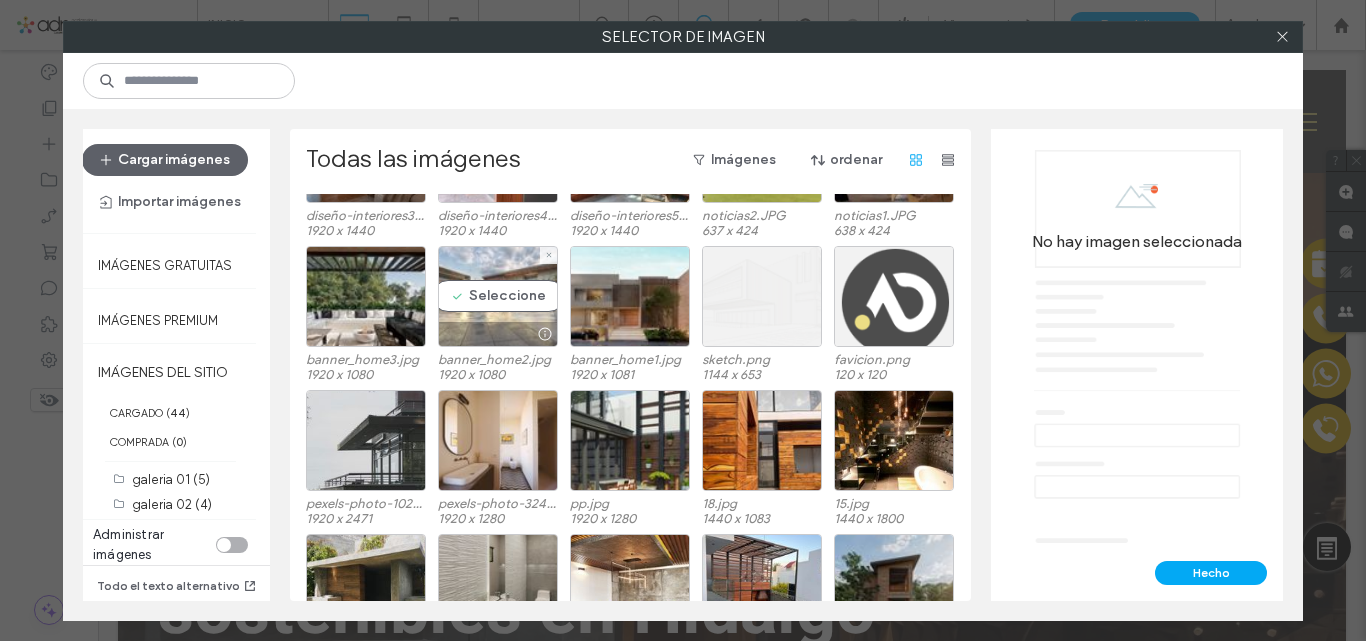 click on "Seleccione" at bounding box center (498, 296) 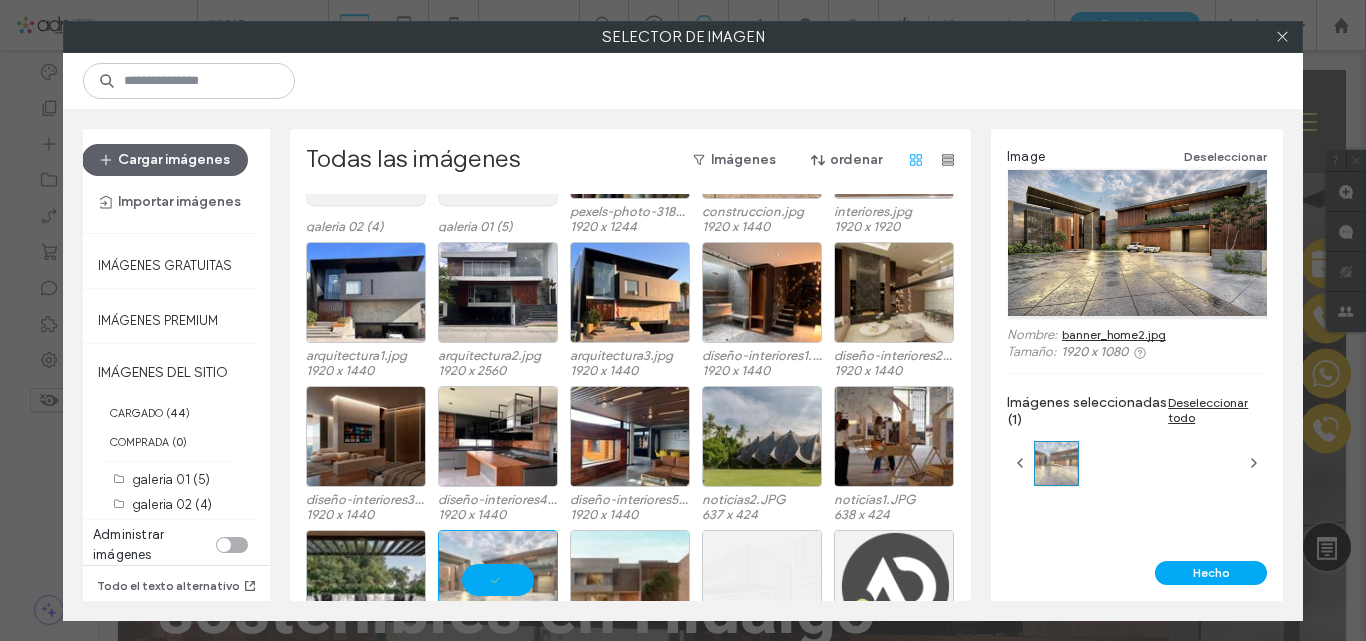 scroll, scrollTop: 0, scrollLeft: 0, axis: both 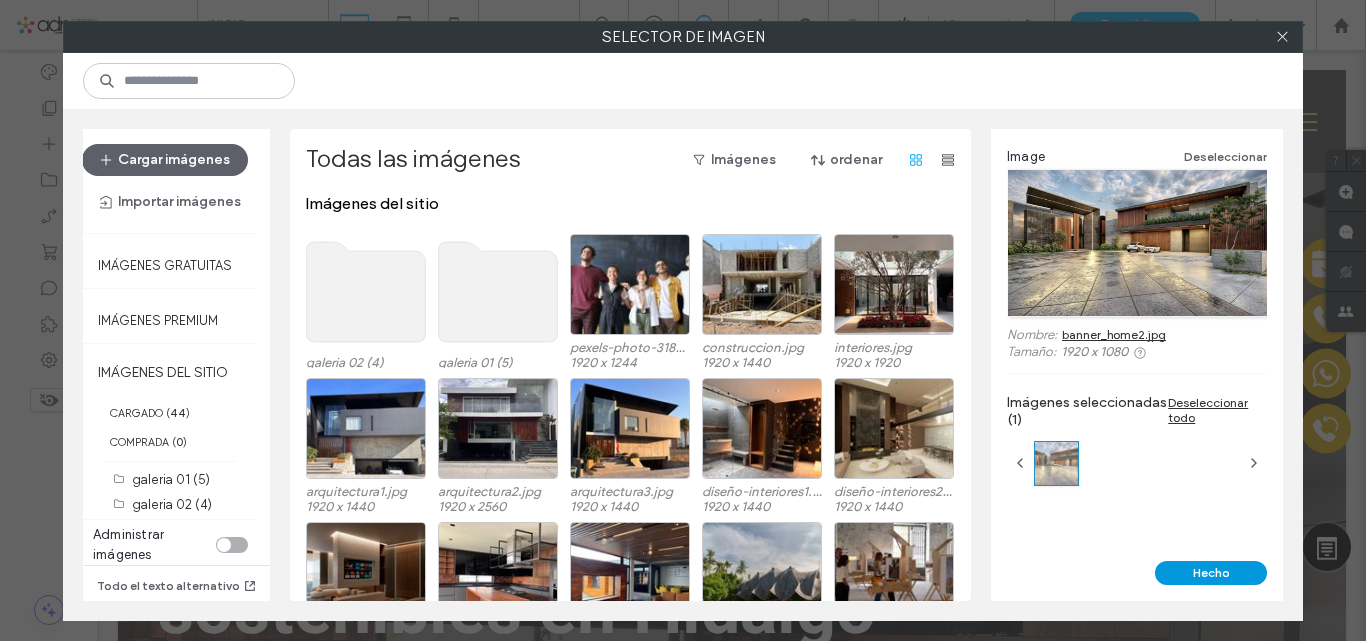 click on "Hecho" at bounding box center [1211, 573] 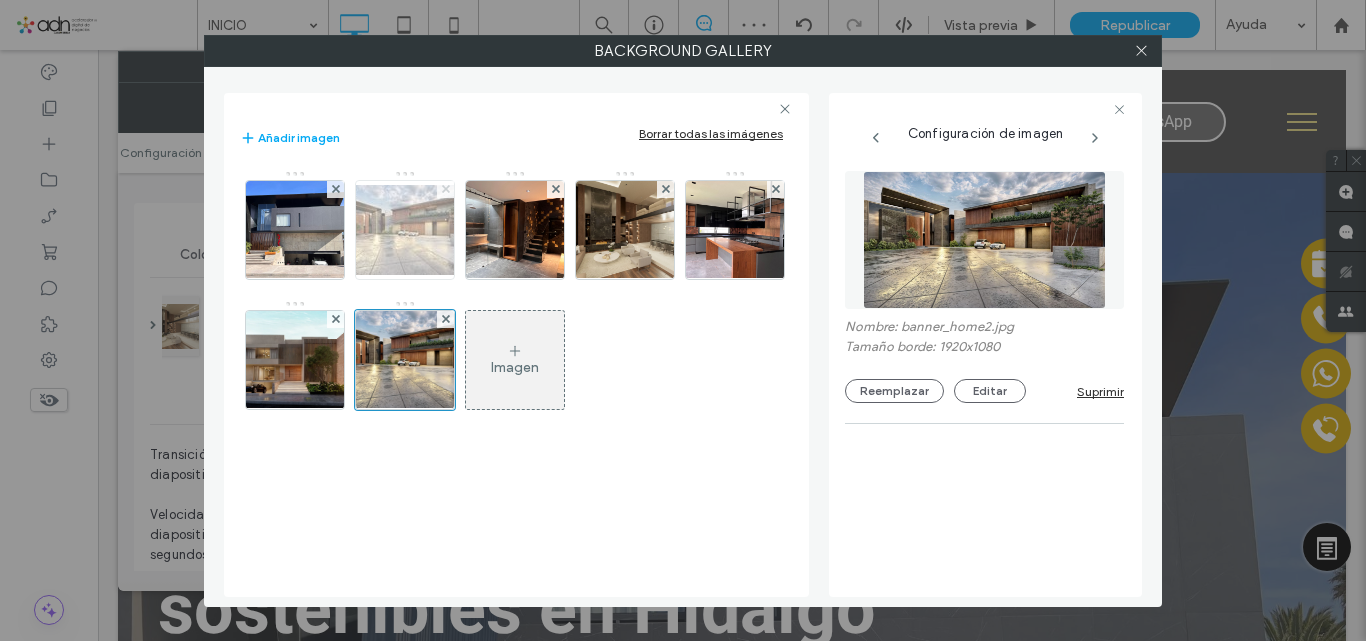 click 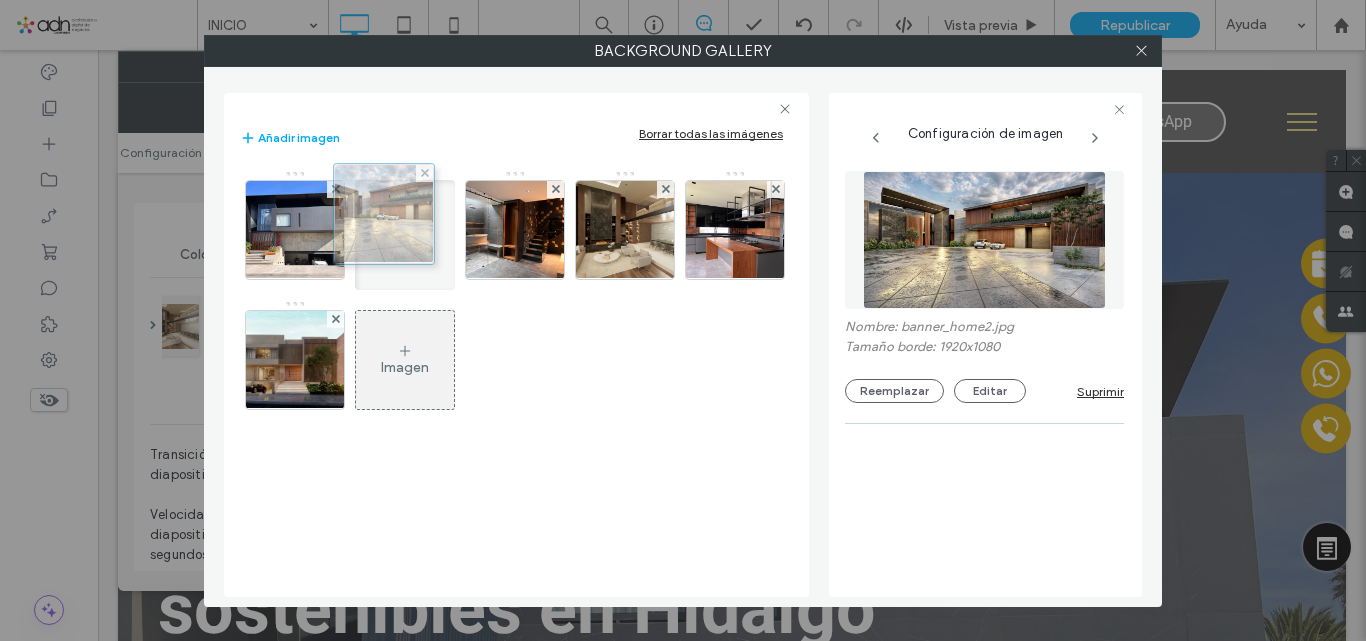 drag, startPoint x: 289, startPoint y: 351, endPoint x: 373, endPoint y: 205, distance: 168.4399 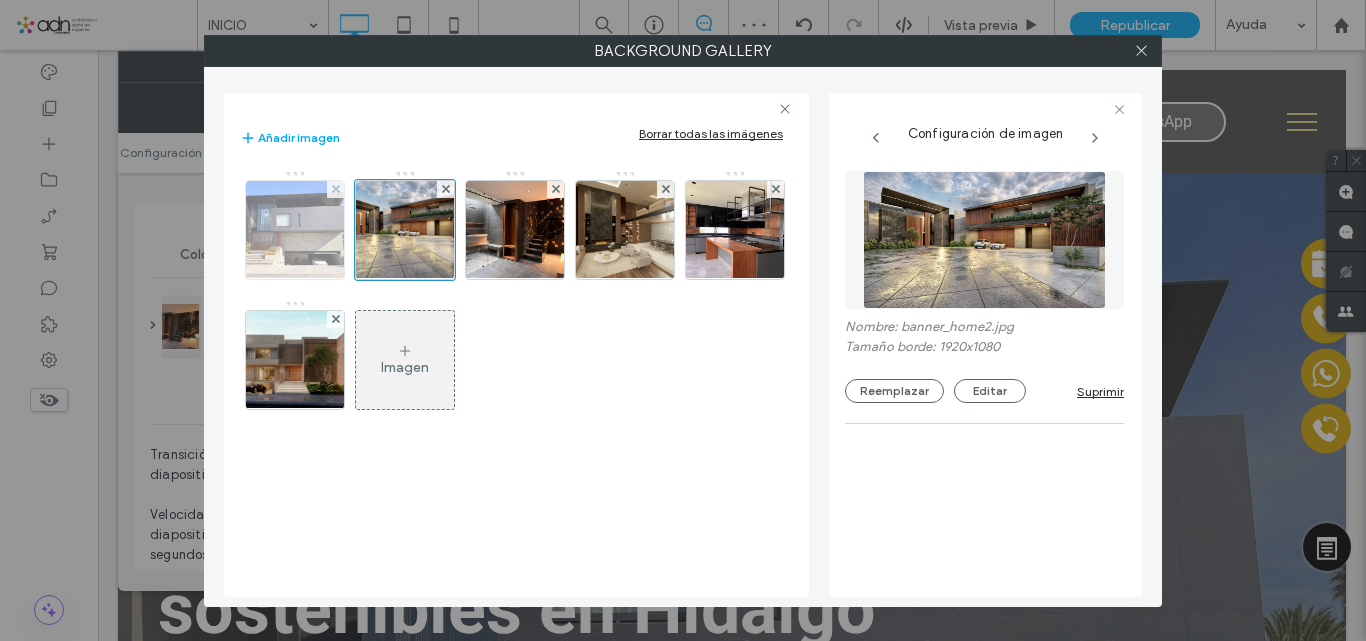 click at bounding box center [295, 230] 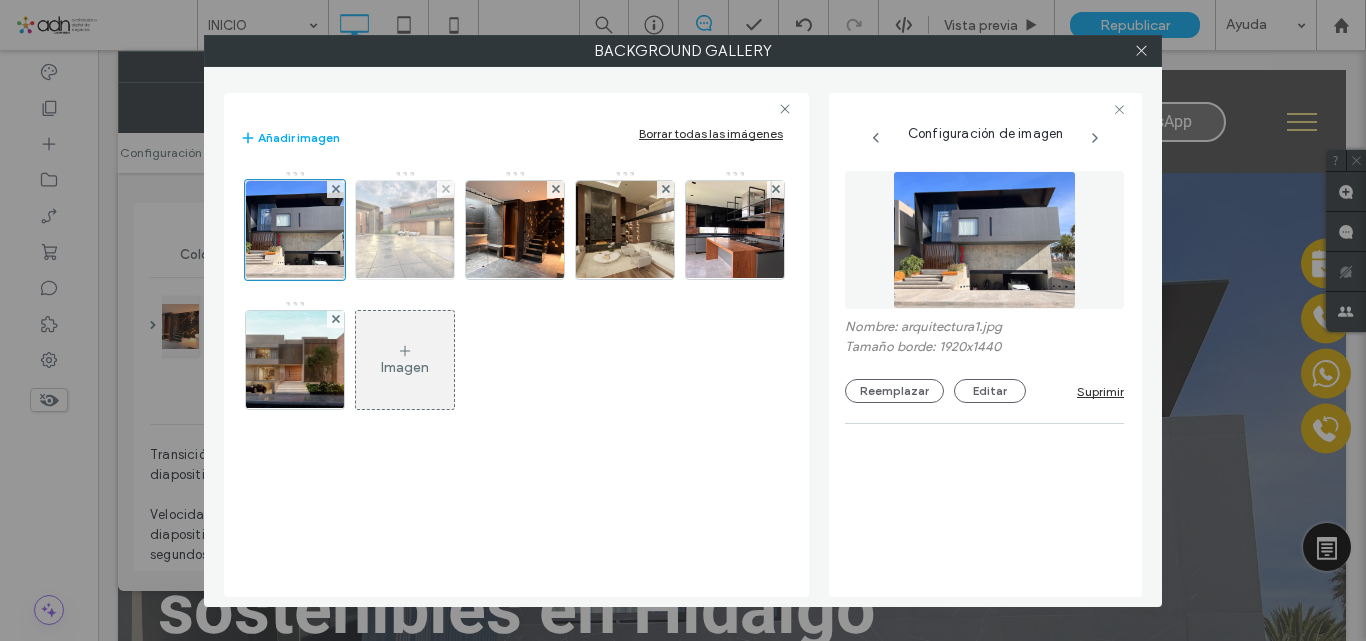 click at bounding box center (405, 230) 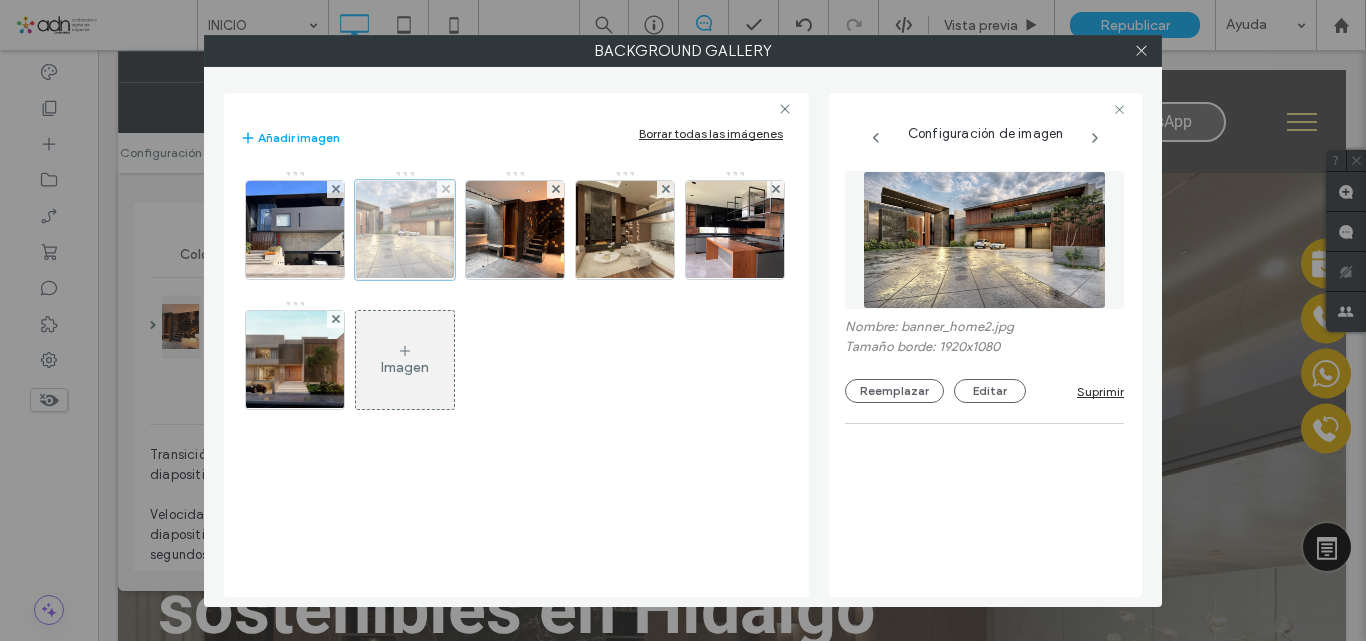 click at bounding box center (405, 230) 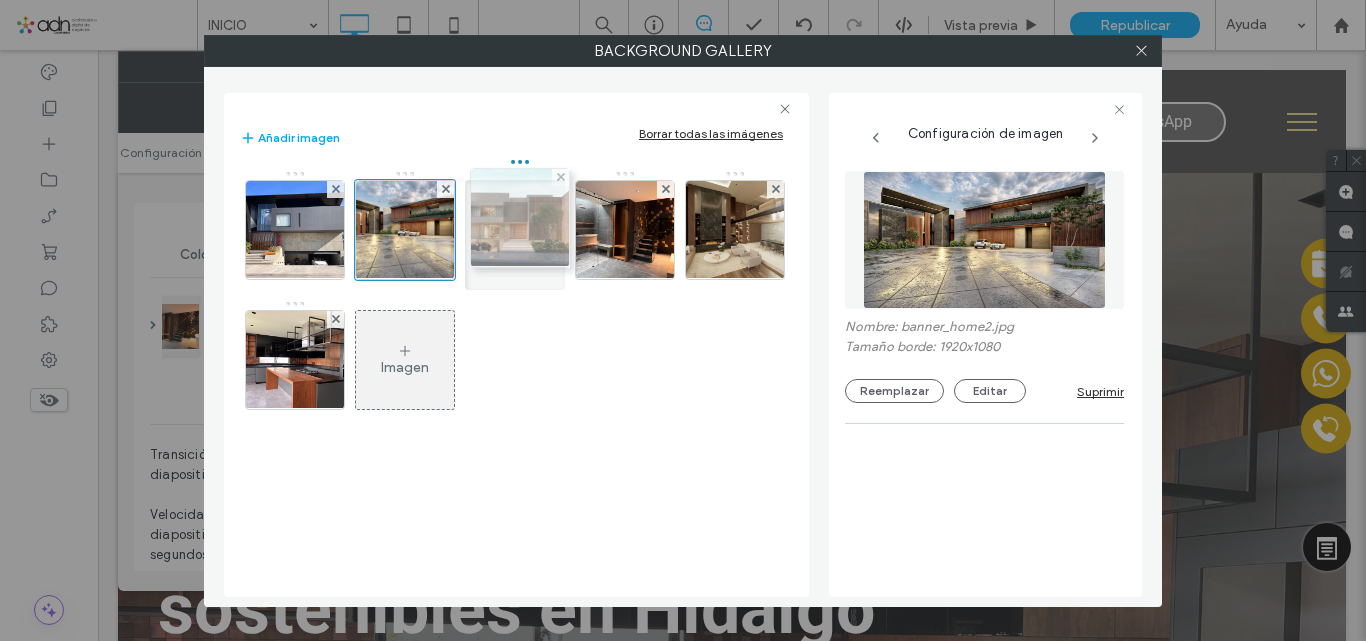 drag, startPoint x: 319, startPoint y: 369, endPoint x: 539, endPoint y: 227, distance: 261.8473 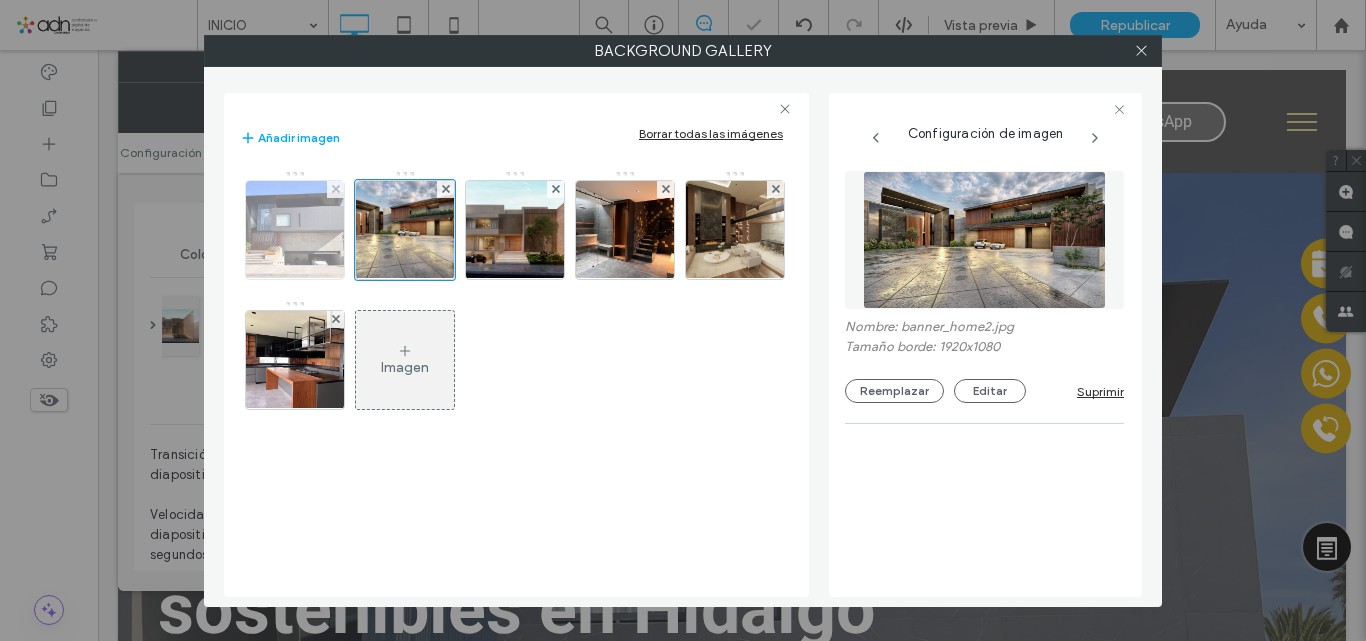 click at bounding box center [295, 230] 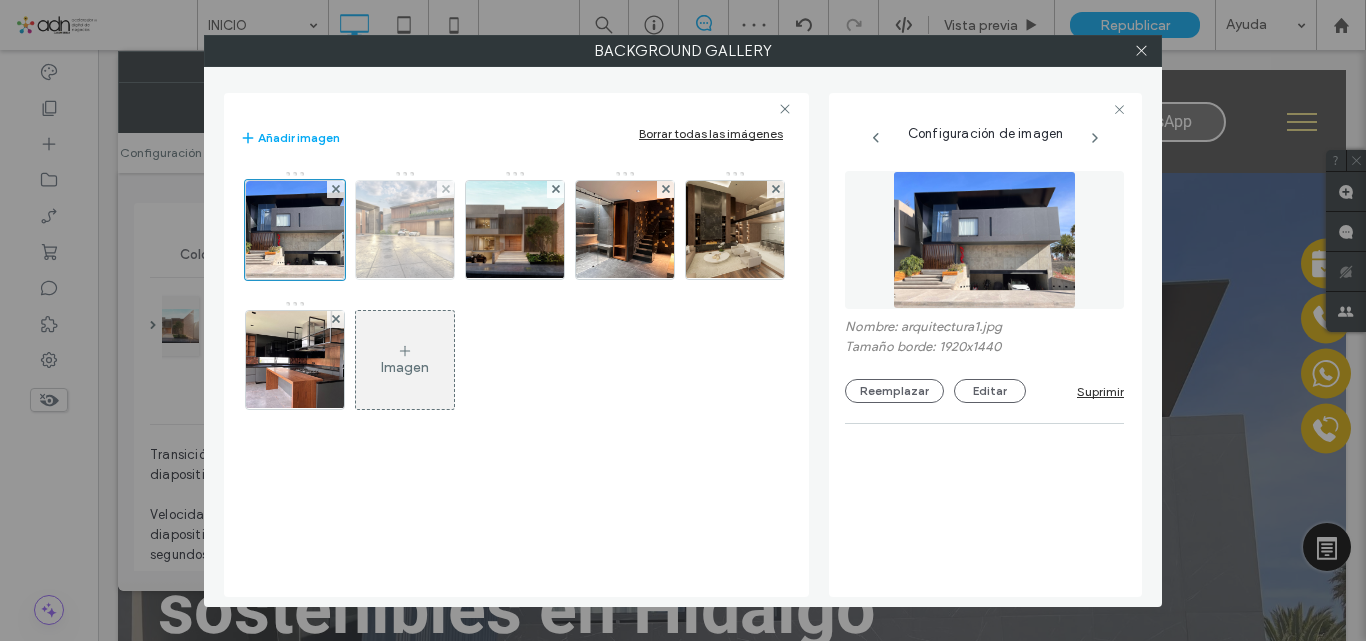 click at bounding box center (405, 230) 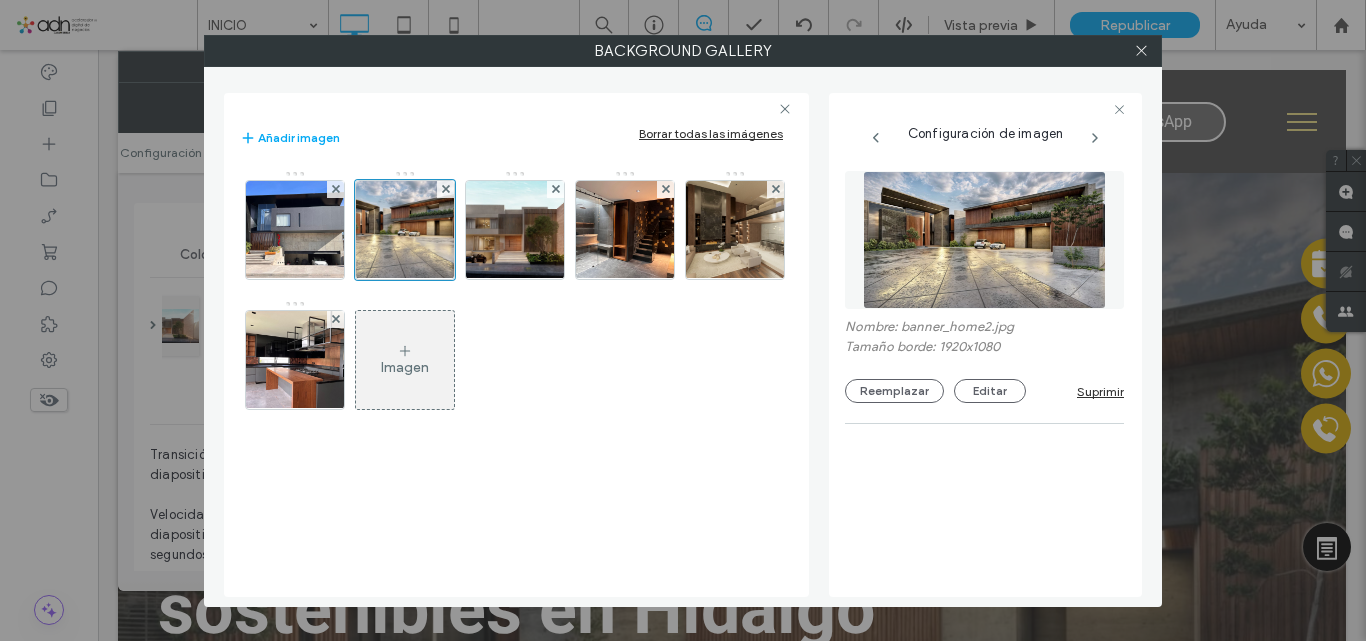 click on "Imagen" at bounding box center (405, 367) 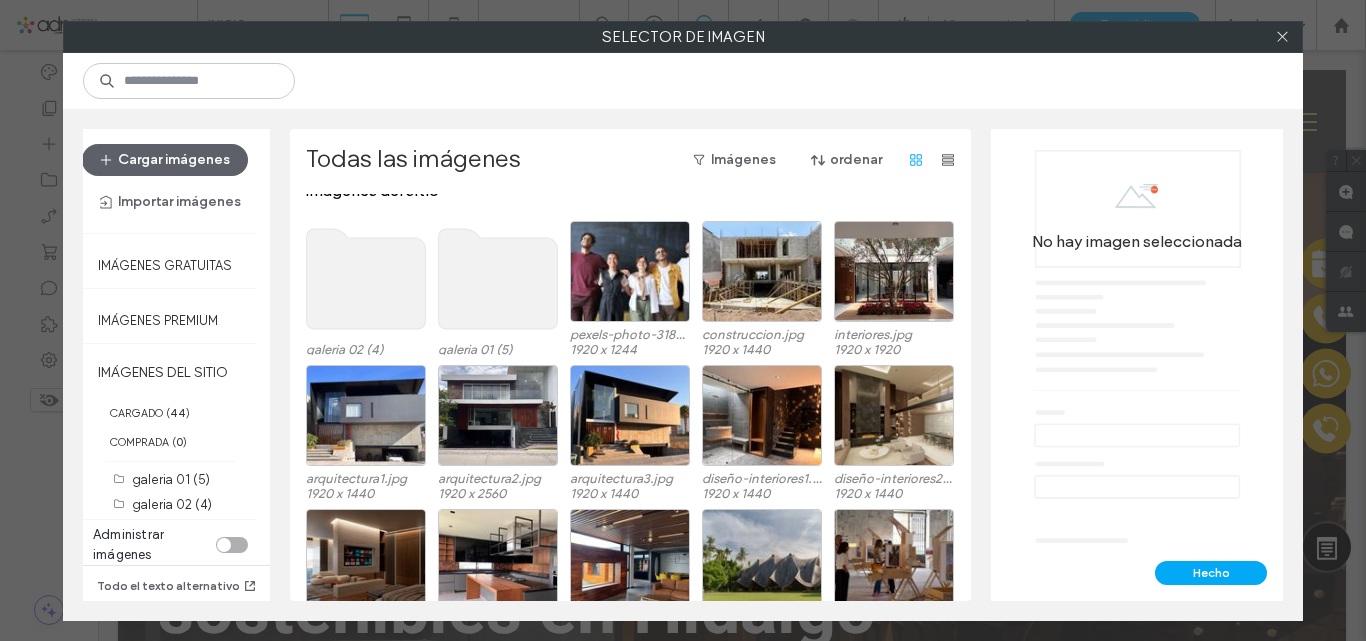 scroll, scrollTop: 12, scrollLeft: 0, axis: vertical 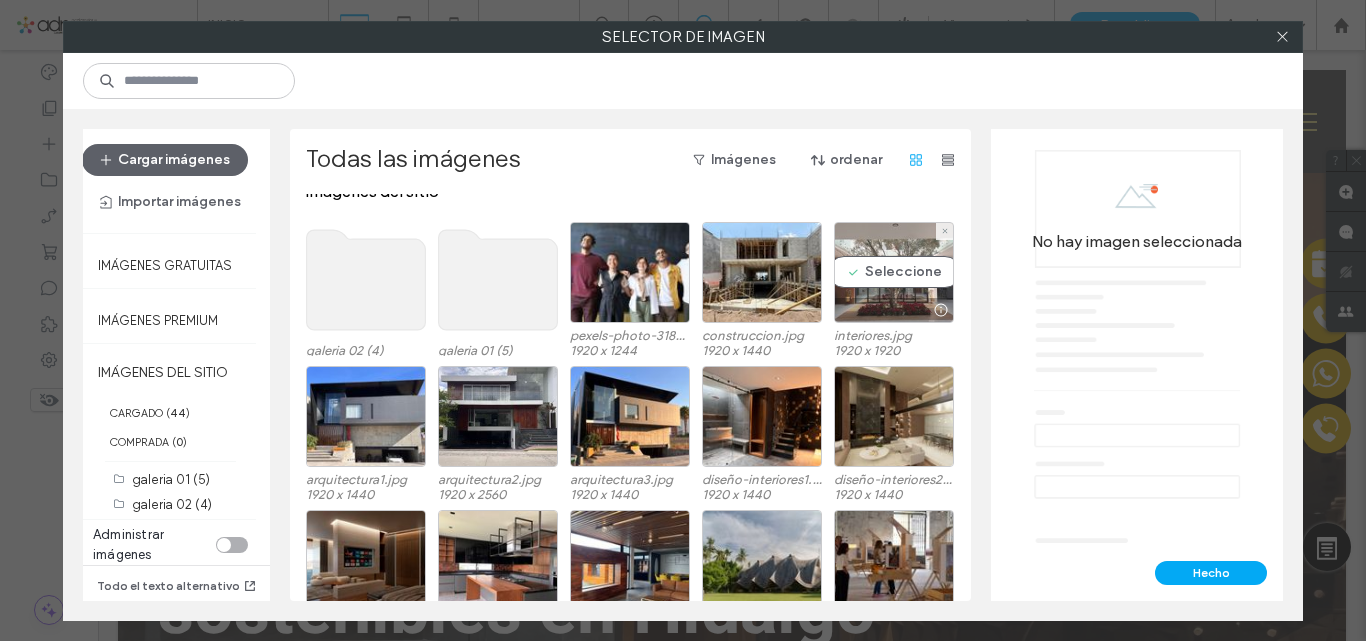click on "Seleccione" at bounding box center [894, 272] 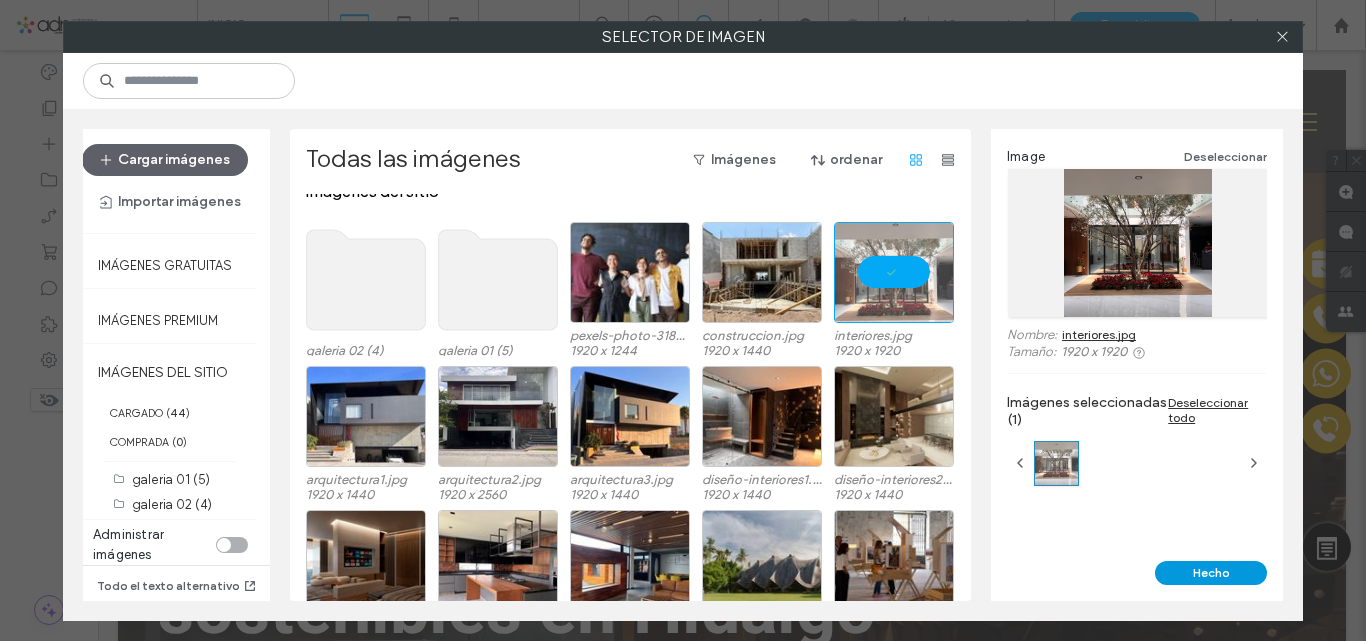 click on "Hecho" at bounding box center (1211, 573) 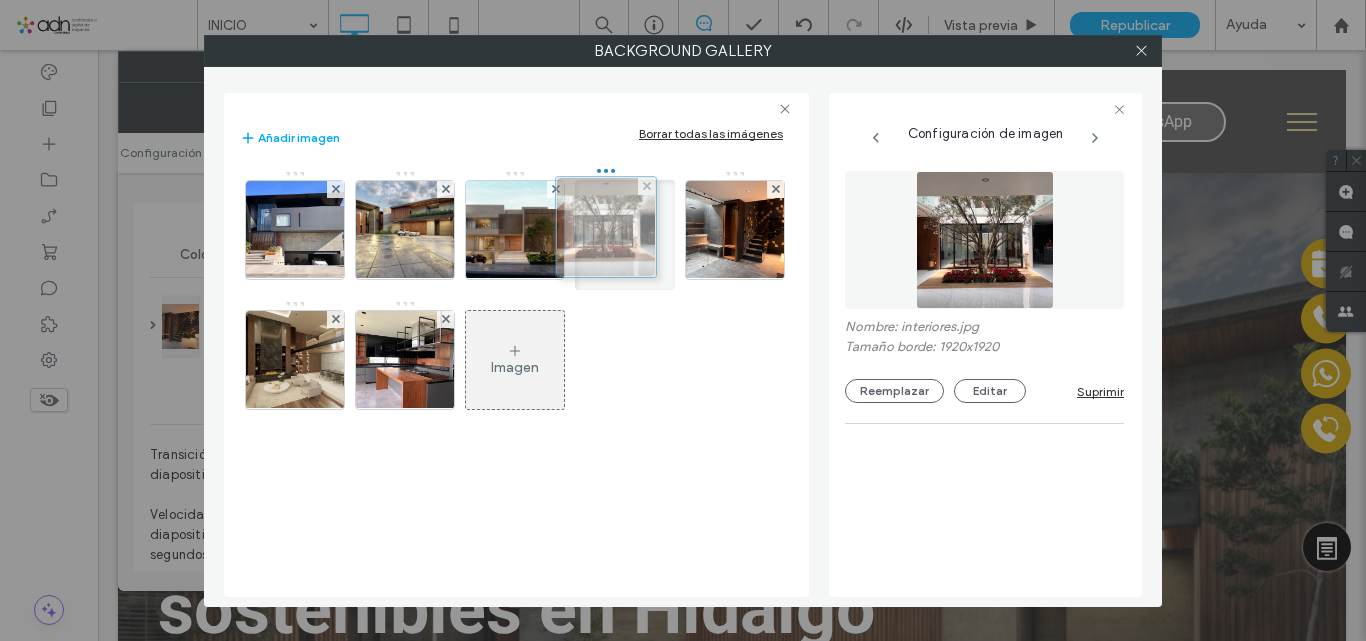 drag, startPoint x: 419, startPoint y: 371, endPoint x: 616, endPoint y: 238, distance: 237.69308 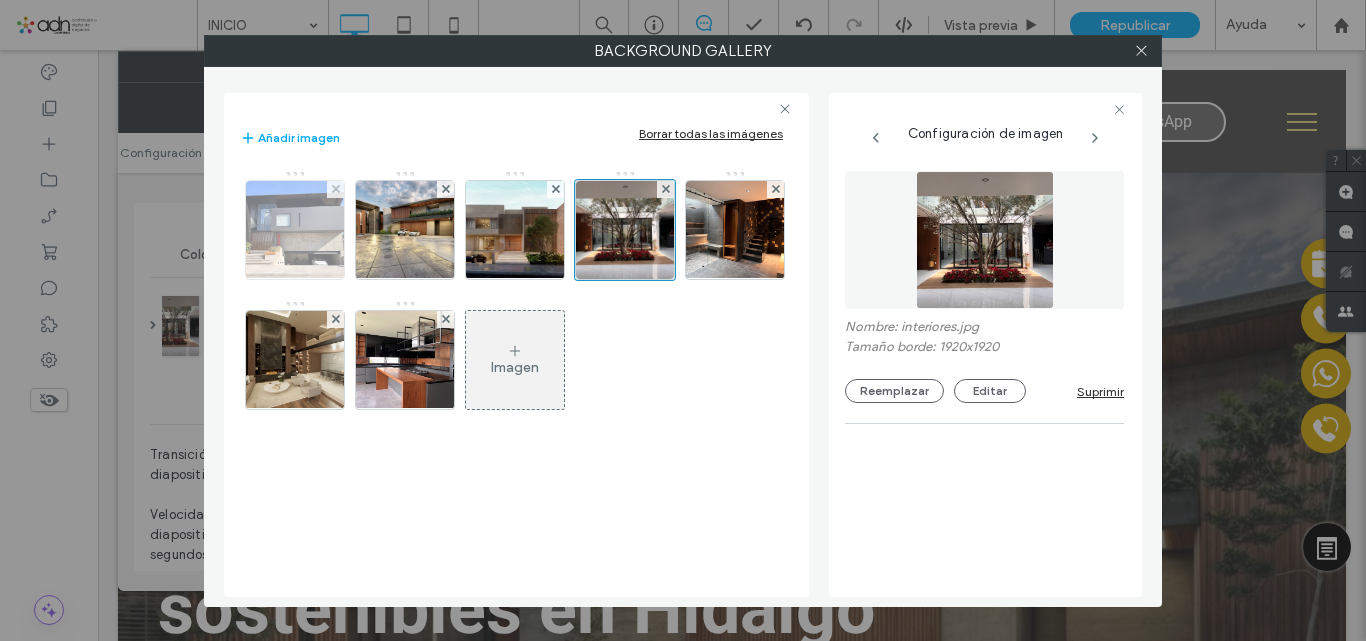 click at bounding box center (295, 230) 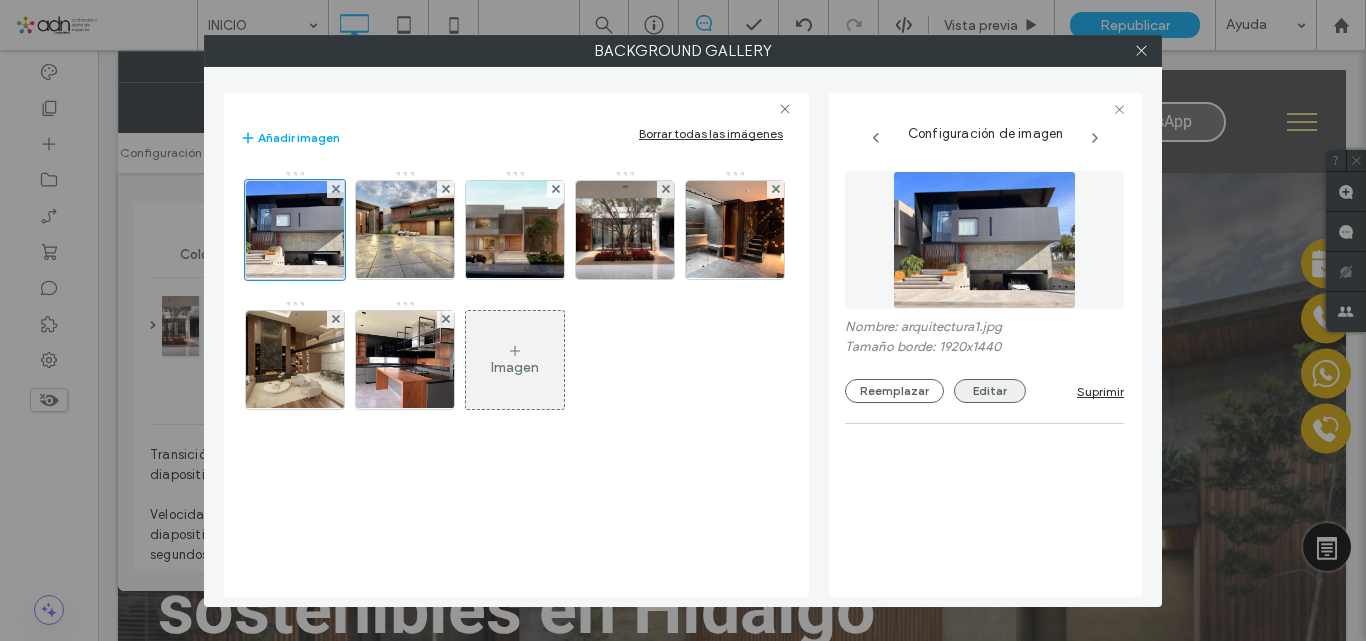click on "Editar" at bounding box center [990, 391] 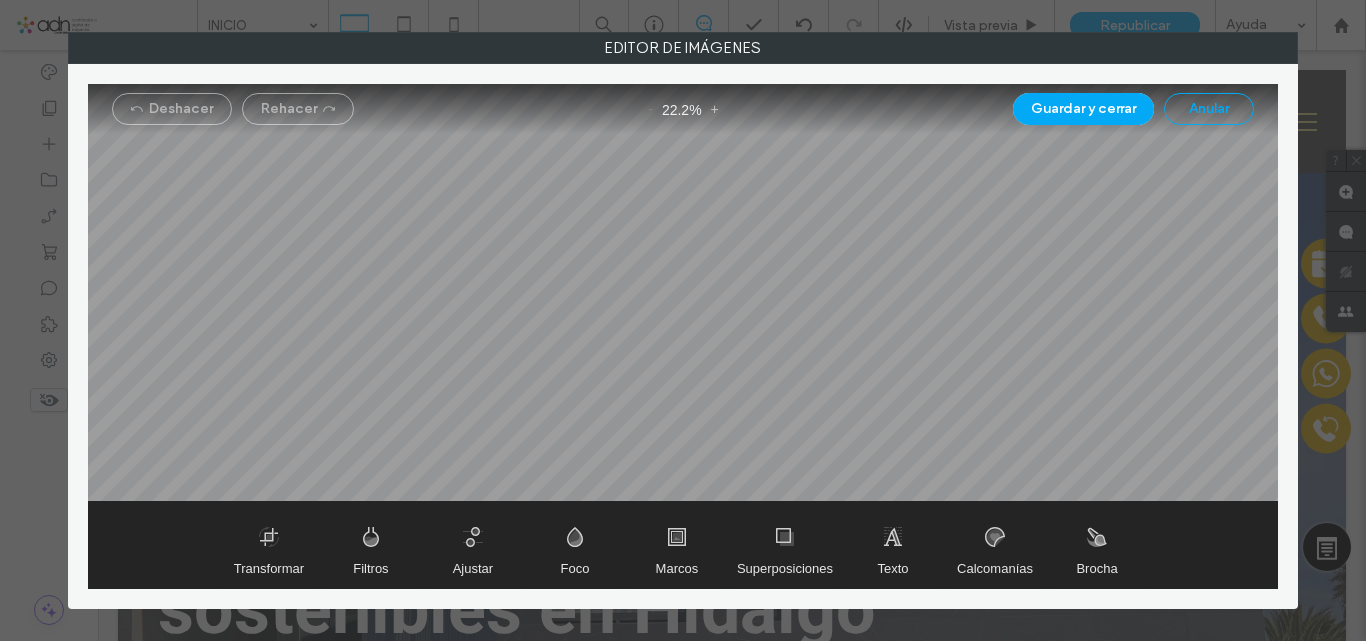 click on "Anular" at bounding box center [1209, 109] 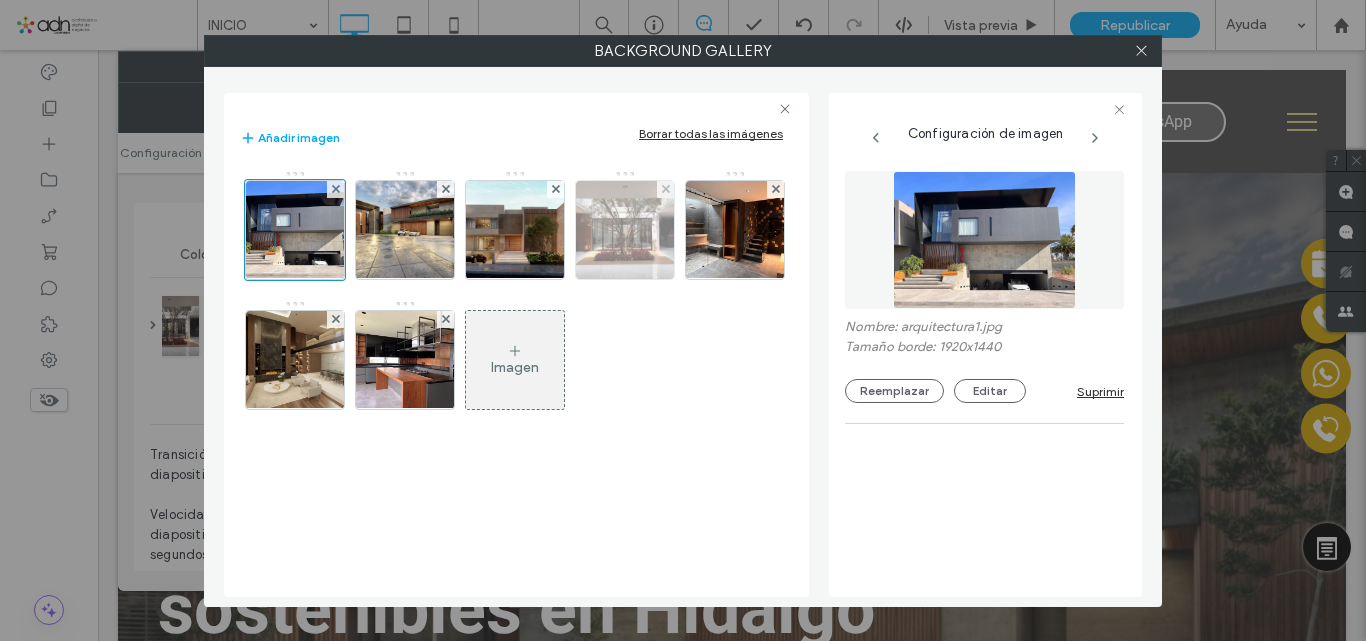 click at bounding box center [625, 230] 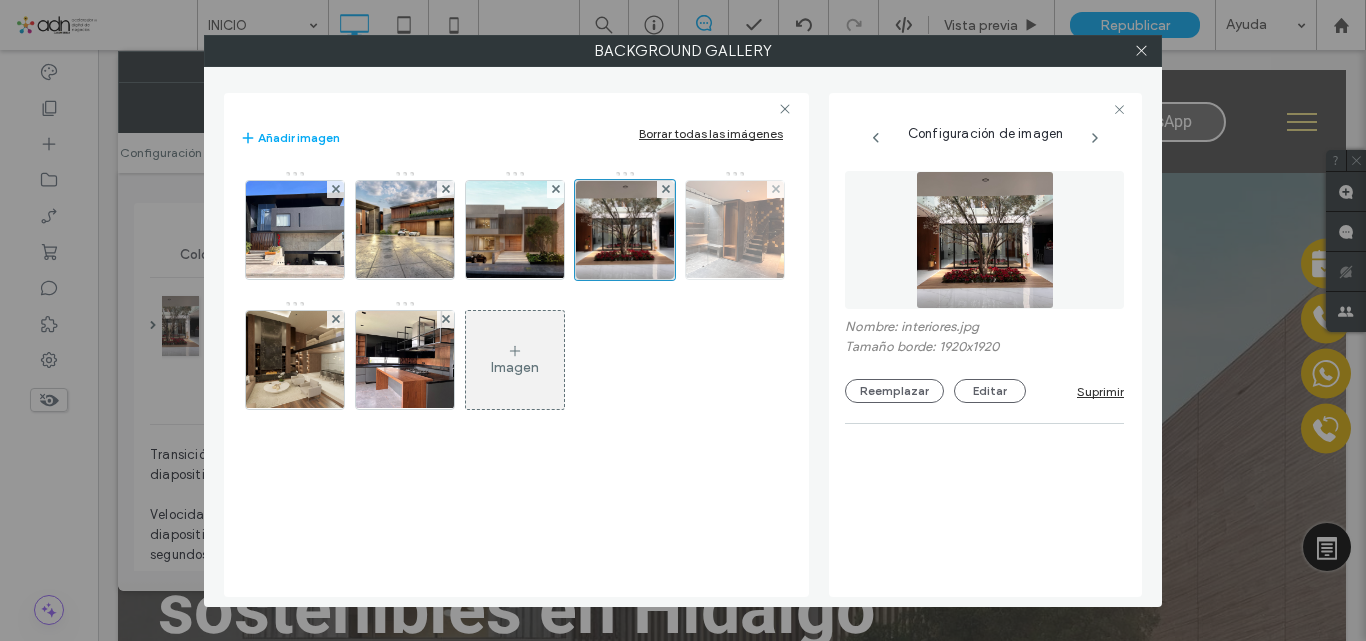 click at bounding box center (735, 230) 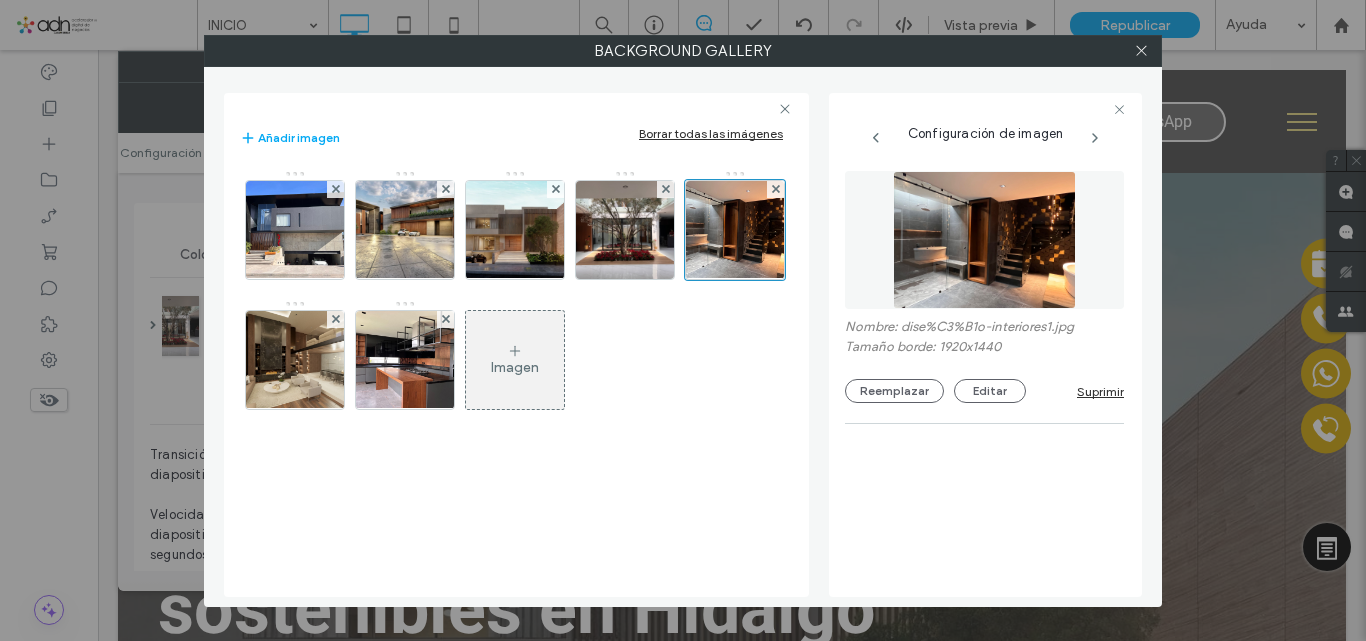 click on "Imagen" at bounding box center (515, 360) 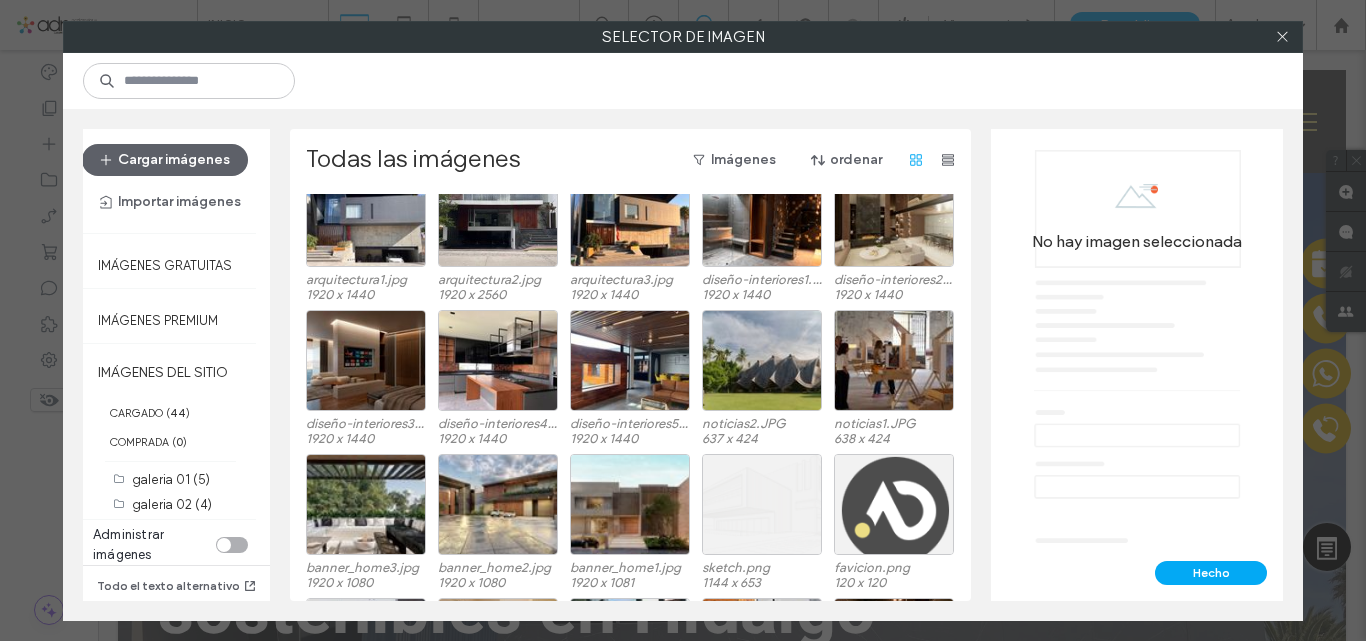 scroll, scrollTop: 173, scrollLeft: 0, axis: vertical 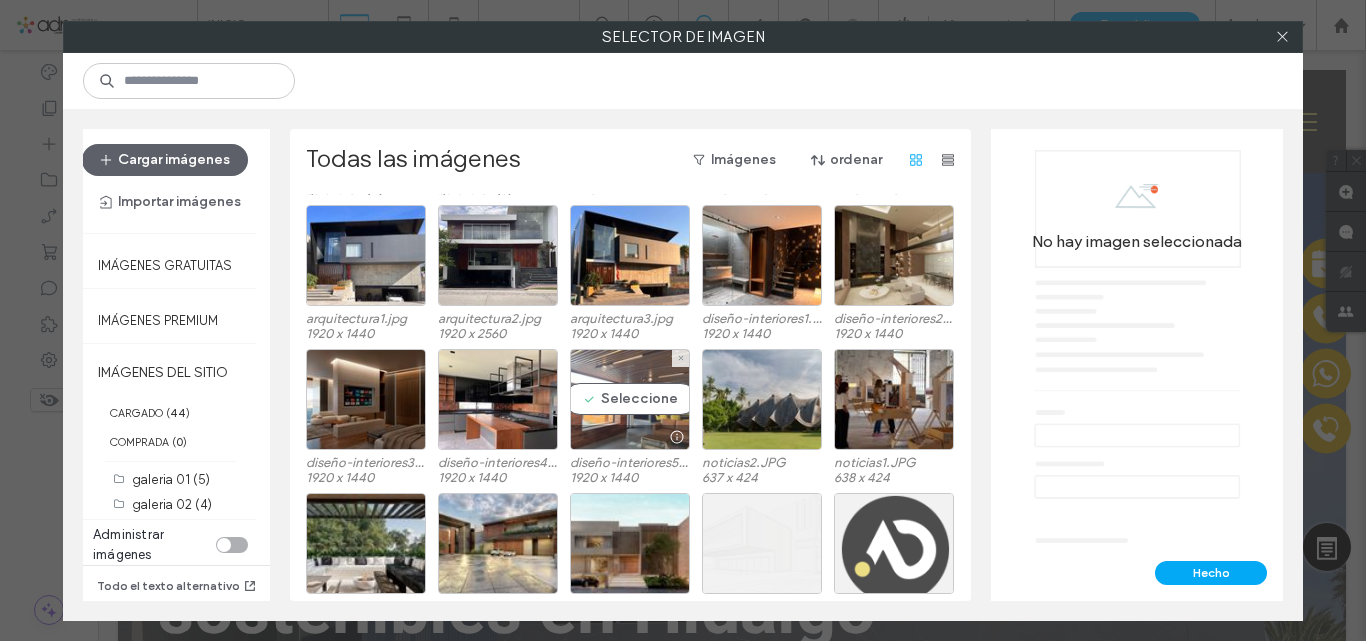 click on "Seleccione" at bounding box center [630, 399] 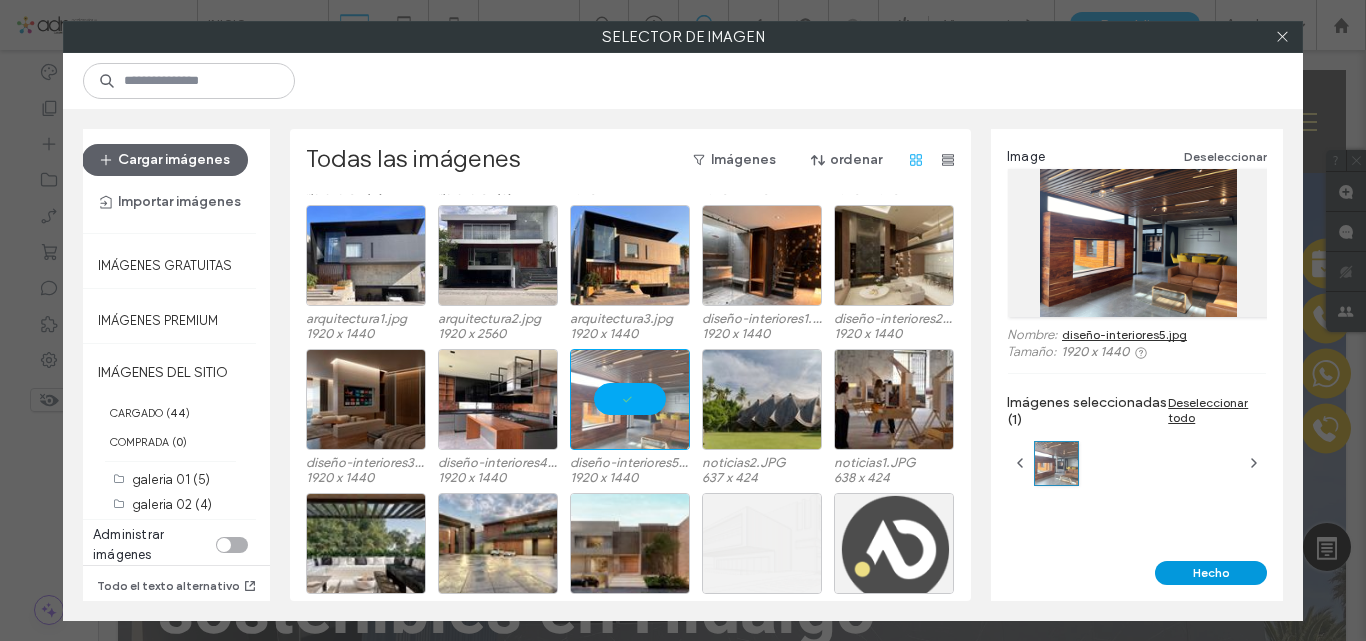 click on "Hecho" at bounding box center [1211, 573] 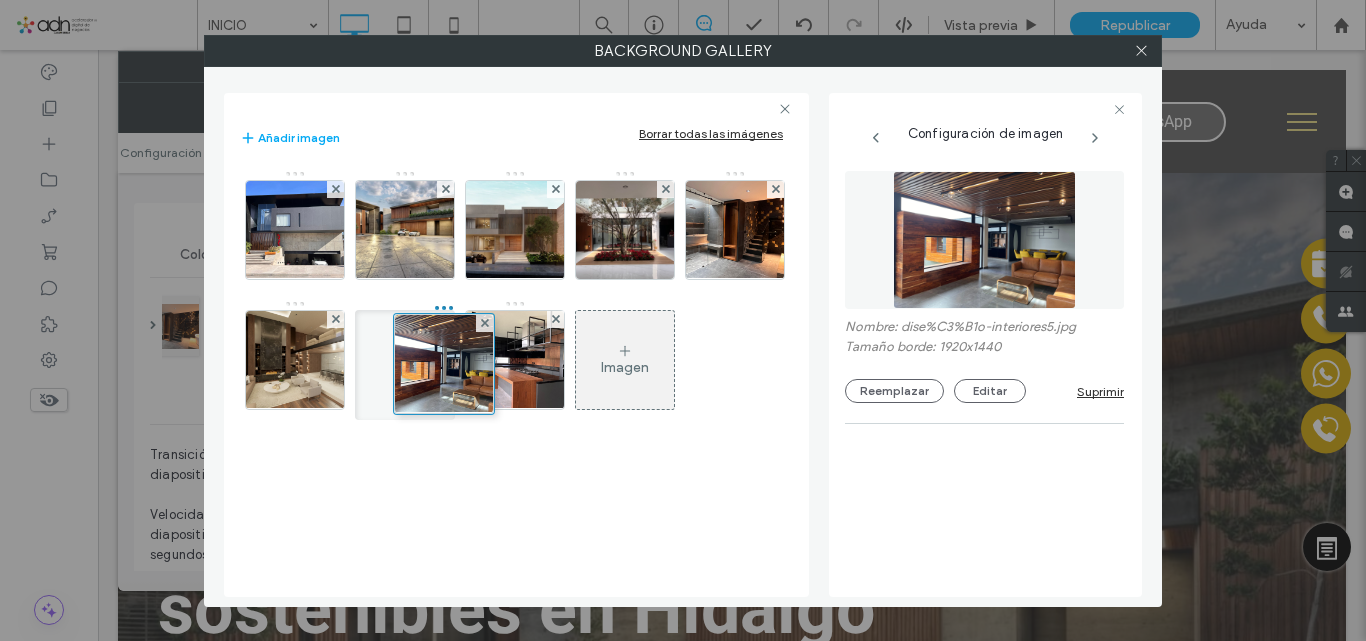 drag, startPoint x: 523, startPoint y: 347, endPoint x: 439, endPoint y: 351, distance: 84.095184 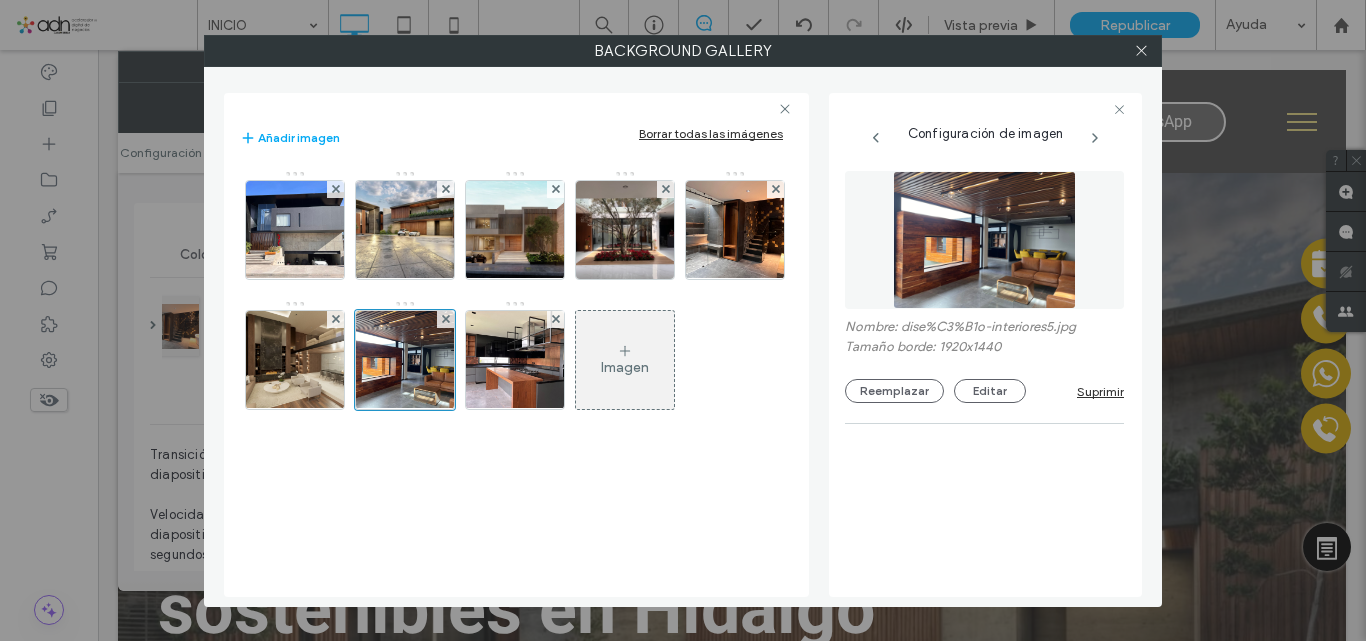 click on "Imagen" at bounding box center (625, 367) 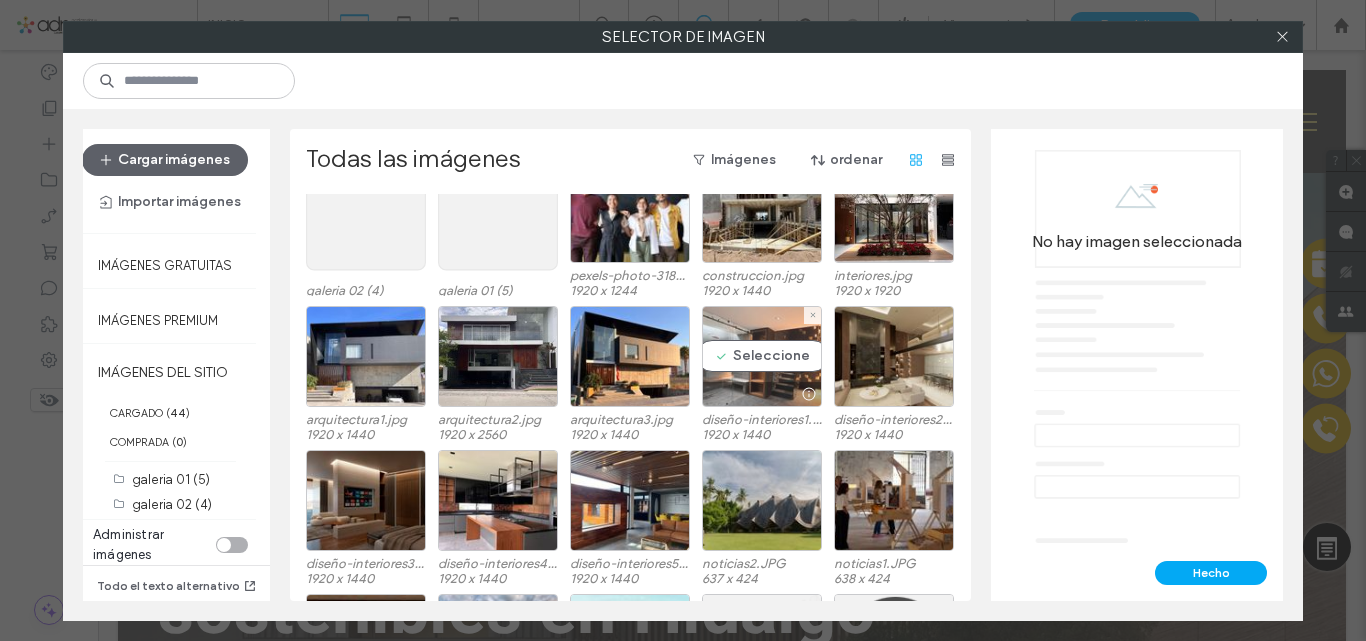 scroll, scrollTop: 74, scrollLeft: 0, axis: vertical 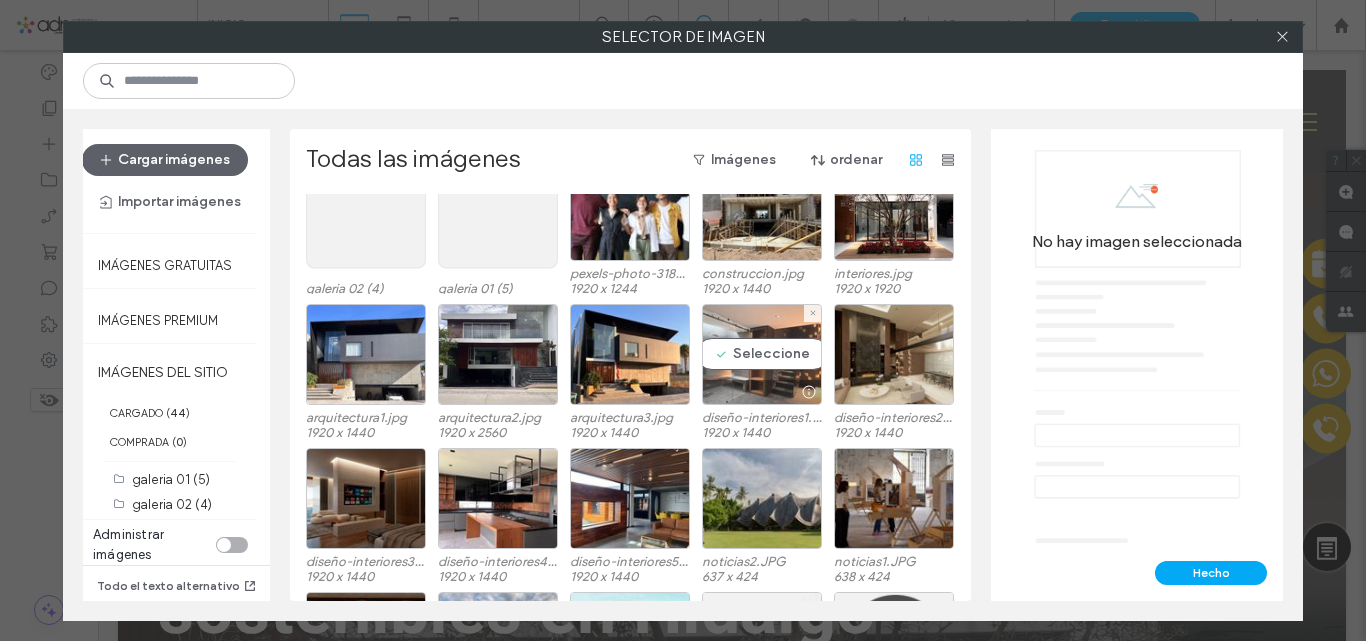 click on "Seleccione" at bounding box center [762, 354] 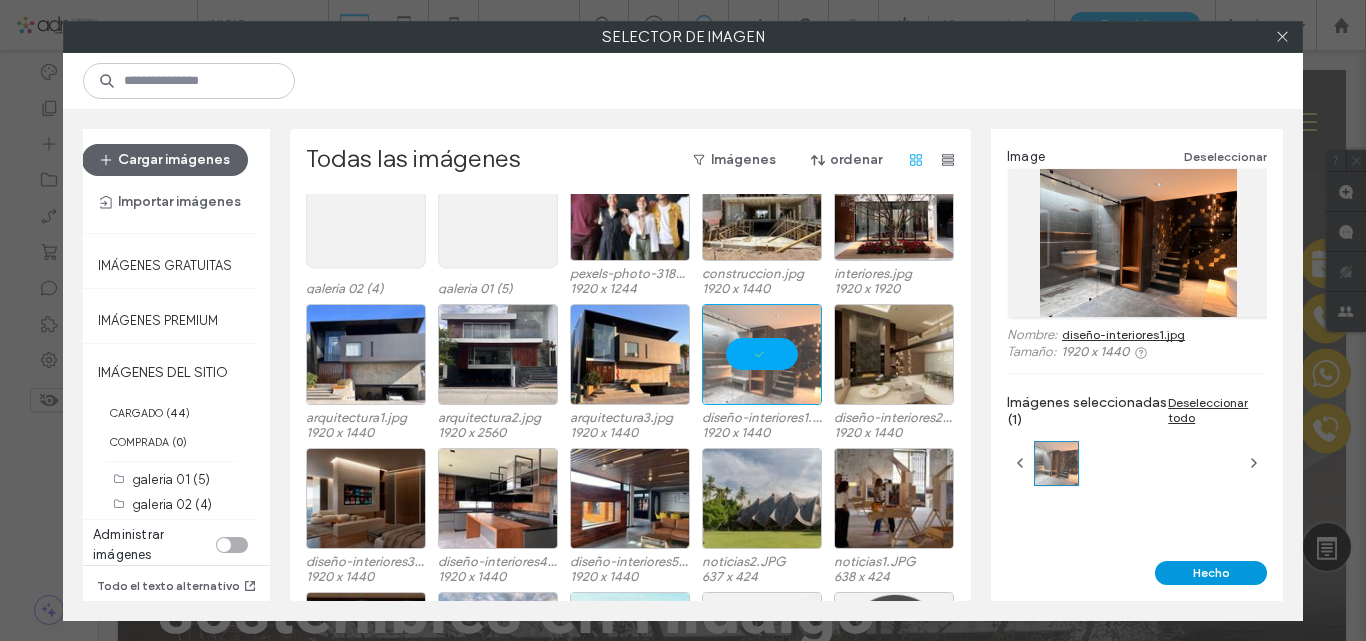 click on "Hecho" at bounding box center [1211, 573] 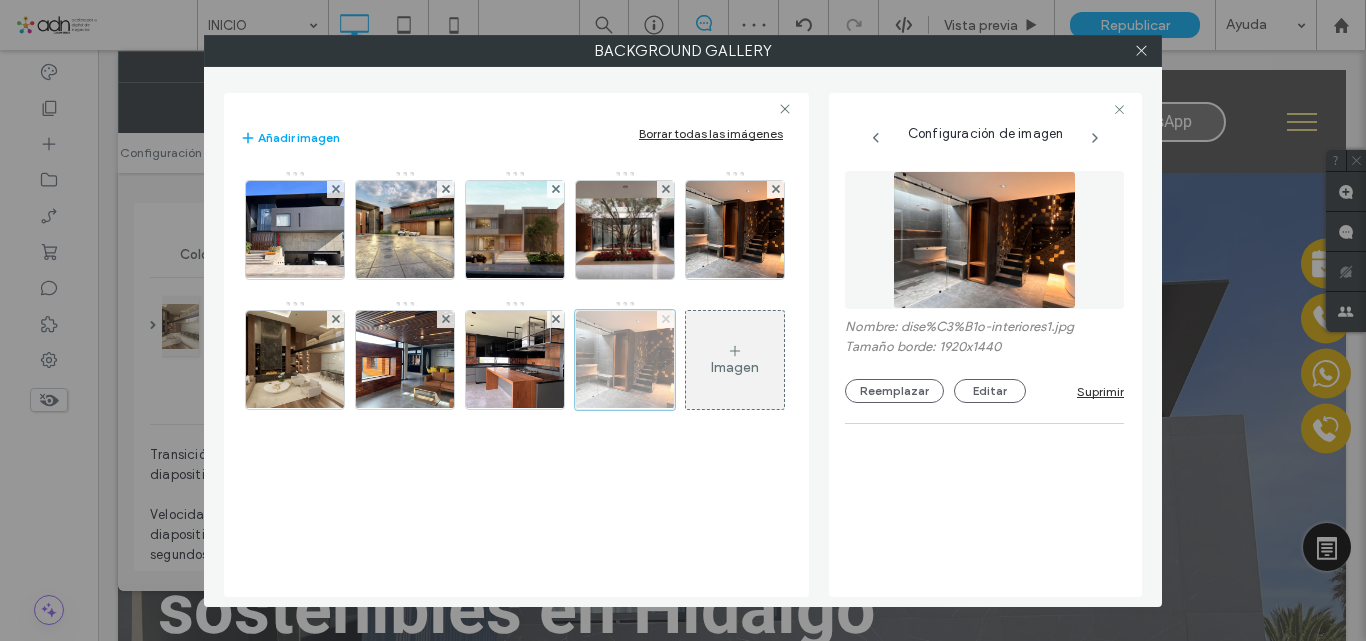 click 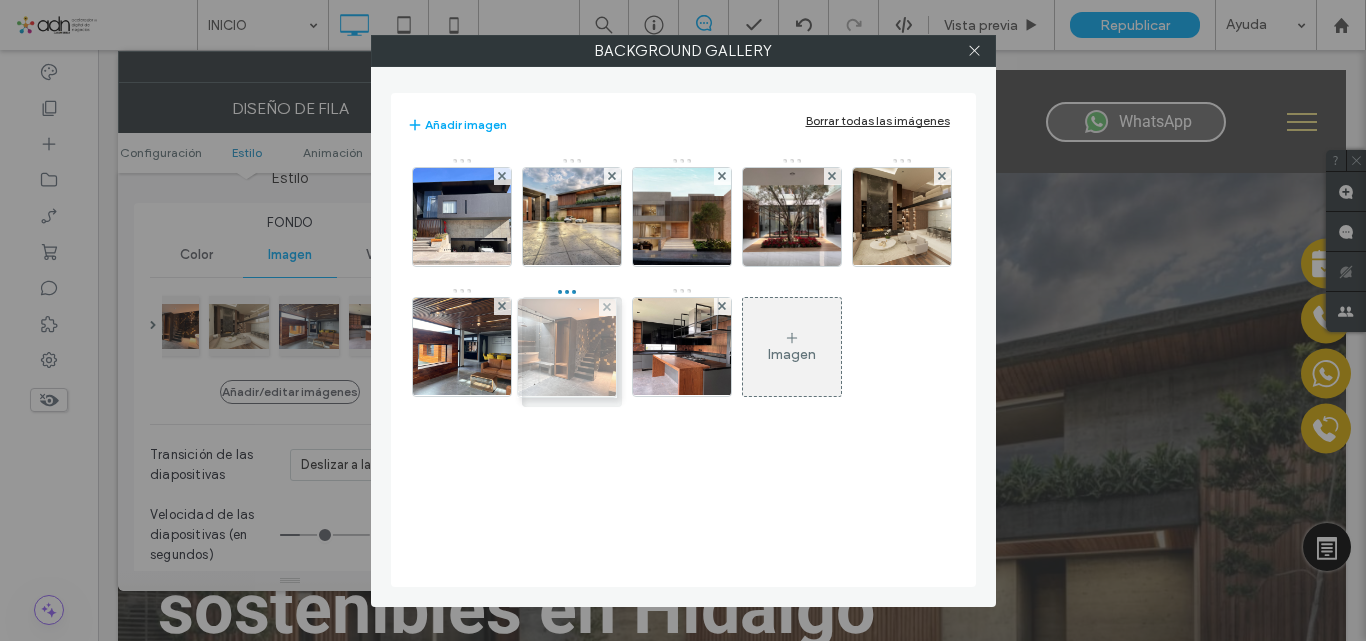 drag, startPoint x: 888, startPoint y: 236, endPoint x: 548, endPoint y: 367, distance: 364.36383 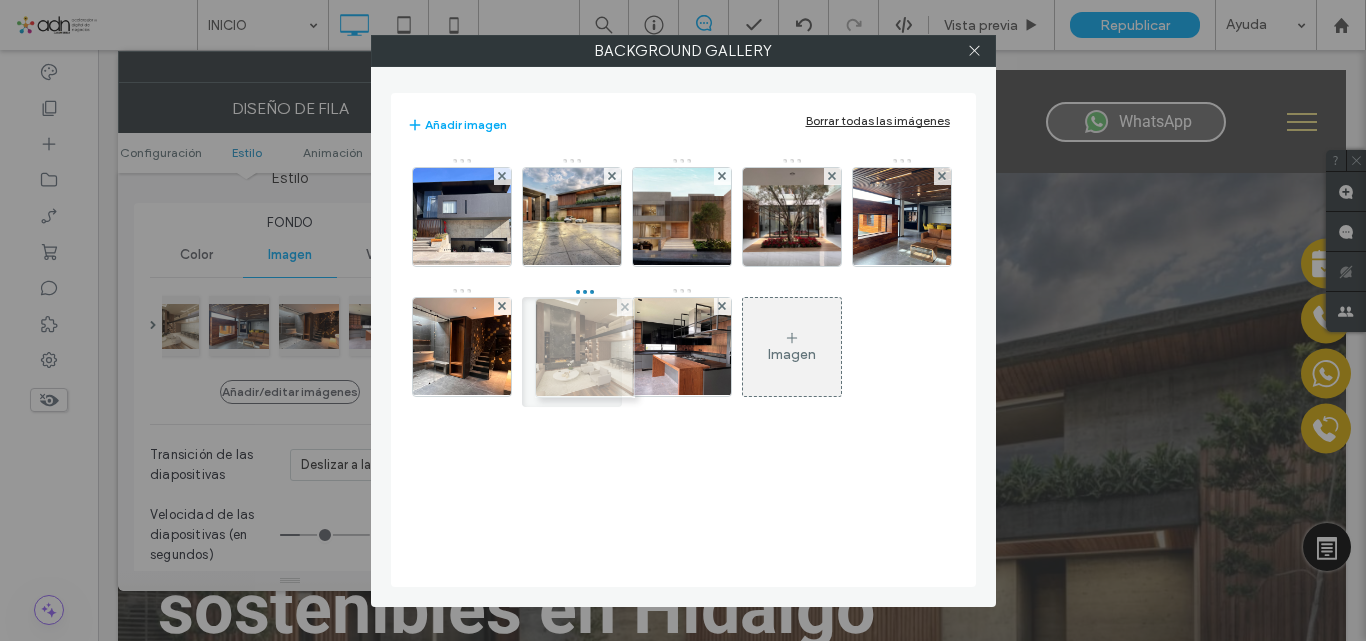 drag, startPoint x: 929, startPoint y: 212, endPoint x: 605, endPoint y: 343, distance: 349.48105 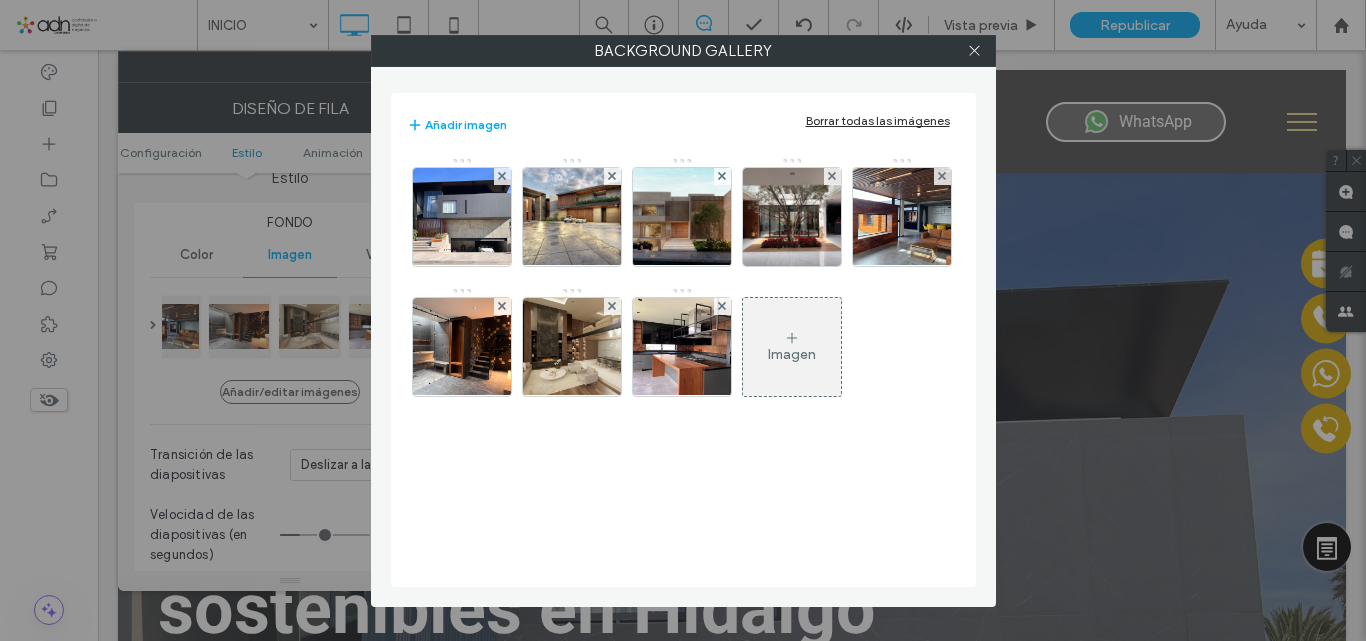 click on "Imagen" at bounding box center [792, 354] 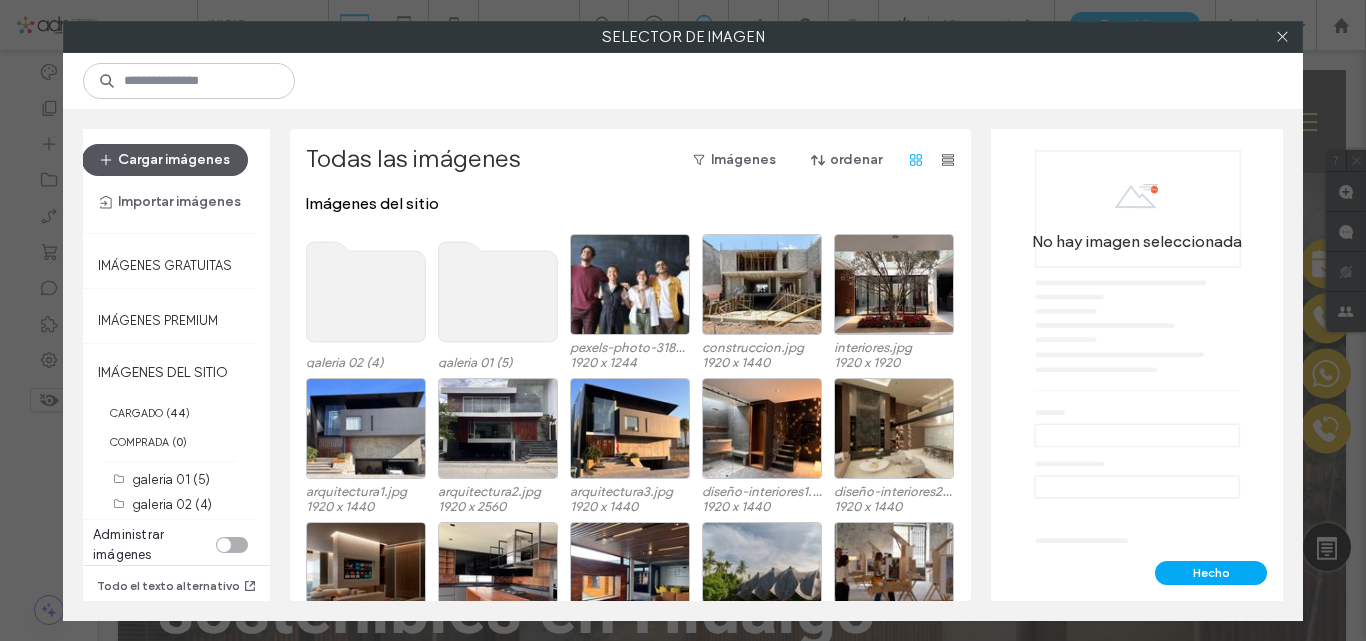 click on "Cargar imágenes" at bounding box center (165, 160) 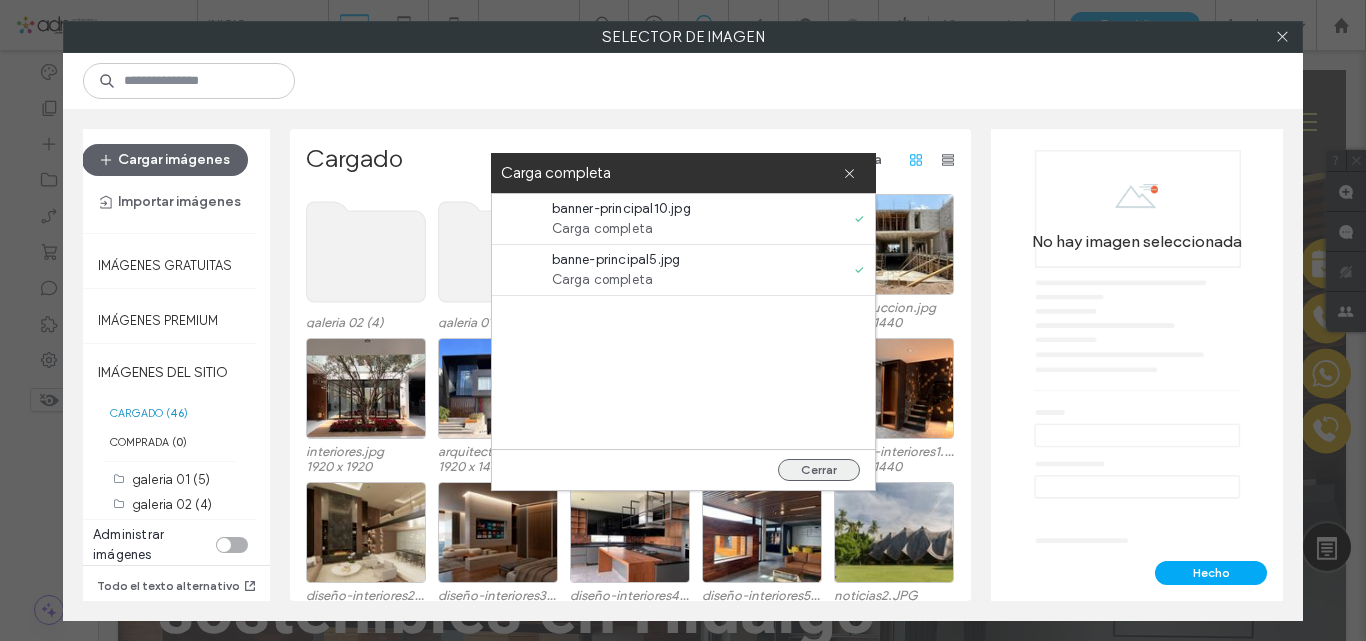 click on "Cerrar" at bounding box center [819, 470] 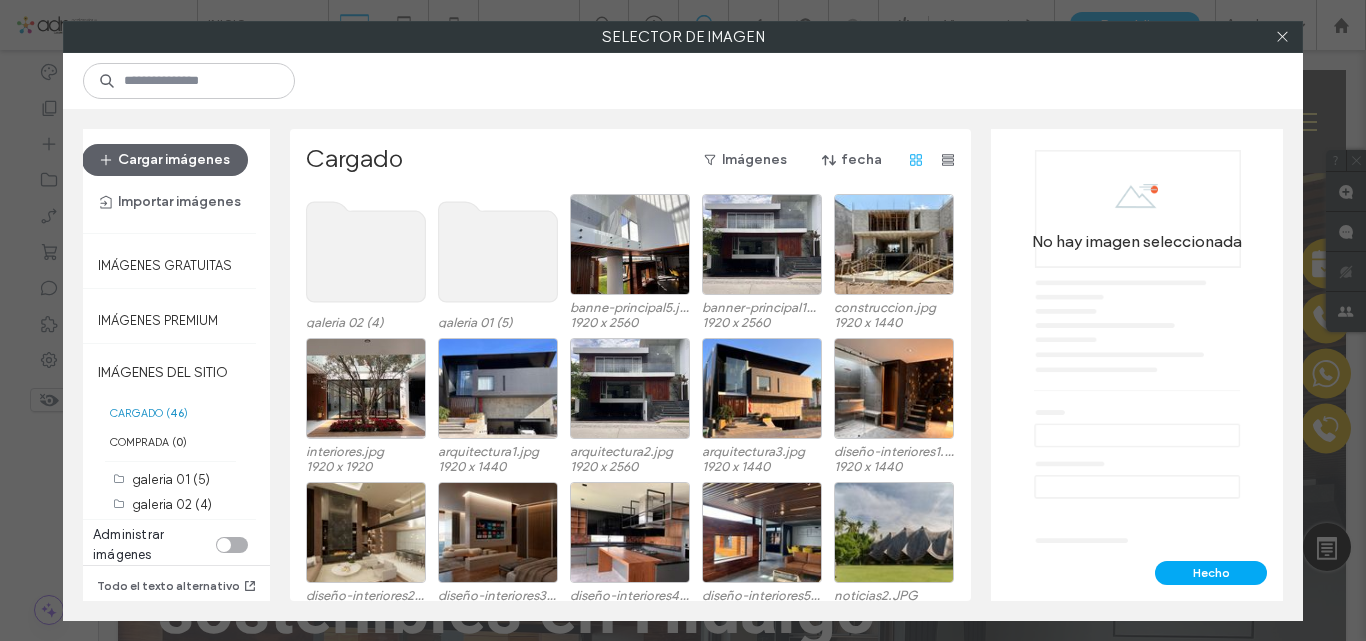 click 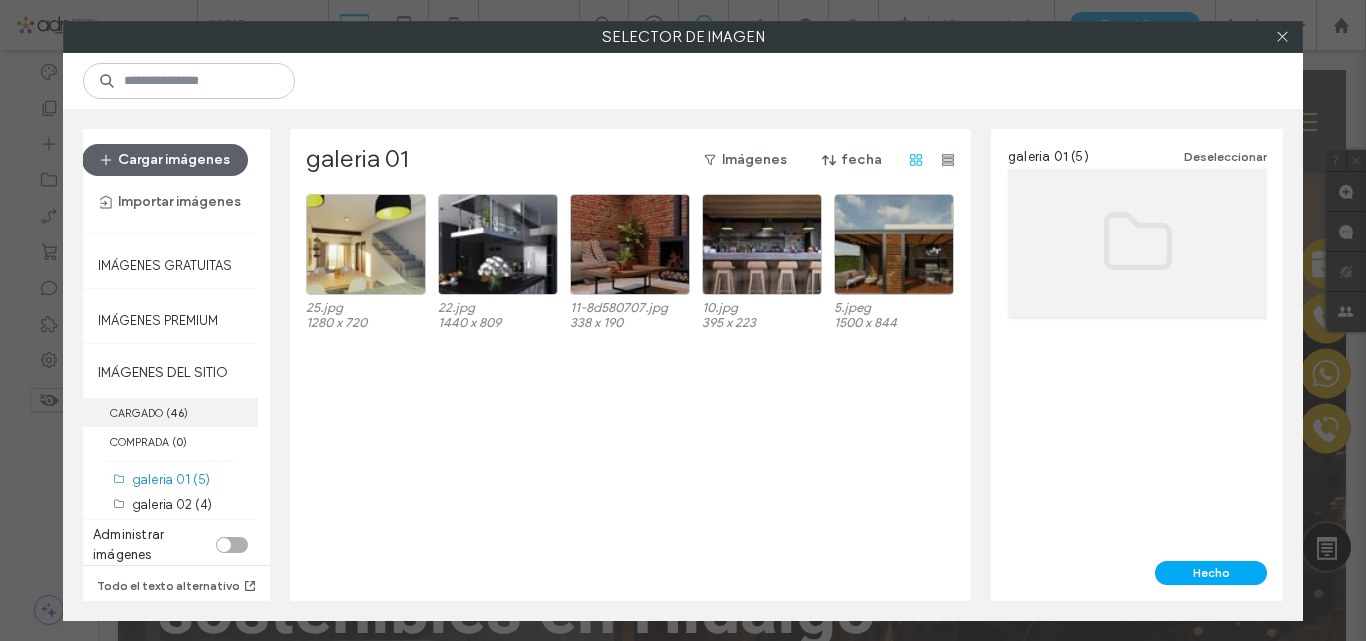 click on "CARGADO ( 46 )" at bounding box center (170, 412) 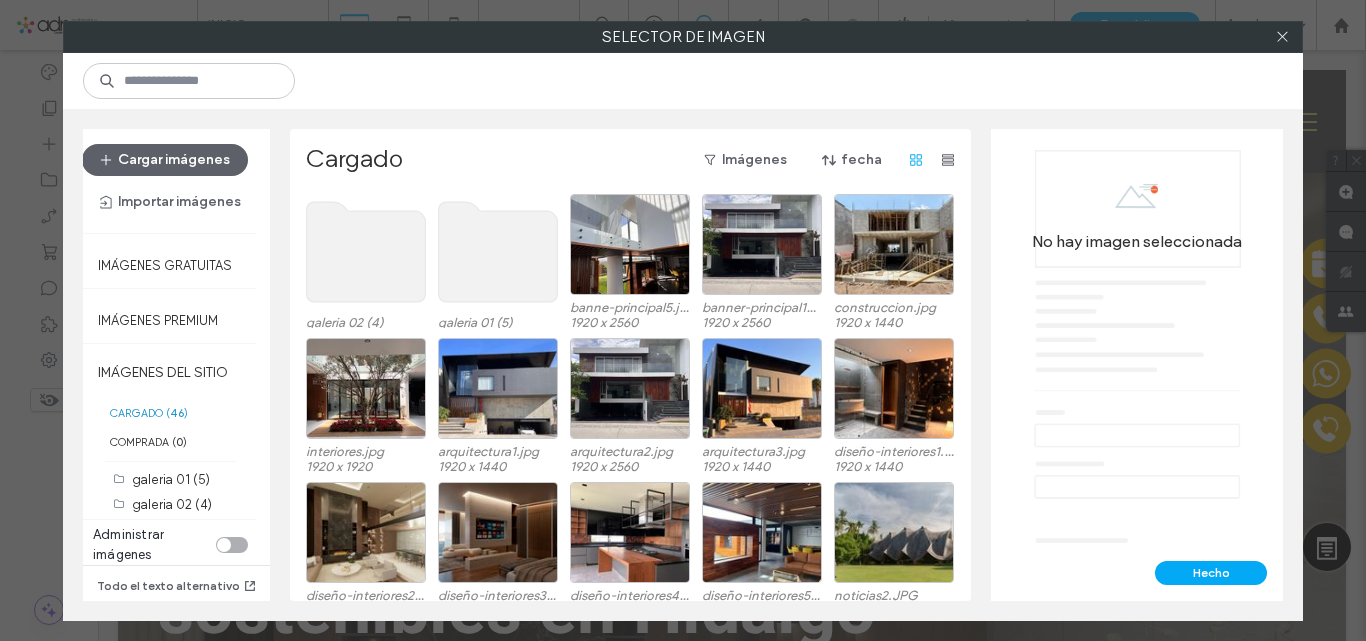 click 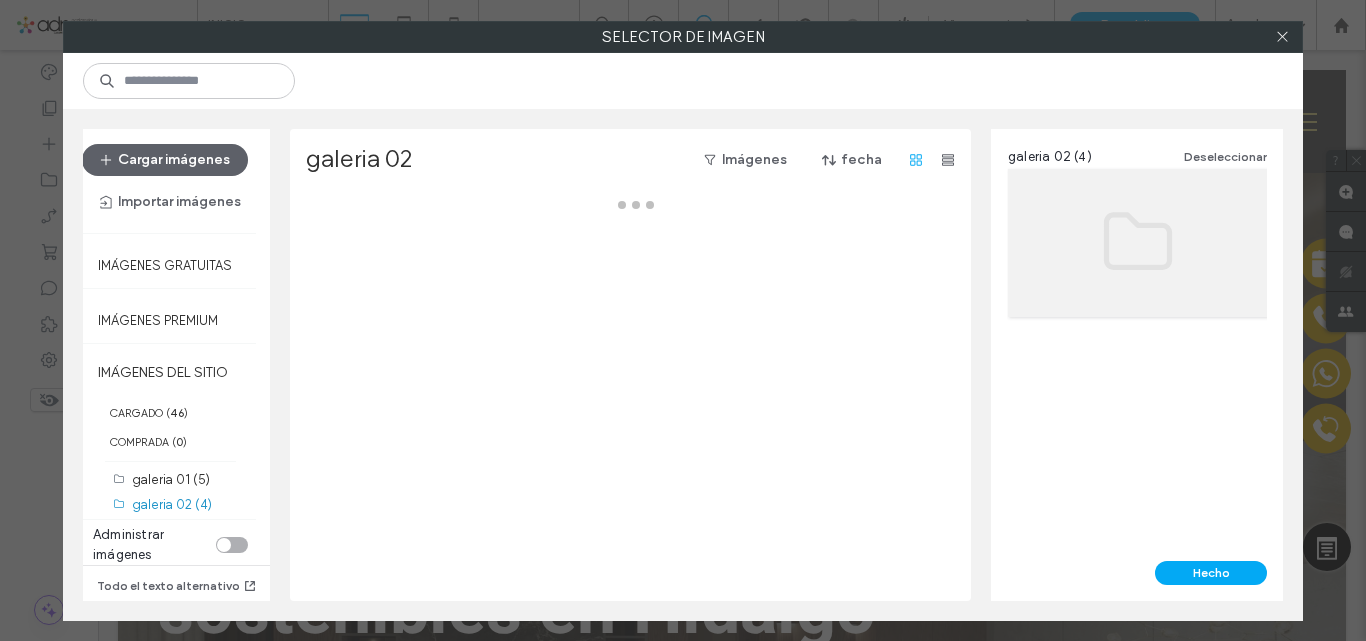 click at bounding box center [636, 397] 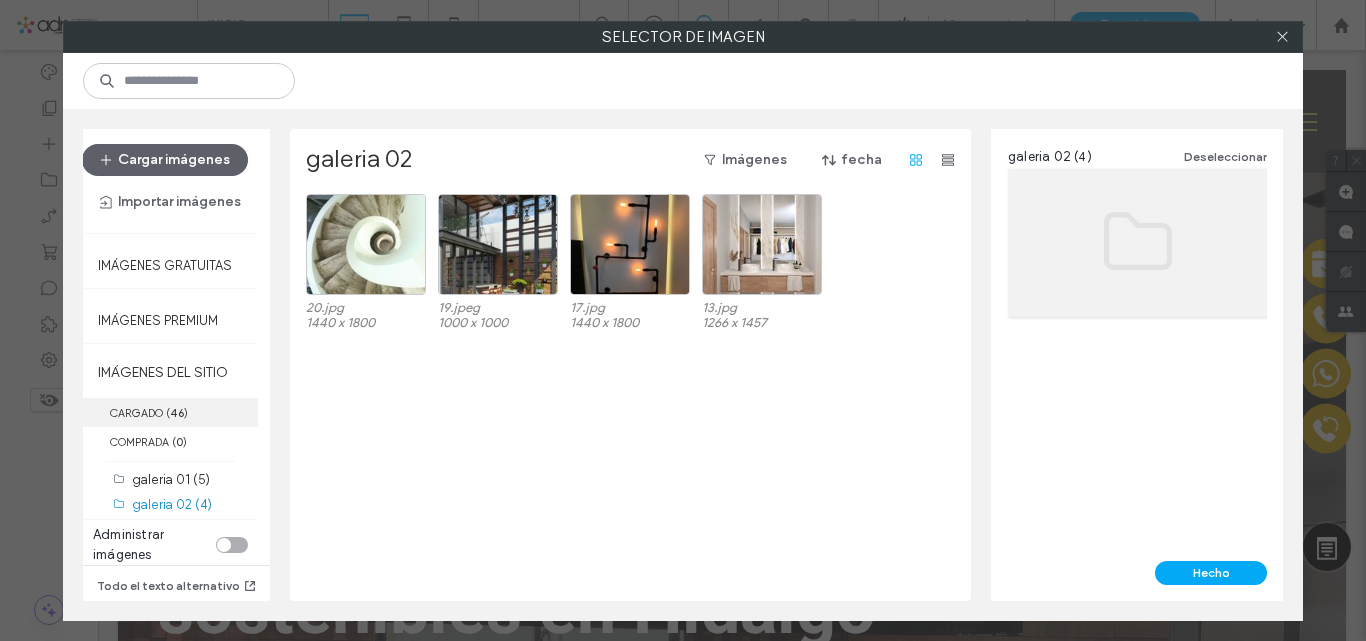 click on "CARGADO ( 46 )" at bounding box center (170, 412) 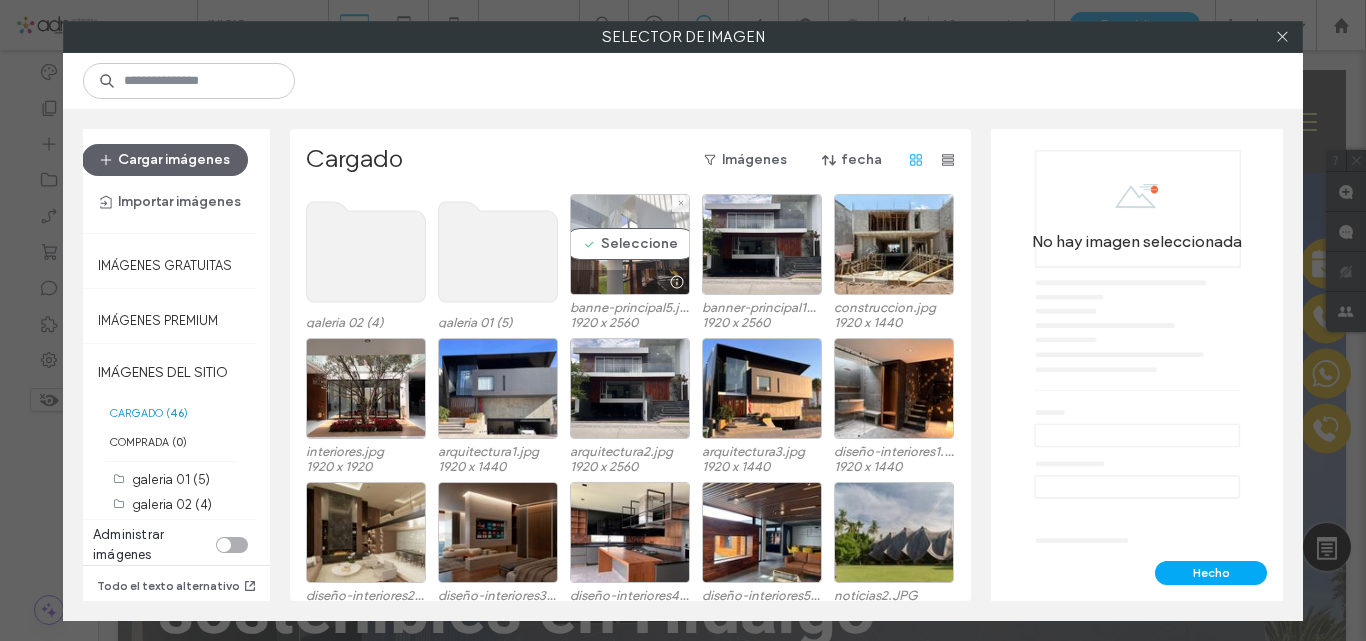 click on "Seleccione" at bounding box center [630, 244] 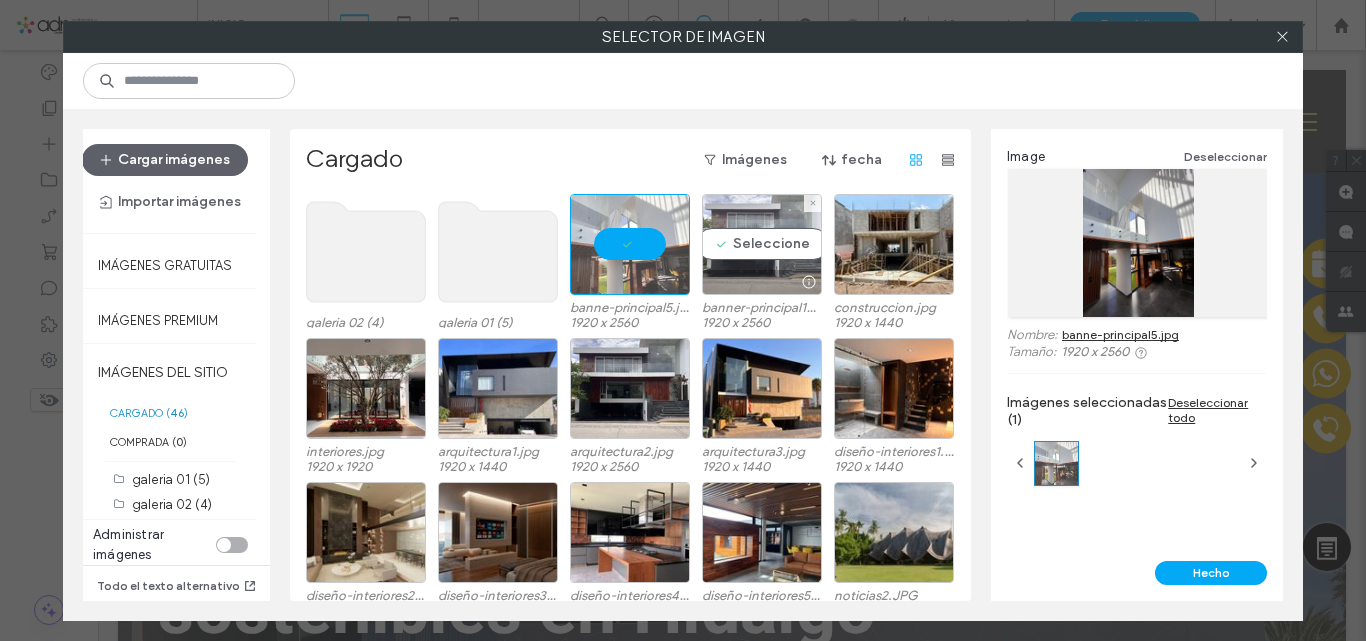 click on "Seleccione" at bounding box center [762, 244] 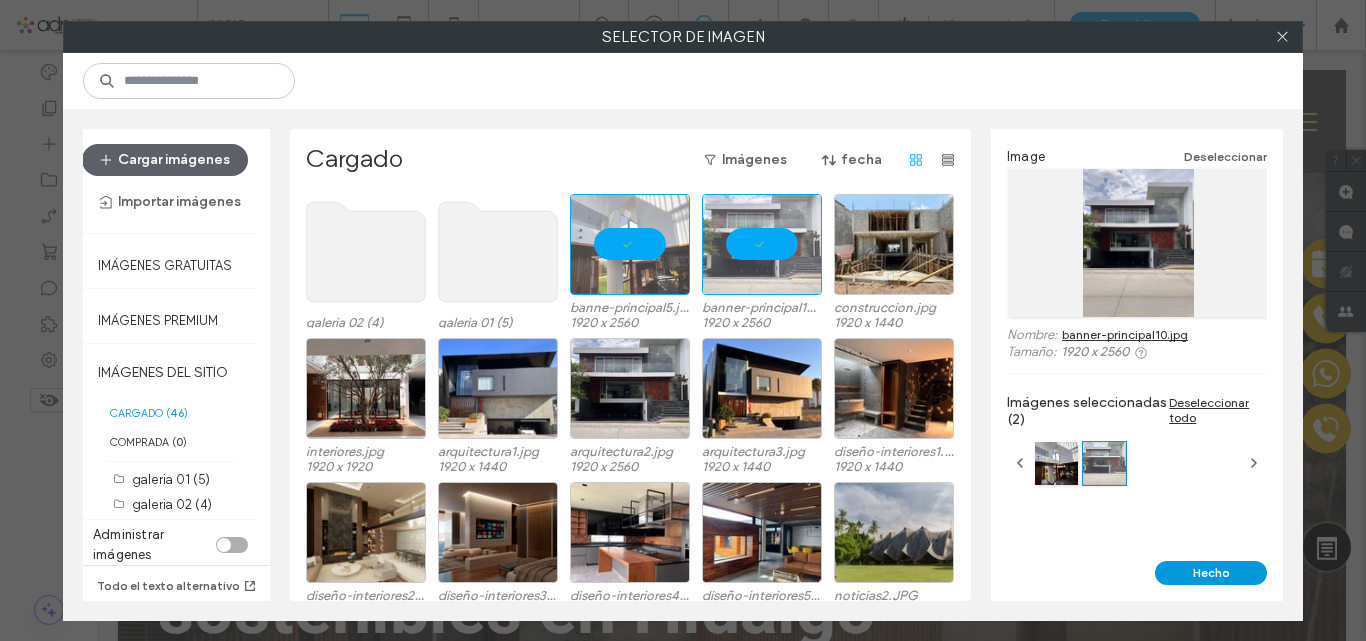 click on "Hecho" at bounding box center [1211, 573] 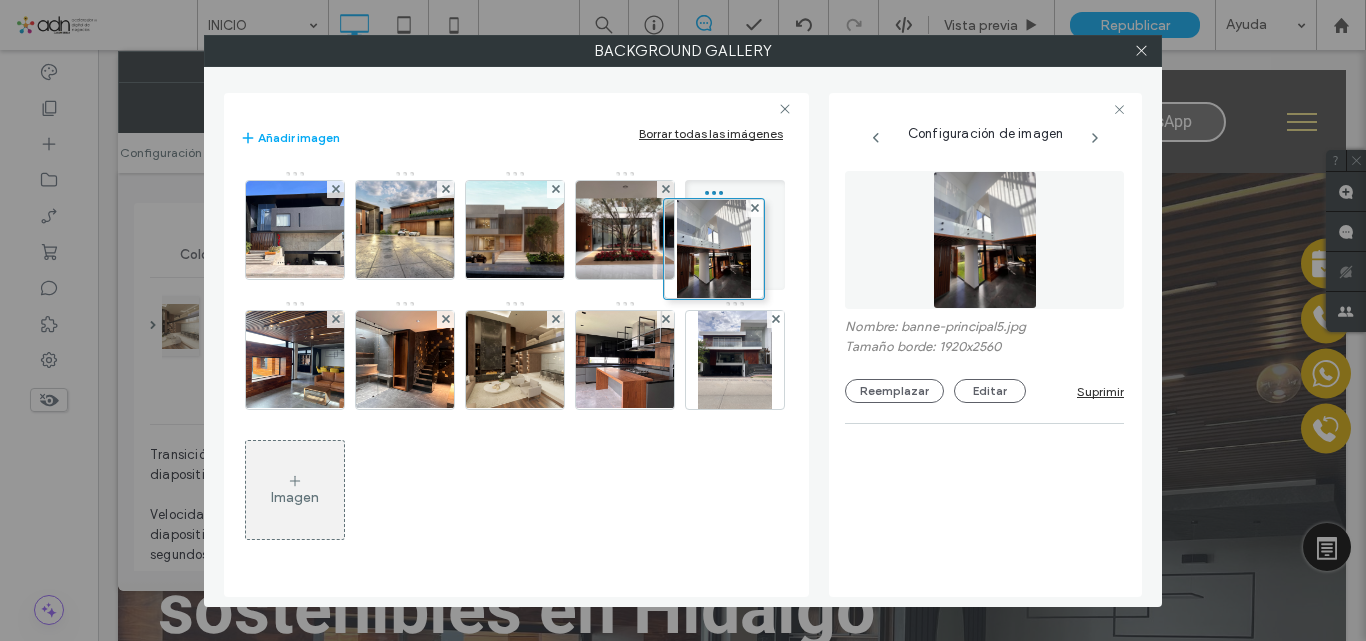 drag, startPoint x: 650, startPoint y: 386, endPoint x: 734, endPoint y: 274, distance: 140 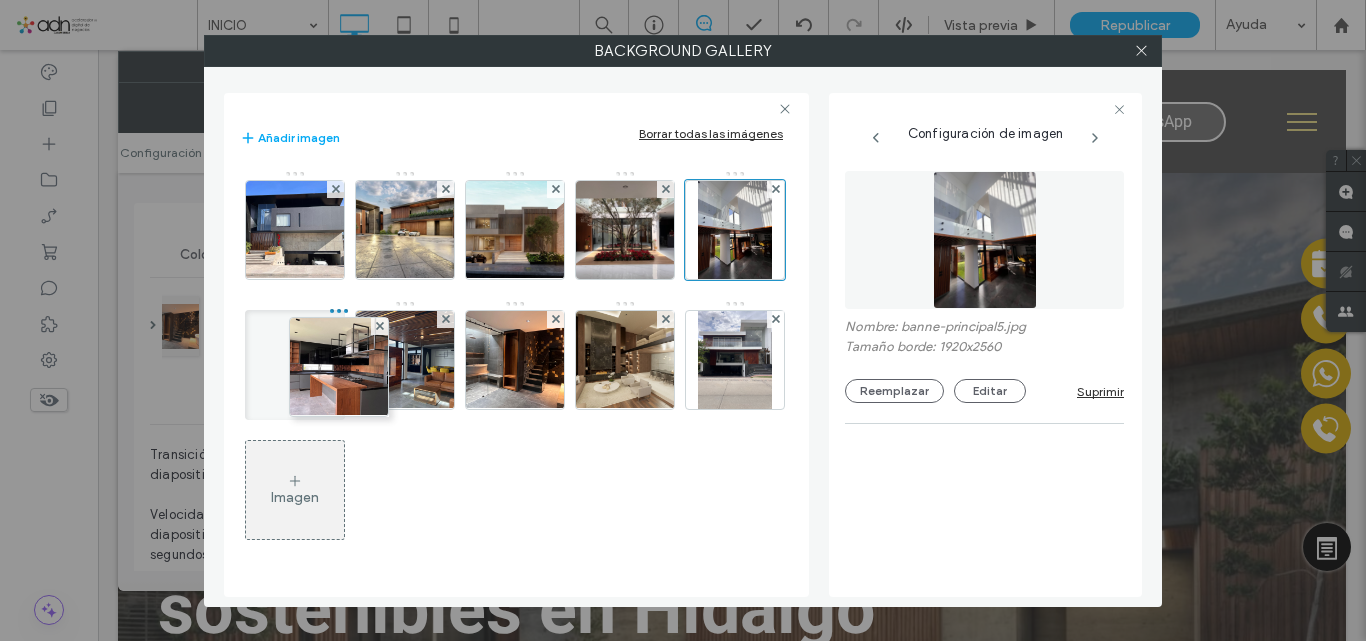 drag, startPoint x: 592, startPoint y: 356, endPoint x: 289, endPoint y: 362, distance: 303.0594 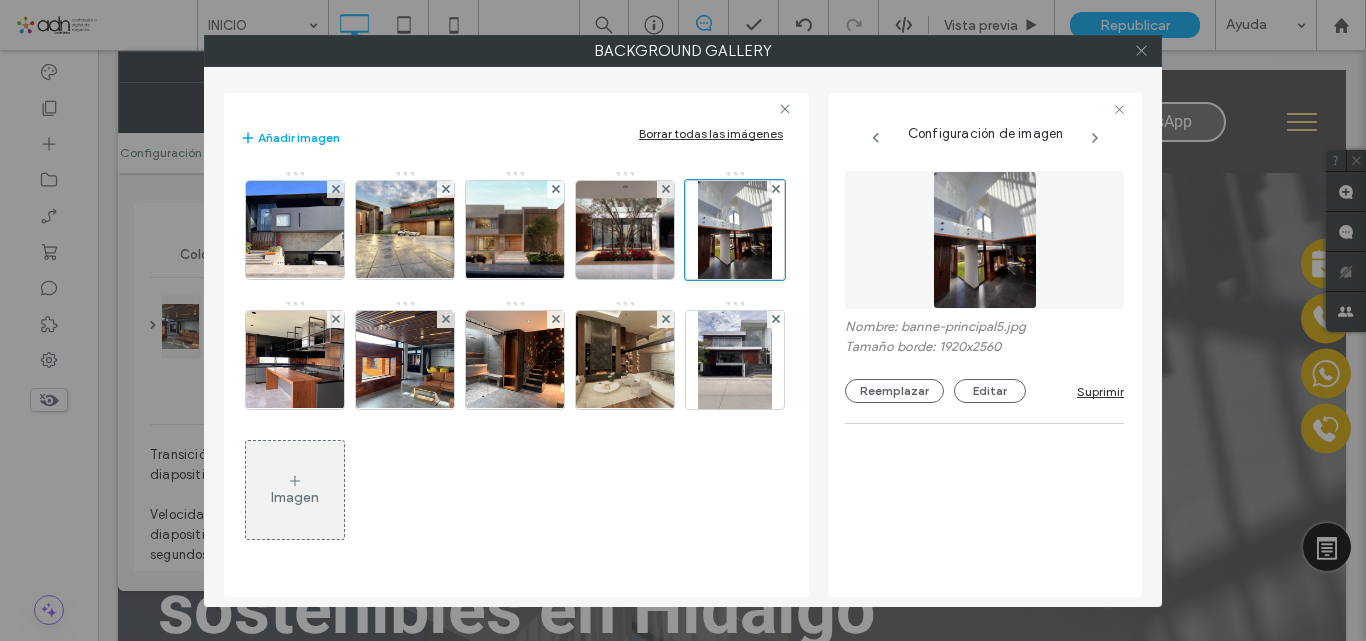 click 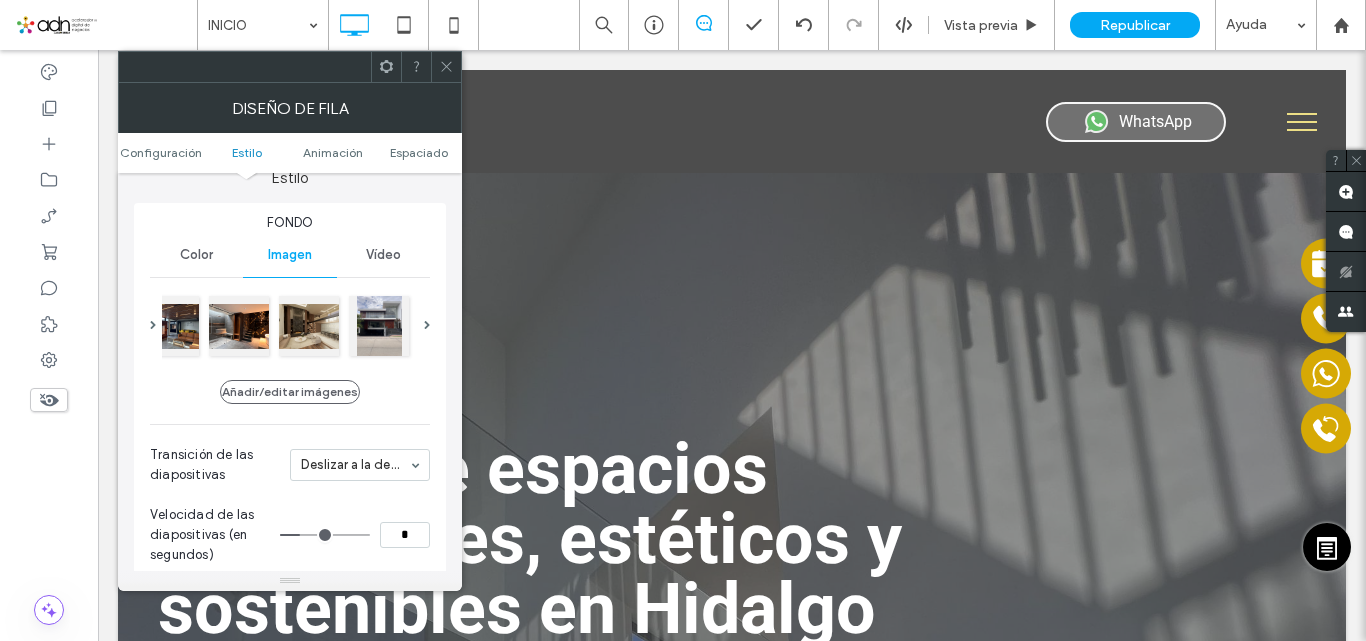 click 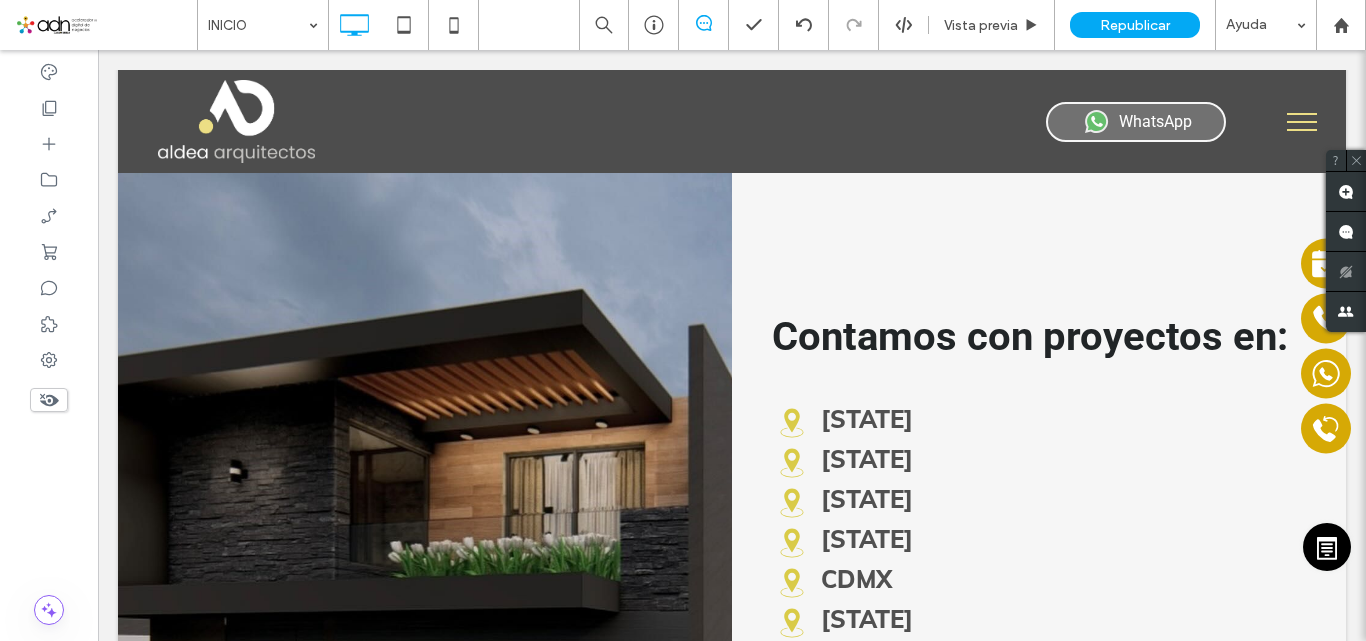 scroll, scrollTop: 1526, scrollLeft: 0, axis: vertical 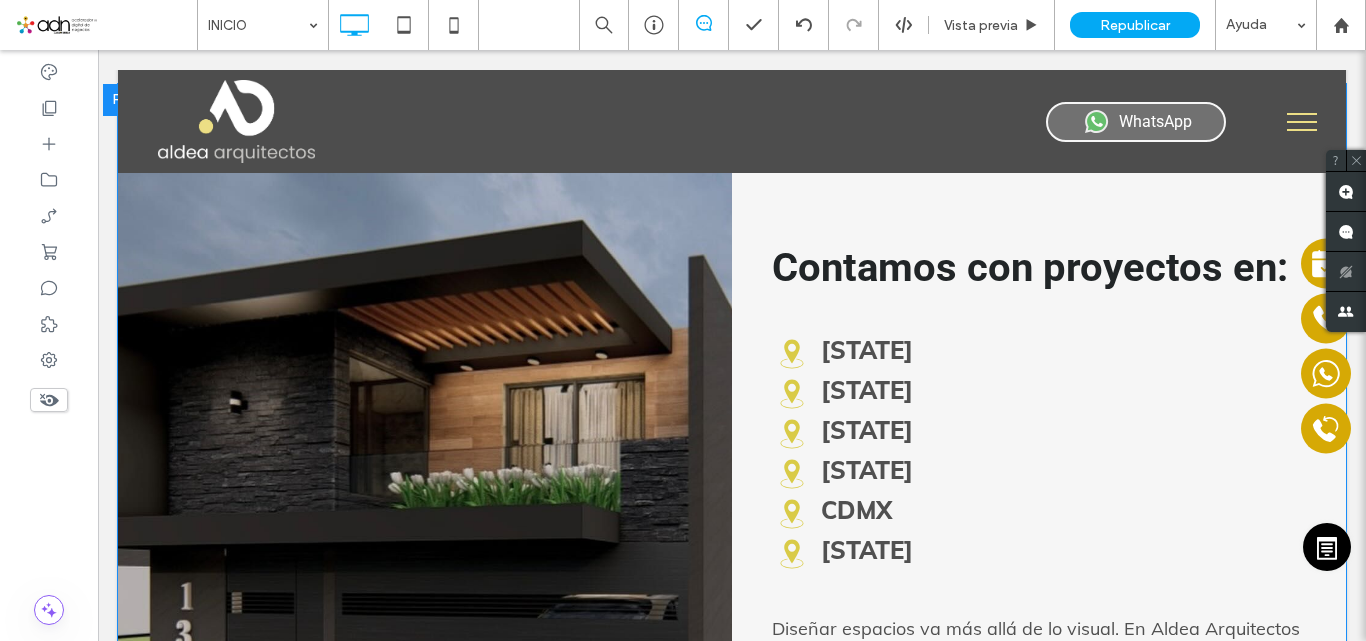 click on "Click To Paste" at bounding box center [425, 473] 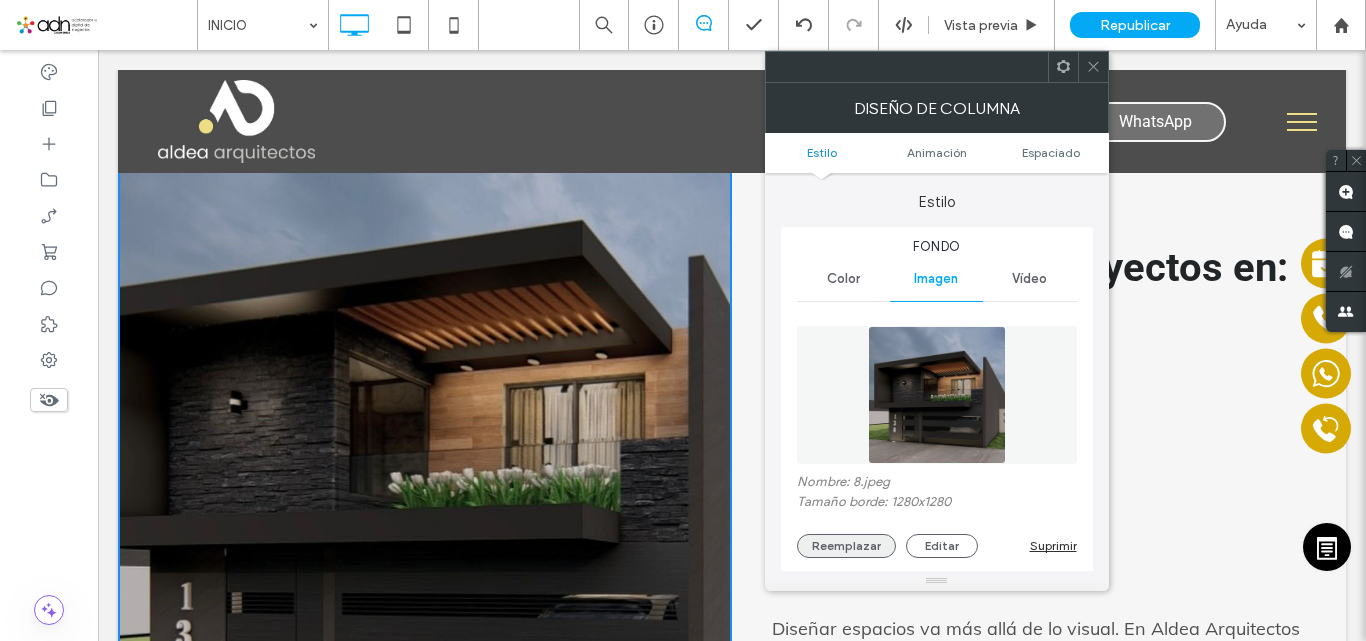 click on "Reemplazar" at bounding box center [846, 546] 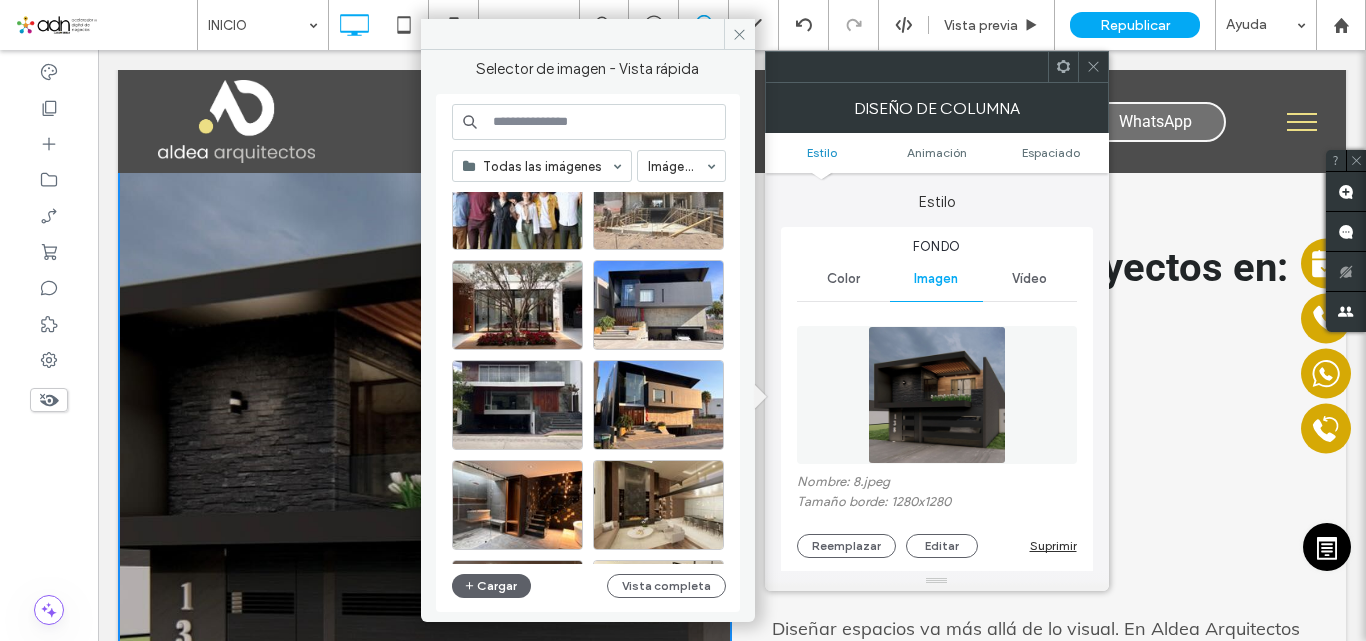 scroll, scrollTop: 165, scrollLeft: 0, axis: vertical 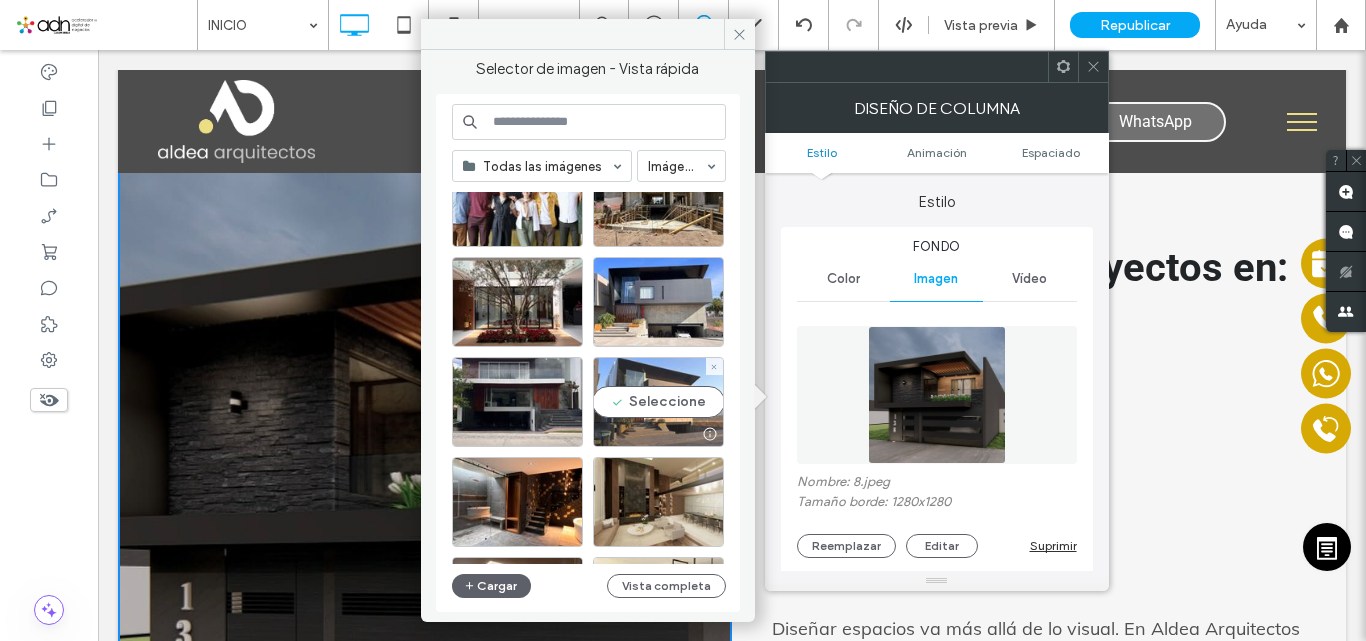 click on "Seleccione" at bounding box center (658, 402) 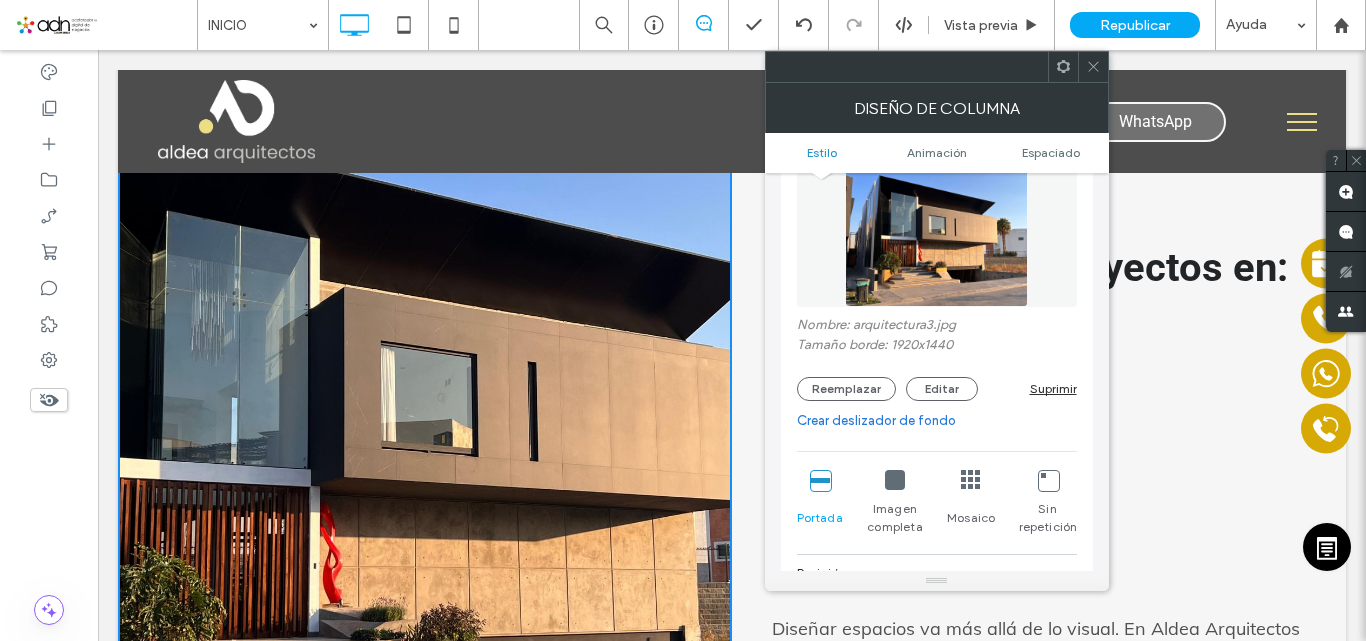 scroll, scrollTop: 194, scrollLeft: 0, axis: vertical 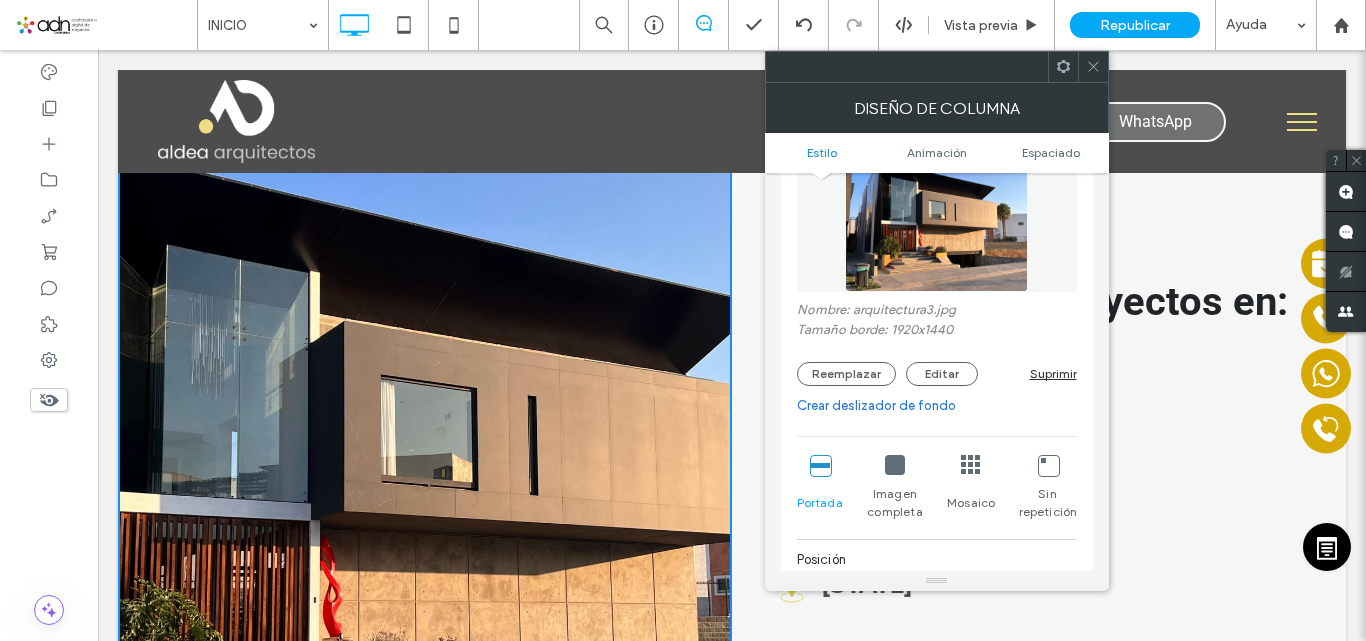 click at bounding box center (895, 465) 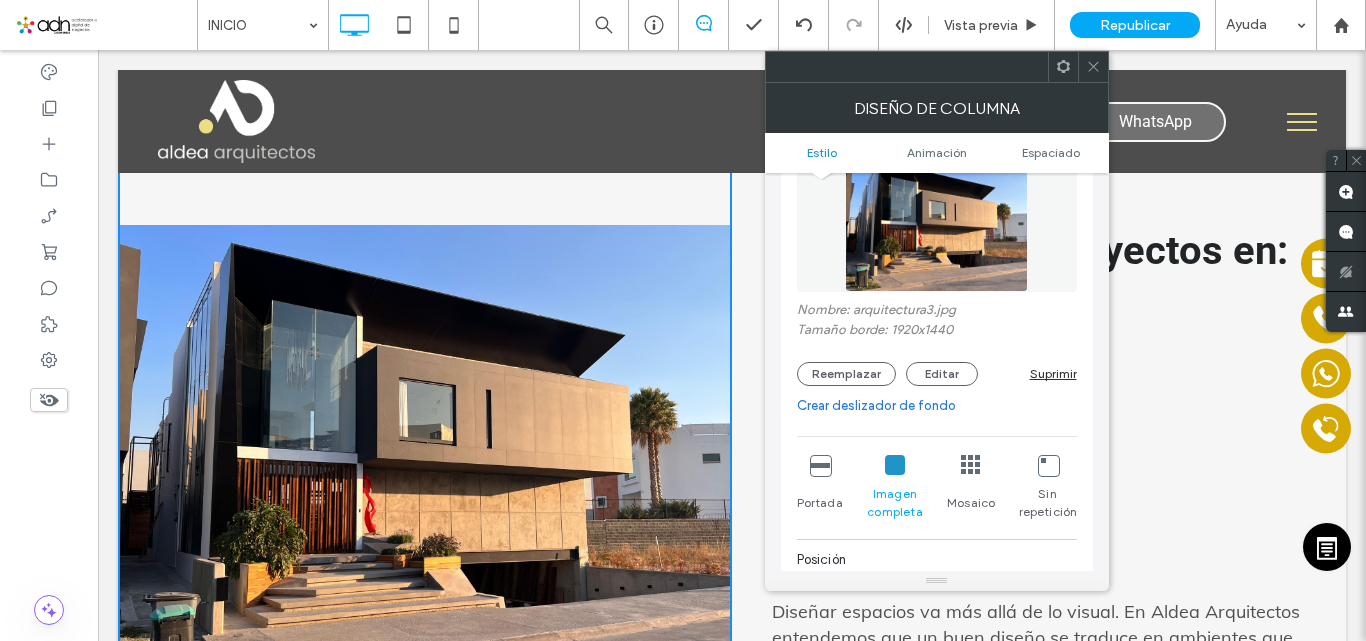 scroll, scrollTop: 1542, scrollLeft: 0, axis: vertical 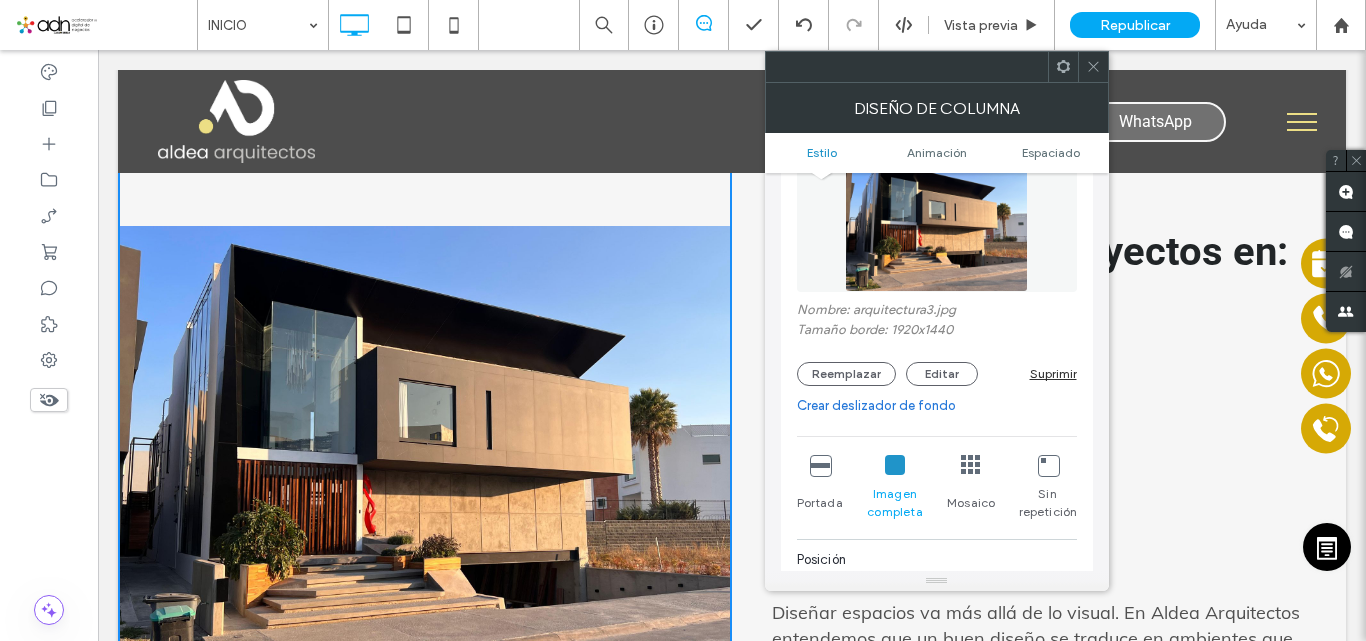click on "Portada" at bounding box center (820, 488) 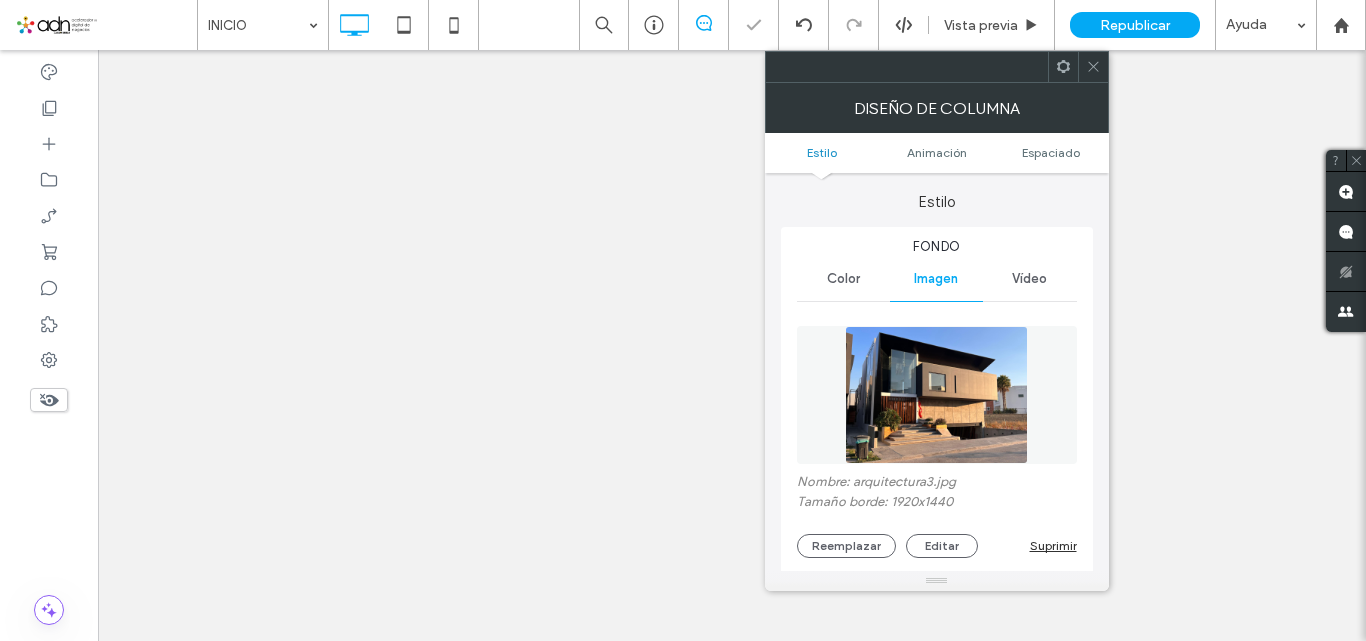 click 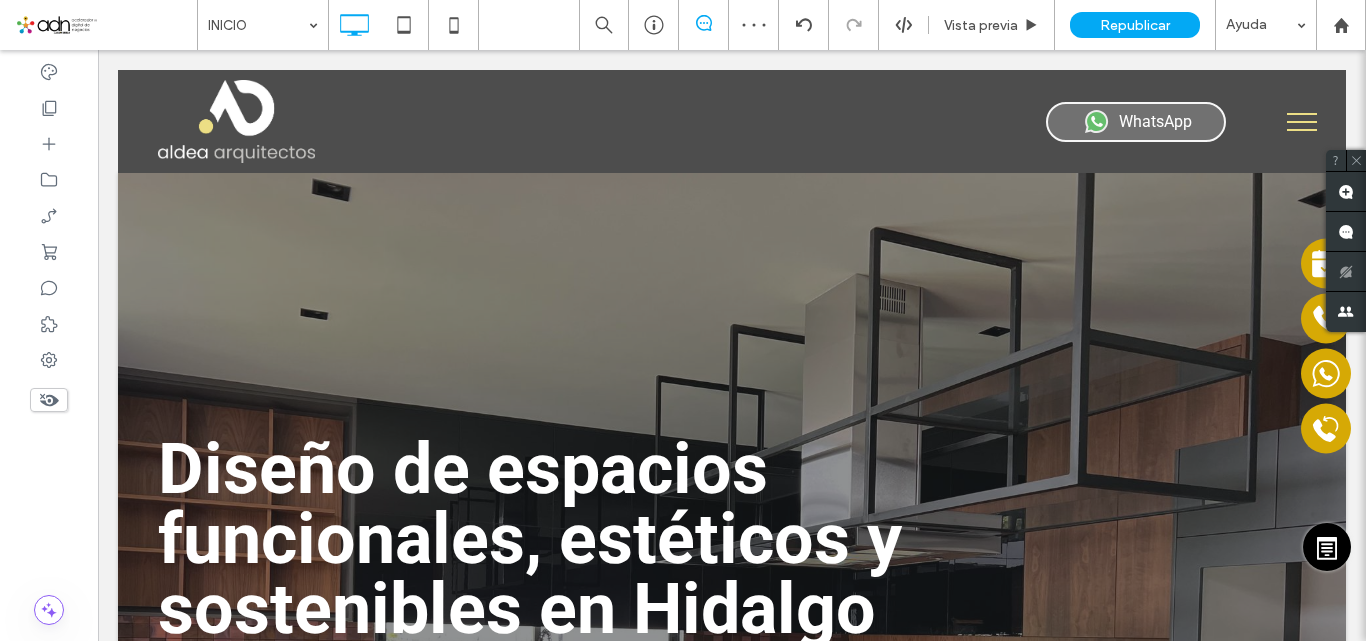 scroll, scrollTop: 1542, scrollLeft: 0, axis: vertical 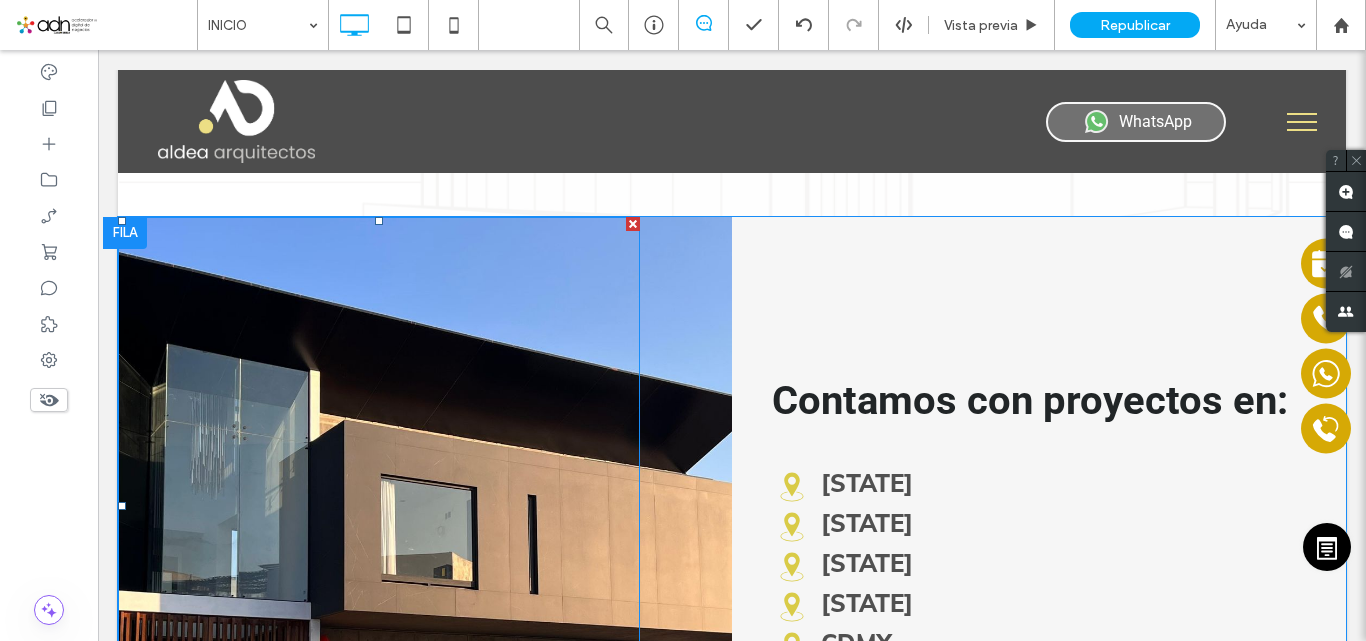 click at bounding box center [379, 506] 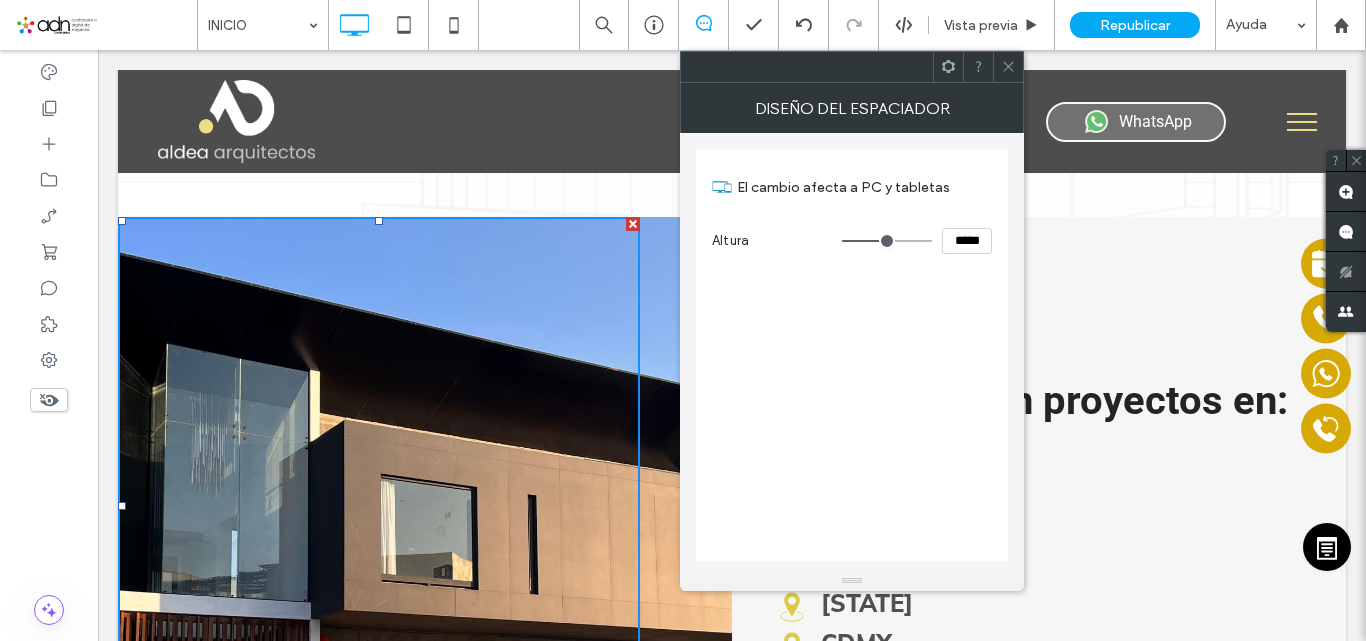 click on "*****" at bounding box center (967, 241) 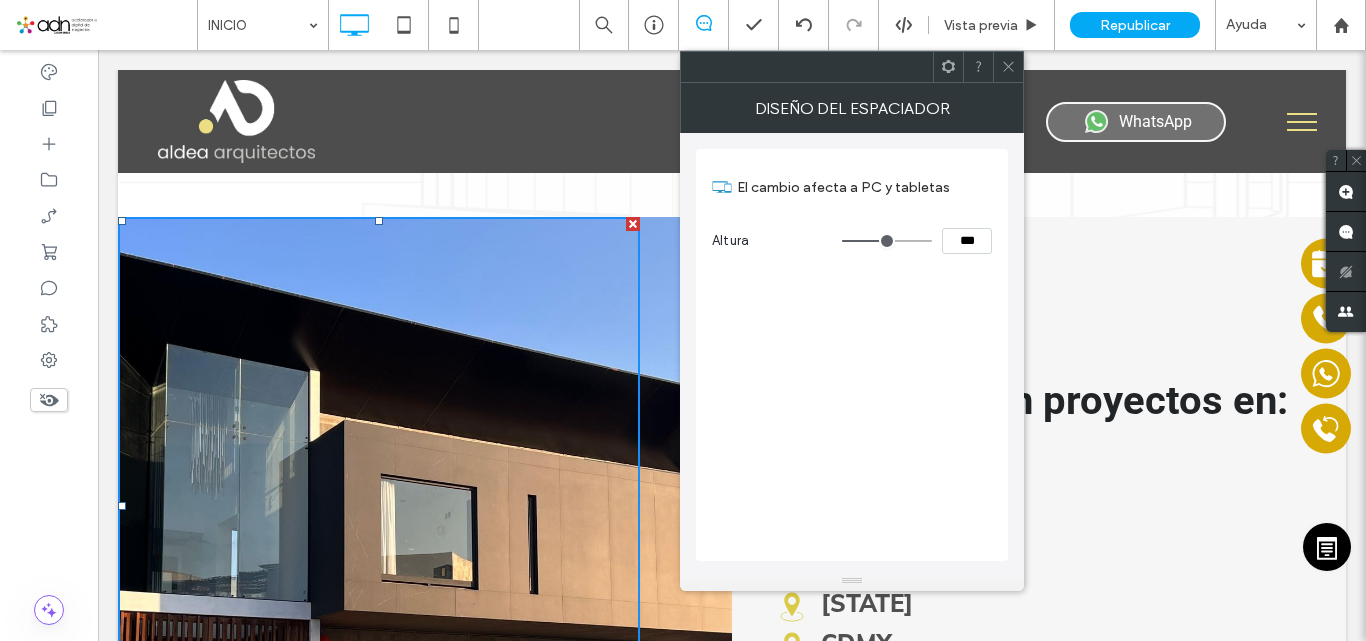 type on "*****" 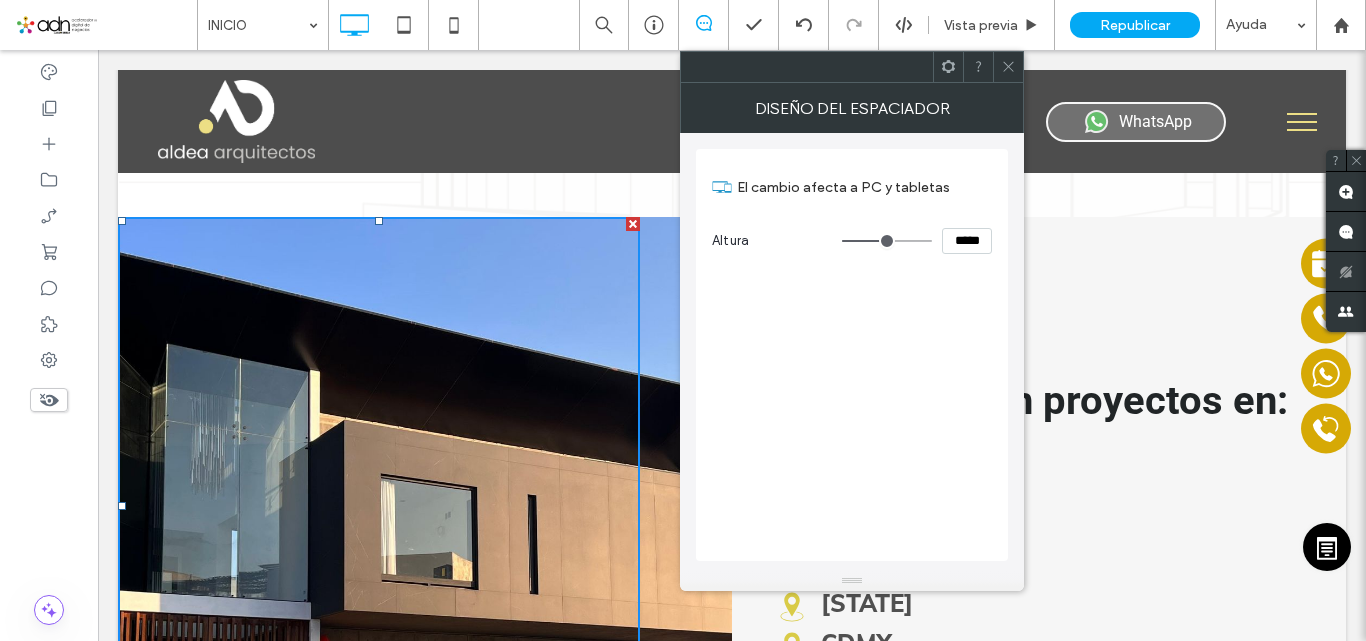 type on "***" 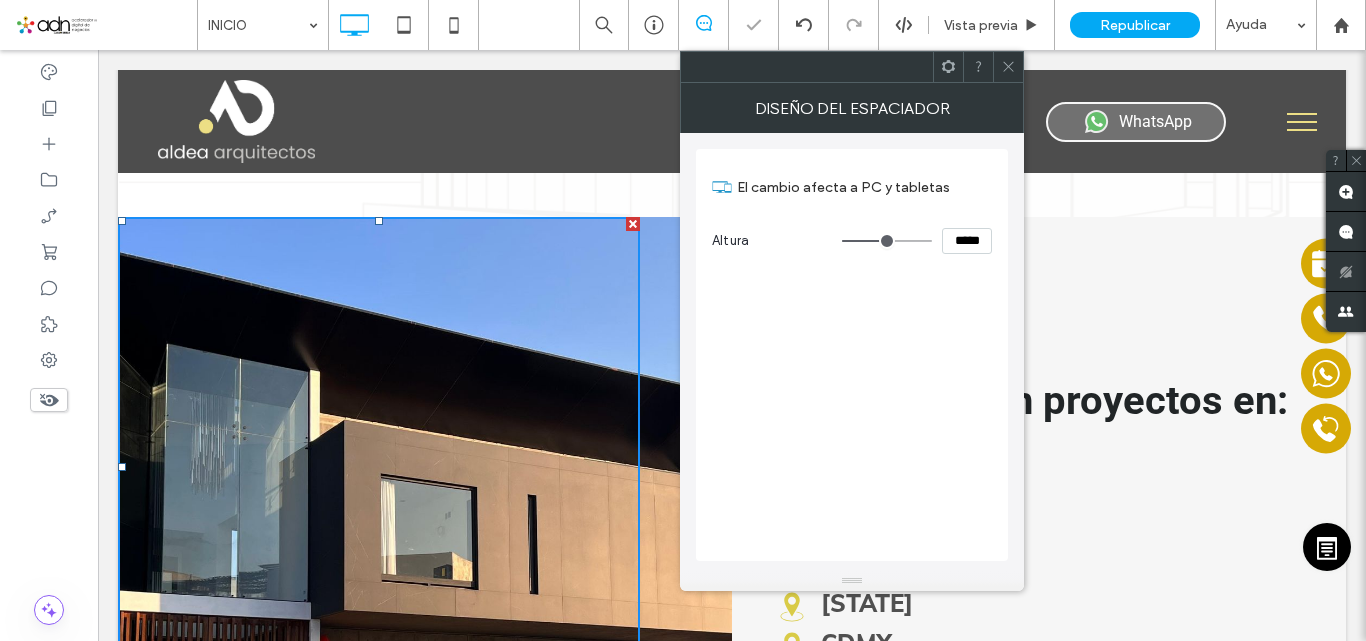 click on "*****" at bounding box center (967, 241) 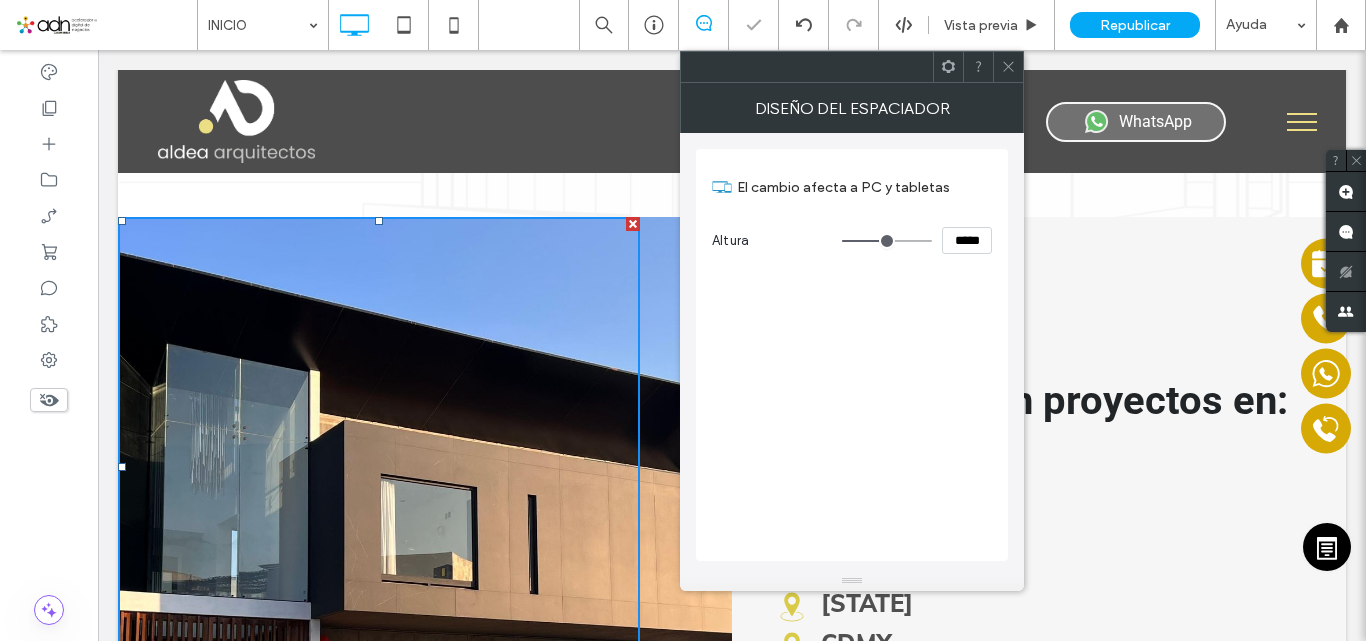 click on "*****" at bounding box center (967, 240) 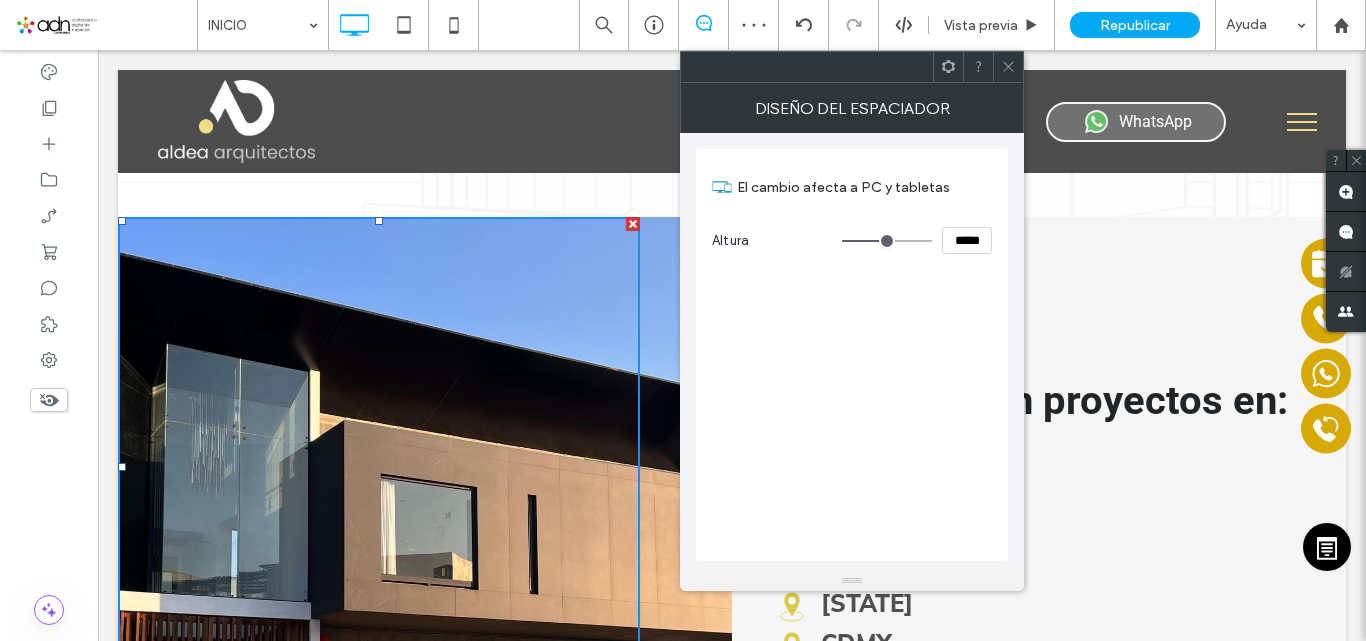 scroll, scrollTop: 0, scrollLeft: 0, axis: both 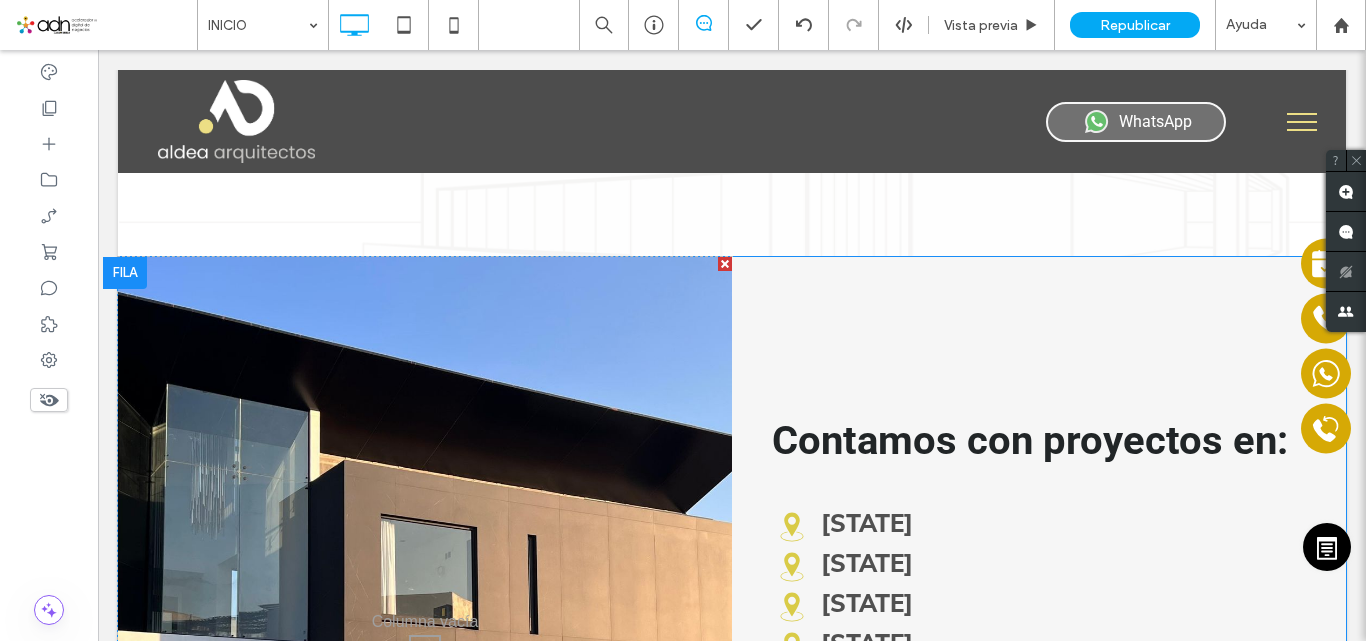 click on "Contamos con proyectos en:
Hidalgo
Puebla
Guerrero
Nuevo León
CDMX
Querétaro
Diseñar espacios va más allá de lo visual. En Aldea Arquitectos entendemos que un buen diseño se traduce en ambientes que funcionan con eficiencia, se sienten bien y respetan su entorno. Click To Paste" at bounding box center [1039, 646] 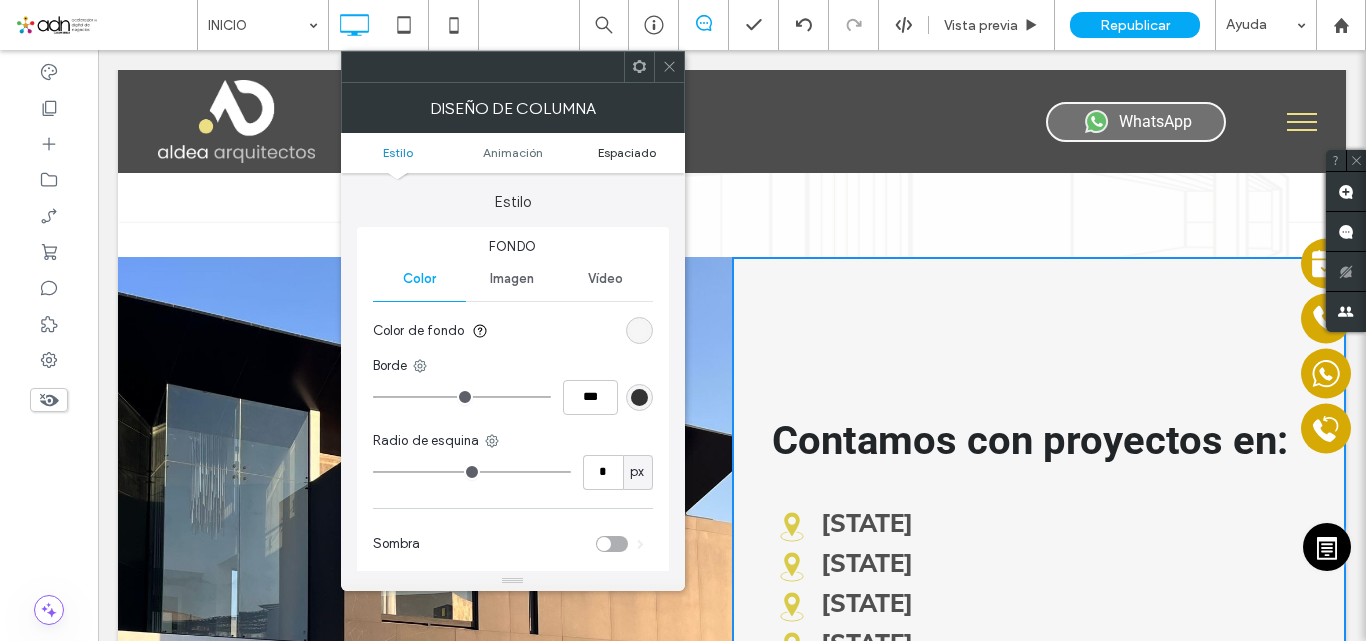 click on "Espaciado" at bounding box center [627, 152] 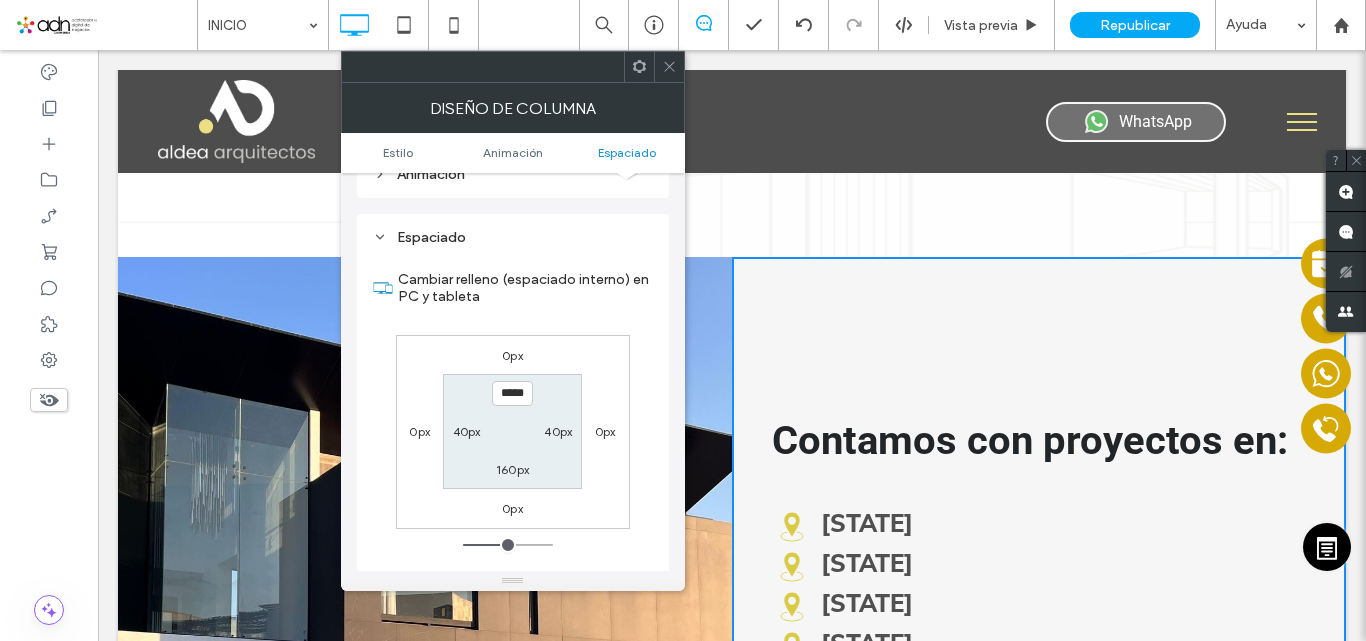 scroll, scrollTop: 444, scrollLeft: 0, axis: vertical 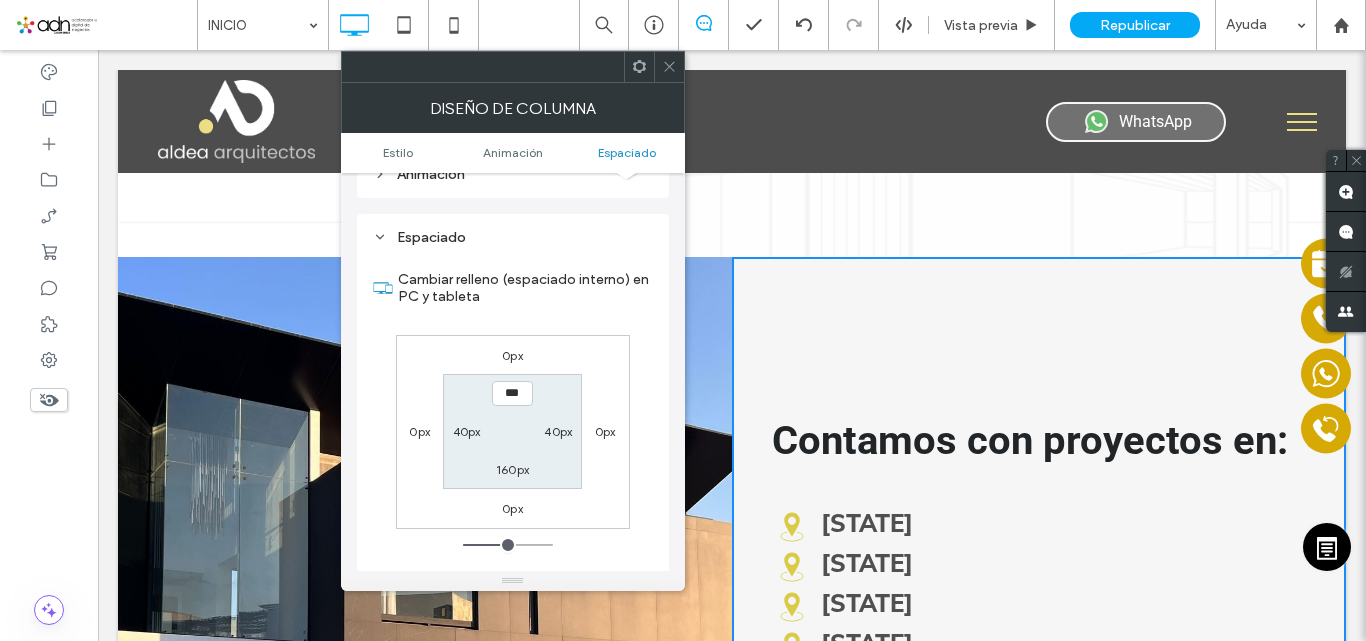 type on "*****" 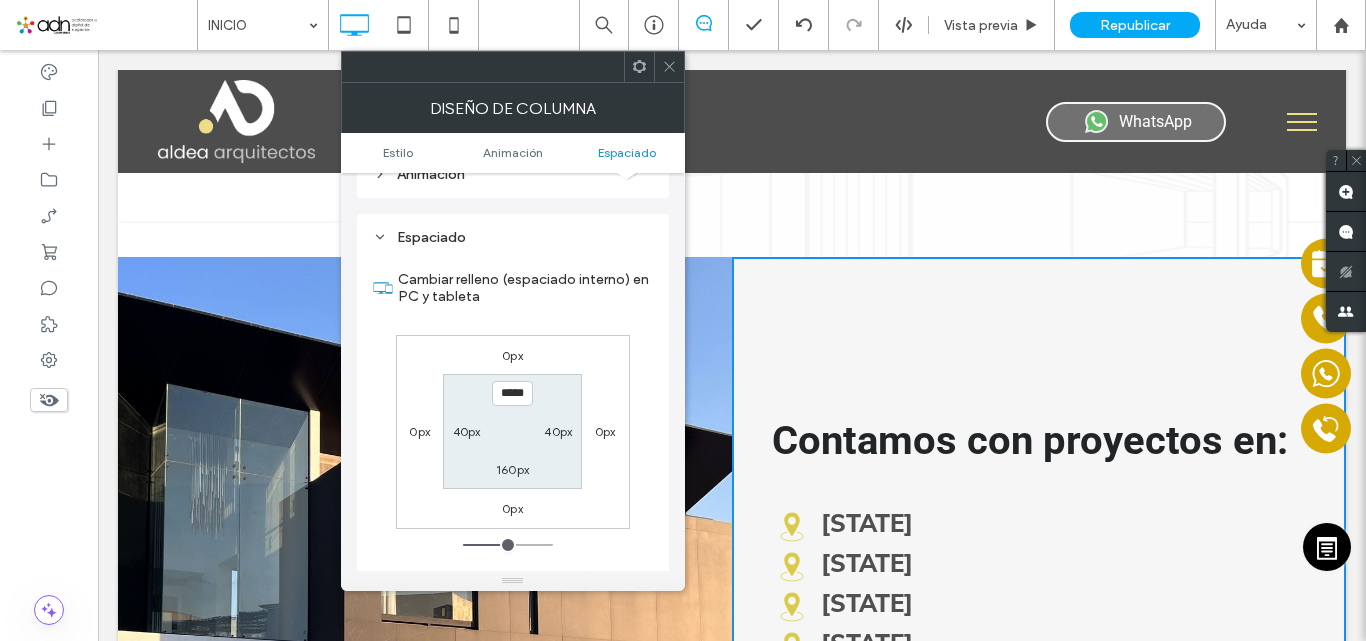 click on "160px" at bounding box center (512, 469) 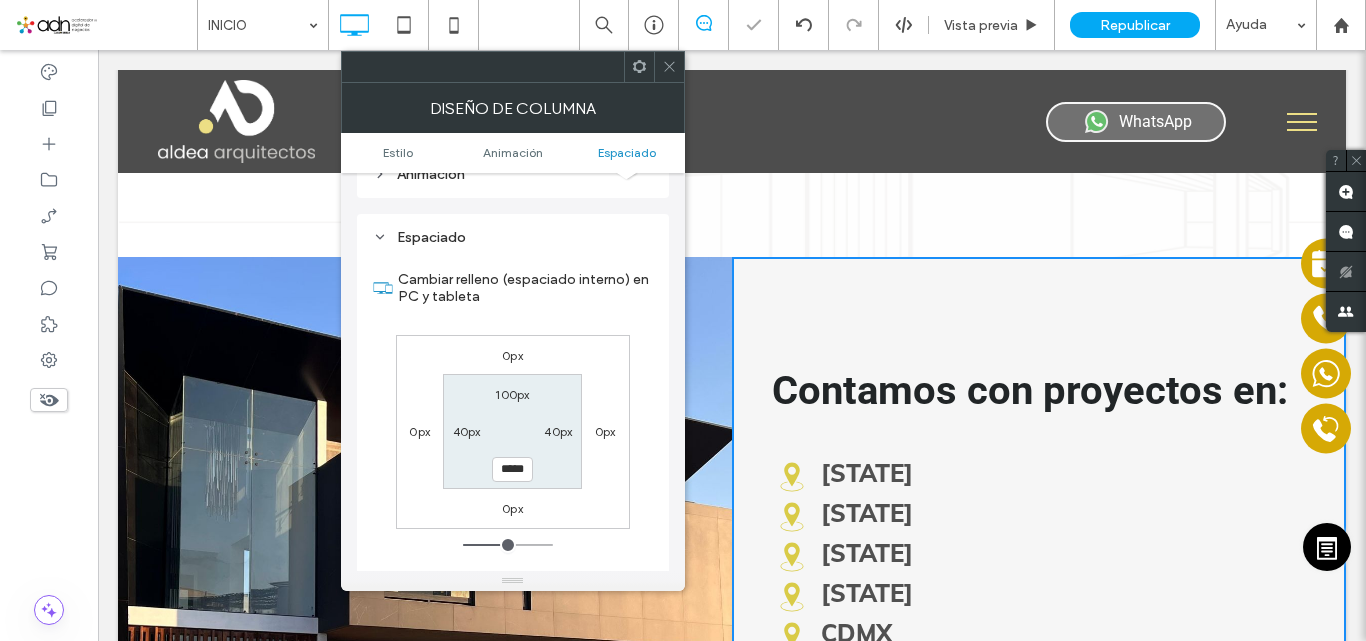type on "***" 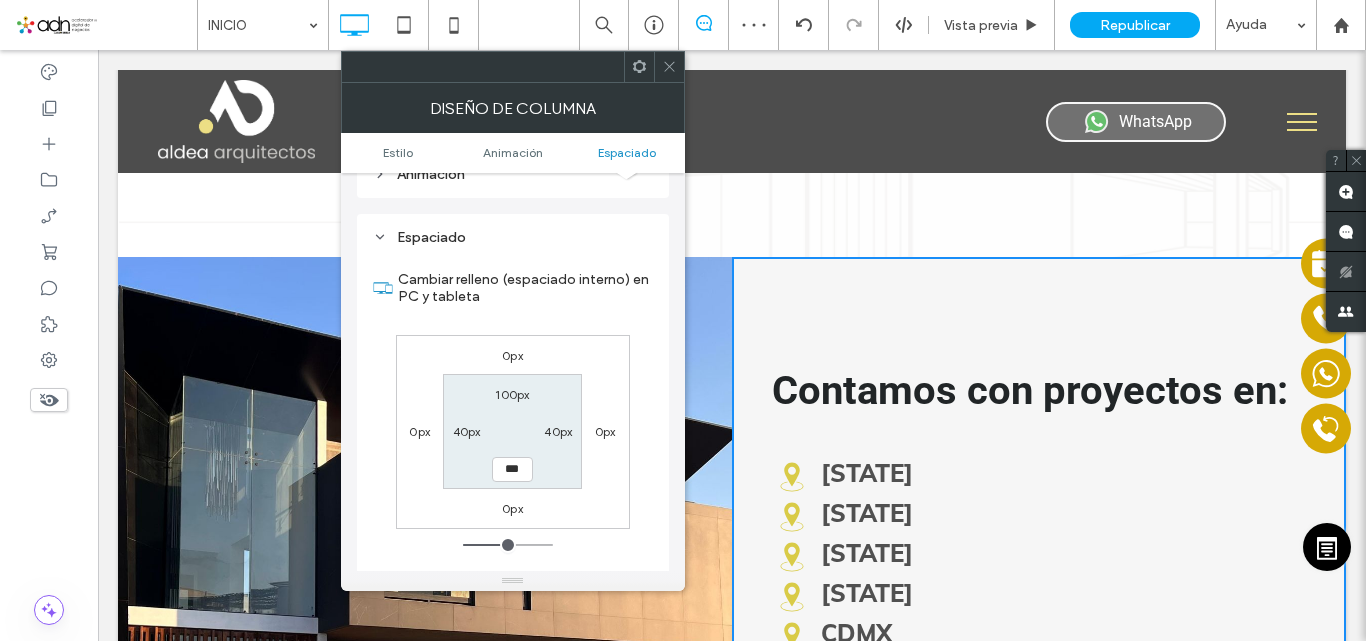 type on "***" 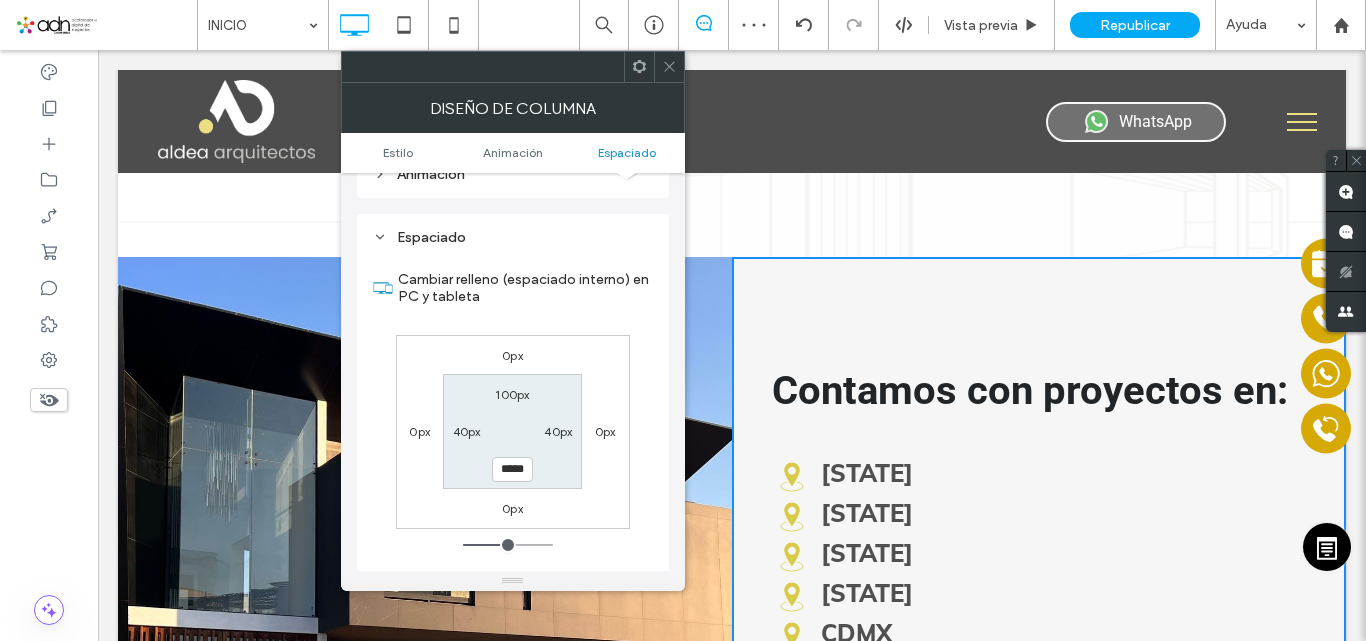 click on "Cambiar relleno (espaciado interno) en PC y tableta 0px 0px 0px 0px 100px 40px ***** 40px Restablecer relleno" at bounding box center [513, 423] 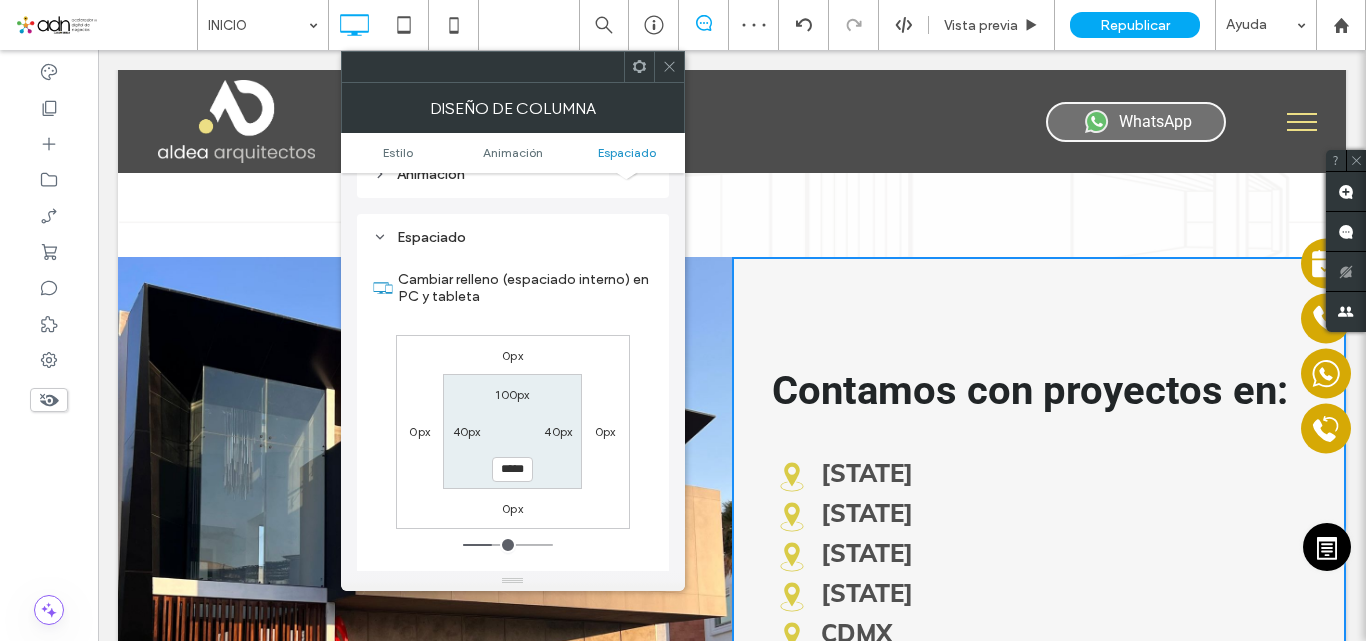 click 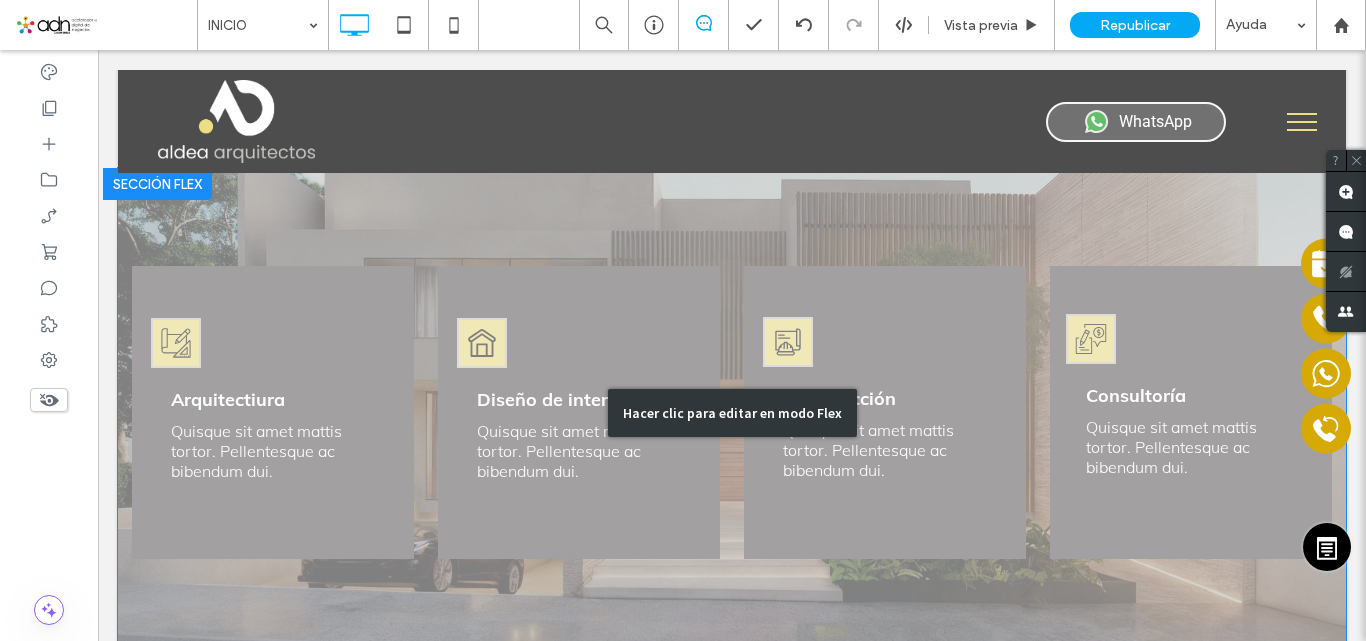 scroll, scrollTop: 2109, scrollLeft: 0, axis: vertical 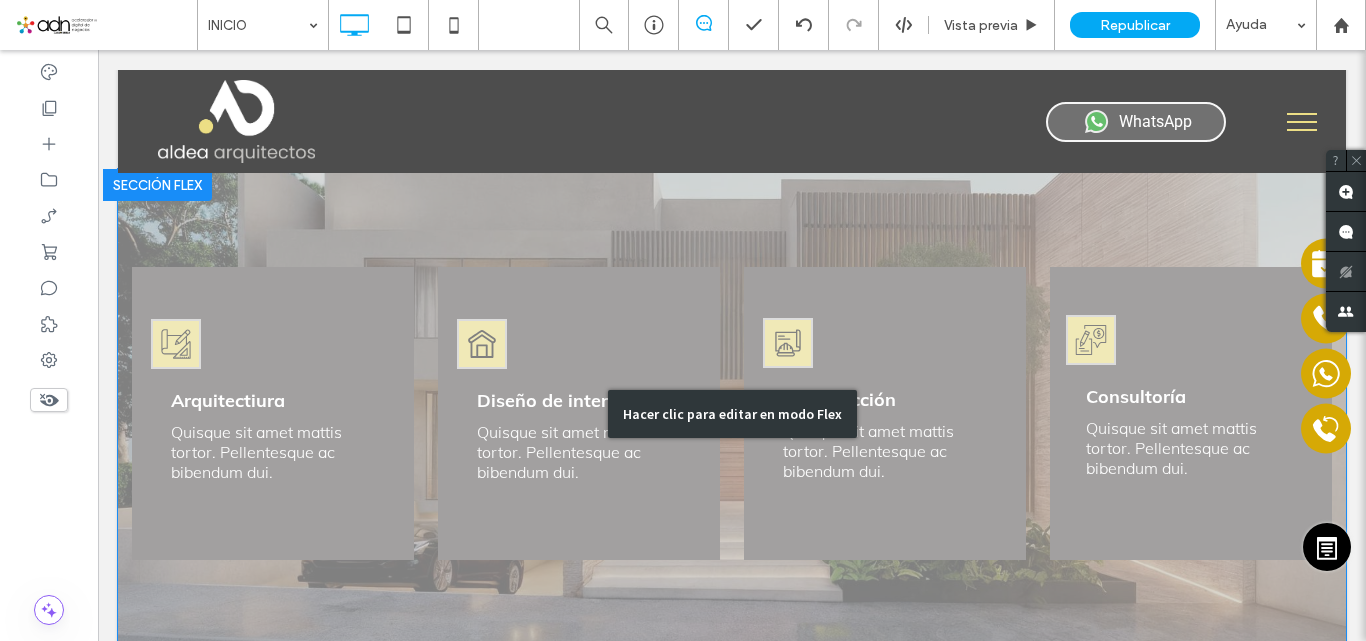click on "Hacer clic para editar en modo Flex" at bounding box center [732, 413] 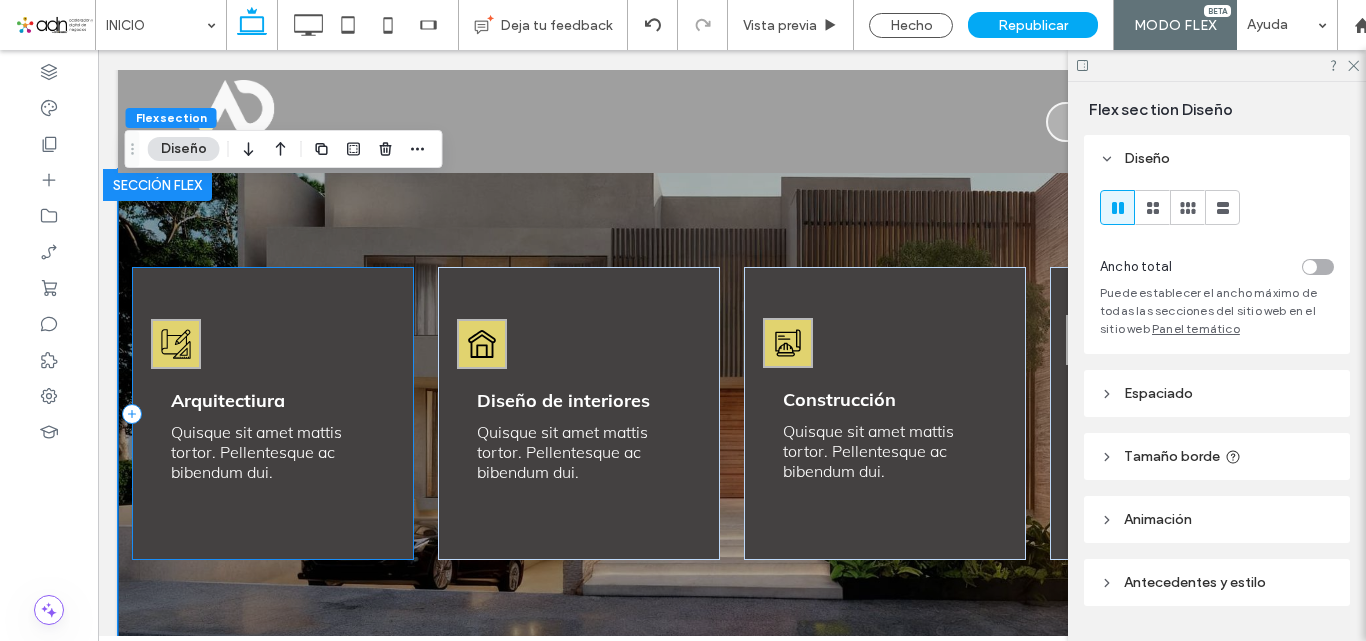 click on "Arquitectiura
Quisque sit amet mattis tortor. Pellentesque ac bibendum dui." at bounding box center [273, 413] 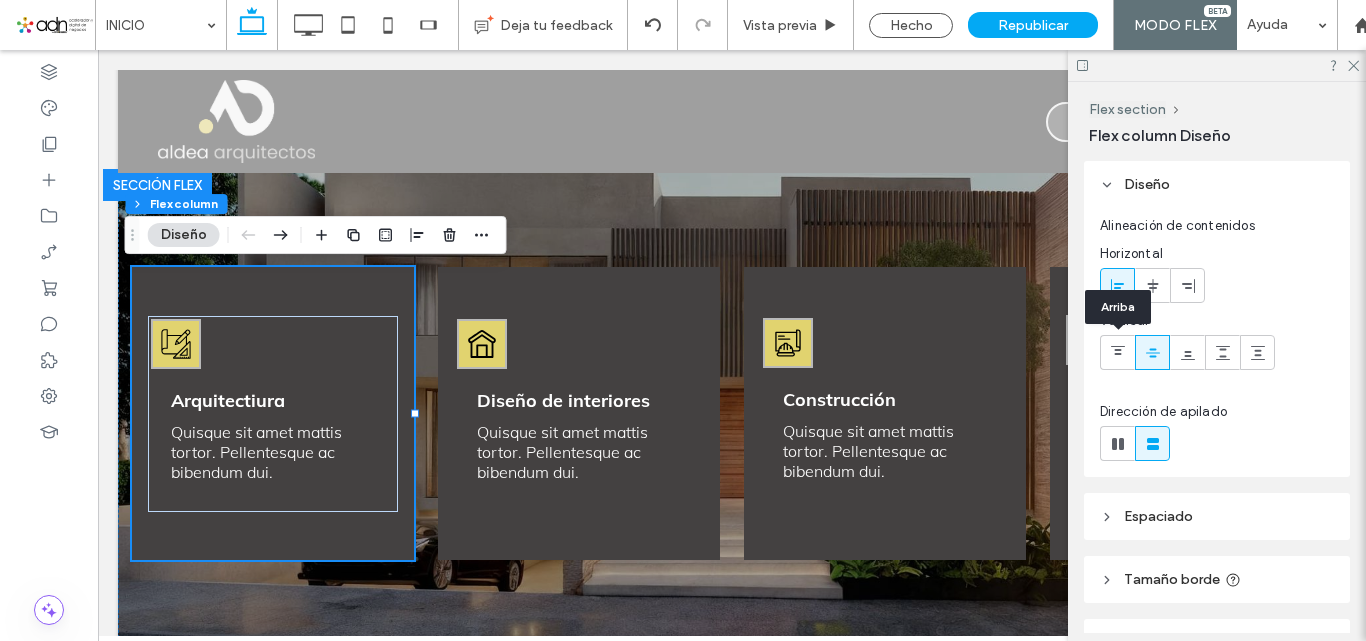 scroll, scrollTop: 176, scrollLeft: 0, axis: vertical 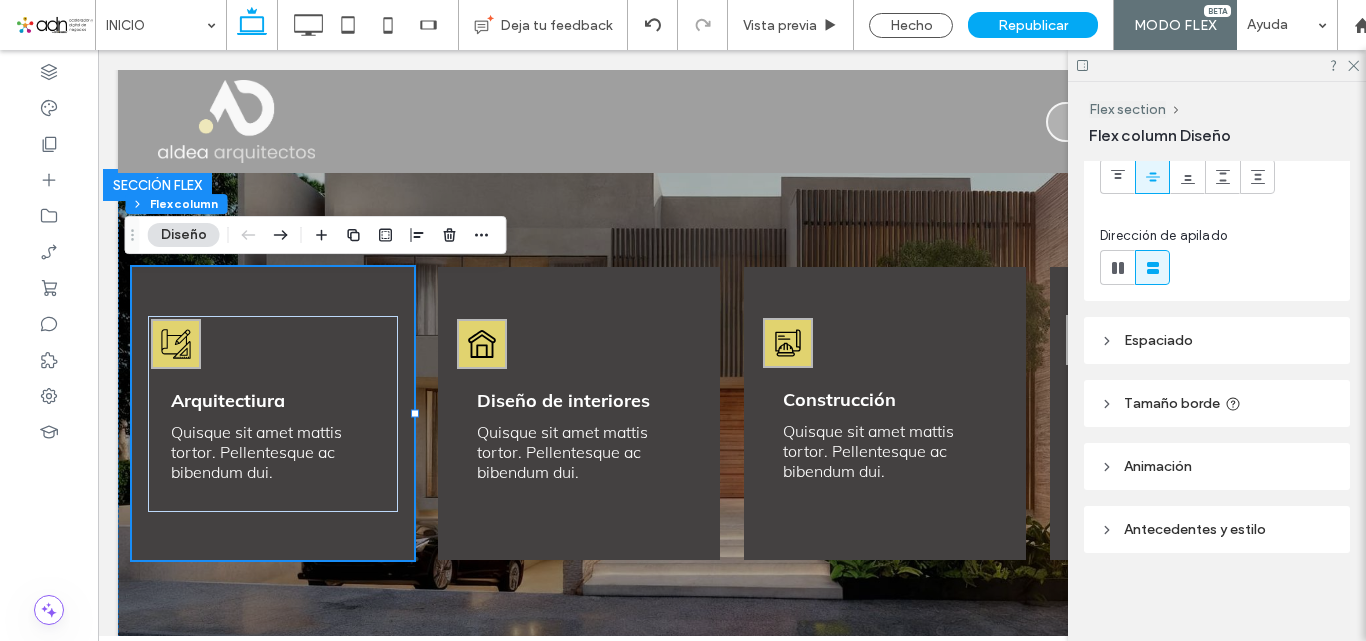 click on "Antecedentes y estilo" at bounding box center [1217, 529] 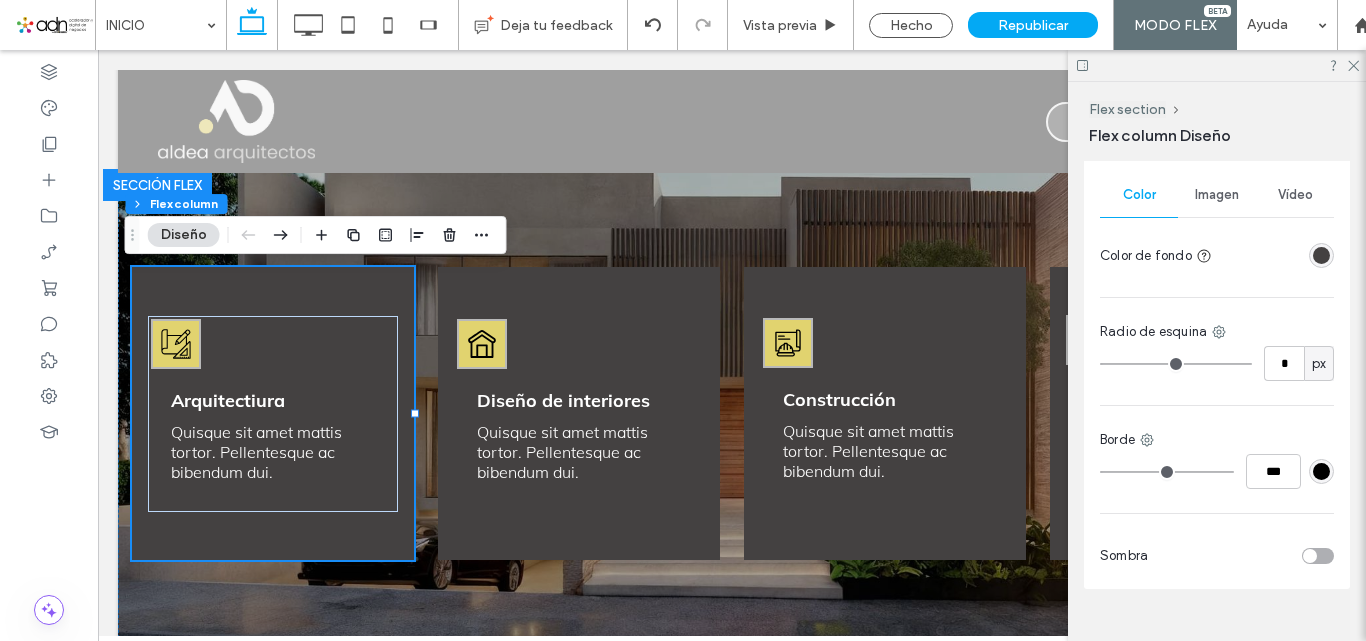 scroll, scrollTop: 629, scrollLeft: 0, axis: vertical 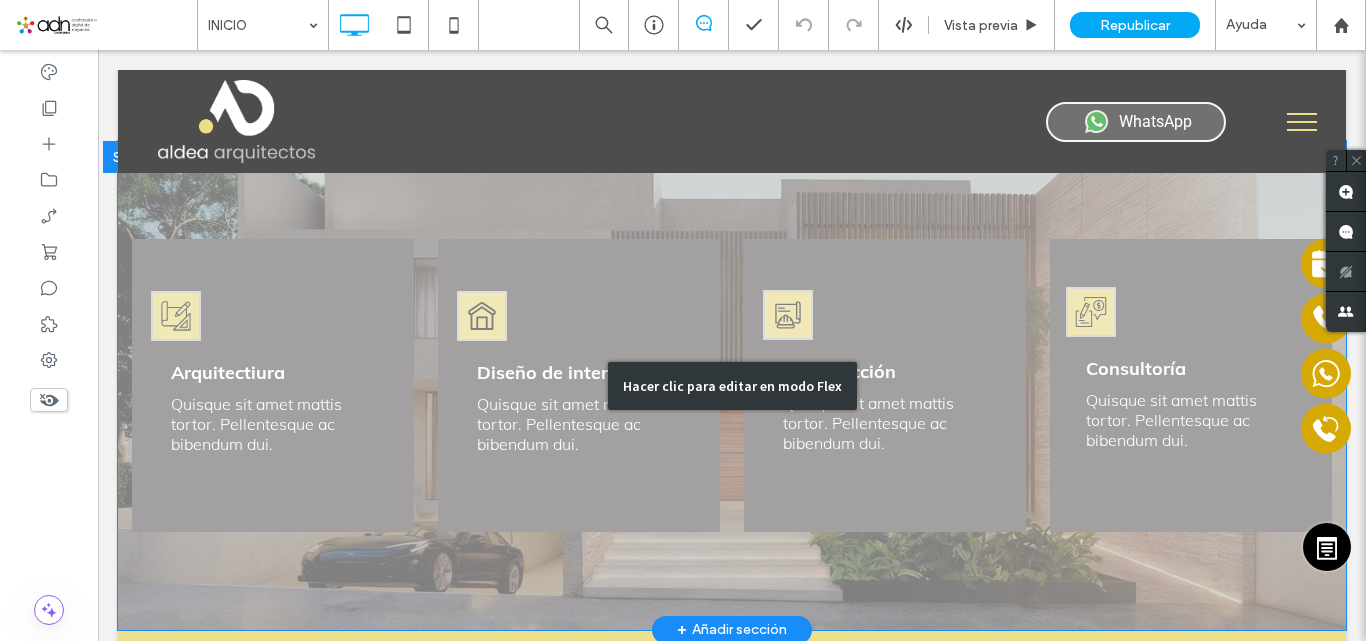 click on "Hacer clic para editar en modo Flex" at bounding box center [732, 386] 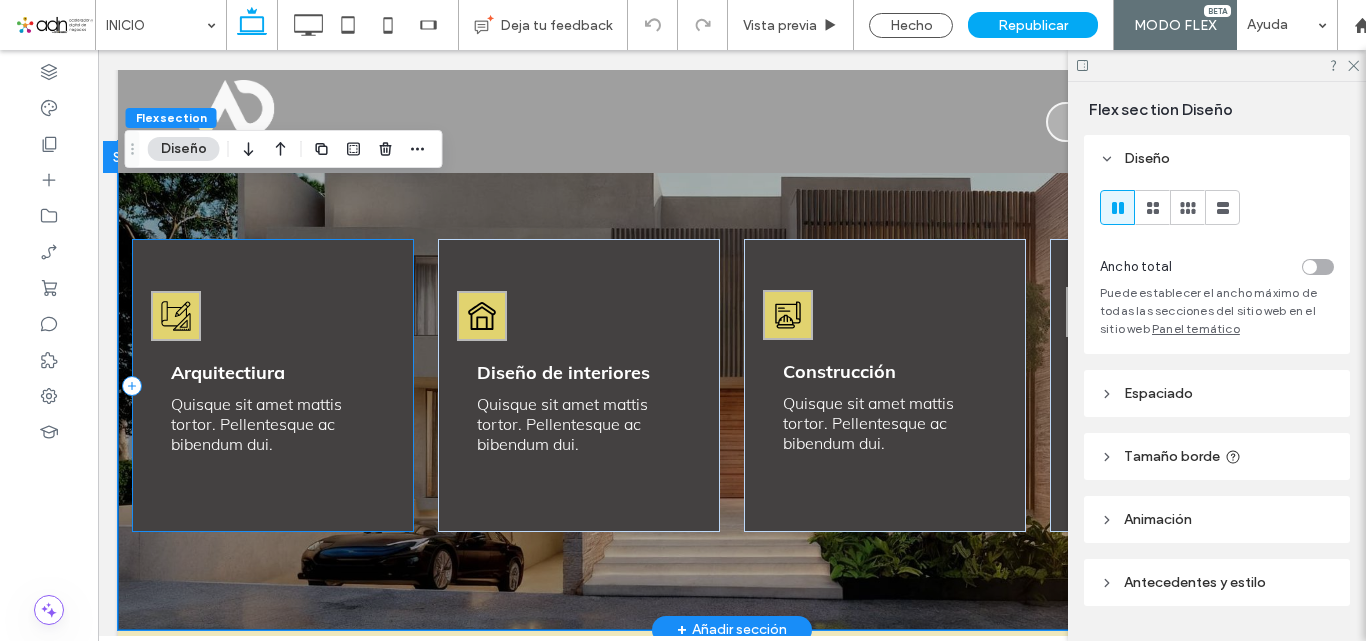click on "Arquitectiura
Quisque sit amet mattis tortor. Pellentesque ac bibendum dui." at bounding box center (273, 385) 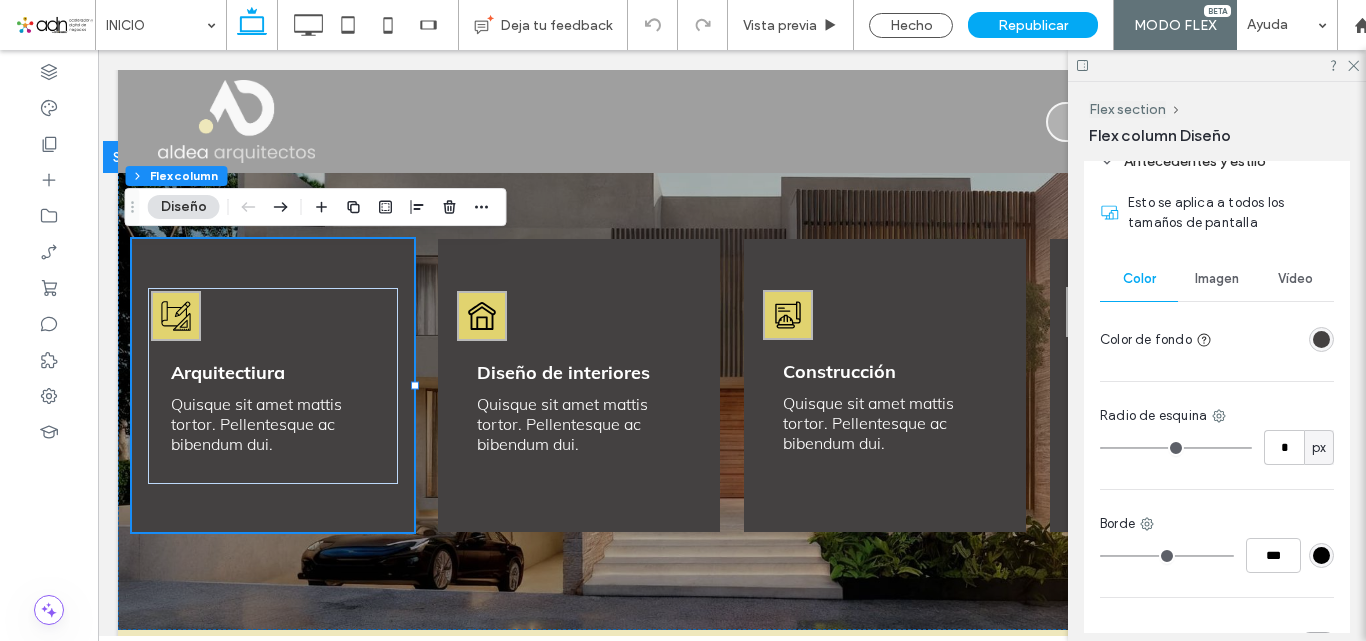 scroll, scrollTop: 541, scrollLeft: 0, axis: vertical 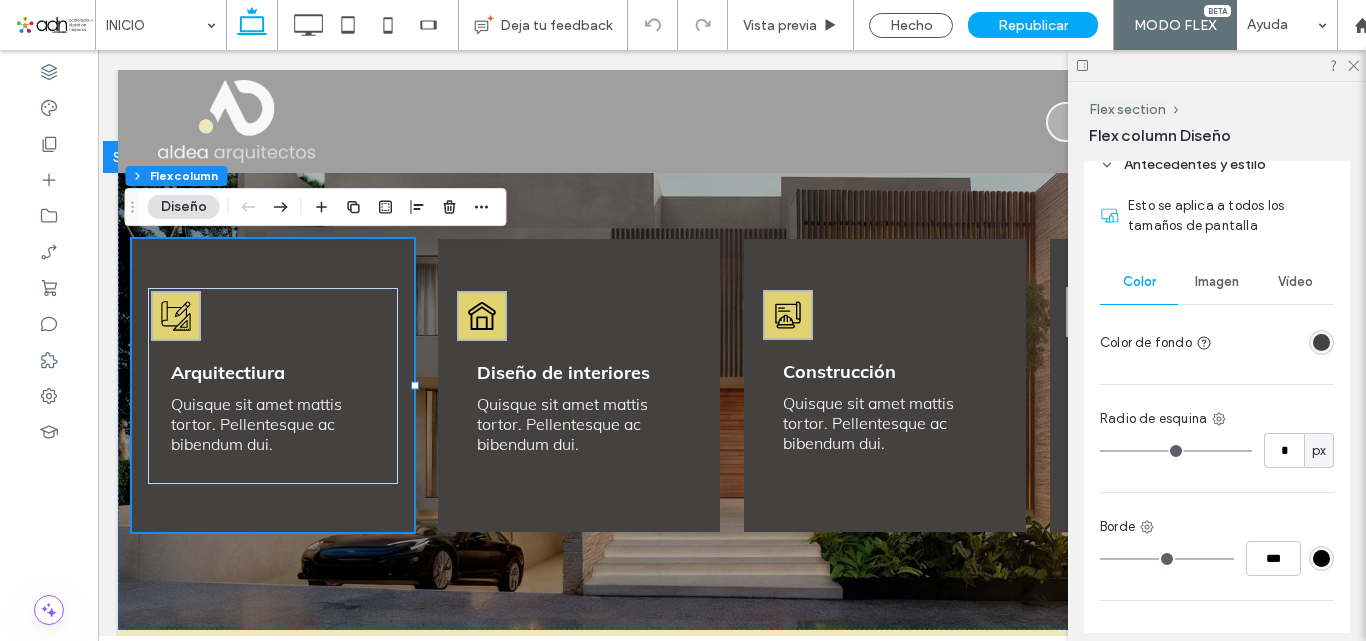 click on "Imagen" at bounding box center [1217, 282] 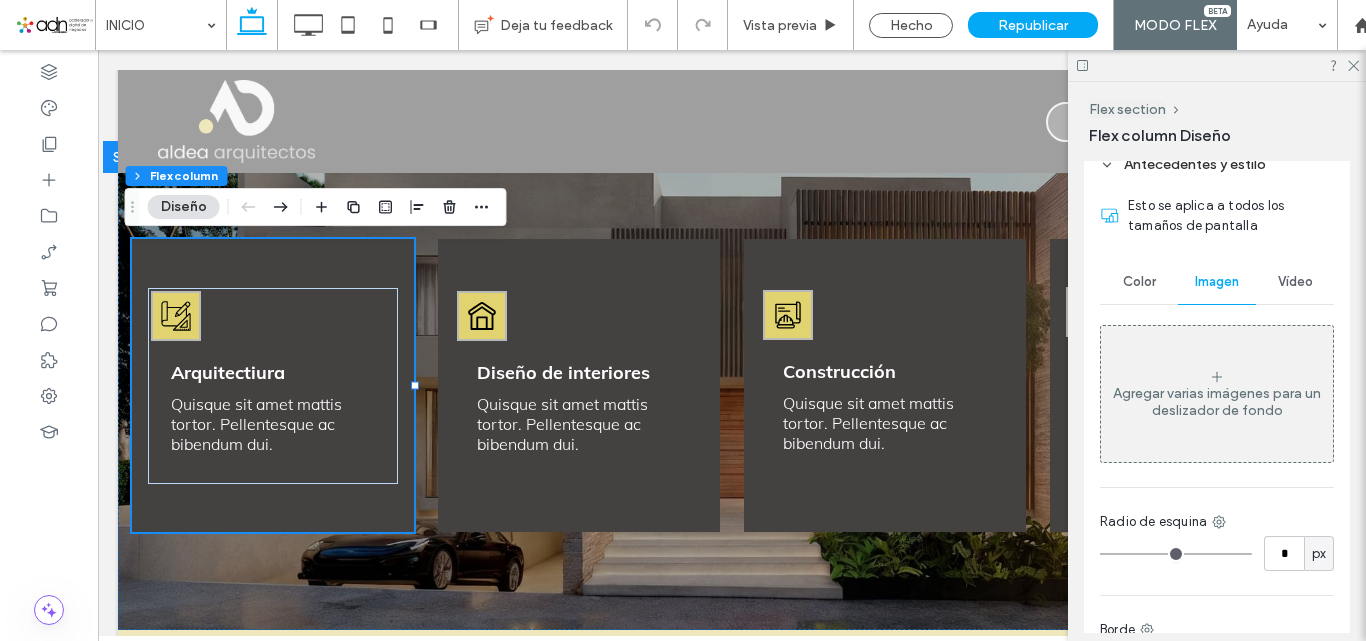 click 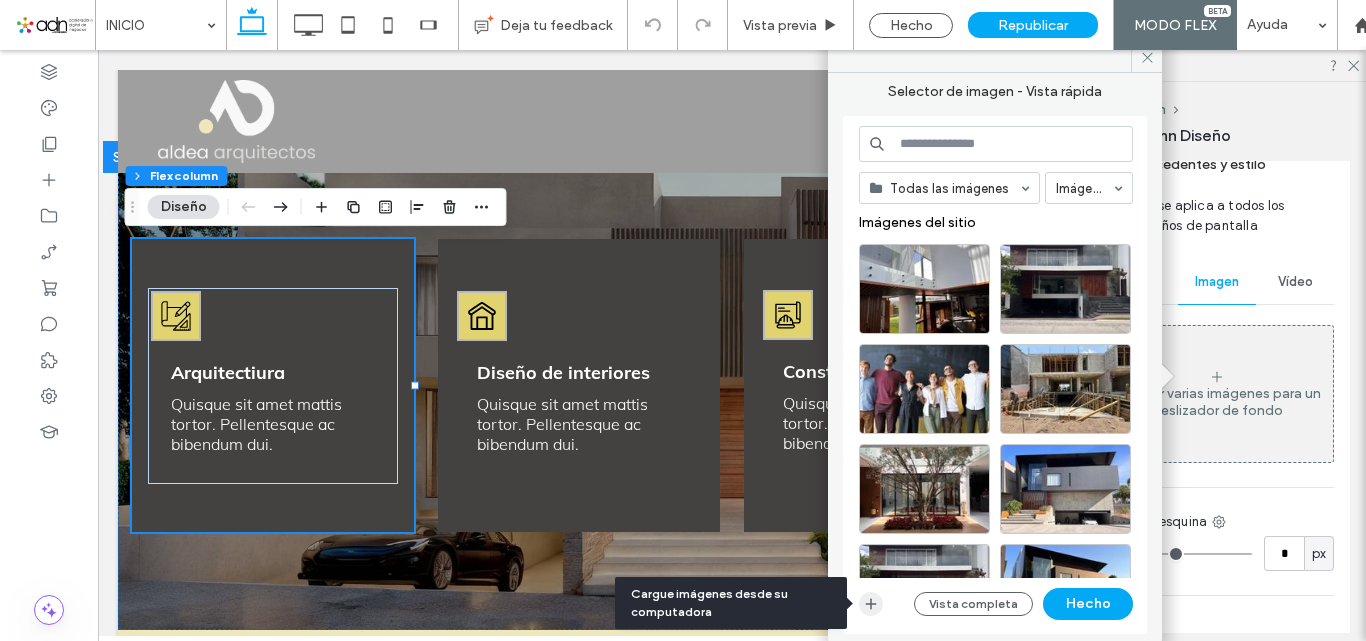 click 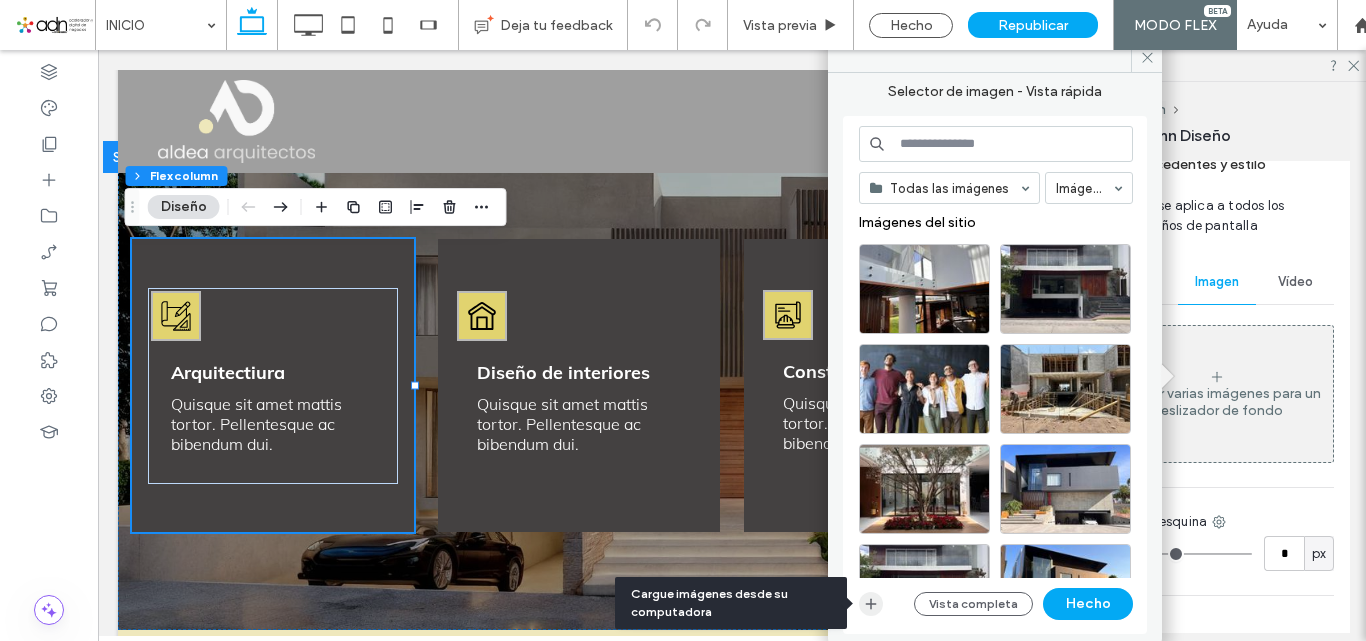 click 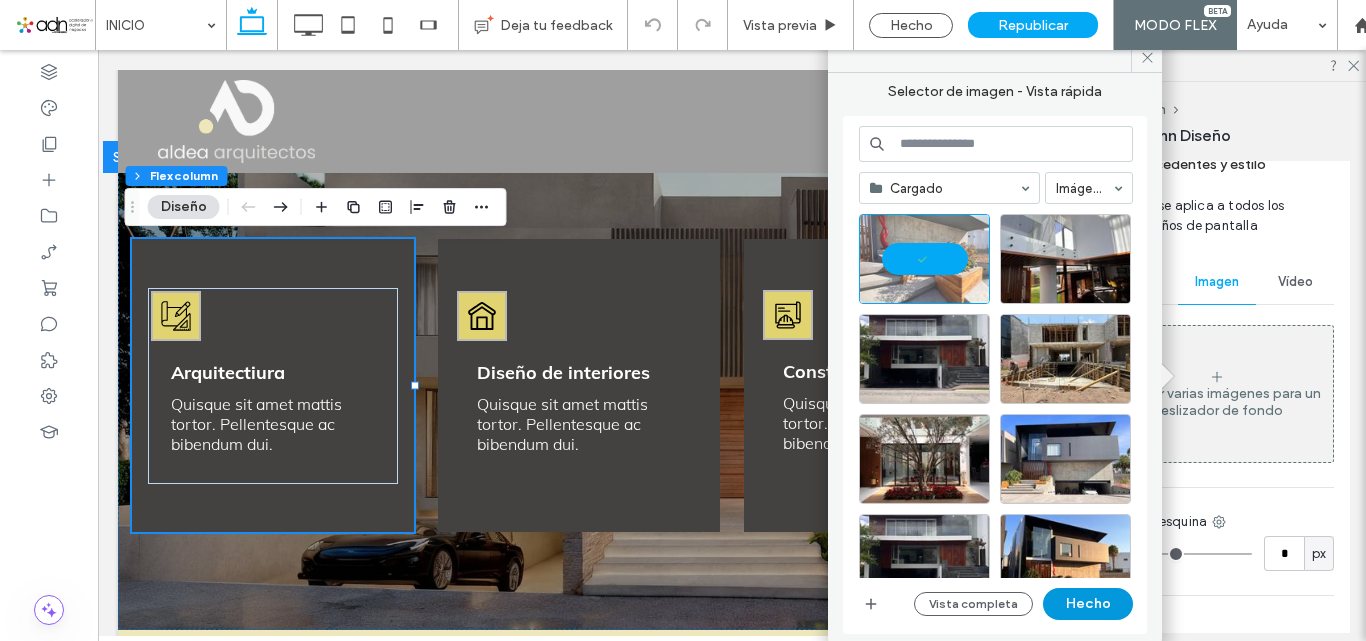 click on "Hecho" at bounding box center (1088, 604) 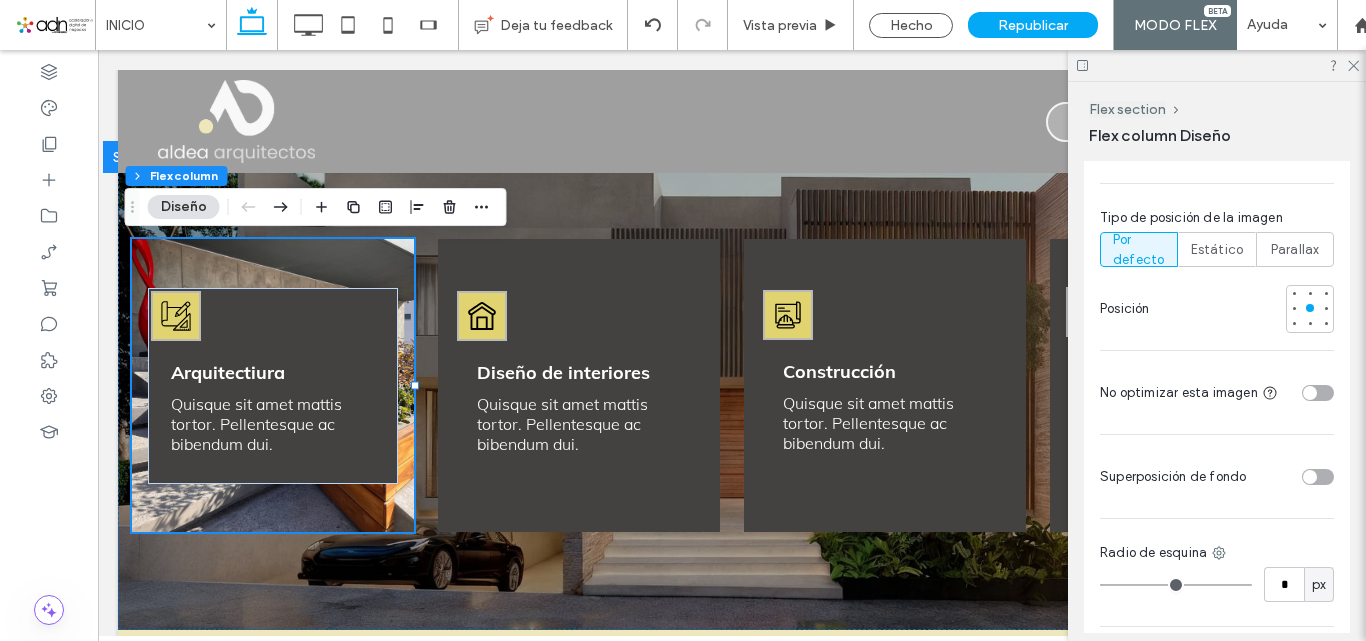scroll, scrollTop: 1123, scrollLeft: 0, axis: vertical 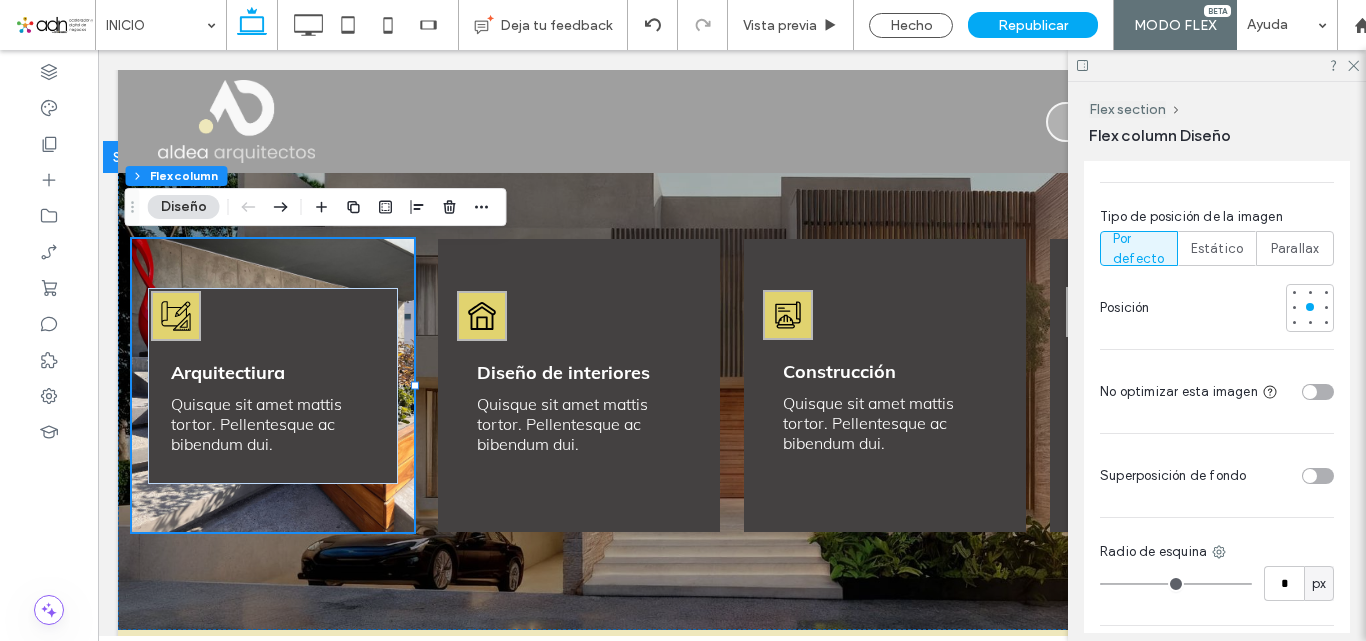 click at bounding box center [1318, 476] 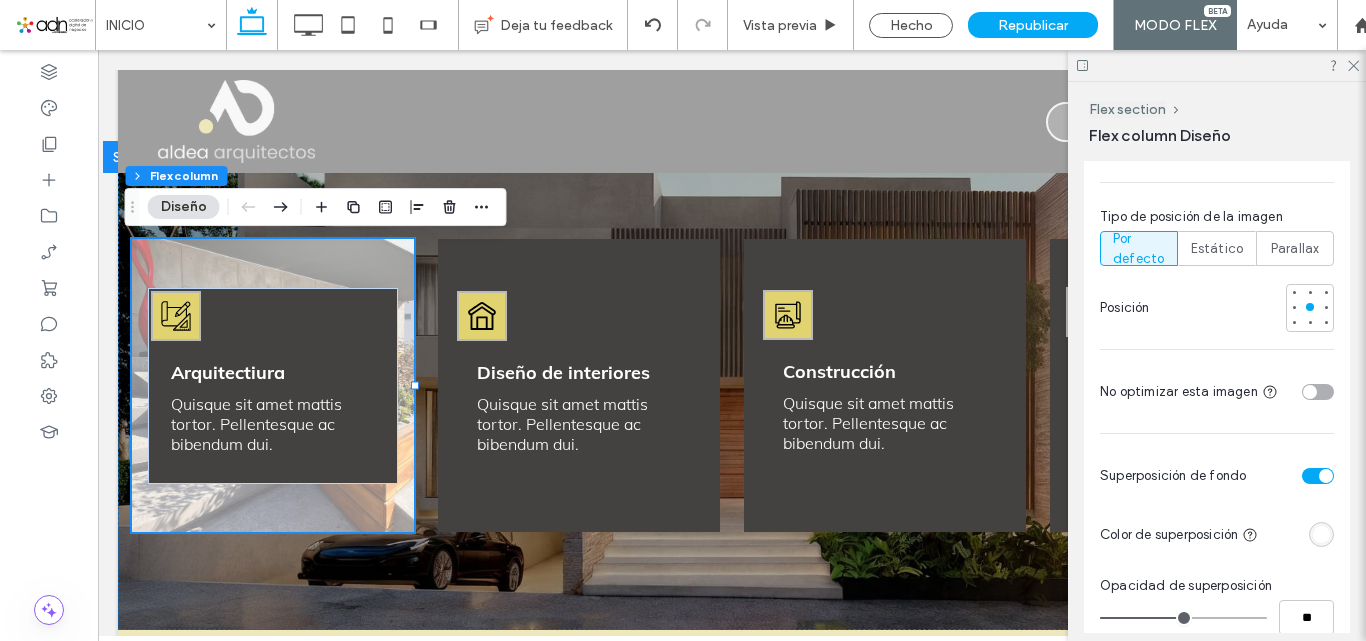 click at bounding box center (1321, 534) 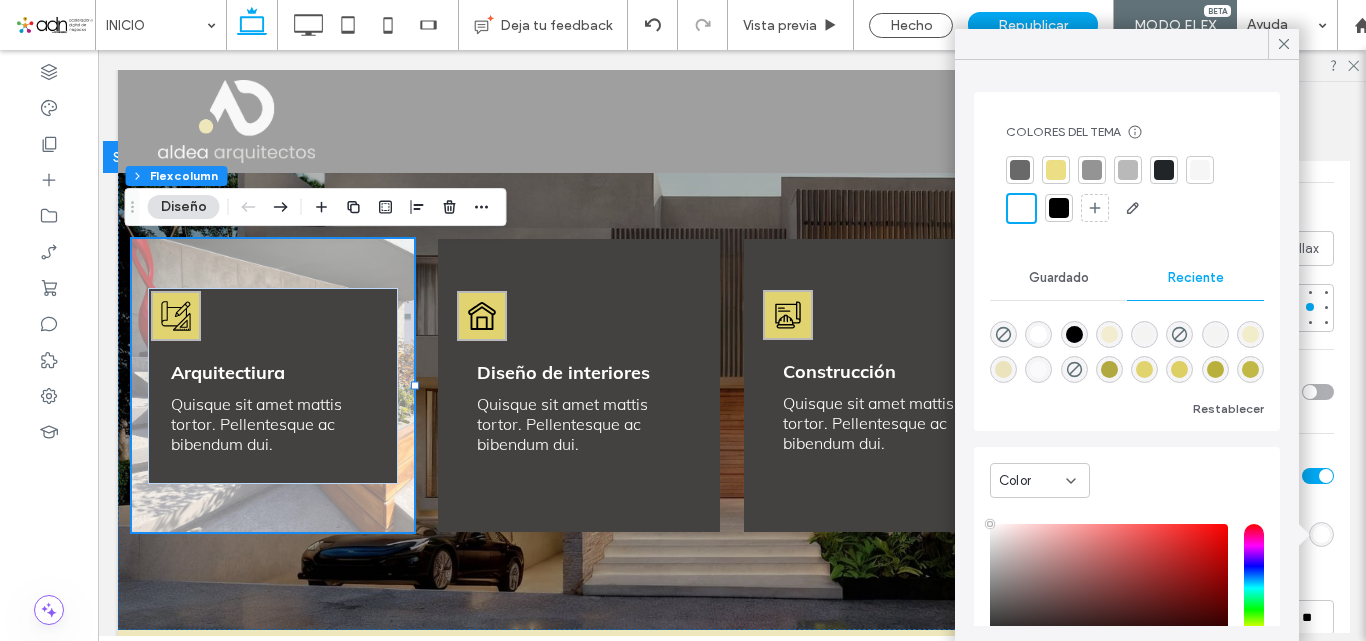 click at bounding box center [1074, 334] 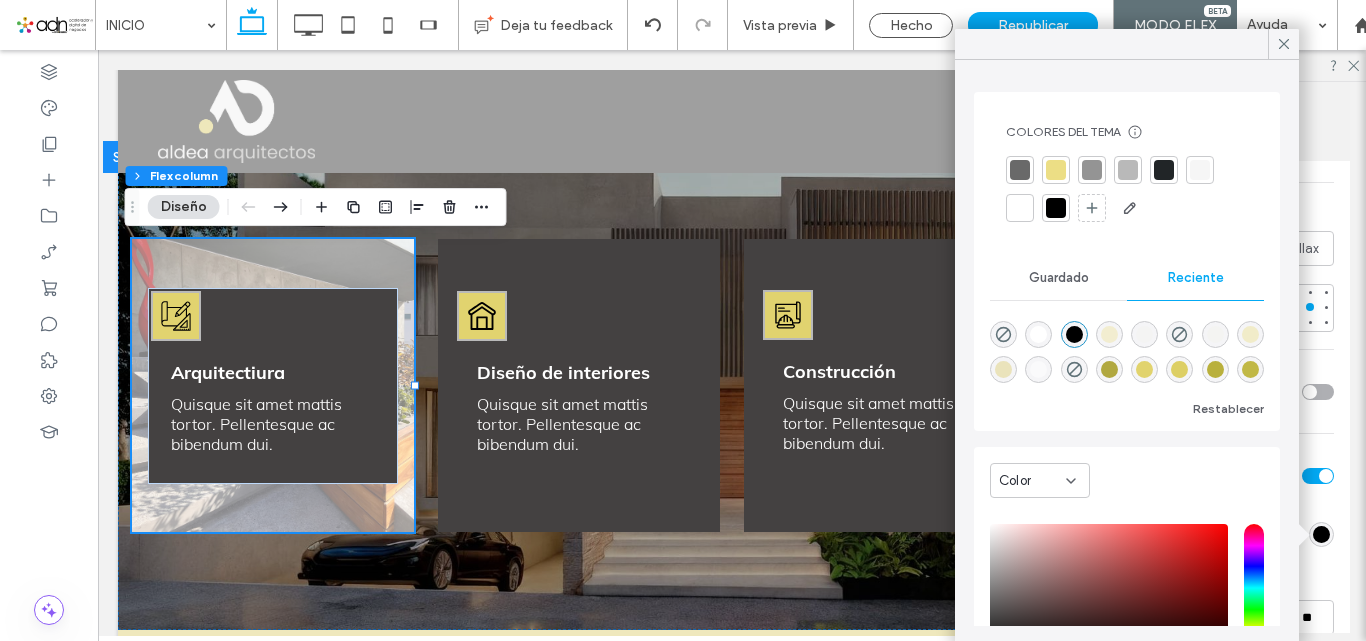 type on "*******" 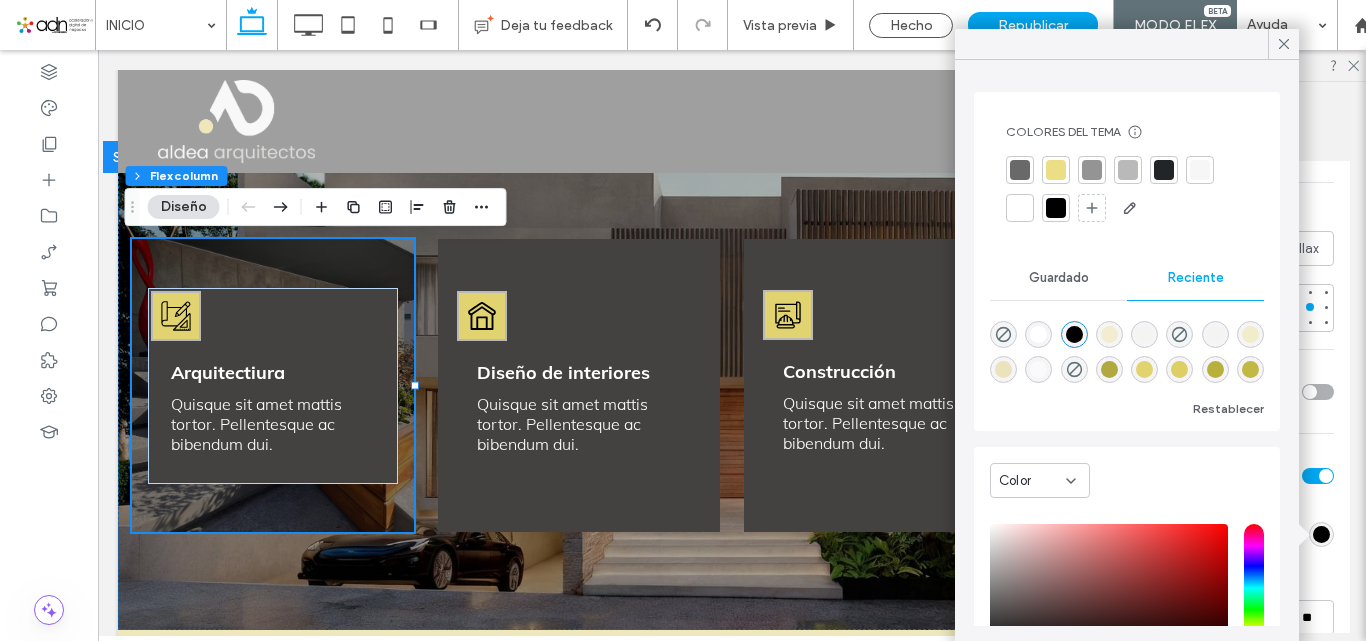 click on "Esto se aplica a todos los tamaños de pantalla Color Imagen Vídeo Nombre: img-arquitectura.jpg Tamaño borde: 1920x1440 Reemplazar Editar Suprimir Crear deslizador de fondo Portada Imagen completa Mosaico Sin repetición Tipo de posición de la imagen Por defecto Estático Parallax Posición No optimizar esta imagen Superposición de fondo Color de superposición Opacidad de superposición ** Radio de esquina * px Borde *** Sombra" at bounding box center [1217, 278] 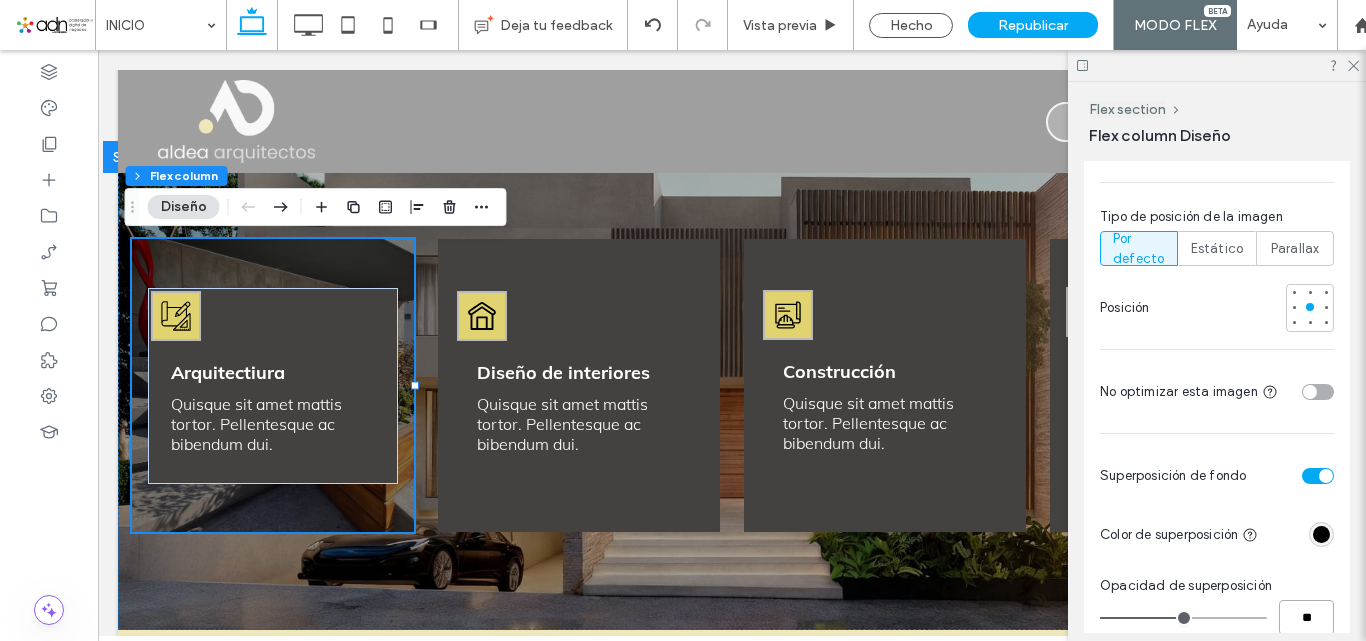 click on "**" at bounding box center (1306, 617) 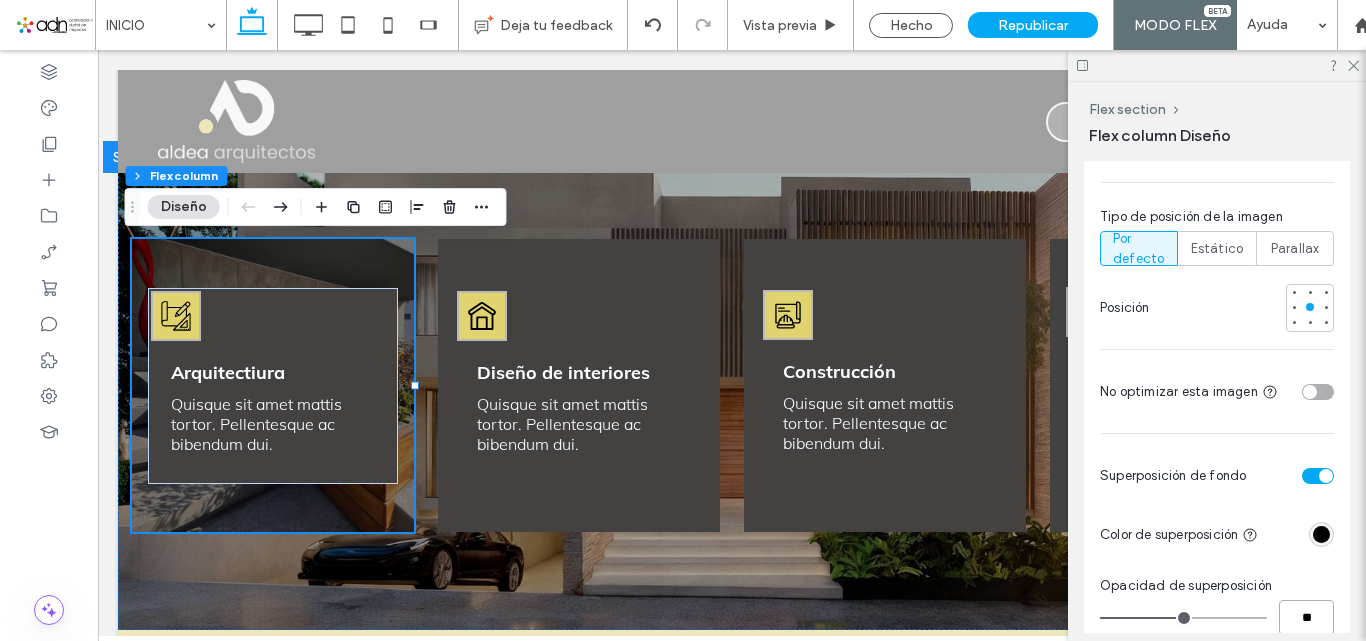 type on "**" 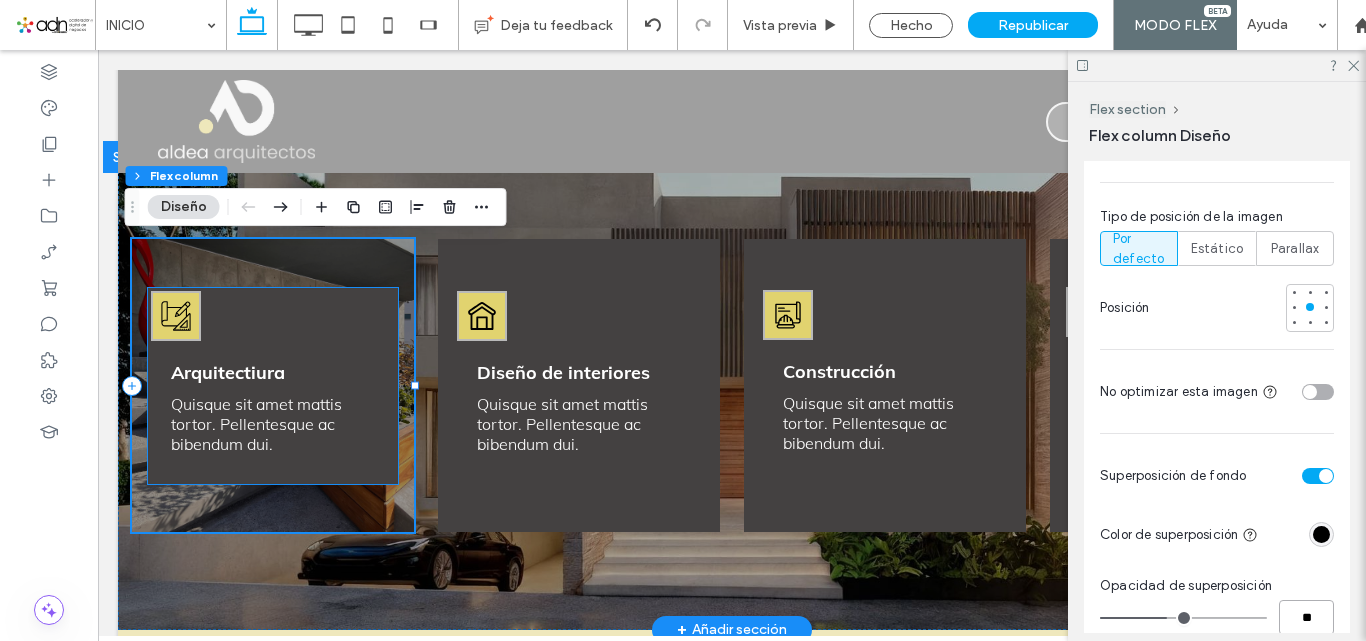click on "Arquitectiura
Quisque sit amet mattis tortor. Pellentesque ac bibendum dui." at bounding box center (273, 386) 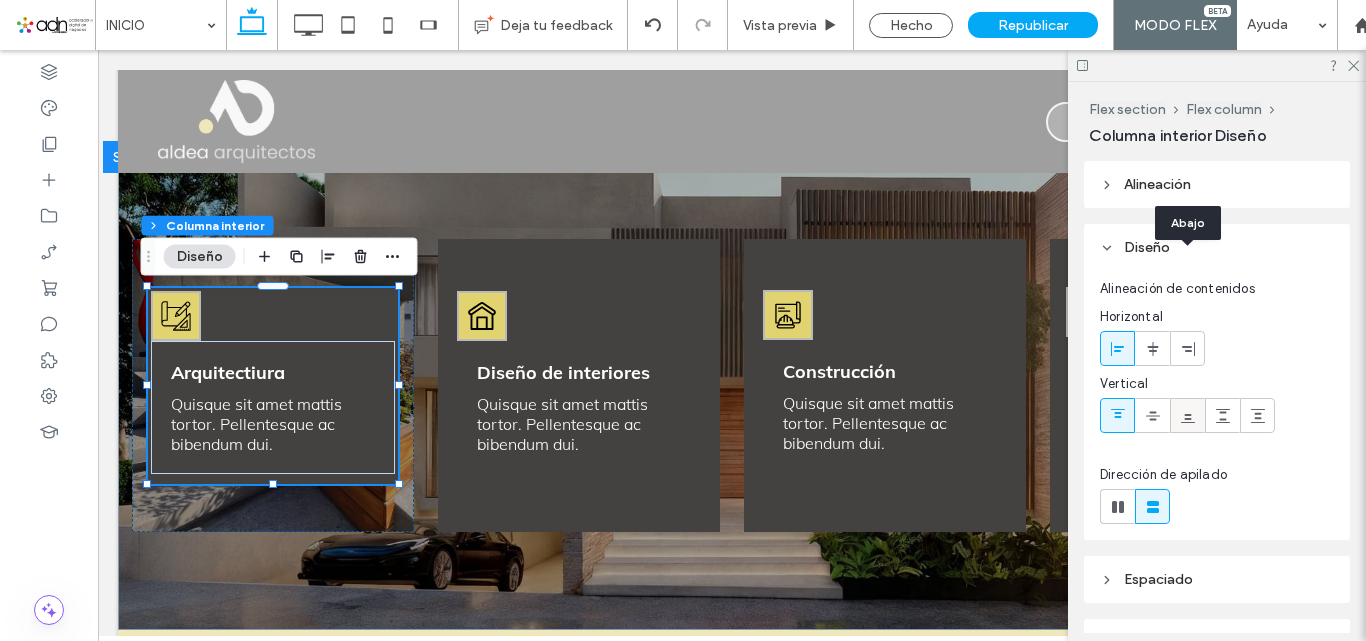 scroll, scrollTop: 239, scrollLeft: 0, axis: vertical 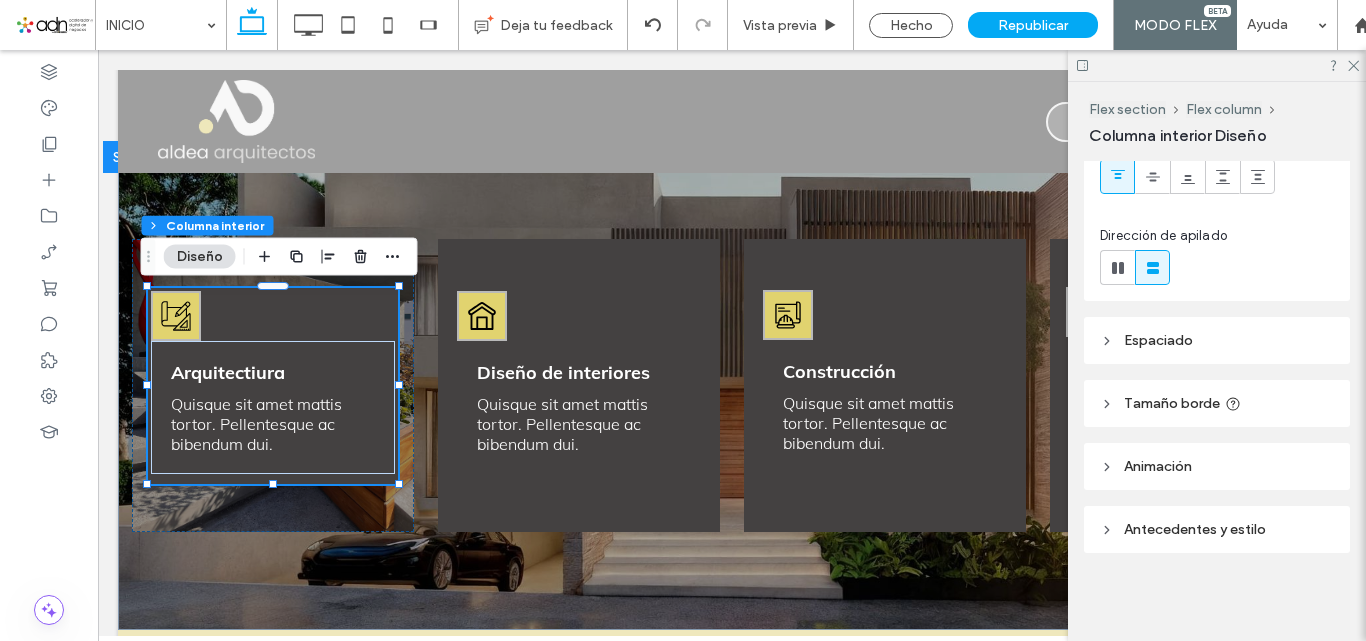 click on "Antecedentes y estilo" at bounding box center (1217, 529) 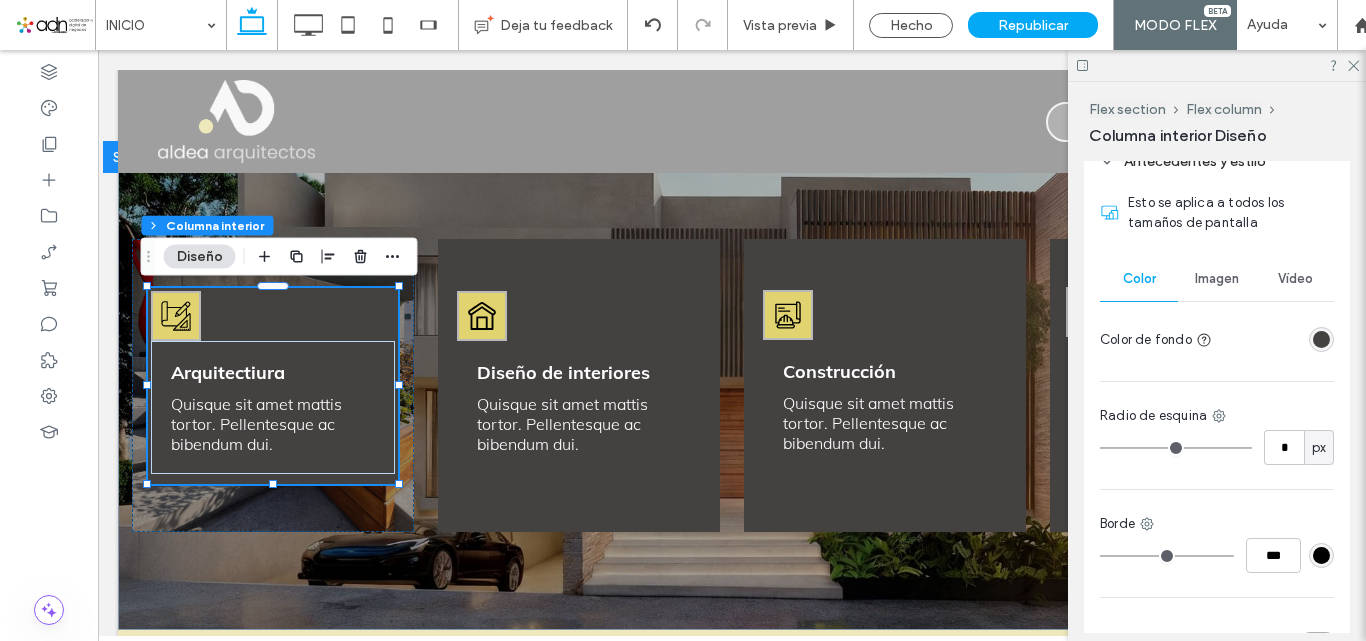 scroll, scrollTop: 672, scrollLeft: 0, axis: vertical 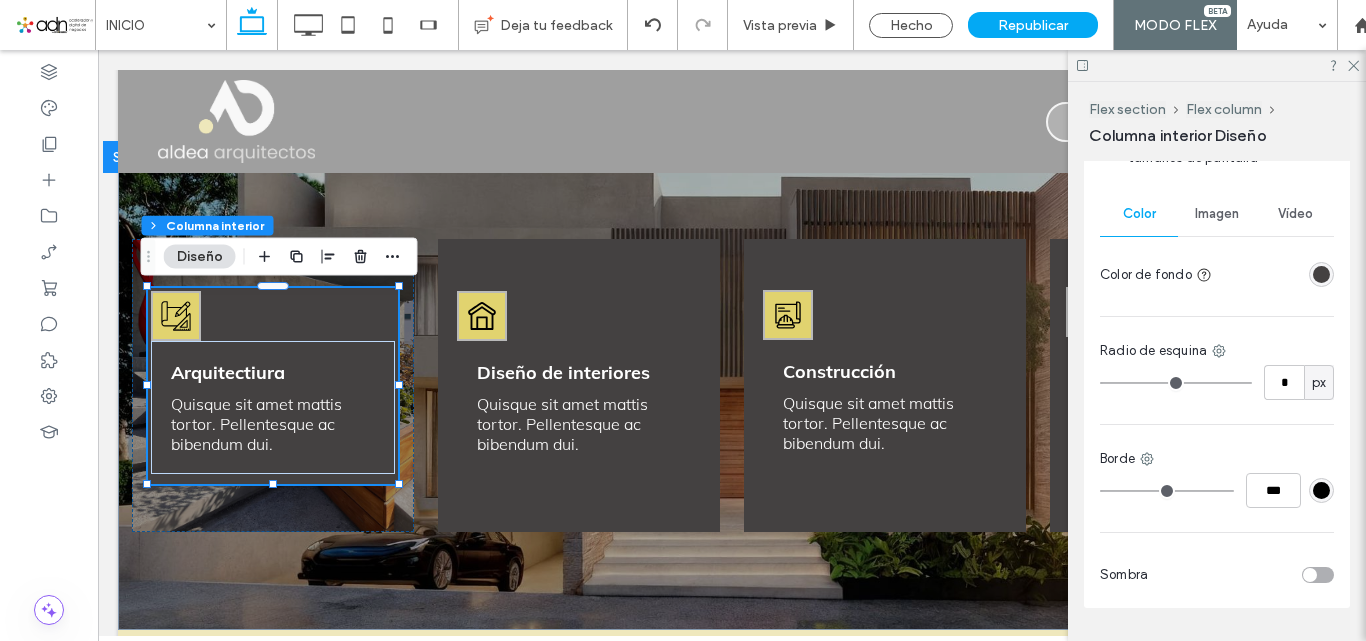click at bounding box center [1321, 274] 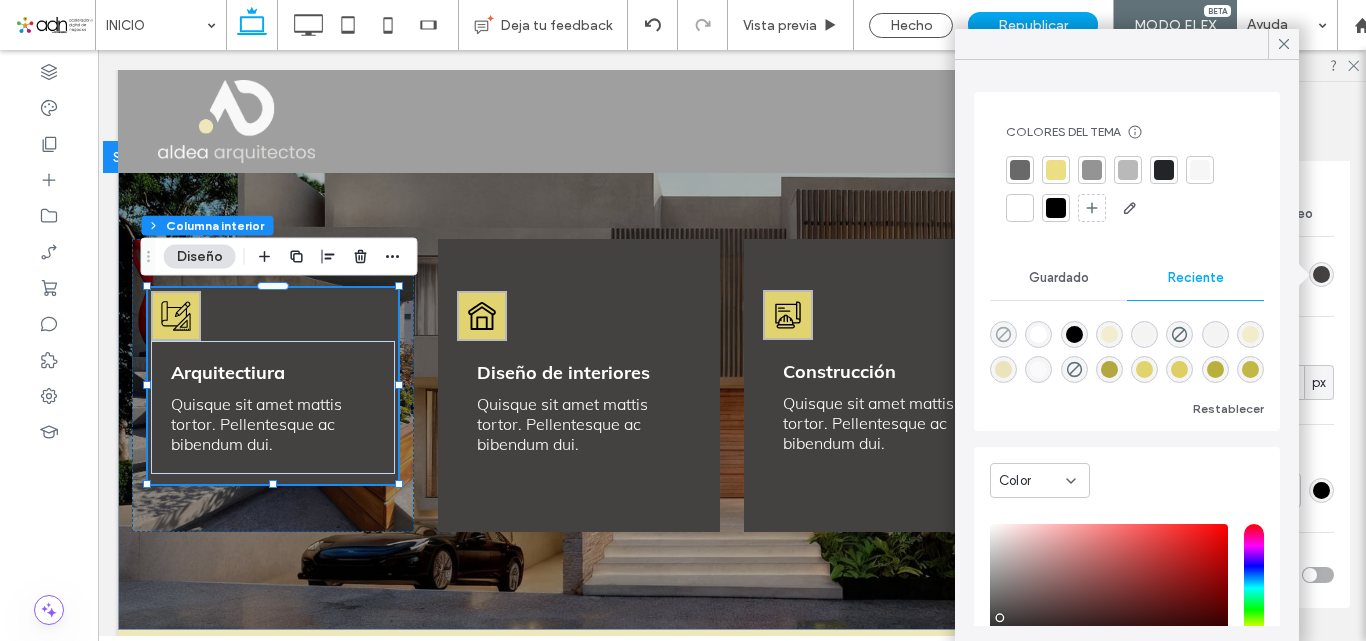 click 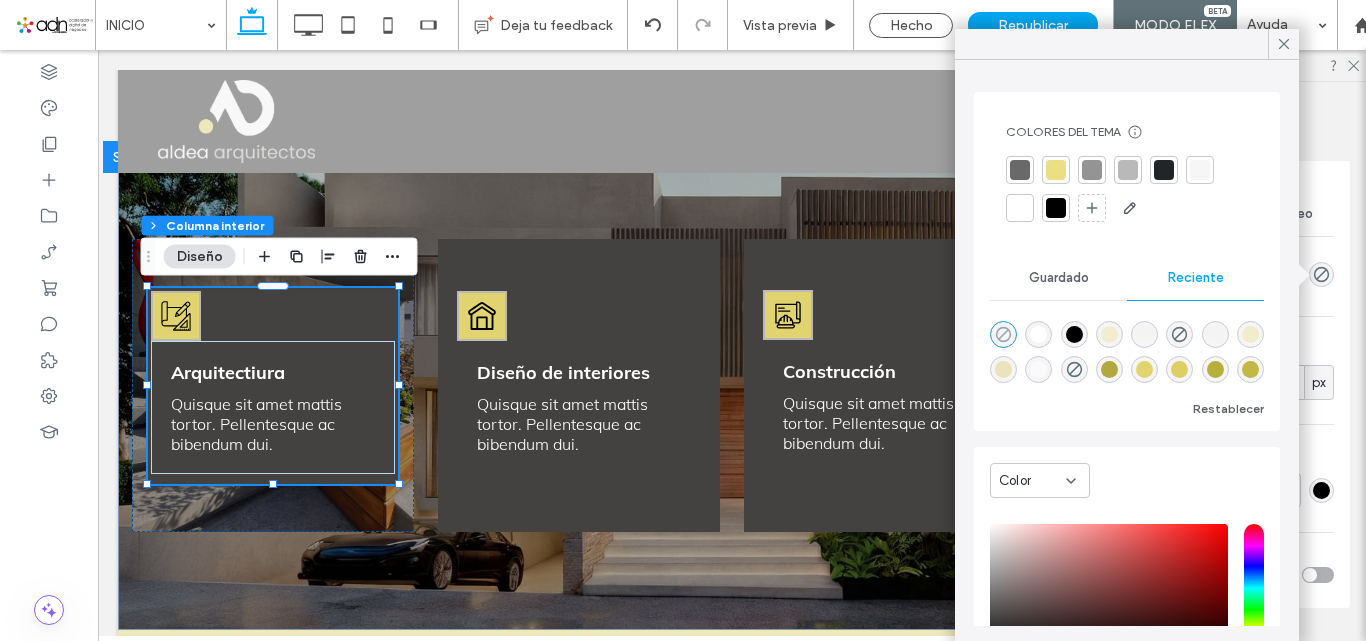 type on "**" 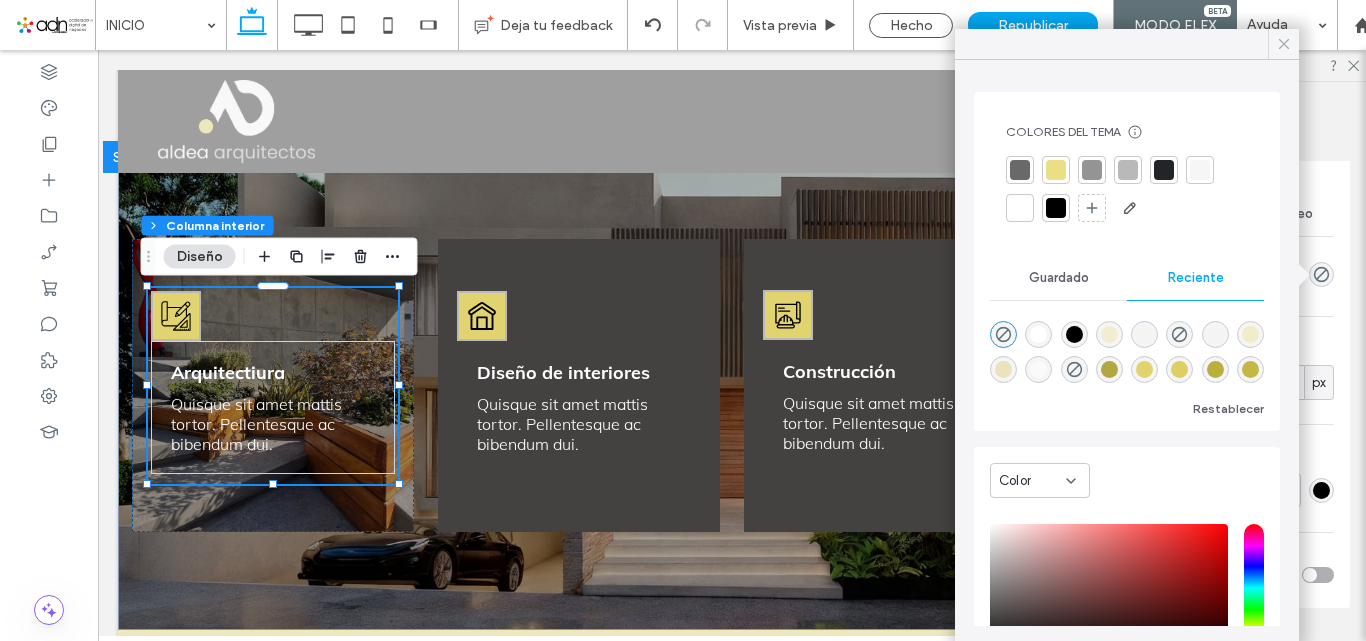 click 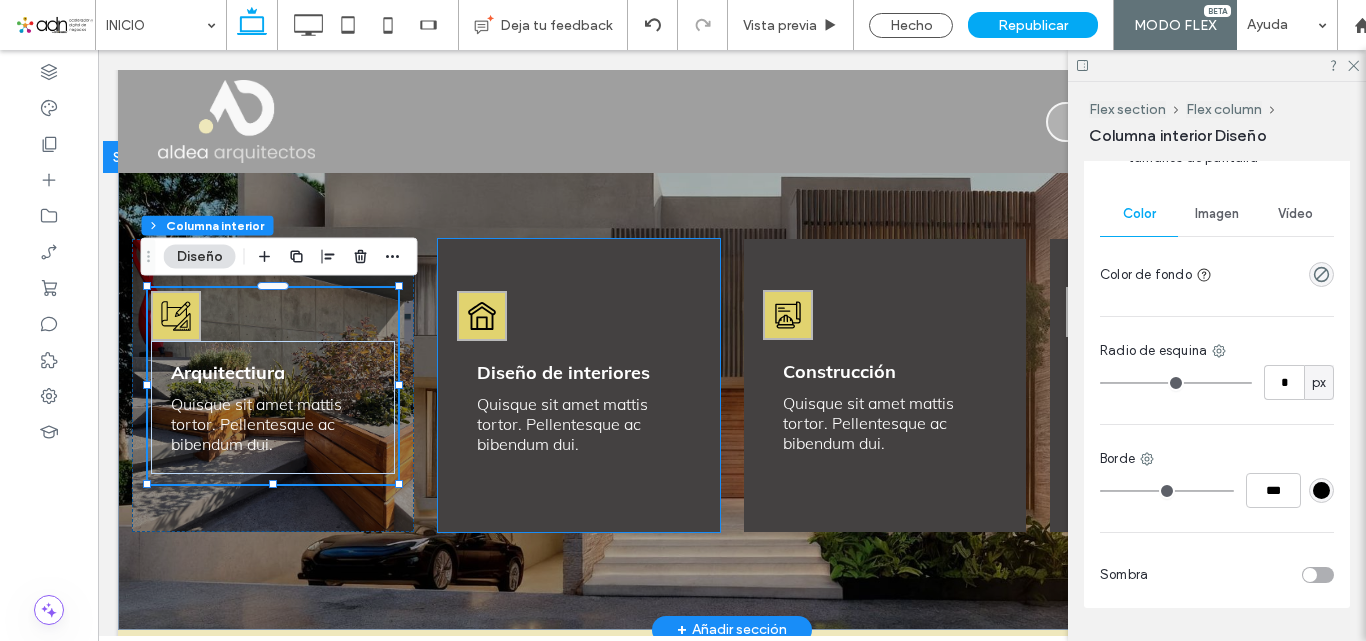 click on "Diseño de interiores
Quisque sit amet mattis tortor. Pellentesque ac bibendum dui." at bounding box center [579, 385] 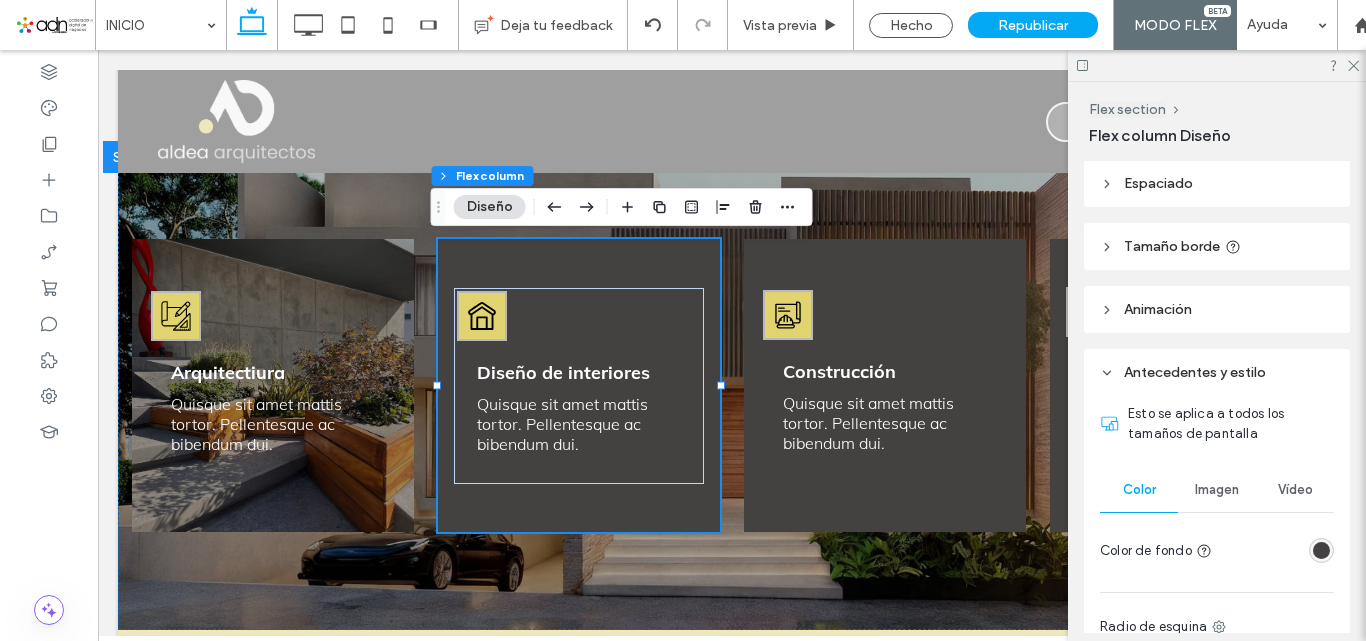 scroll, scrollTop: 332, scrollLeft: 0, axis: vertical 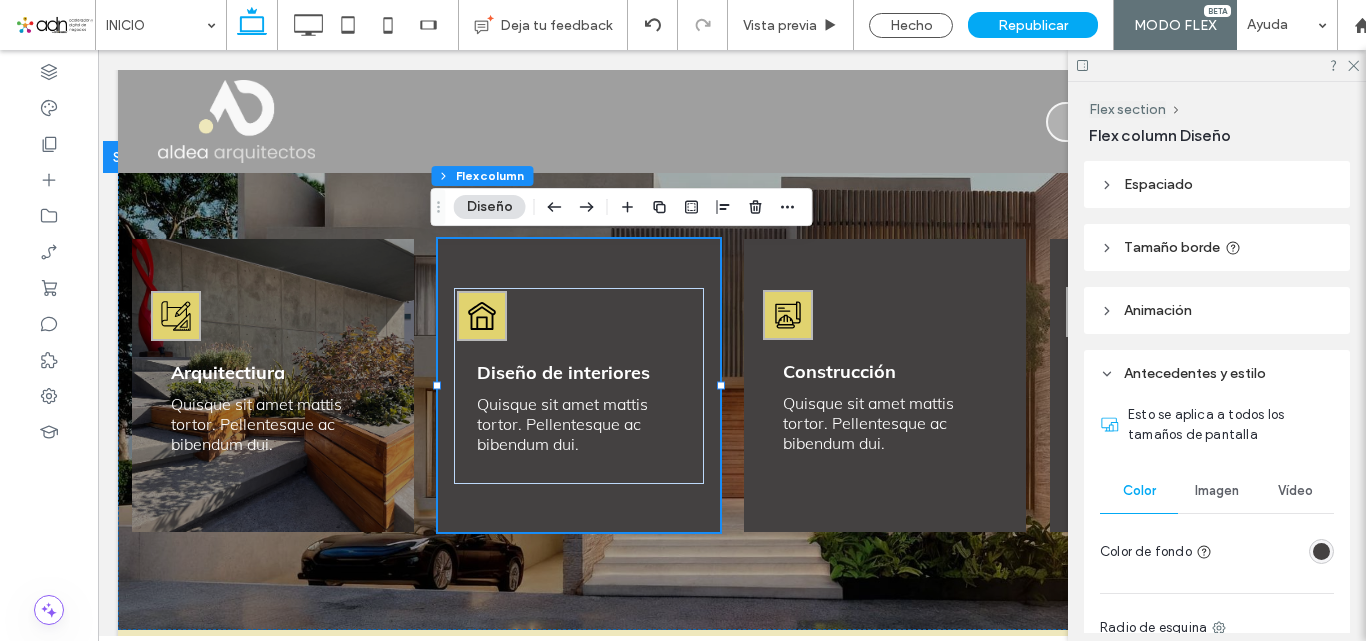 click on "Imagen" at bounding box center [1217, 491] 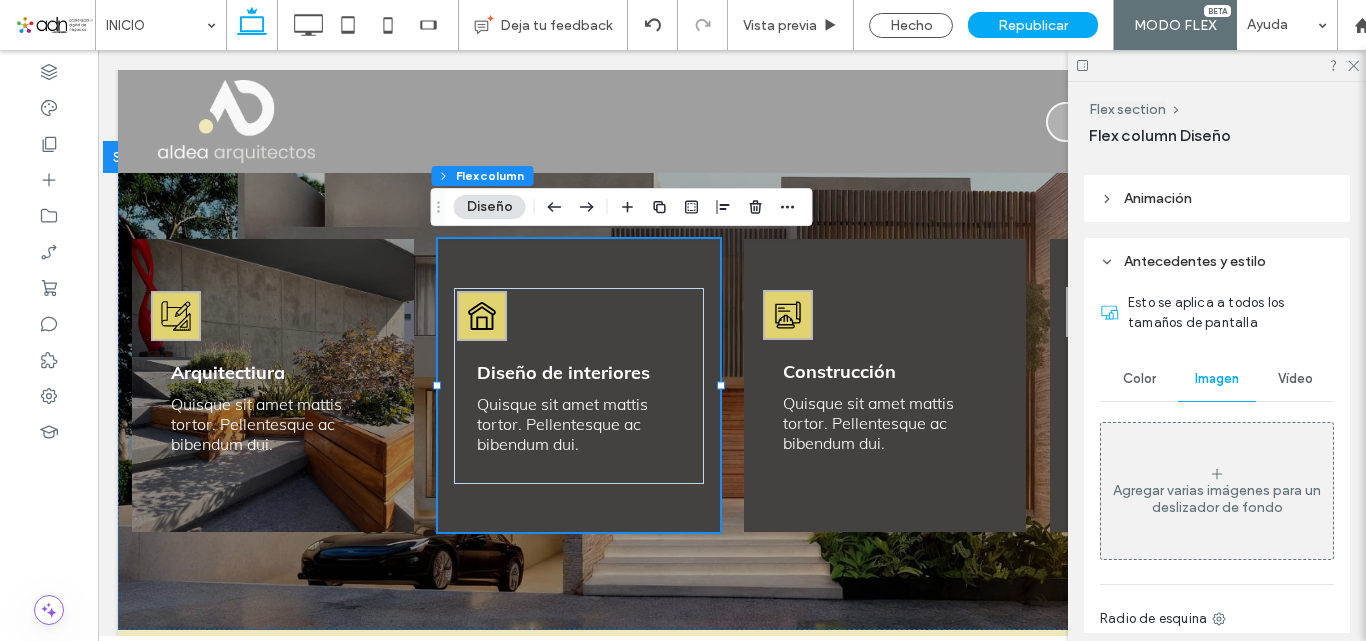 scroll, scrollTop: 445, scrollLeft: 0, axis: vertical 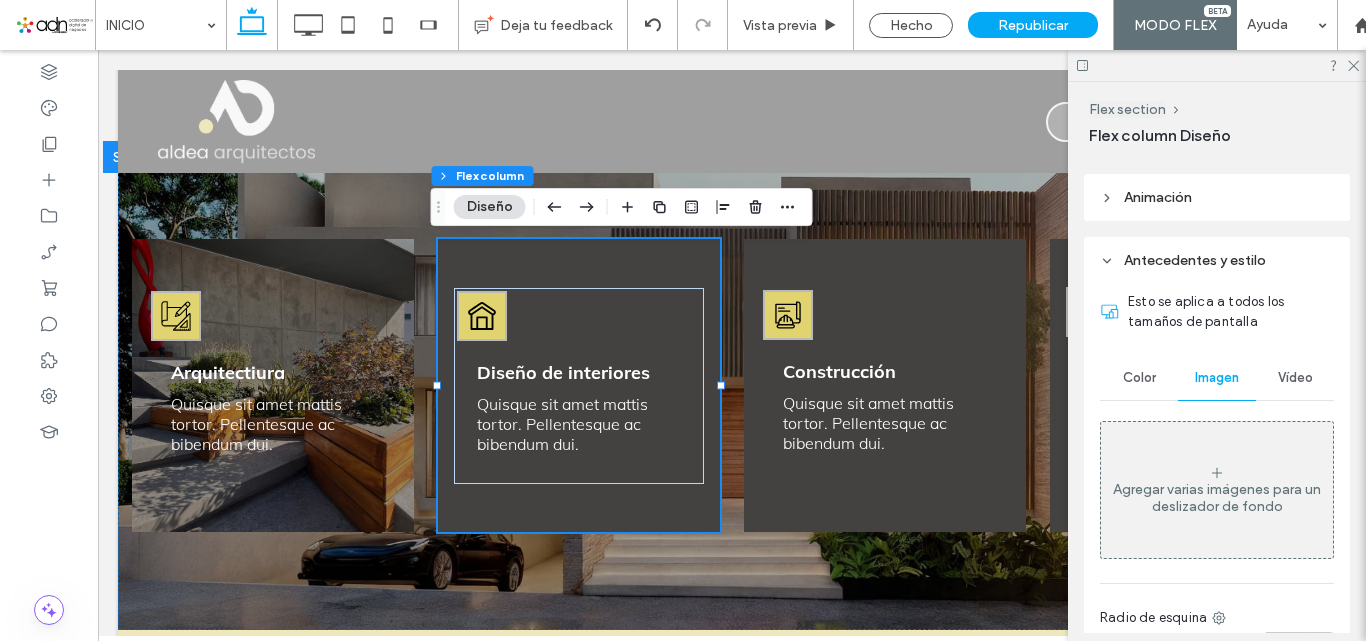 click on "Agregar varias imágenes para un deslizador de fondo" at bounding box center (1217, 490) 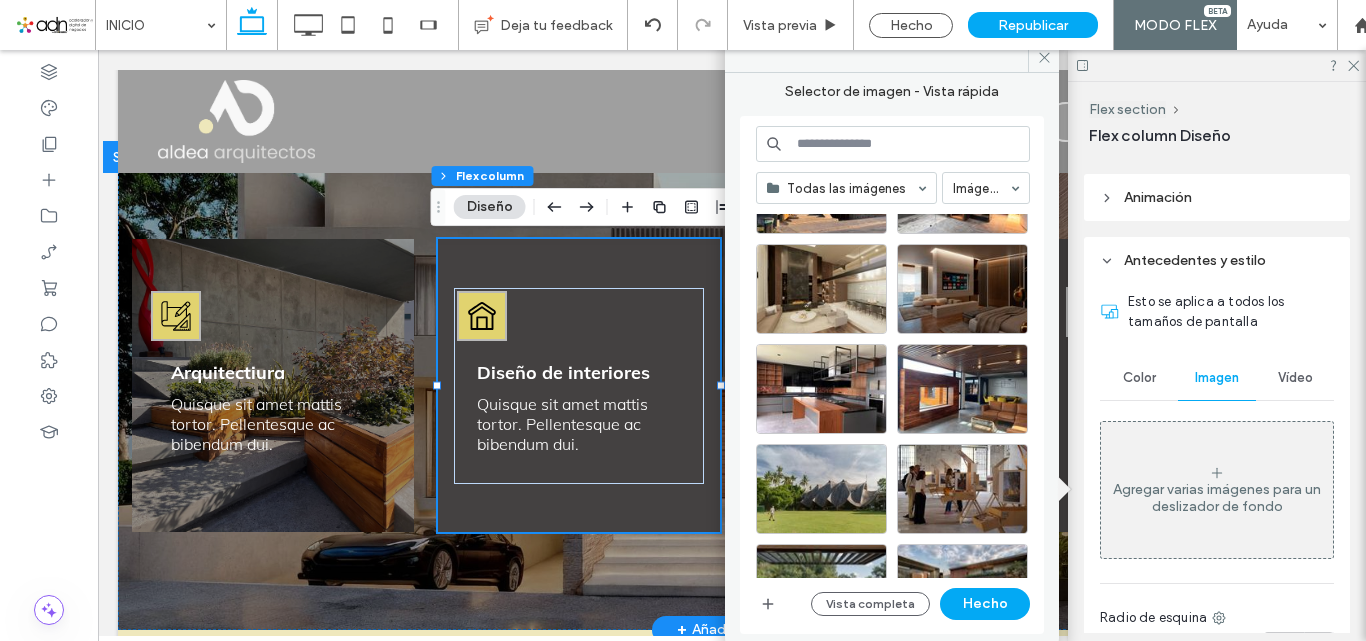 scroll, scrollTop: 531, scrollLeft: 0, axis: vertical 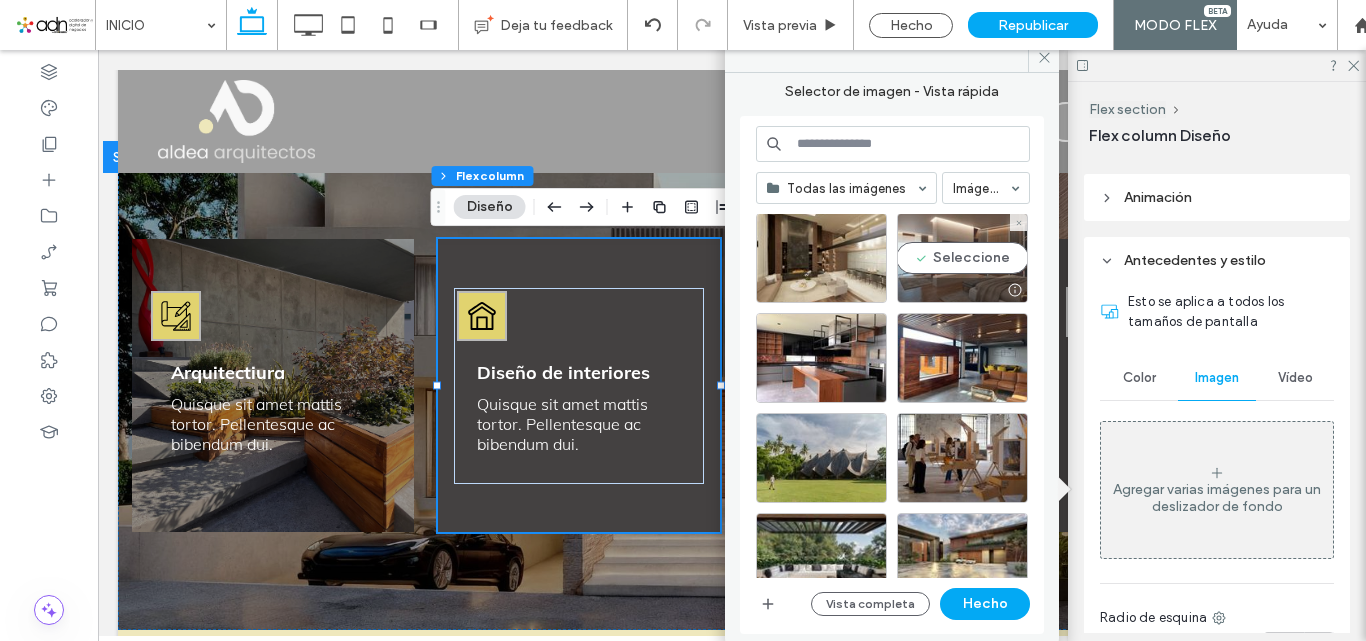 click on "Seleccione" at bounding box center [962, 258] 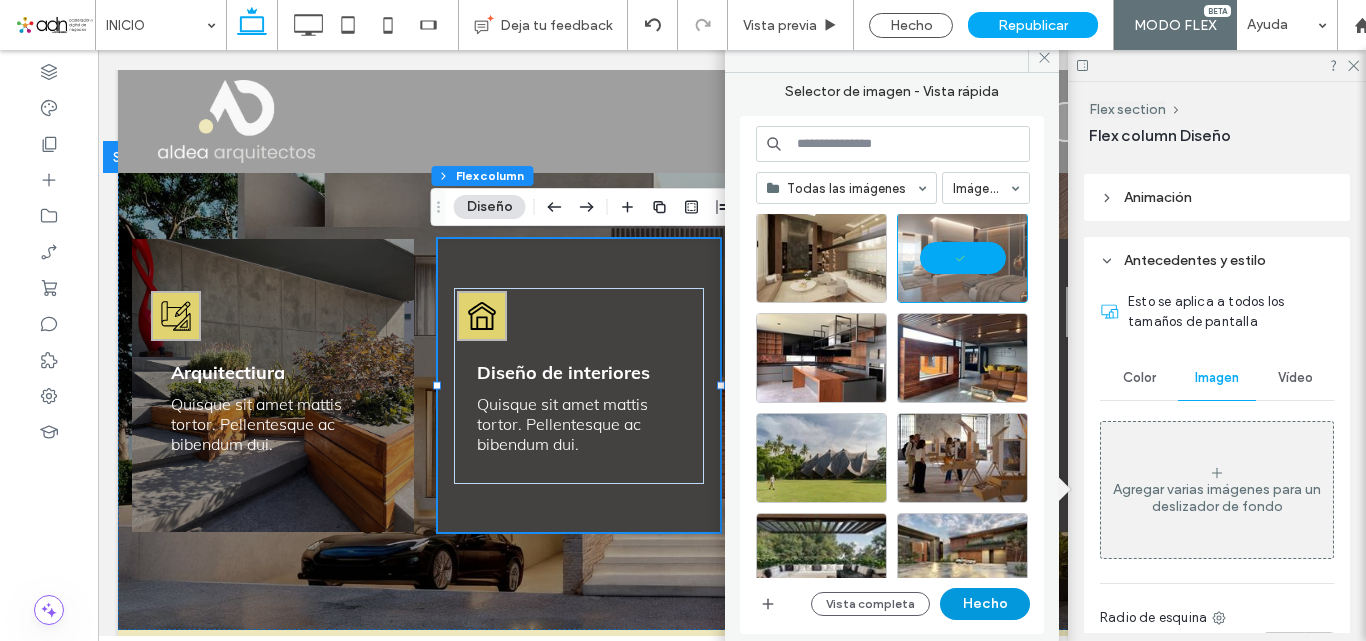 click on "Hecho" at bounding box center (985, 604) 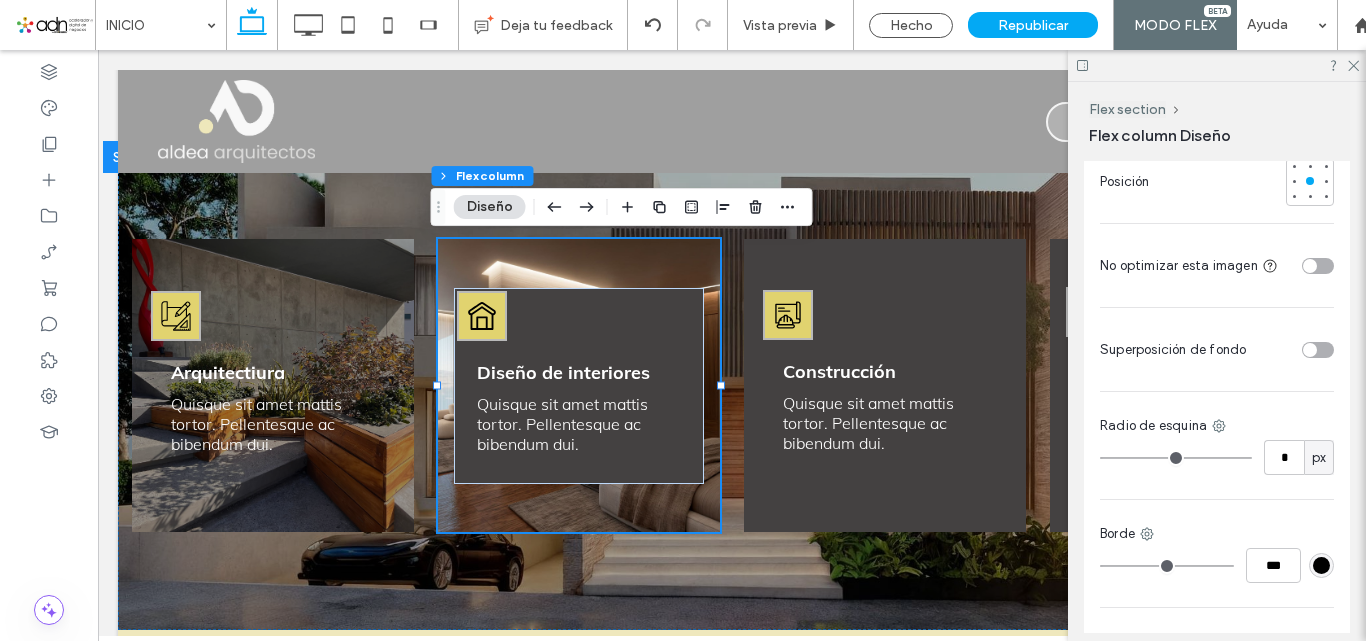 scroll, scrollTop: 1248, scrollLeft: 0, axis: vertical 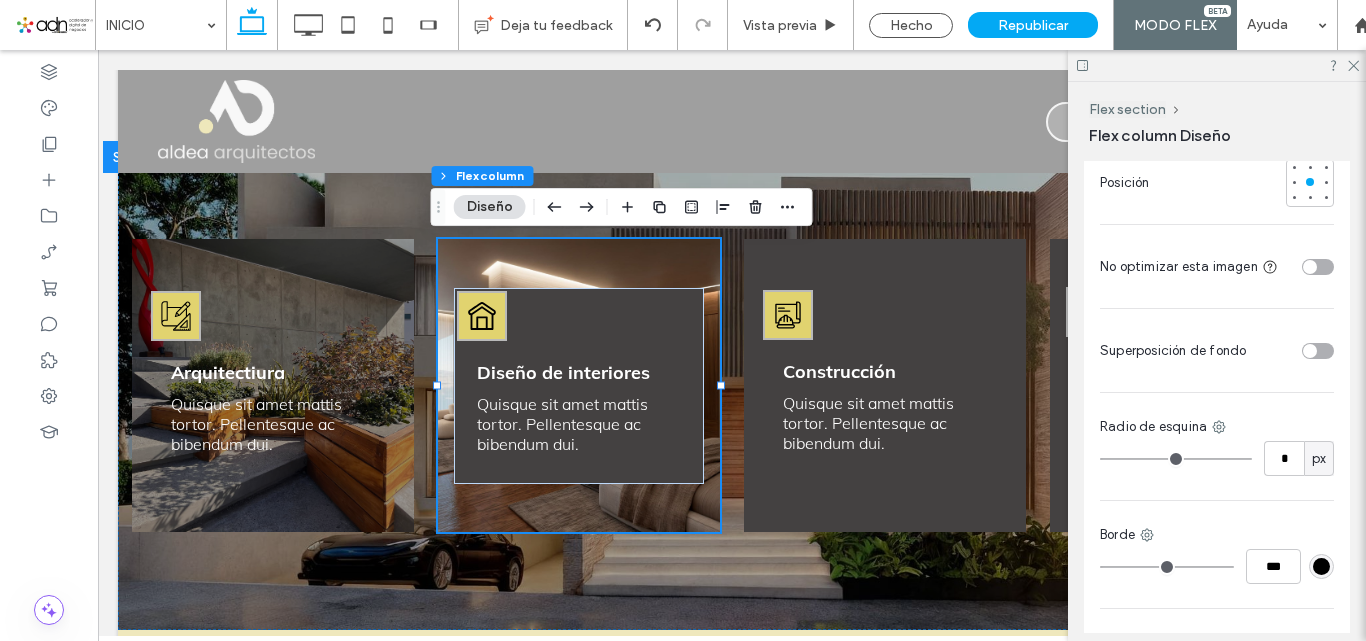 click at bounding box center (1310, 351) 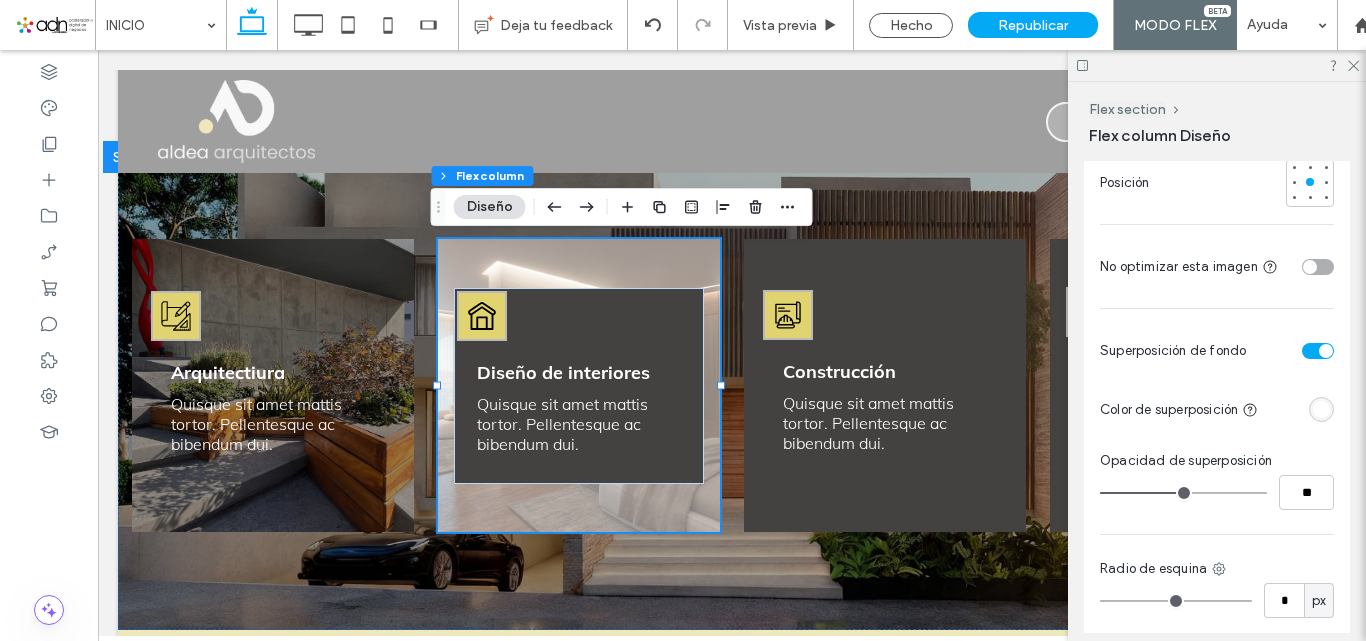 click at bounding box center [1321, 409] 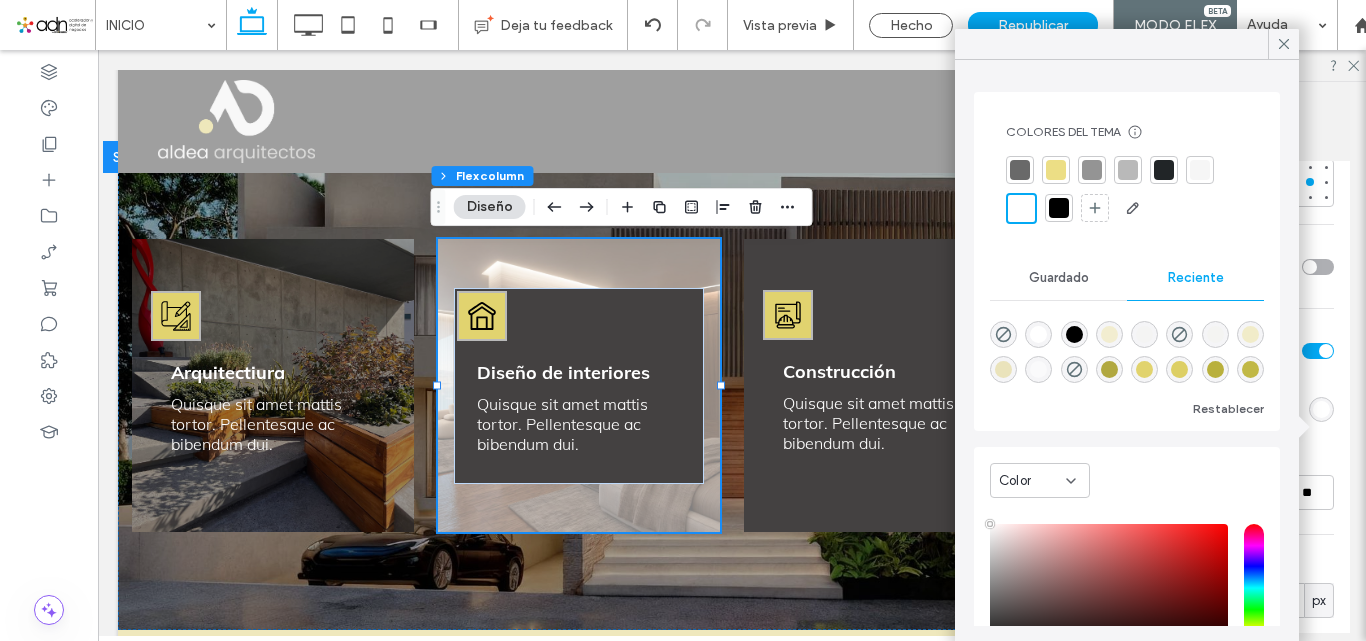 click at bounding box center [1074, 334] 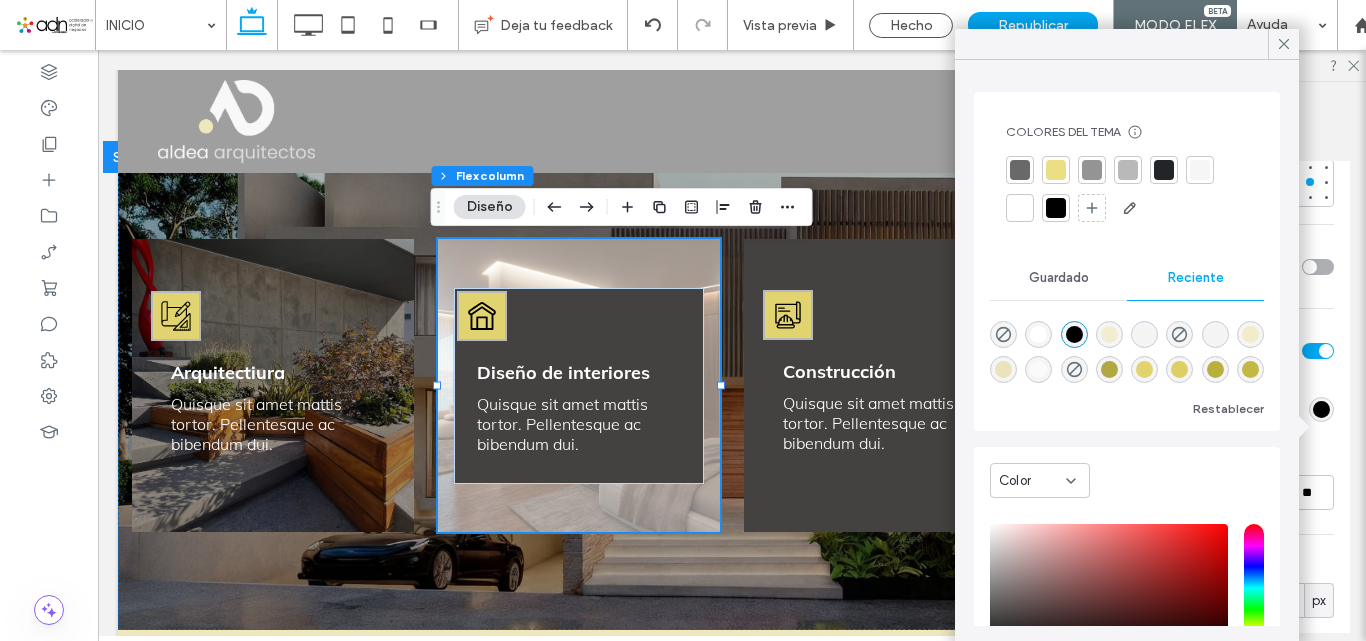 type on "*******" 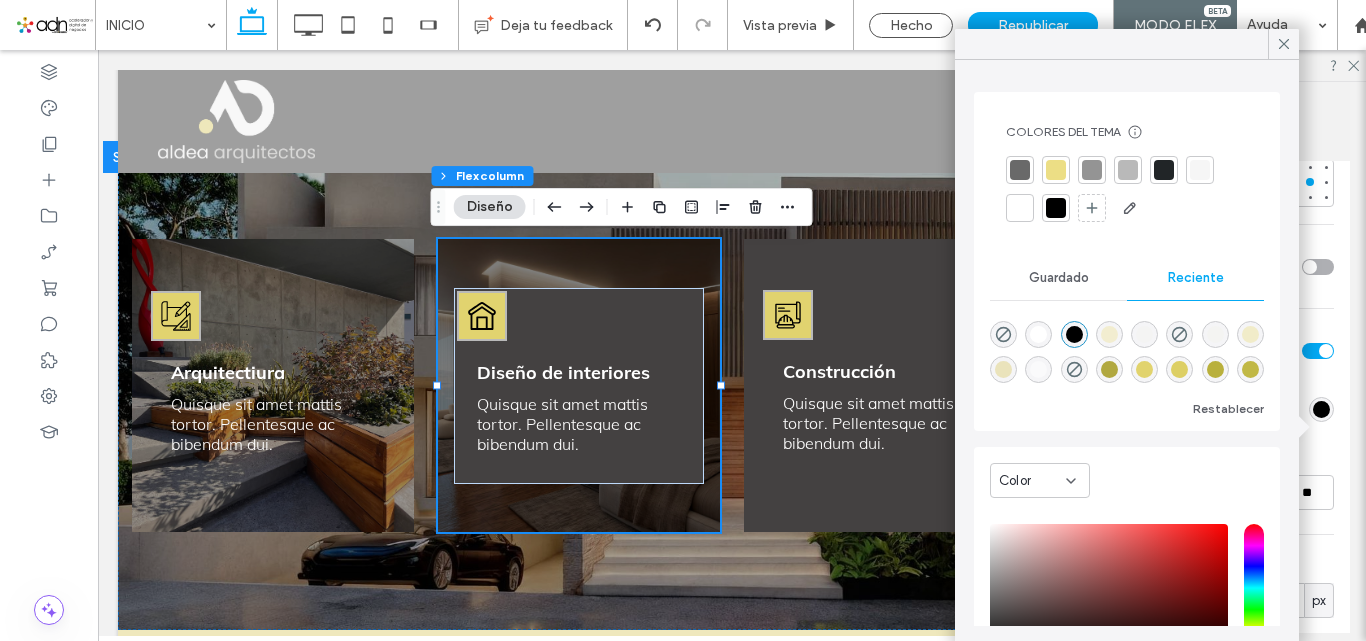 click on "Esto se aplica a todos los tamaños de pantalla Color Imagen Vídeo Nombre: dise%C3%B1o-interiores3.jpg Tamaño borde: 1920x1440 Reemplazar Editar Suprimir Crear deslizador de fondo Portada Imagen completa Mosaico Sin repetición Tipo de posición de la imagen Por defecto Estático Parallax Posición No optimizar esta imagen Superposición de fondo Color de superposición Opacidad de superposición ** Radio de esquina * px Borde *** Sombra" at bounding box center (1217, 153) 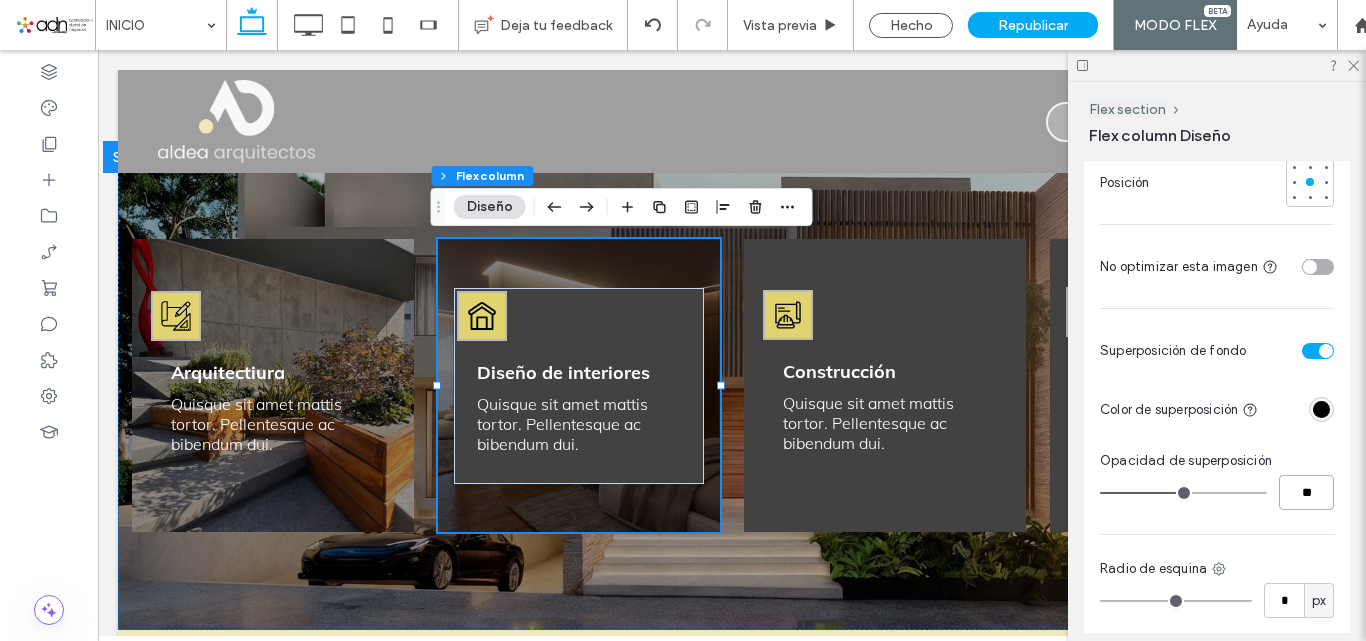 click on "**" at bounding box center [1306, 492] 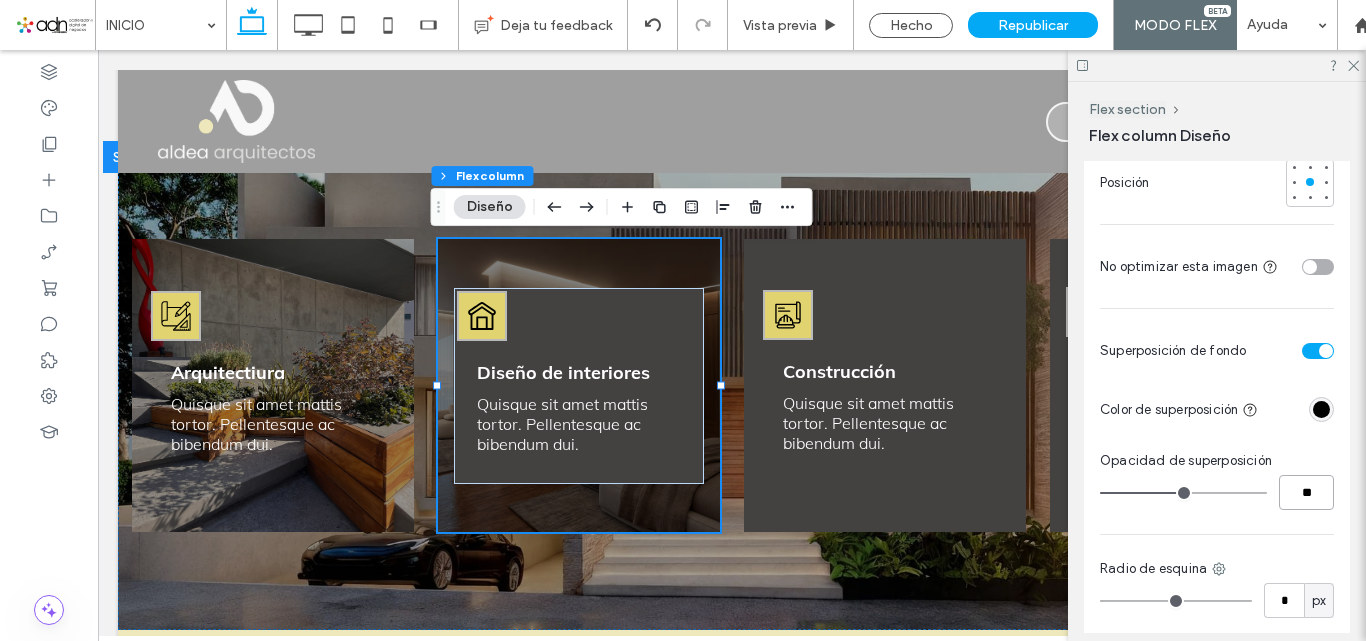 click on "**" at bounding box center [1306, 492] 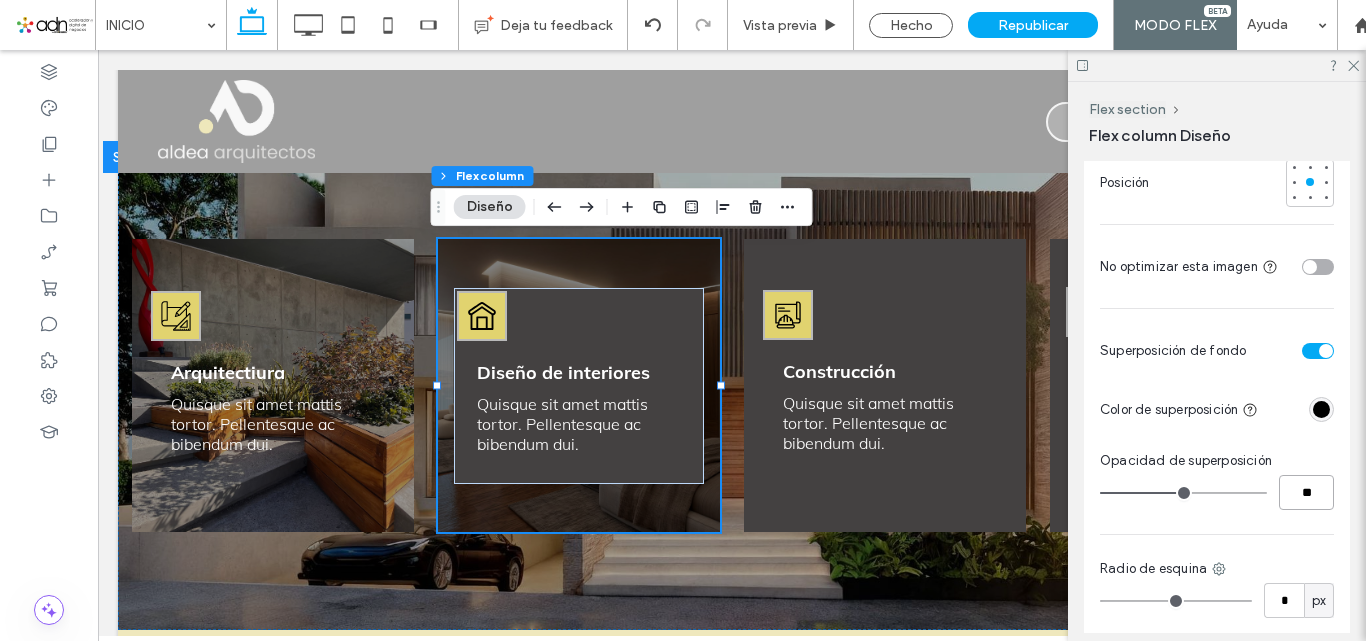 click on "**" at bounding box center (1306, 492) 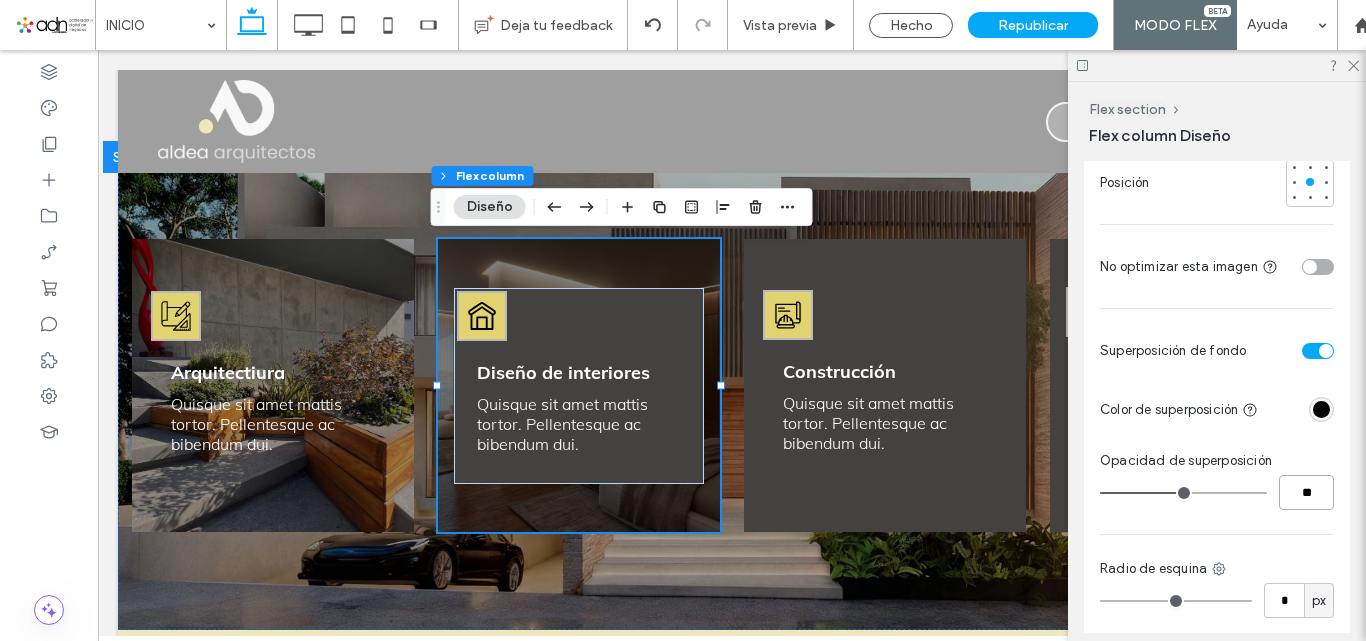 type on "**" 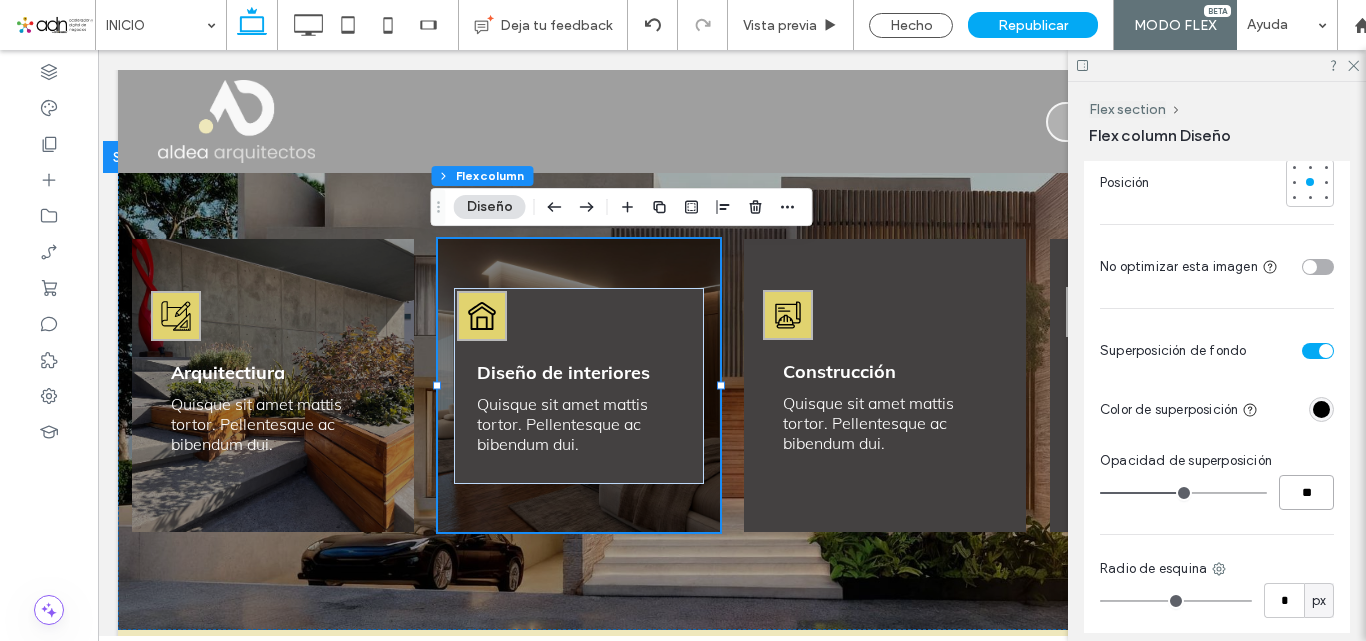 type on "**" 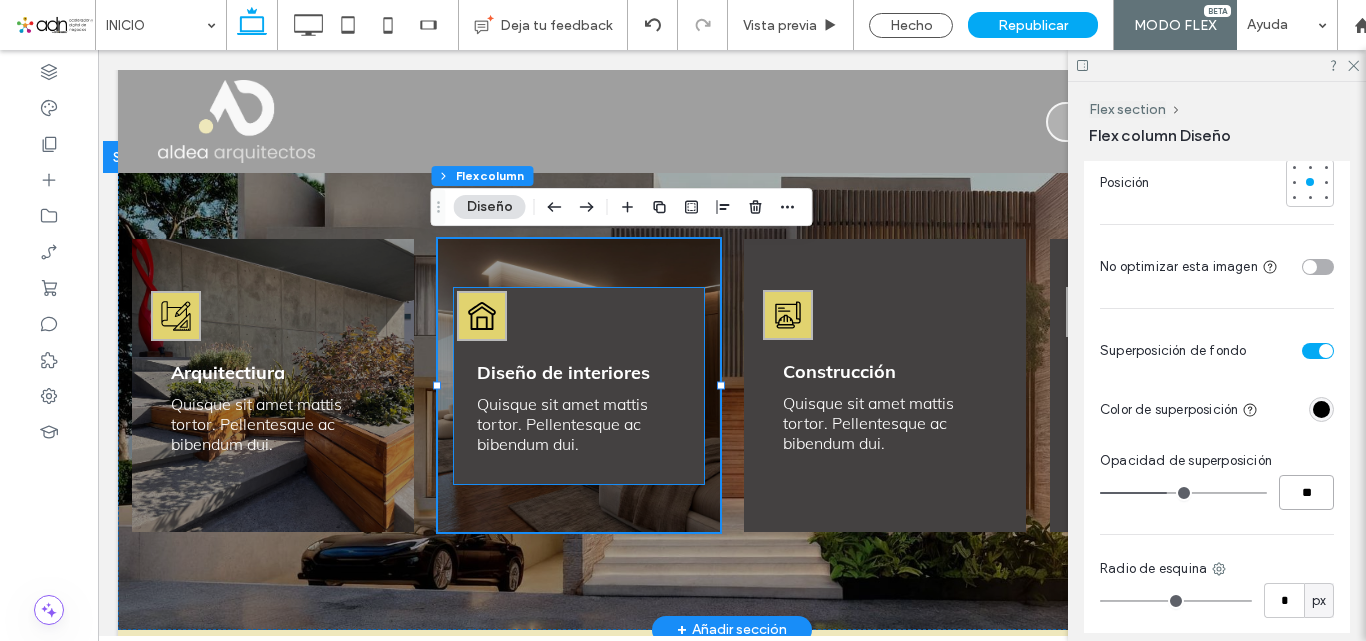 click on "Diseño de interiores
Quisque sit amet mattis tortor. Pellentesque ac bibendum dui." at bounding box center (579, 386) 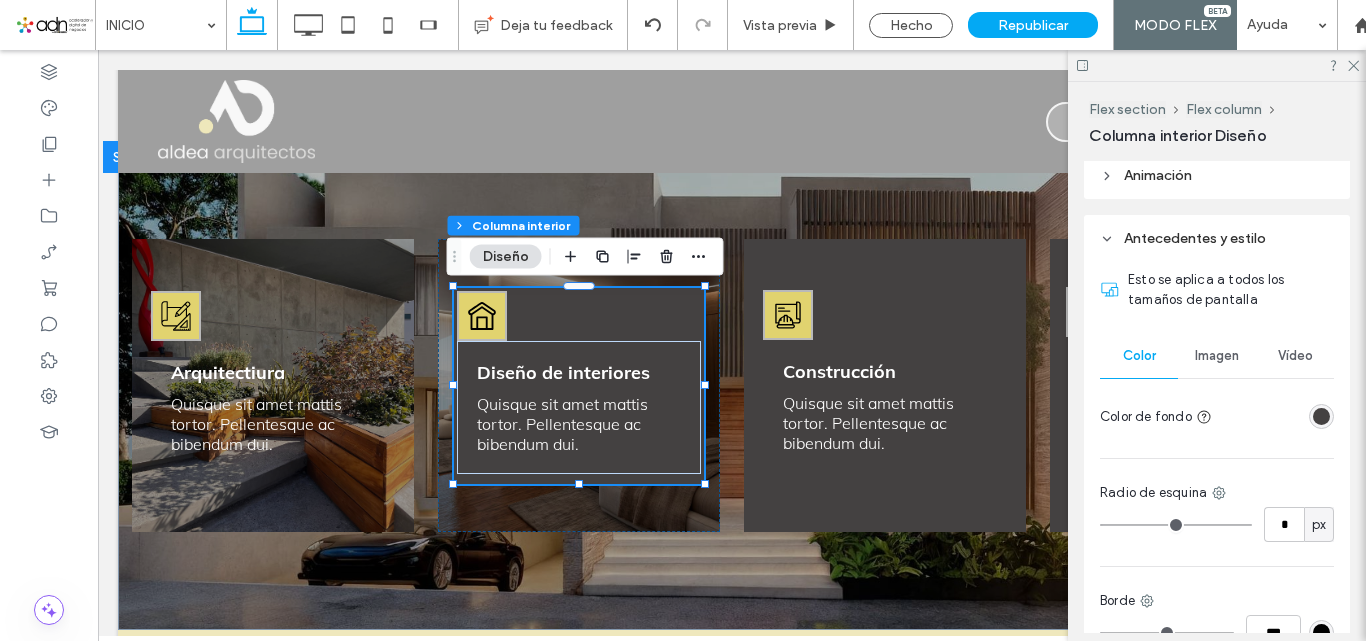 scroll, scrollTop: 523, scrollLeft: 0, axis: vertical 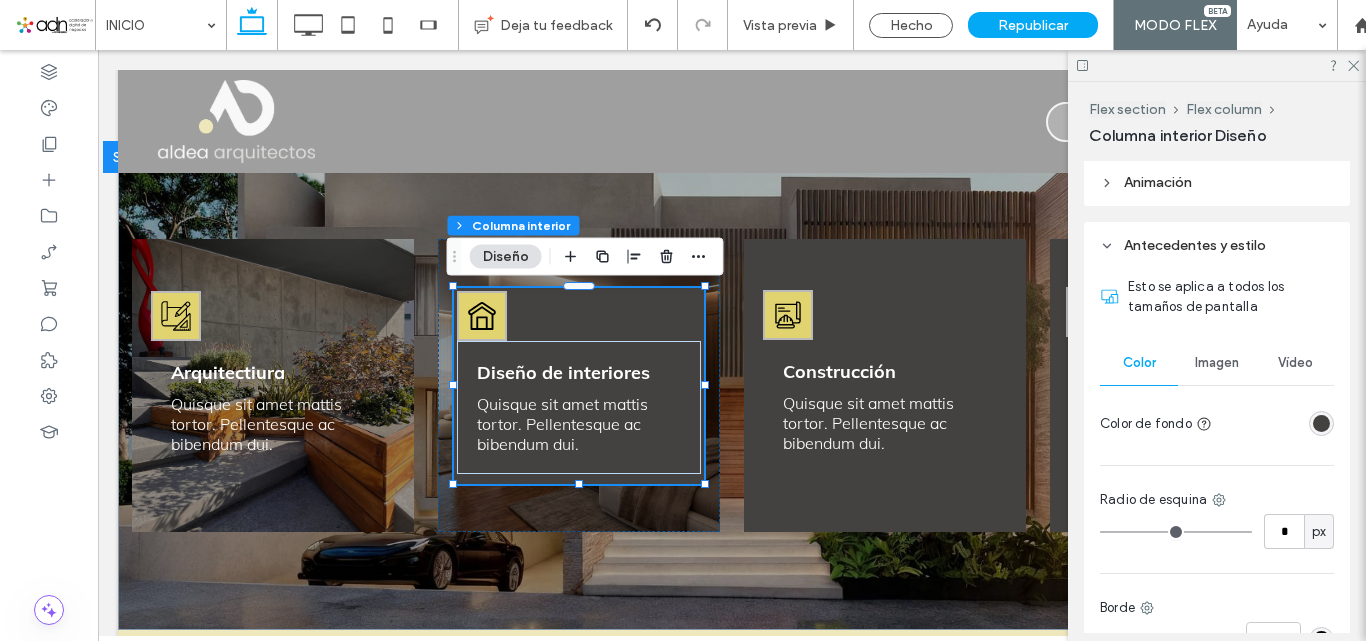 click at bounding box center (1321, 423) 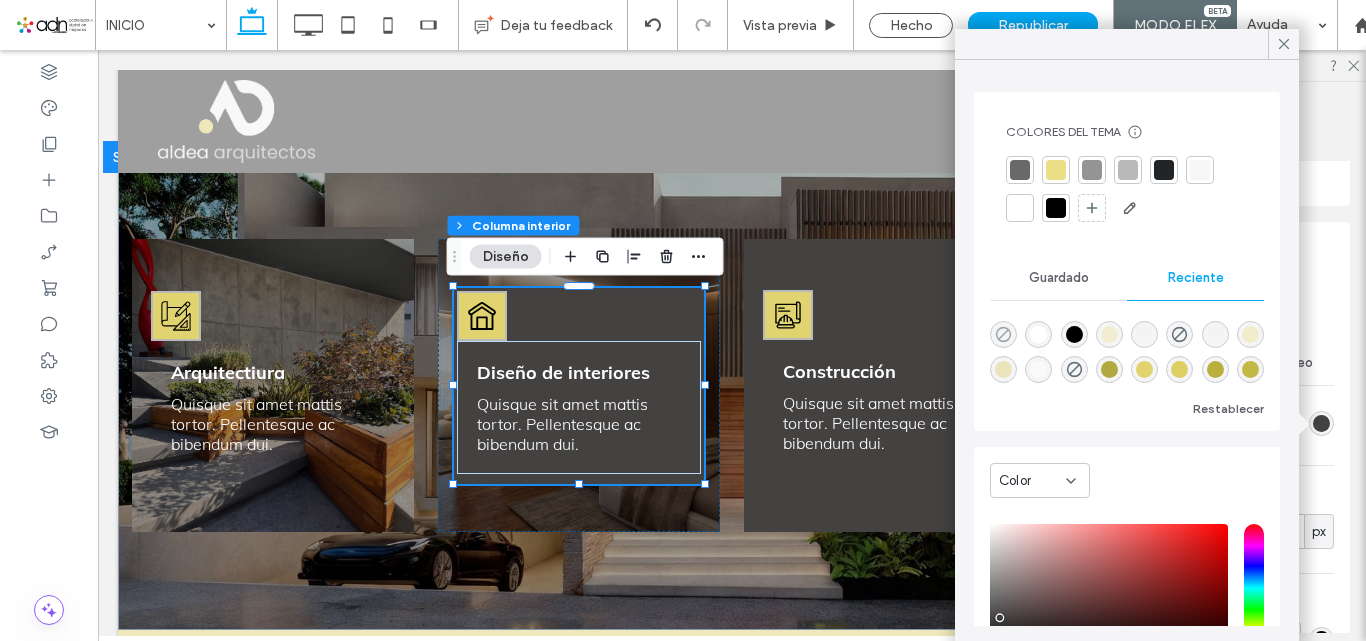 click 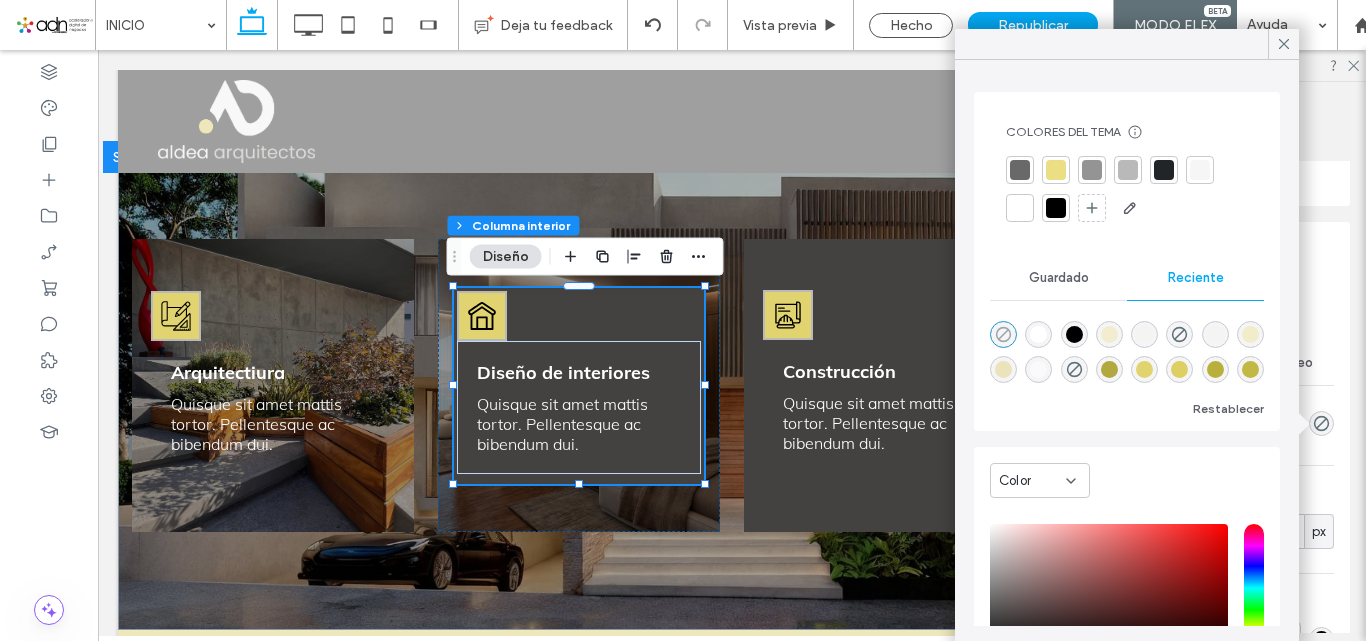 type on "**" 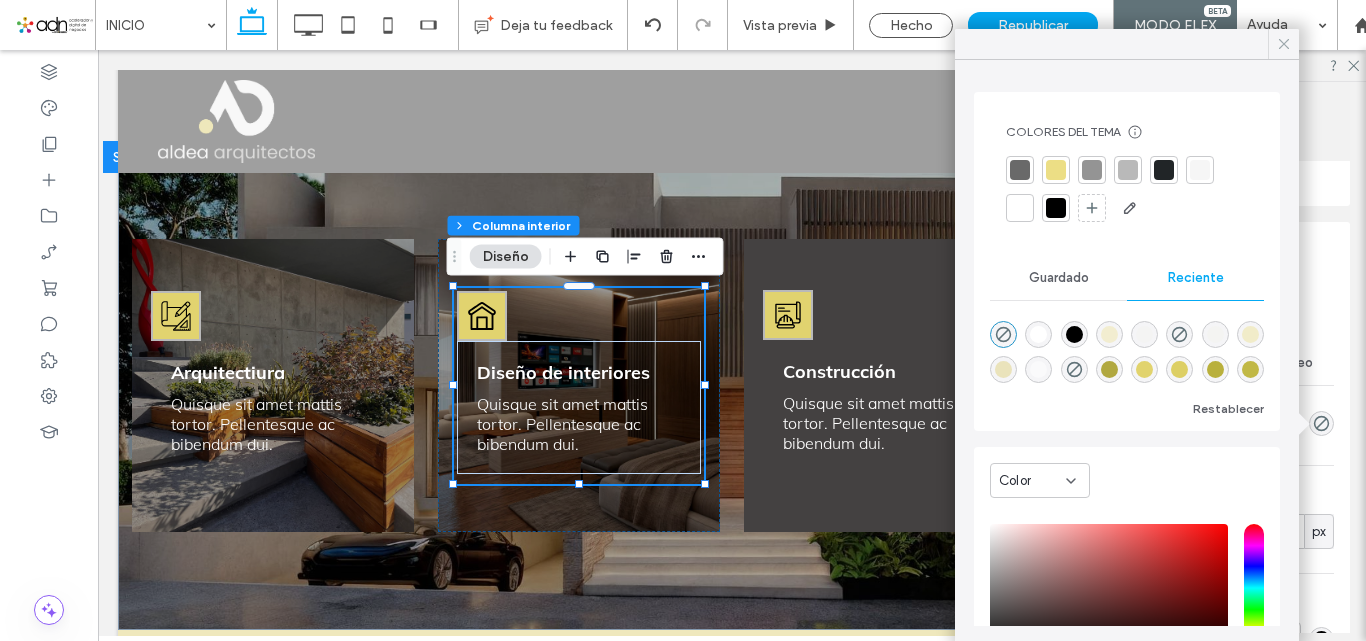 click 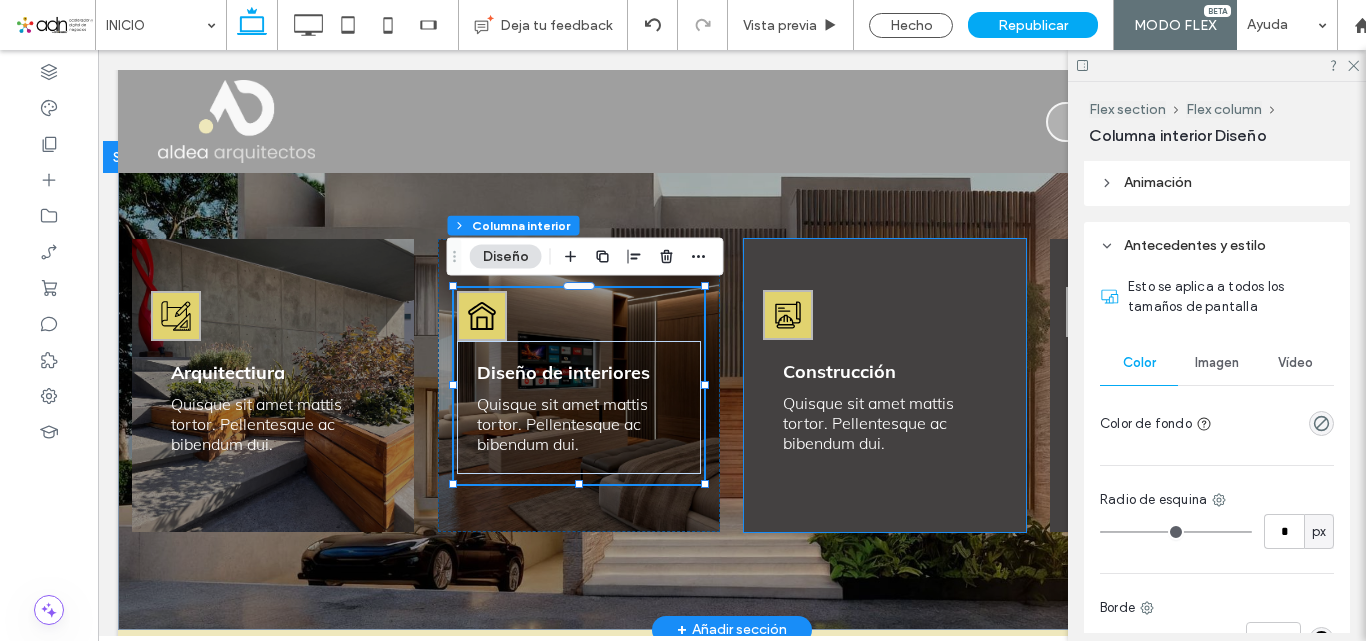 click on "Construcción
Quisque sit amet mattis tortor. Pellentesque ac bibendum dui." at bounding box center [885, 385] 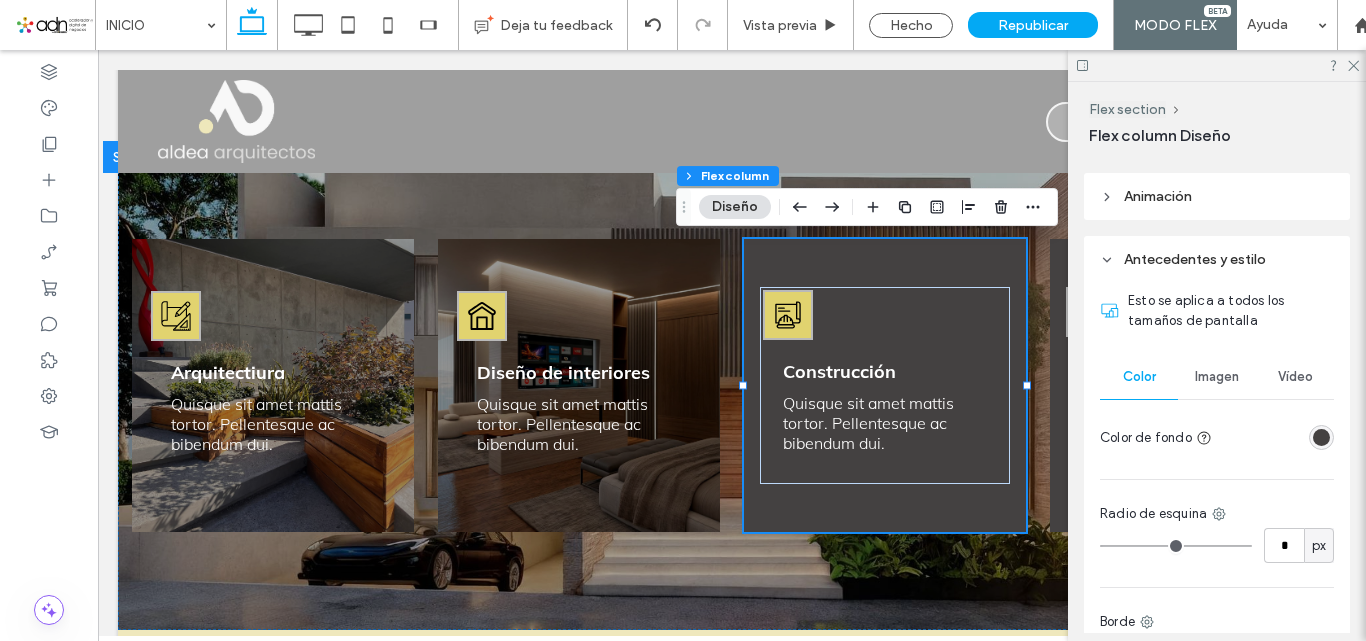 scroll, scrollTop: 451, scrollLeft: 0, axis: vertical 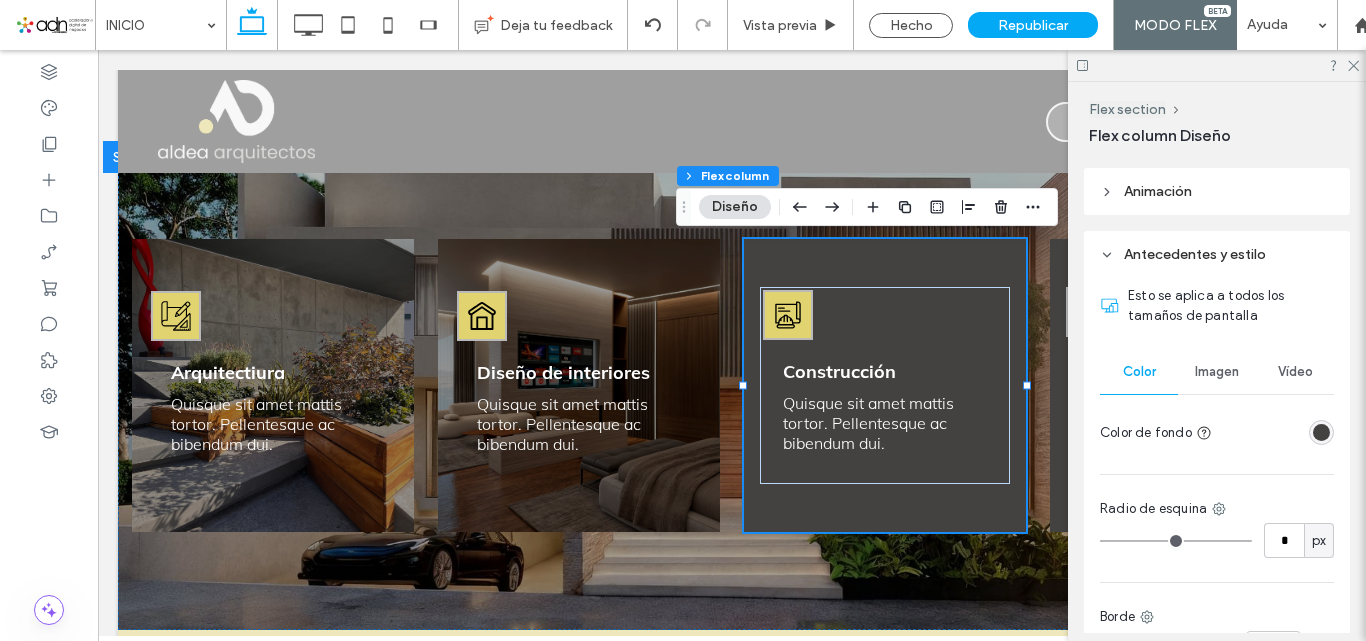 click on "Imagen" at bounding box center [1217, 372] 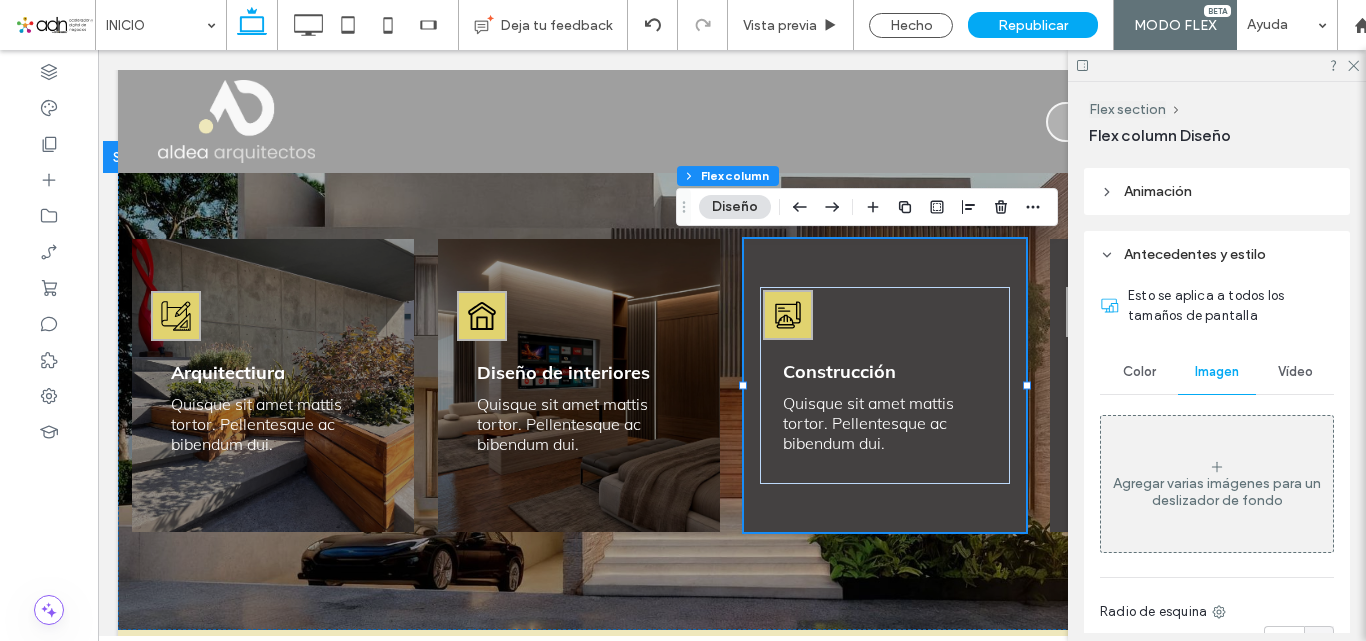 click on "Agregar varias imágenes para un deslizador de fondo" at bounding box center (1217, 484) 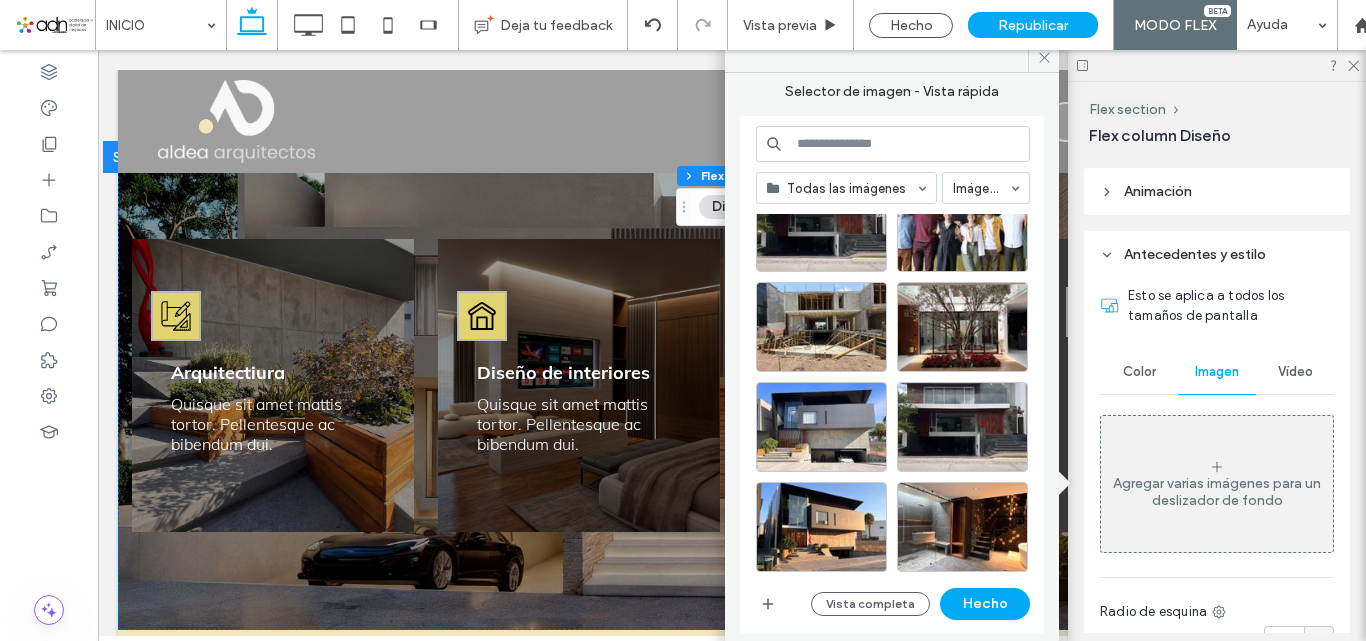 scroll, scrollTop: 166, scrollLeft: 0, axis: vertical 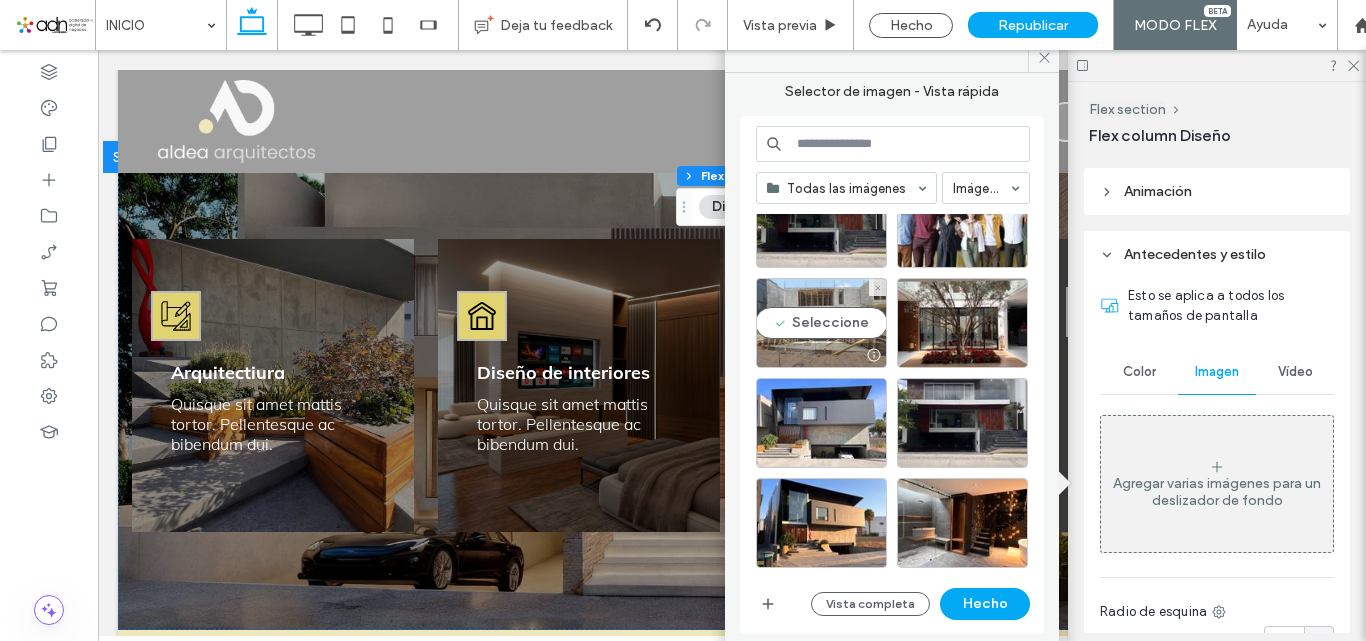 click on "Seleccione" at bounding box center (821, 323) 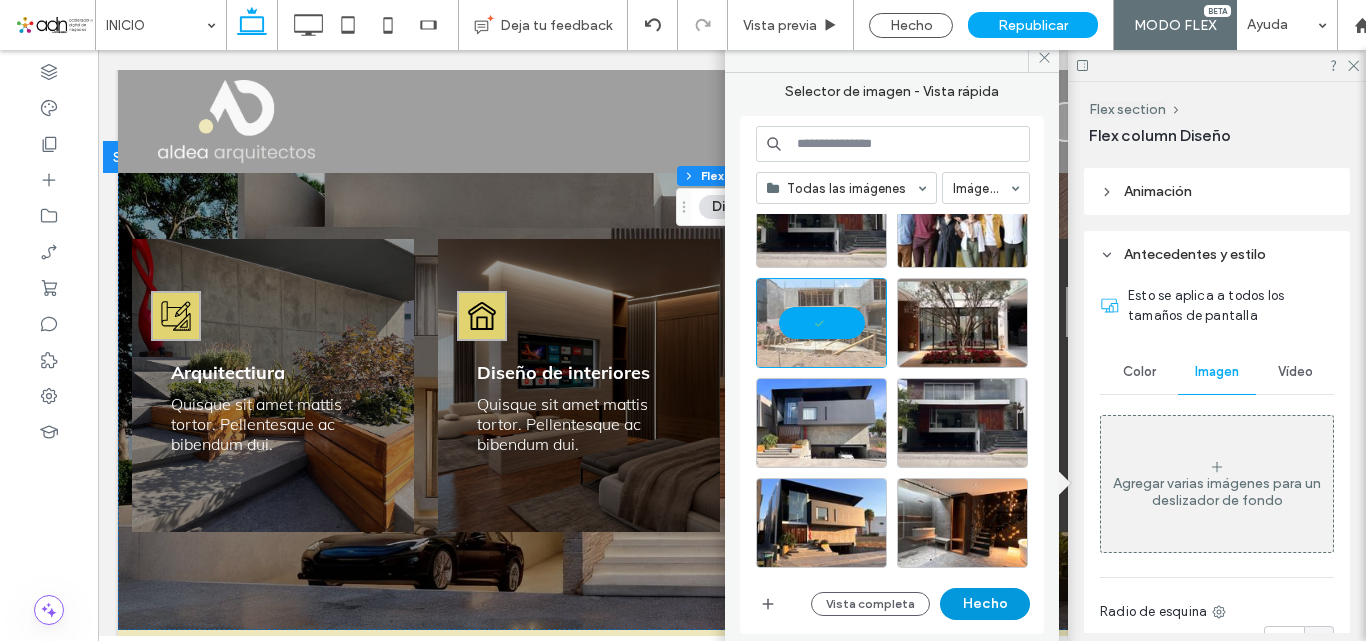 click on "Hecho" at bounding box center [985, 604] 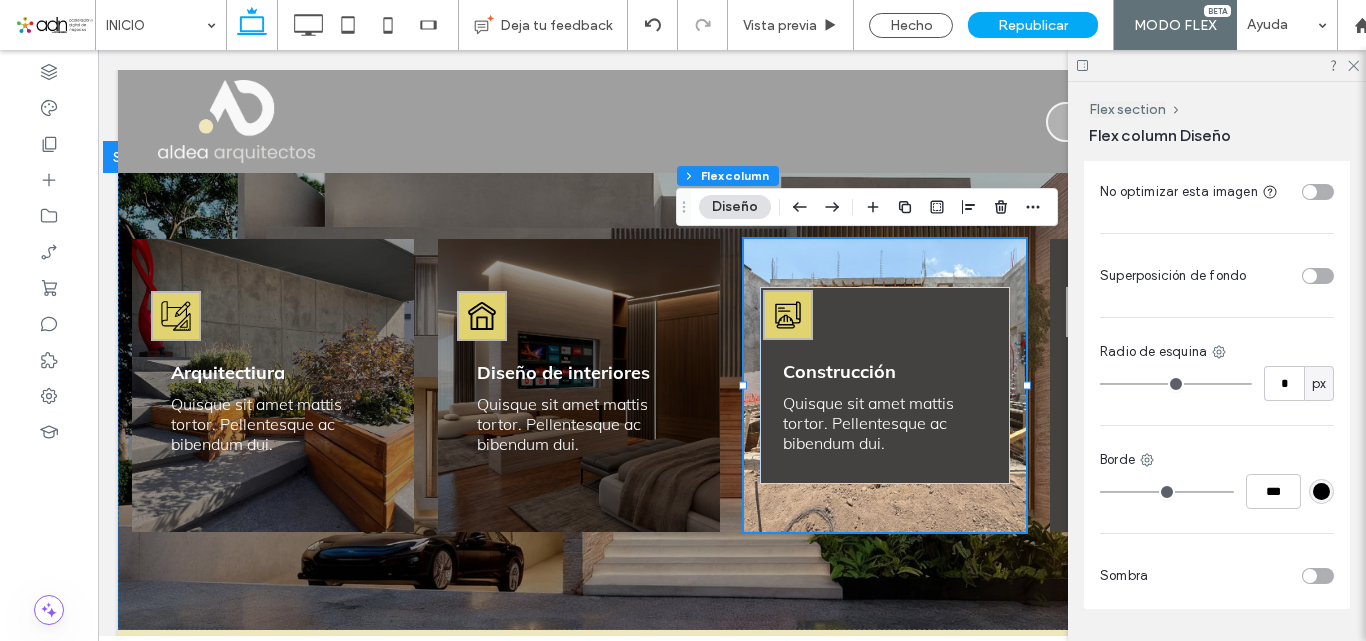 scroll, scrollTop: 1324, scrollLeft: 0, axis: vertical 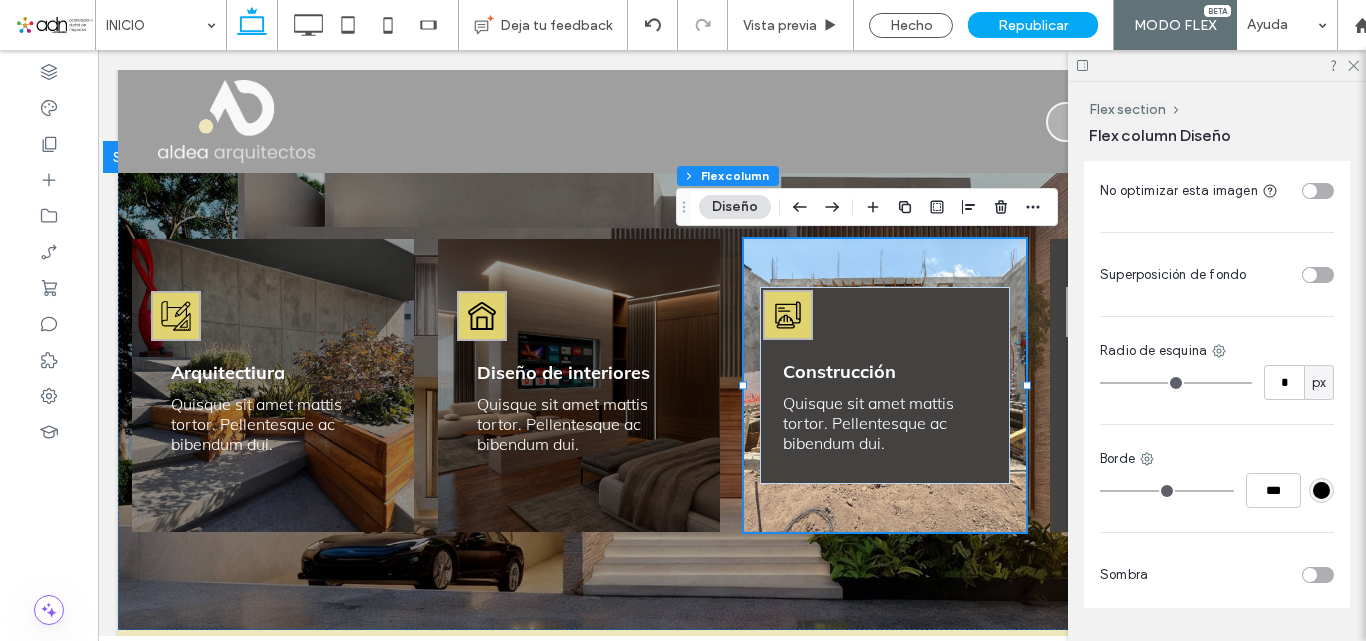 click at bounding box center (1318, 275) 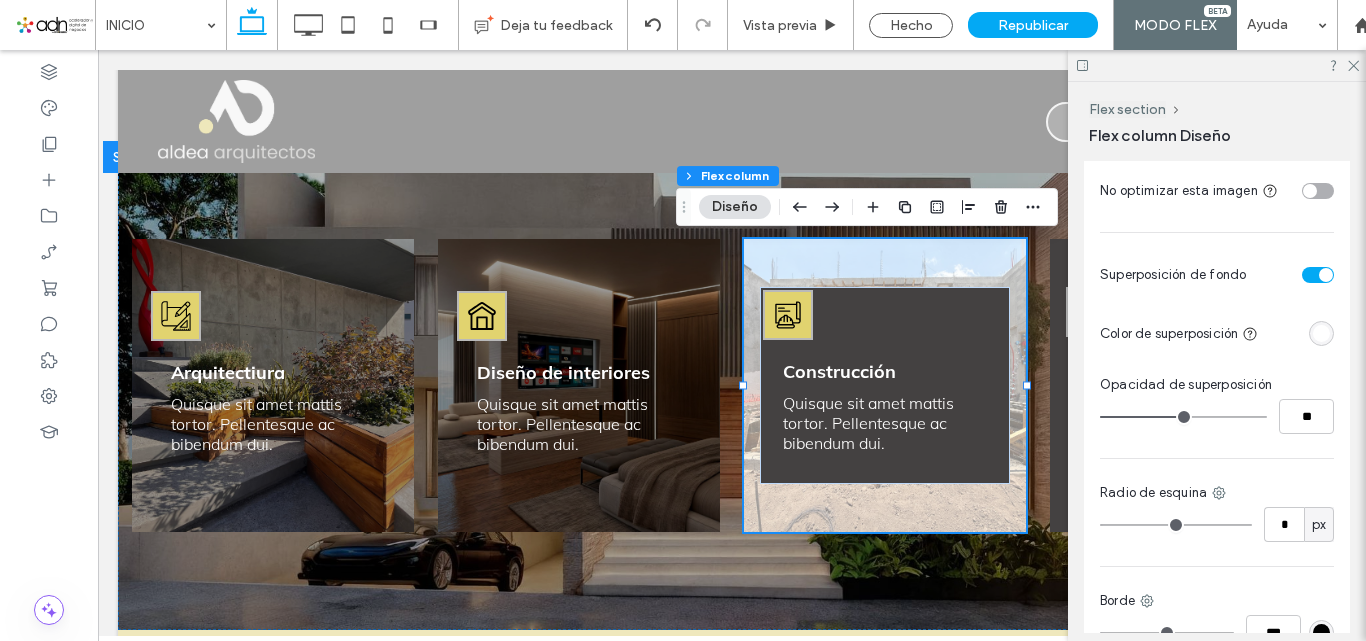 click at bounding box center (1321, 333) 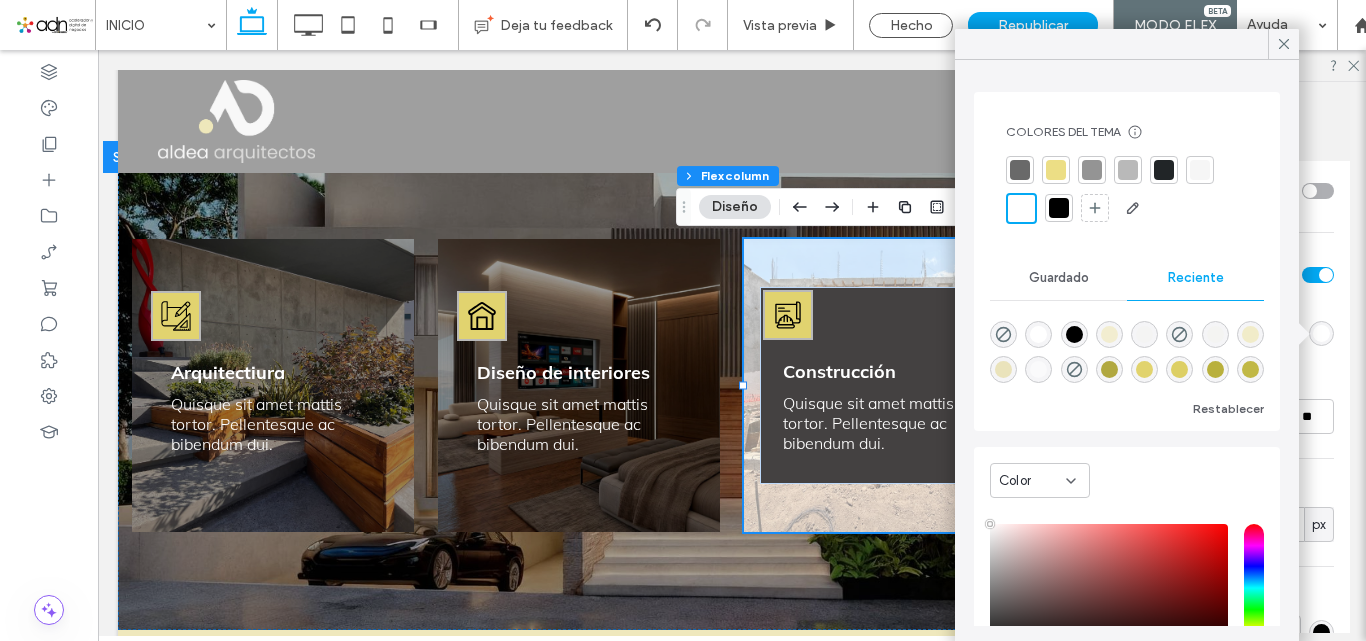 click at bounding box center [1074, 334] 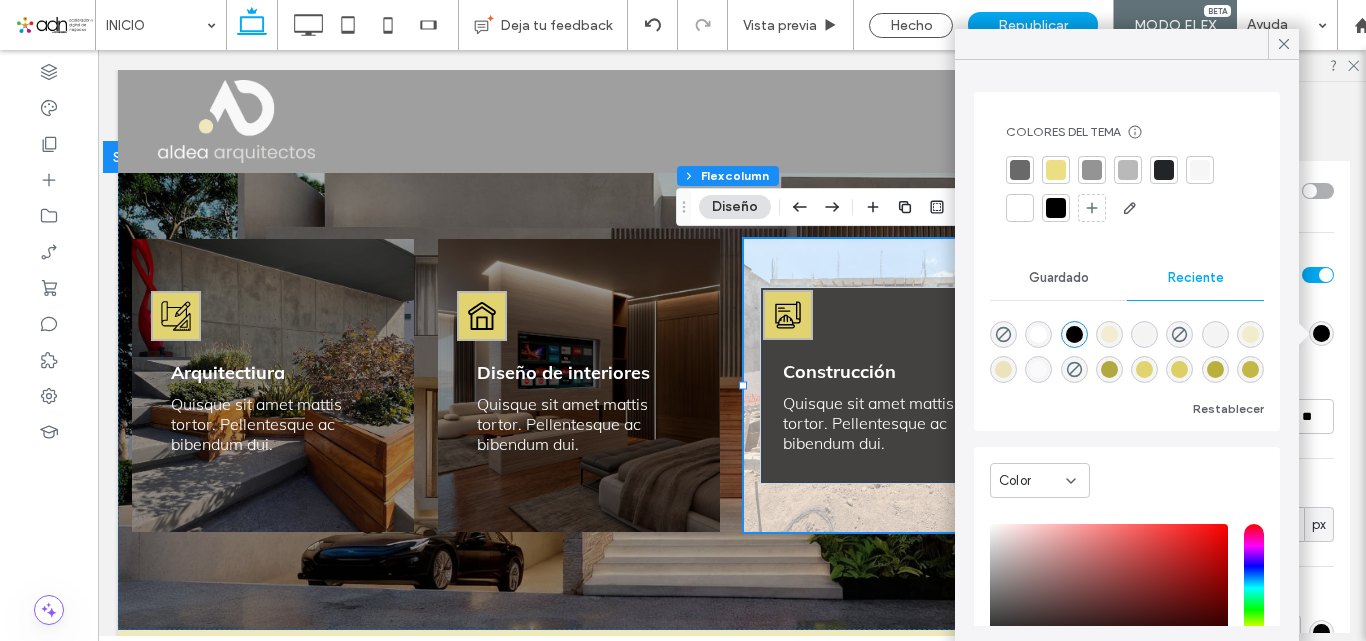 type on "*******" 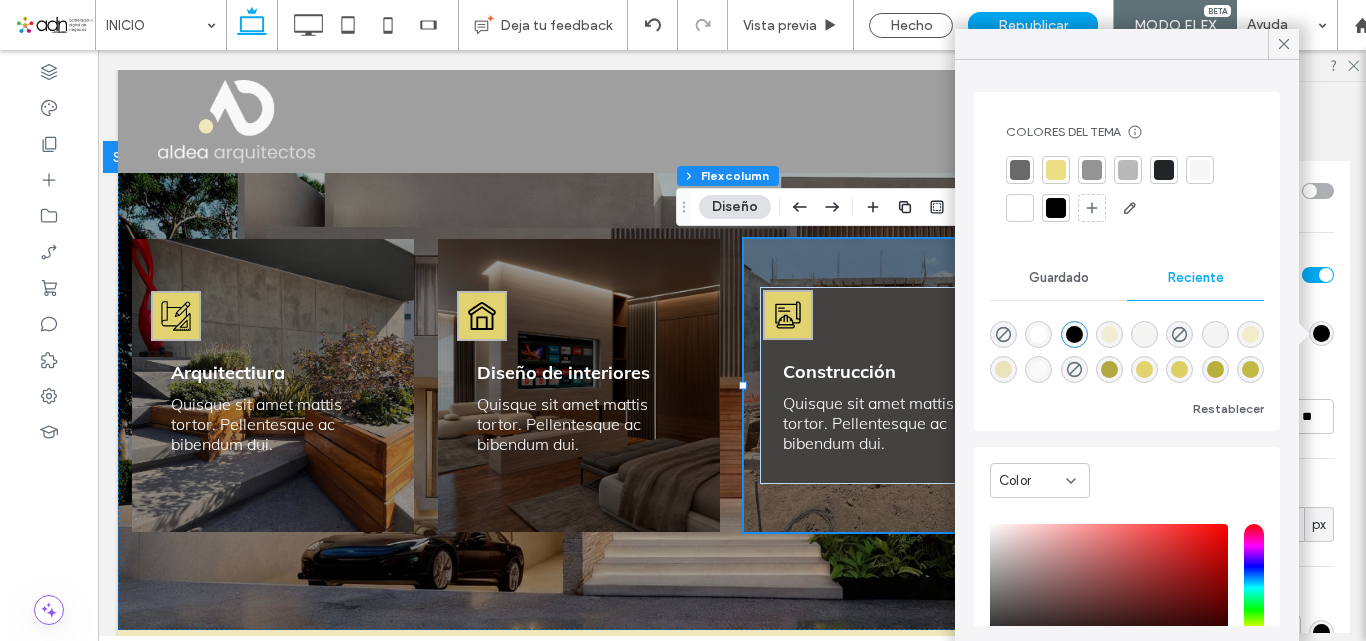click on "Esto se aplica a todos los tamaños de pantalla Color Imagen Vídeo Nombre: construccion.jpg Tamaño borde: 1920x1440 Reemplazar Editar Suprimir Crear deslizador de fondo Portada Imagen completa Mosaico Sin repetición Tipo de posición de la imagen Por defecto Estático Parallax Posición No optimizar esta imagen Superposición de fondo Color de superposición Opacidad de superposición ** Radio de esquina * px Borde *** Sombra" at bounding box center [1217, 77] 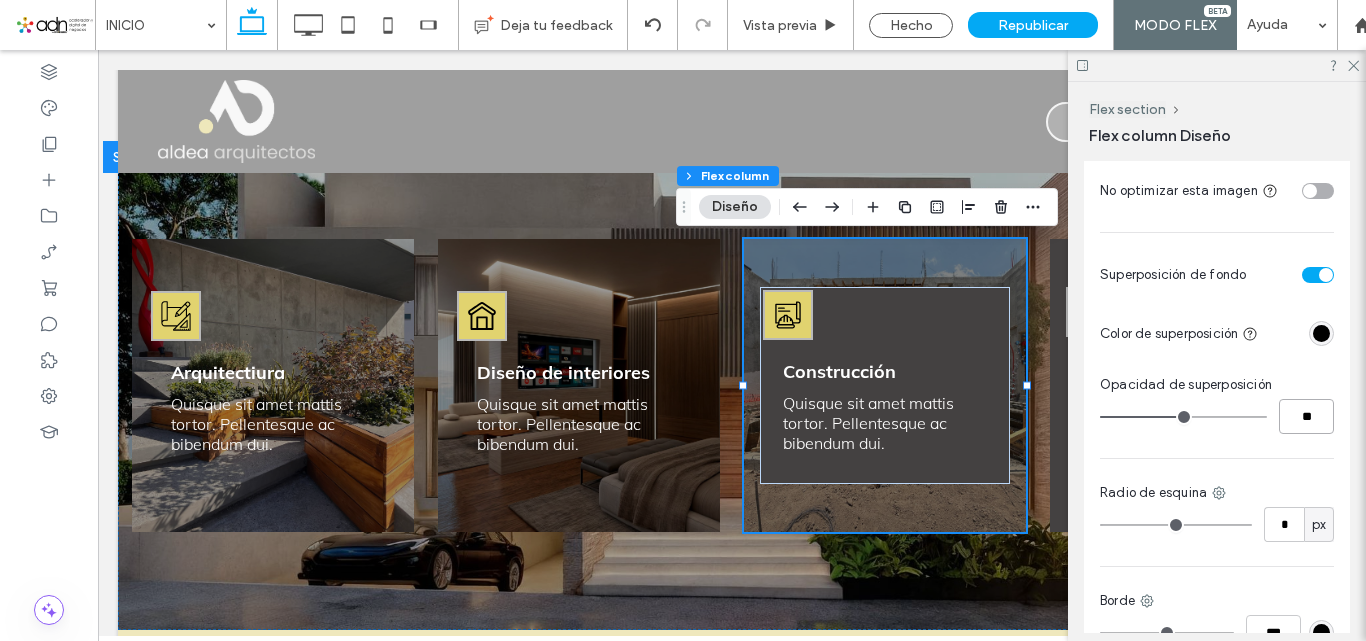 click on "**" at bounding box center (1306, 416) 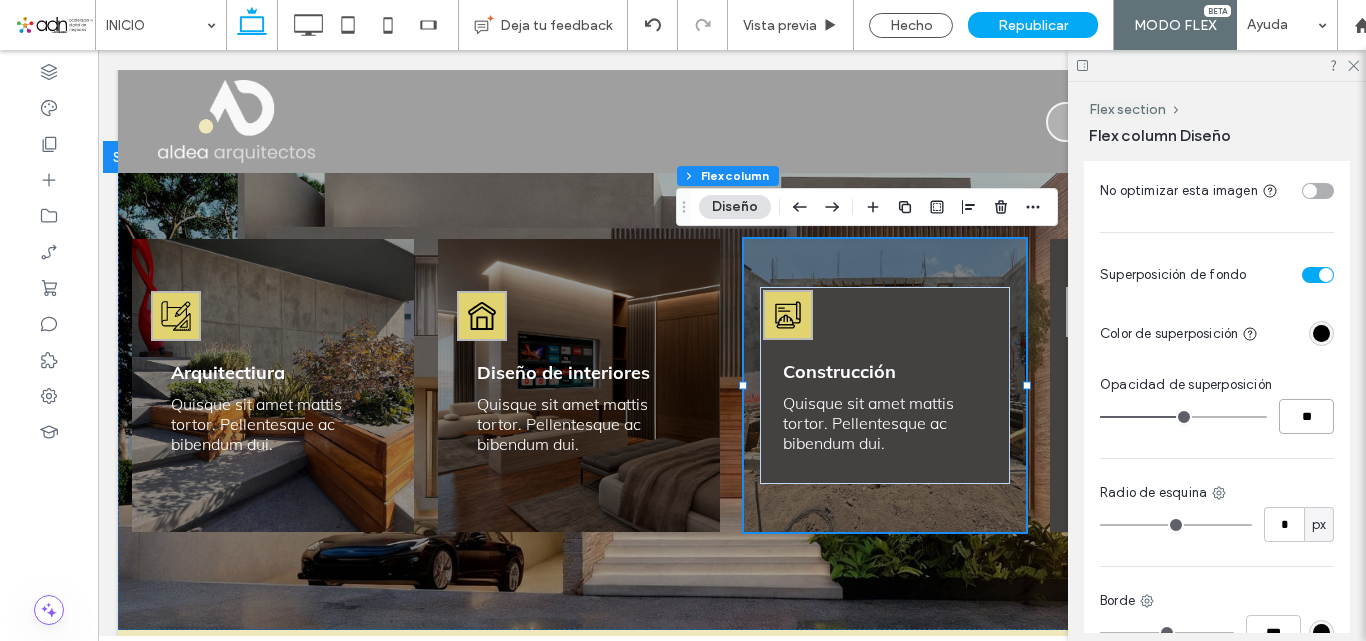 click on "**" at bounding box center (1306, 416) 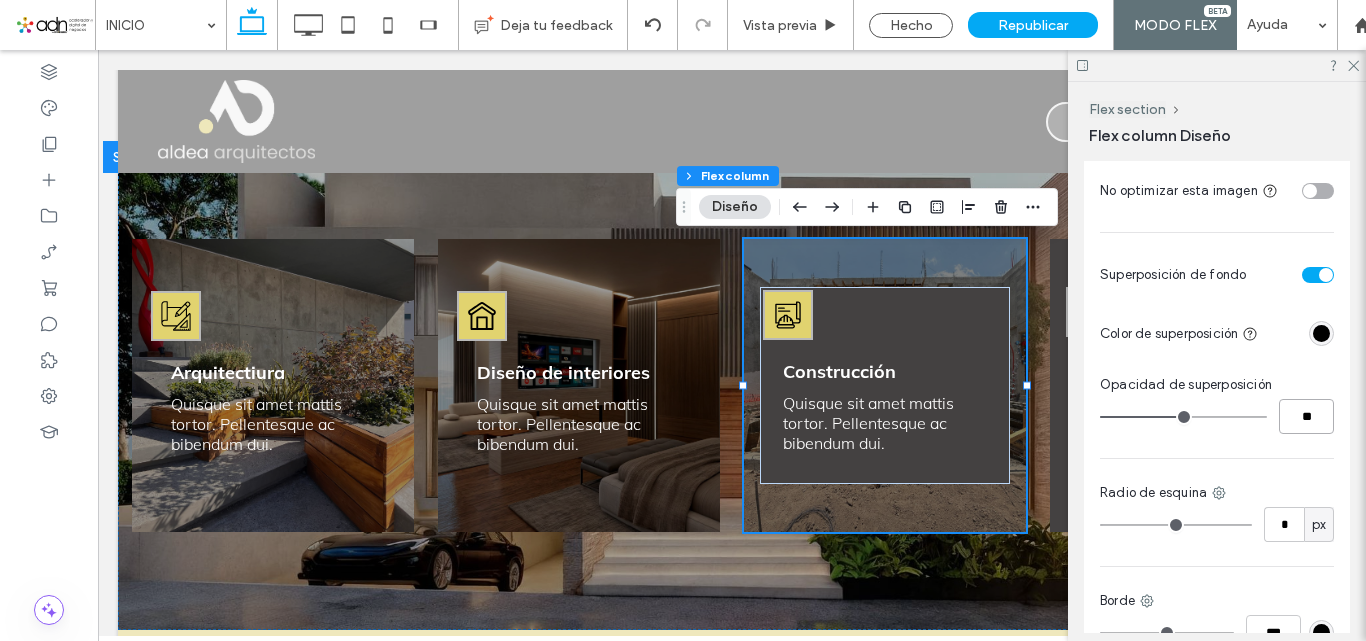 click on "**" at bounding box center (1306, 416) 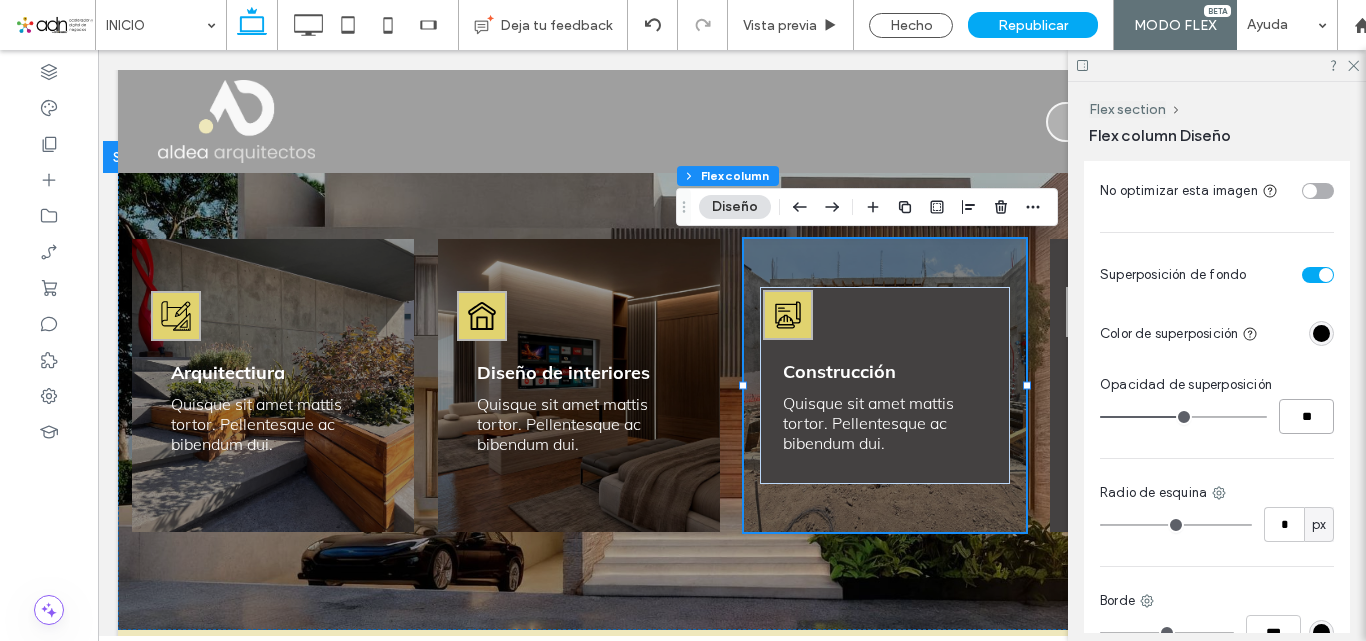 type on "**" 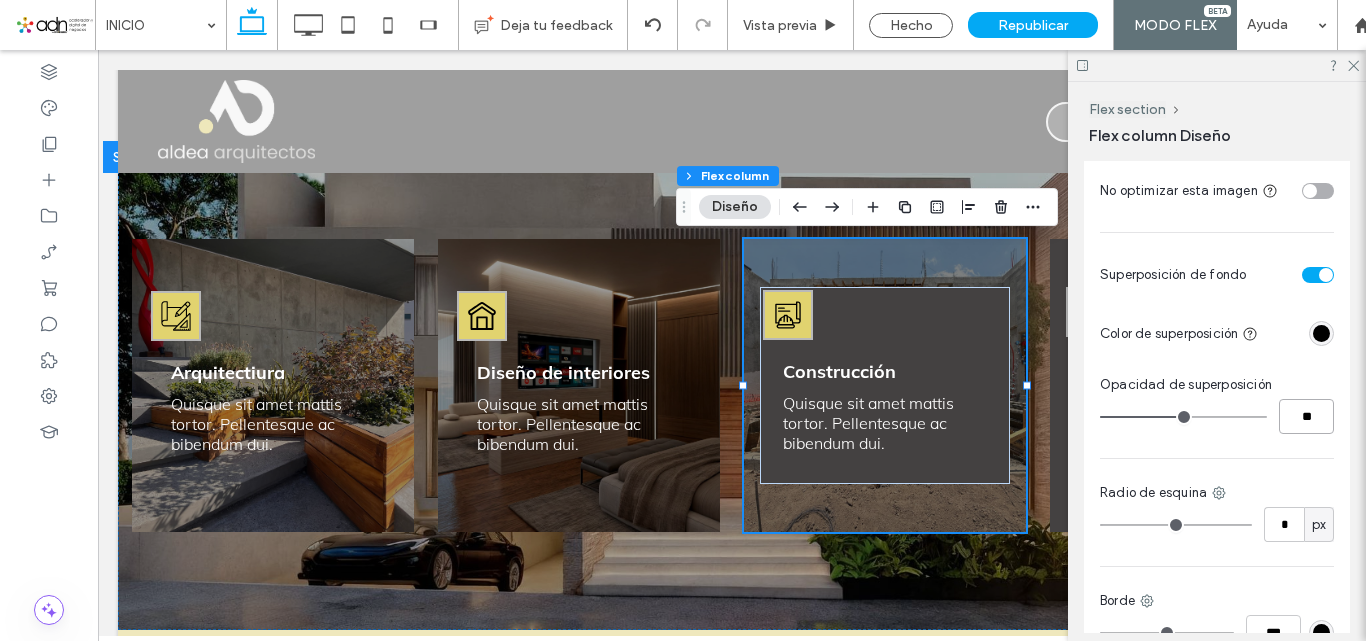 type on "**" 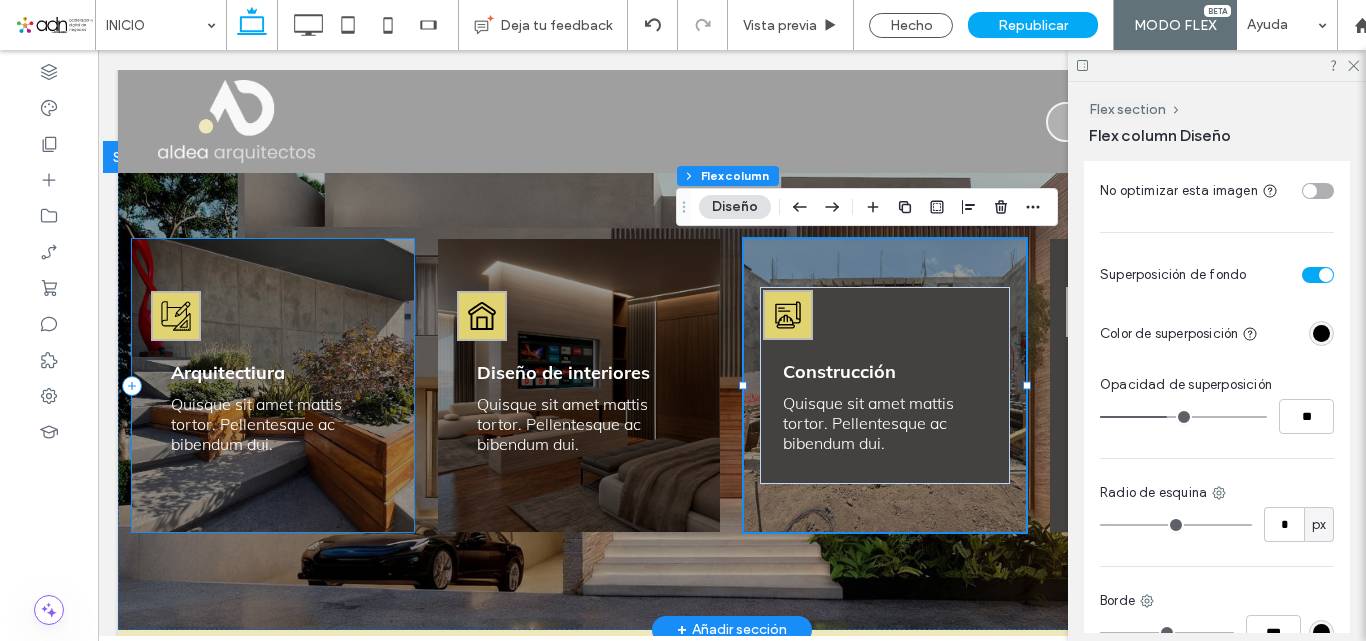 click on "Arquitectiura
Quisque sit amet mattis tortor. Pellentesque ac bibendum dui." at bounding box center [273, 385] 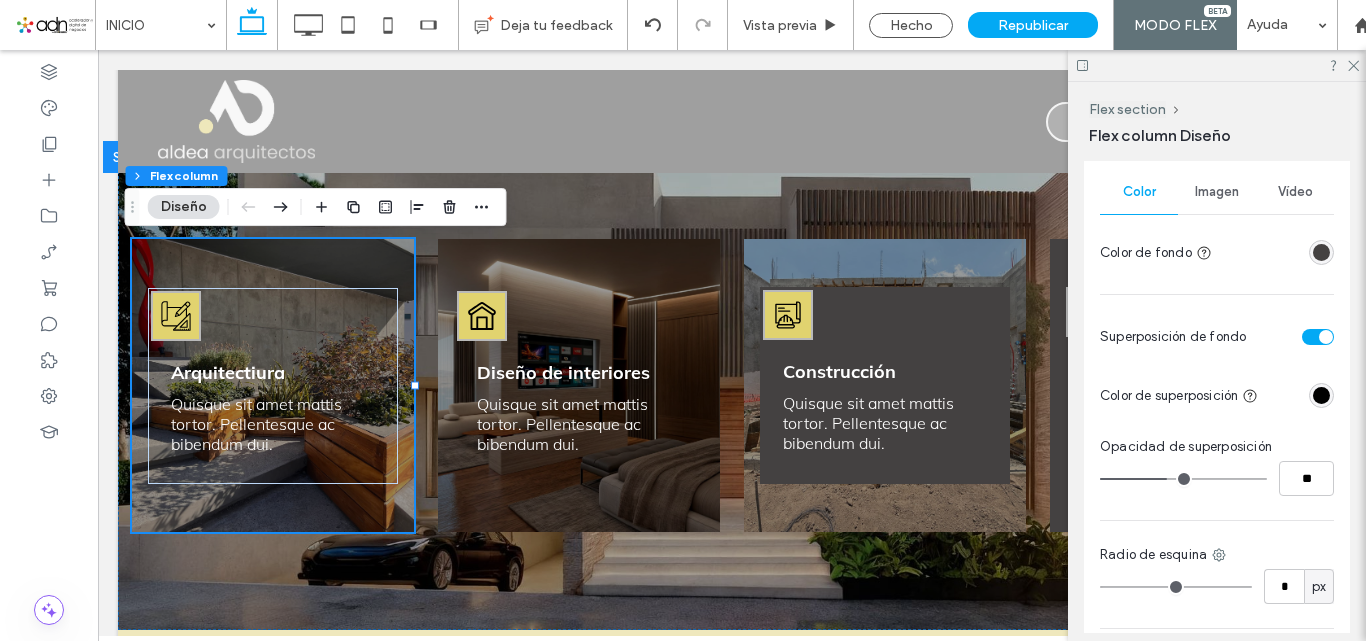 scroll, scrollTop: 636, scrollLeft: 0, axis: vertical 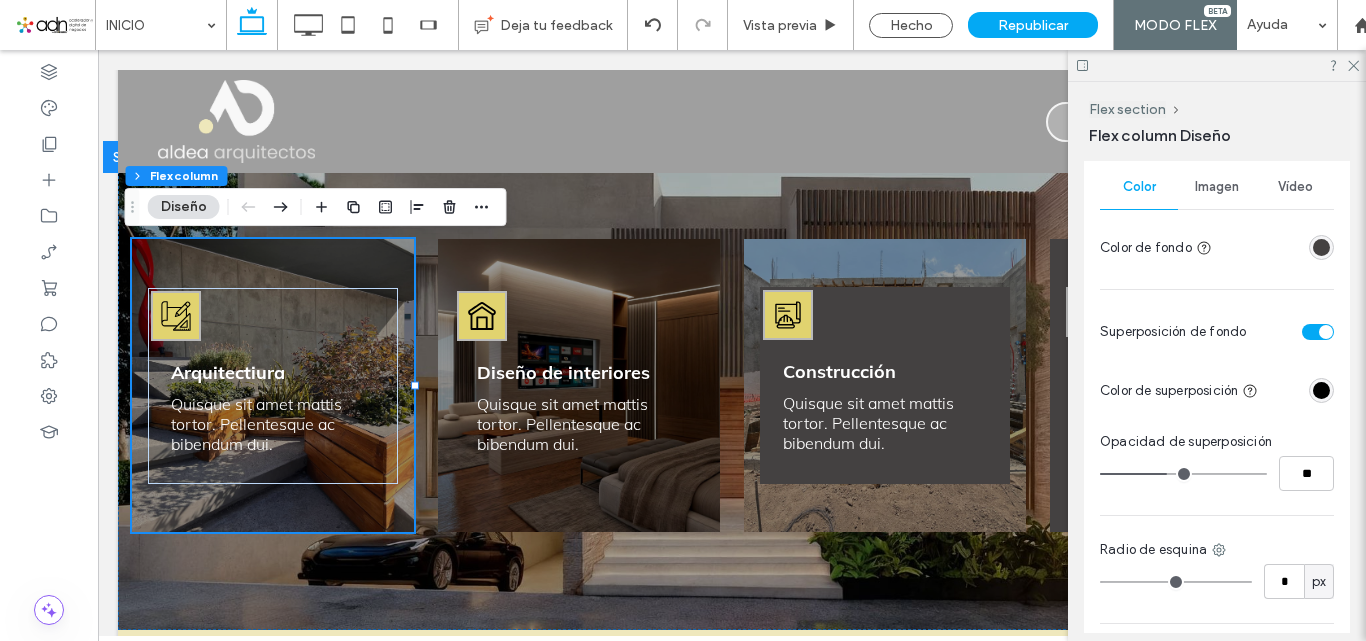 click at bounding box center [1321, 390] 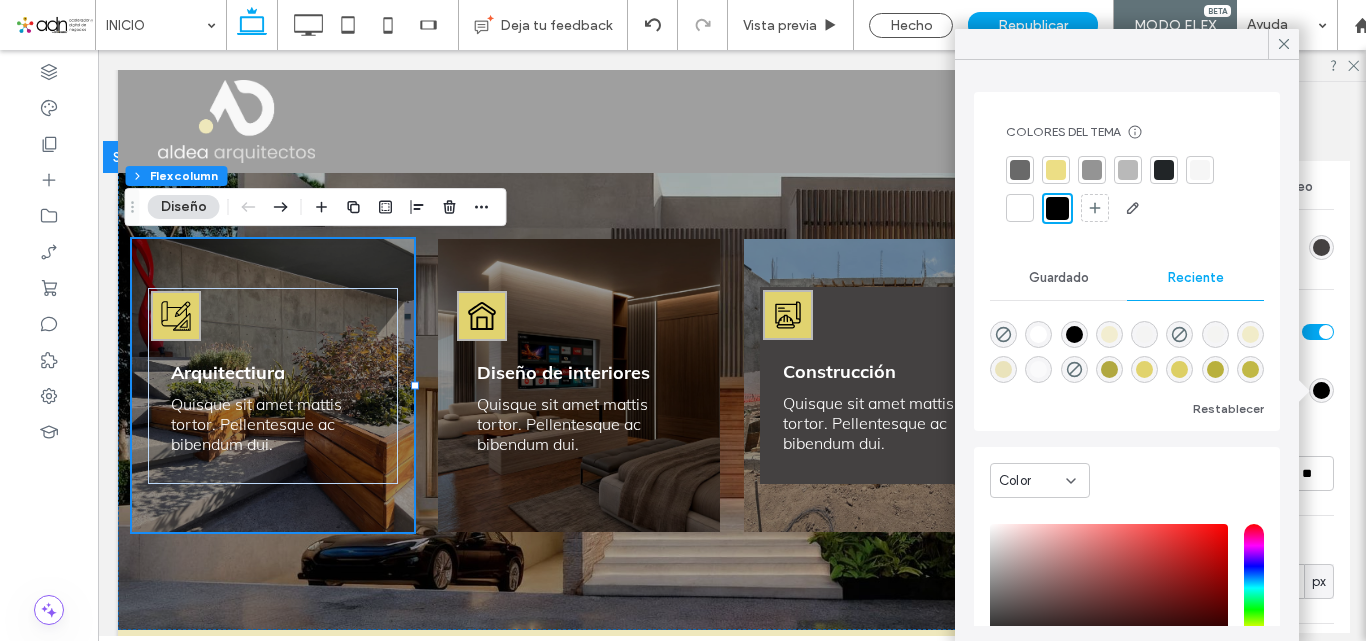 click at bounding box center [1074, 334] 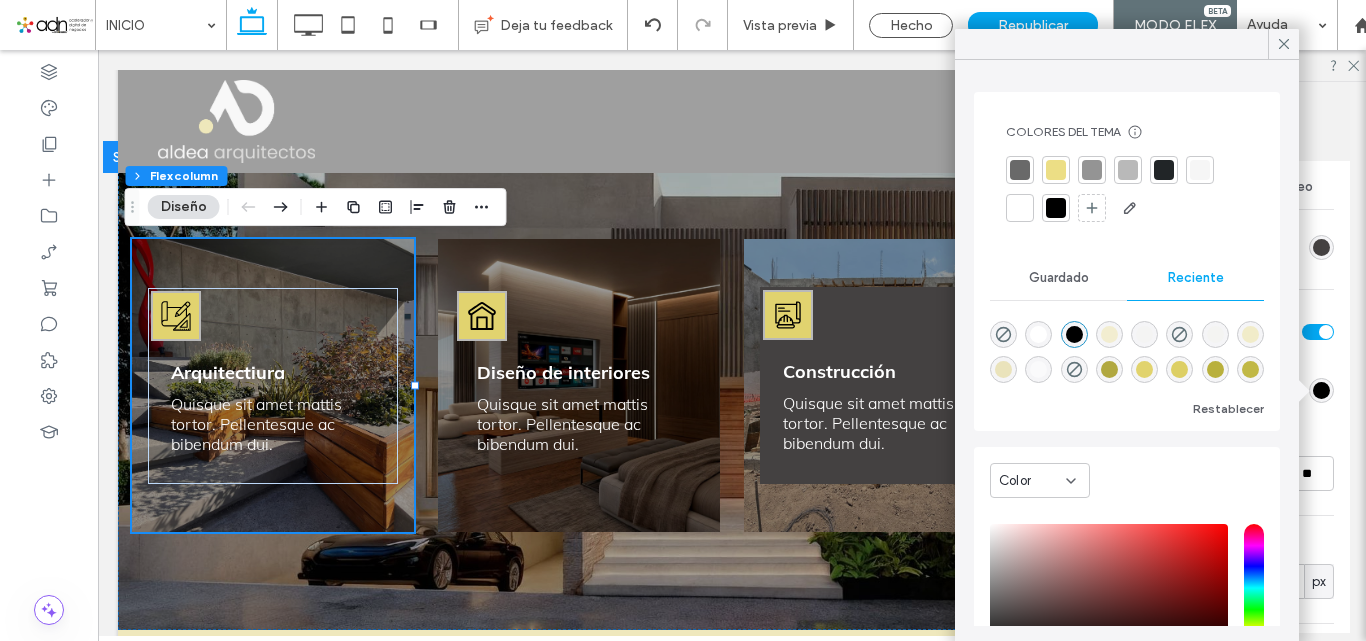 click on "Esto se aplica a todos los tamaños de pantalla Color Imagen Vídeo Color de fondo Superposición de fondo Color de superposición Opacidad de superposición ** Radio de esquina * px Borde *** Sombra" at bounding box center (1217, 450) 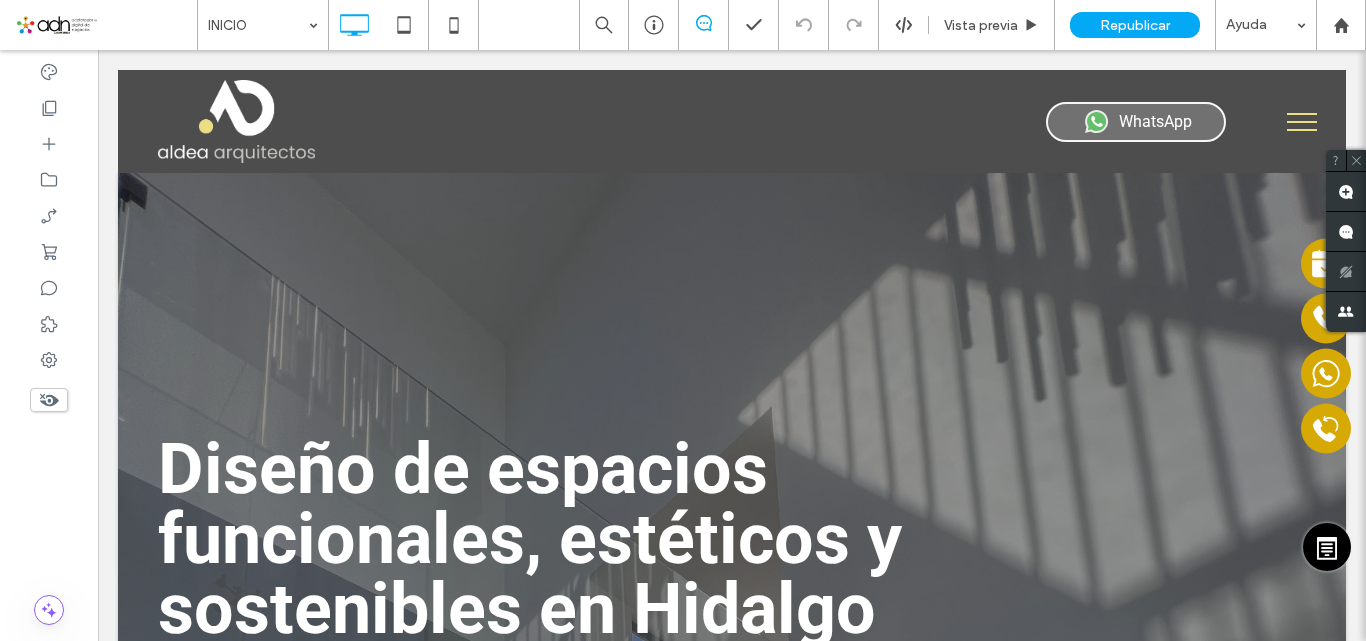 scroll, scrollTop: 2131, scrollLeft: 0, axis: vertical 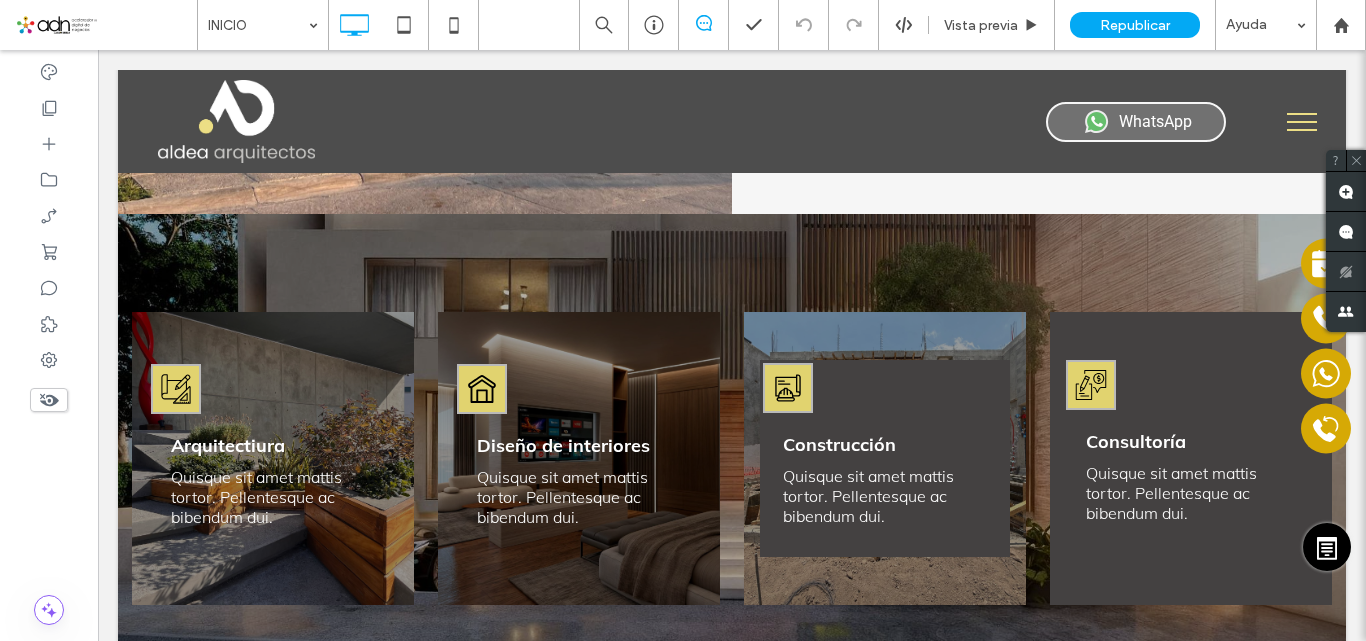click on "Hacer clic para editar en modo Flex" at bounding box center [732, 458] 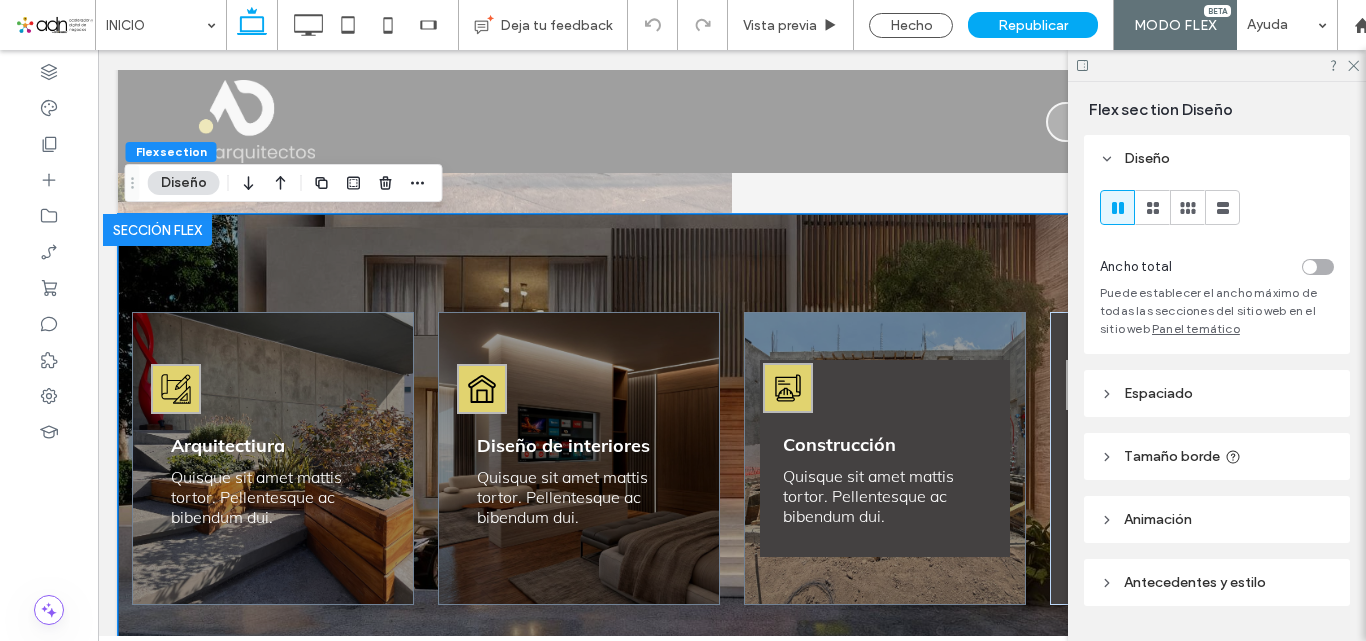 click at bounding box center (157, 230) 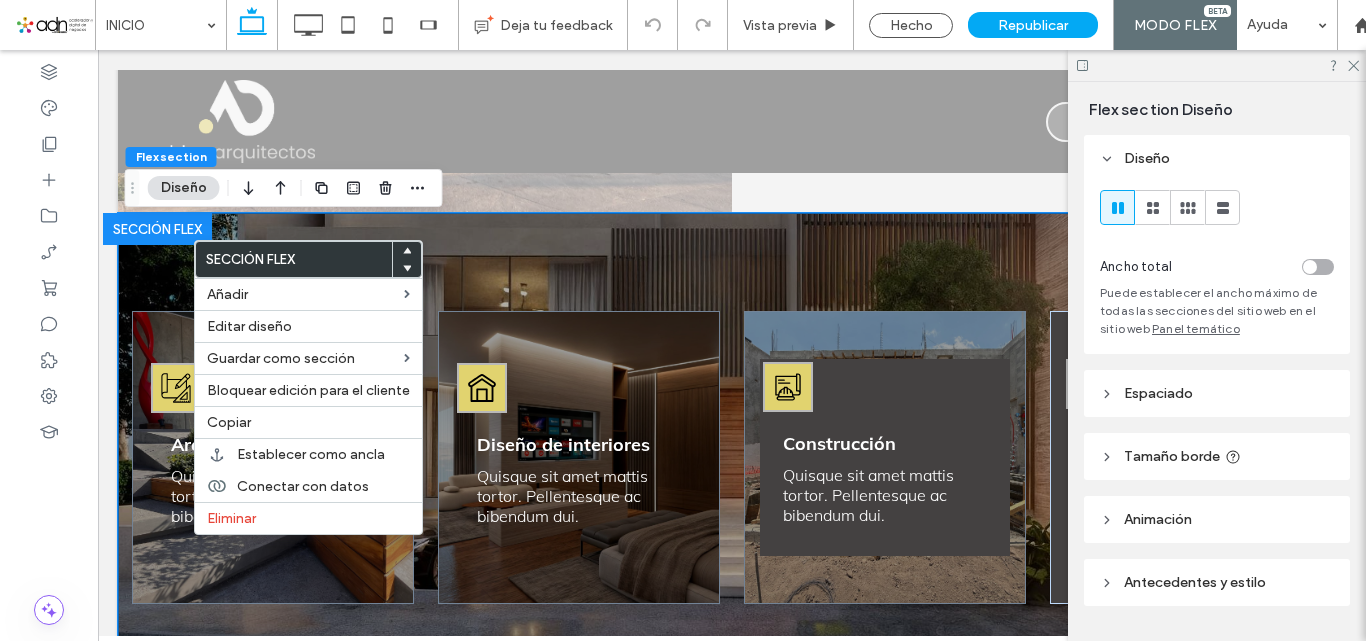 scroll, scrollTop: 2073, scrollLeft: 0, axis: vertical 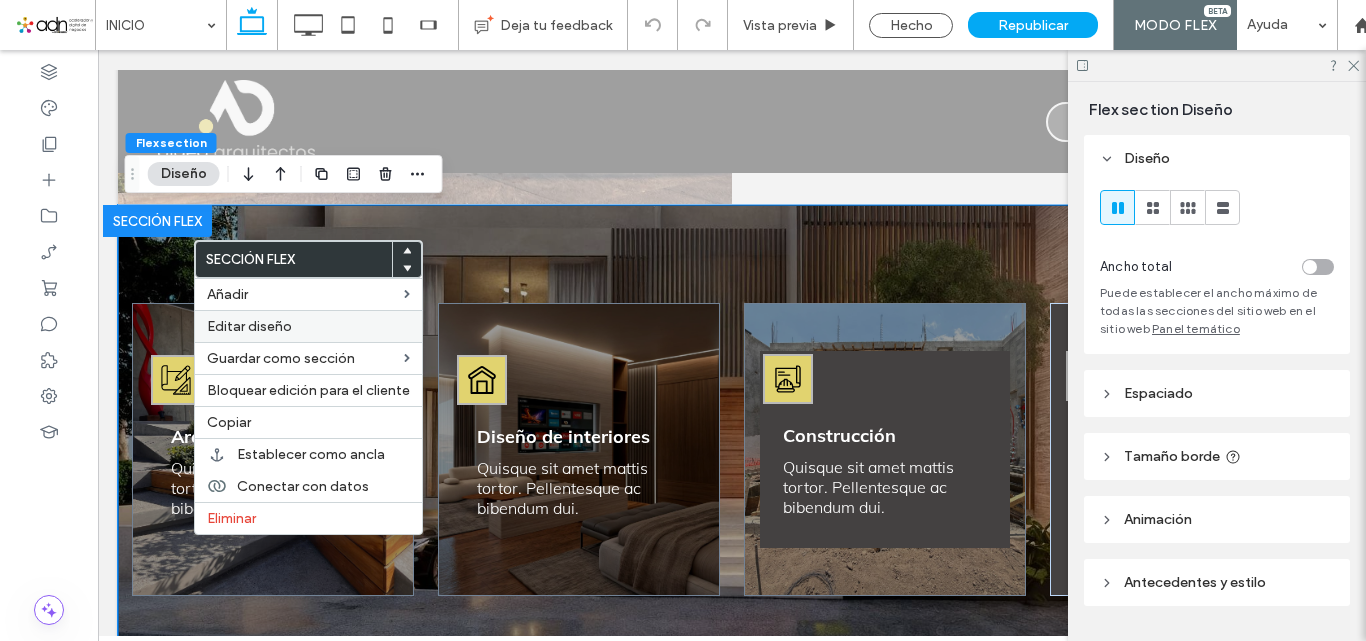 click on "Editar diseño" at bounding box center (308, 326) 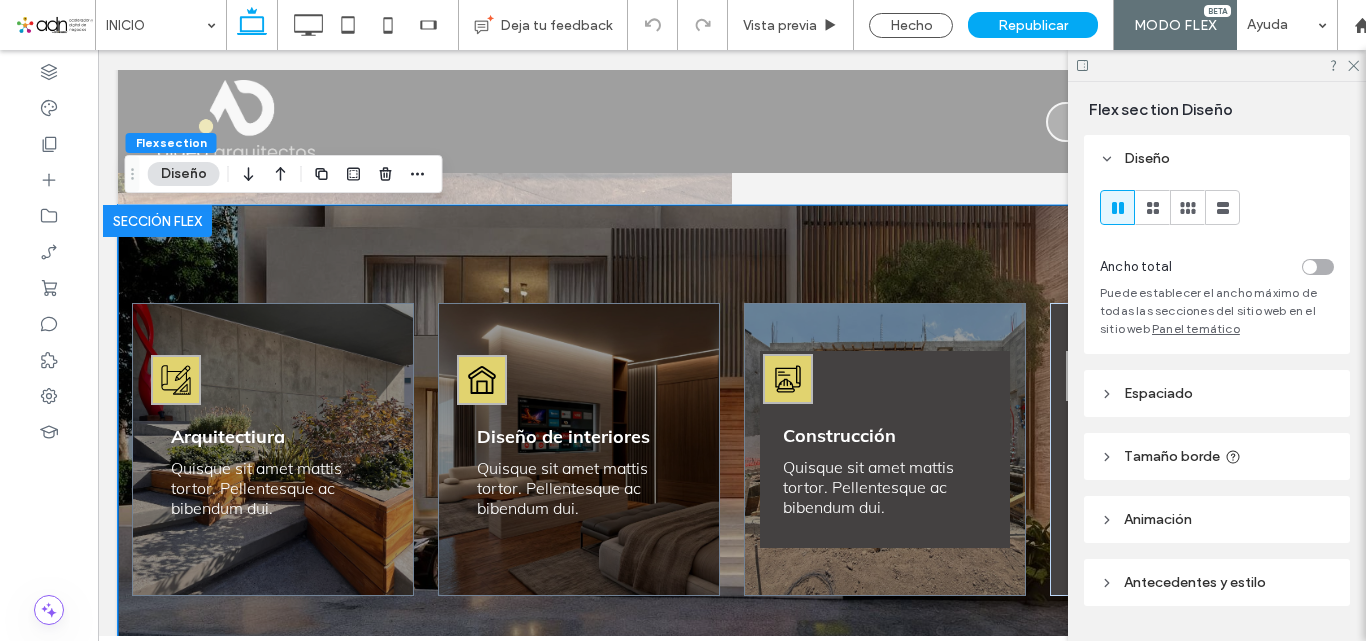 scroll, scrollTop: 53, scrollLeft: 0, axis: vertical 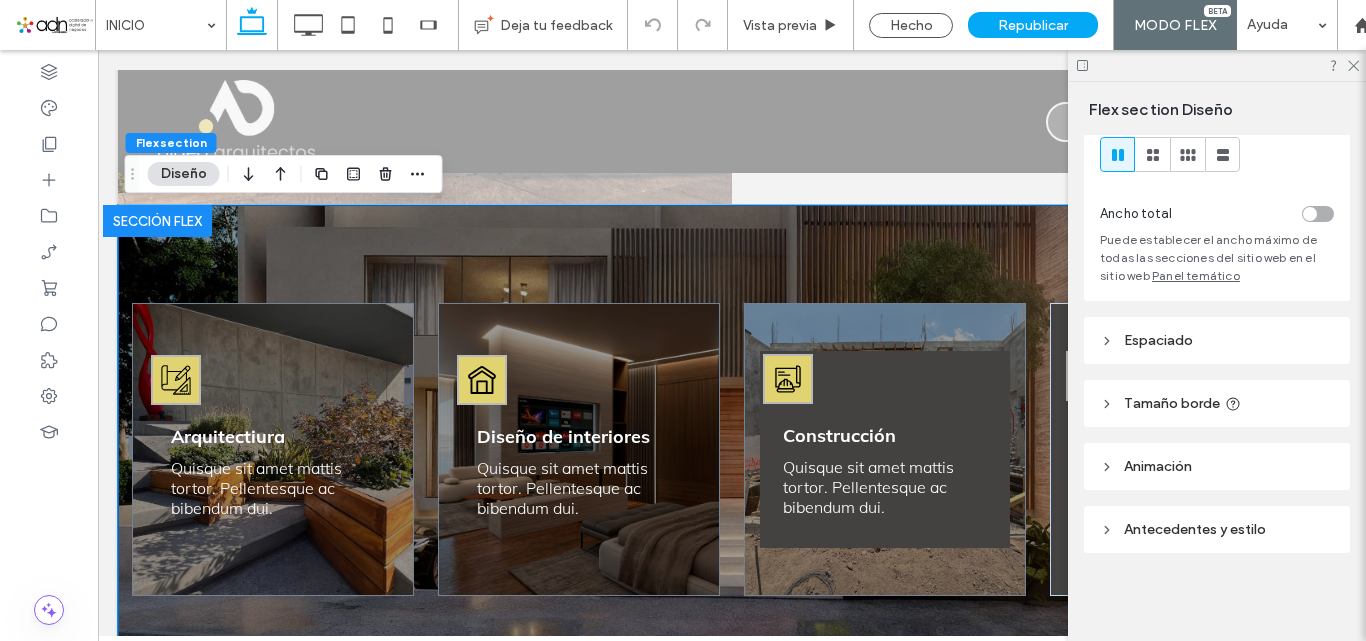click on "Antecedentes y estilo" at bounding box center (1195, 529) 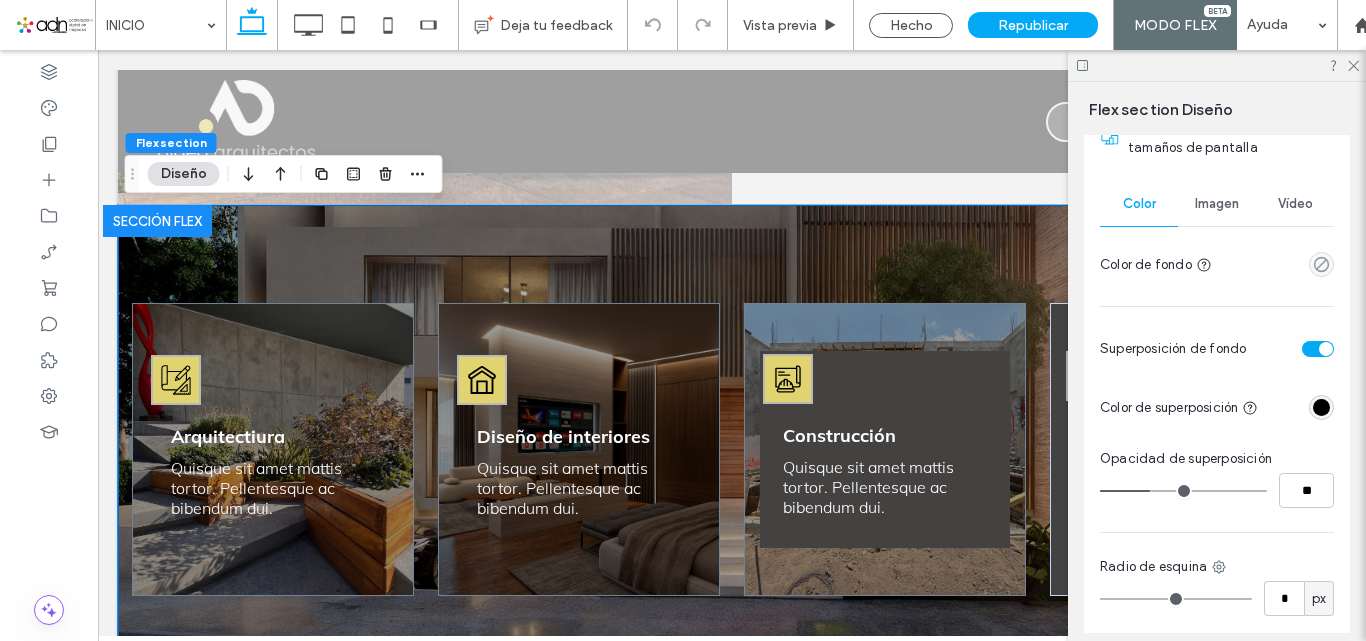 scroll, scrollTop: 497, scrollLeft: 0, axis: vertical 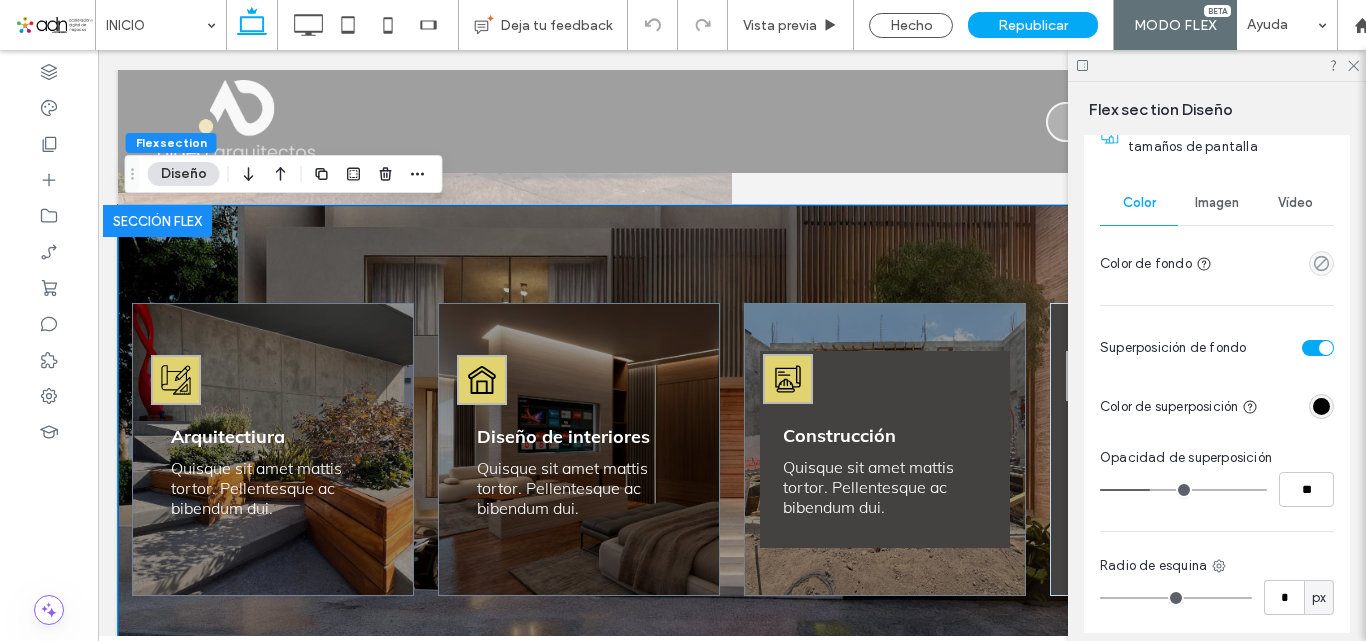 click on "Imagen" at bounding box center (1217, 203) 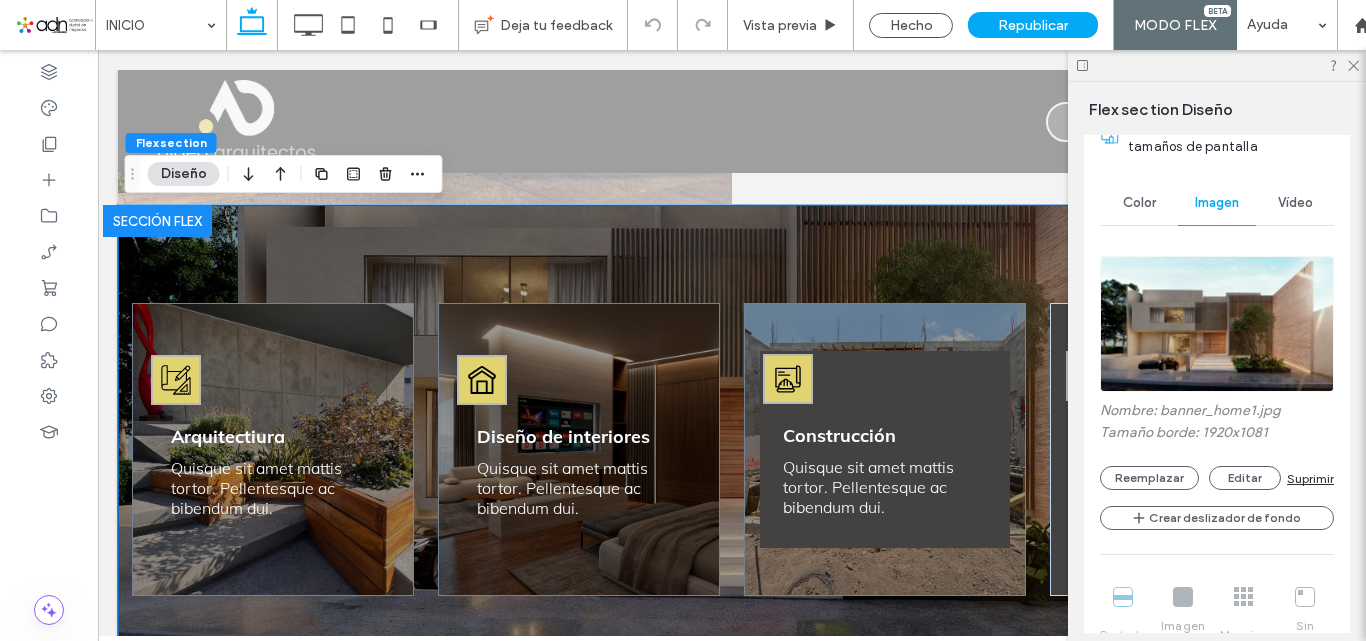 click at bounding box center (1217, 324) 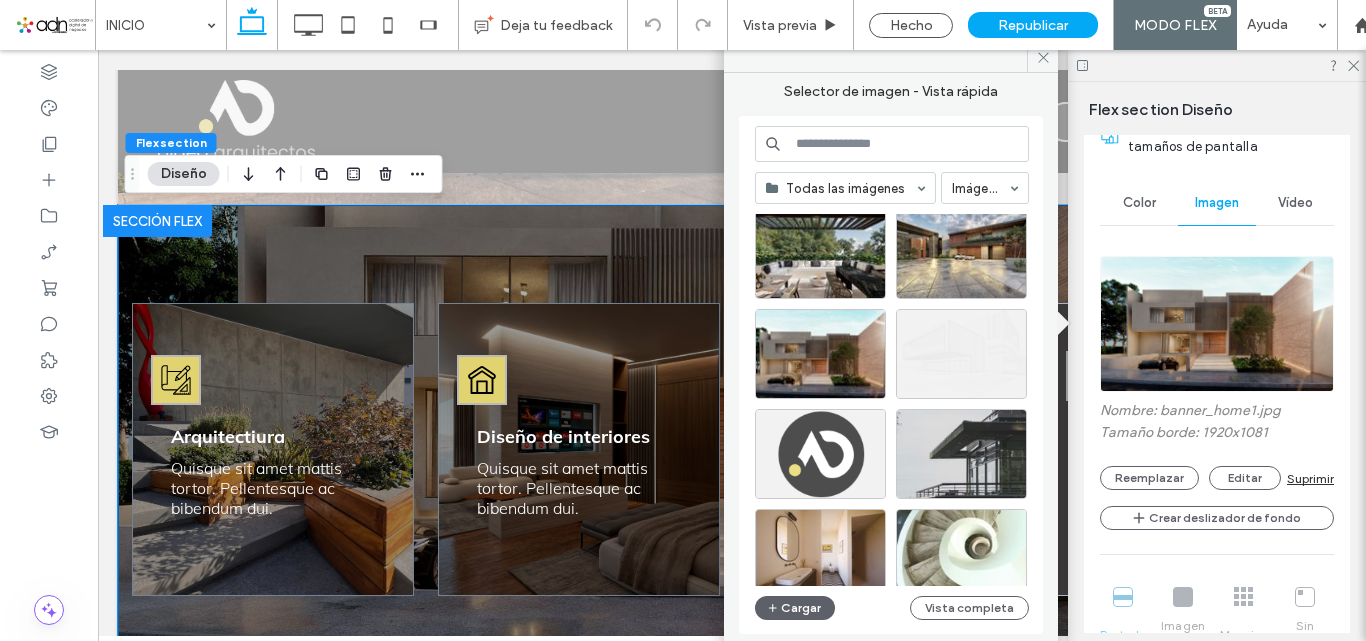 scroll, scrollTop: 836, scrollLeft: 0, axis: vertical 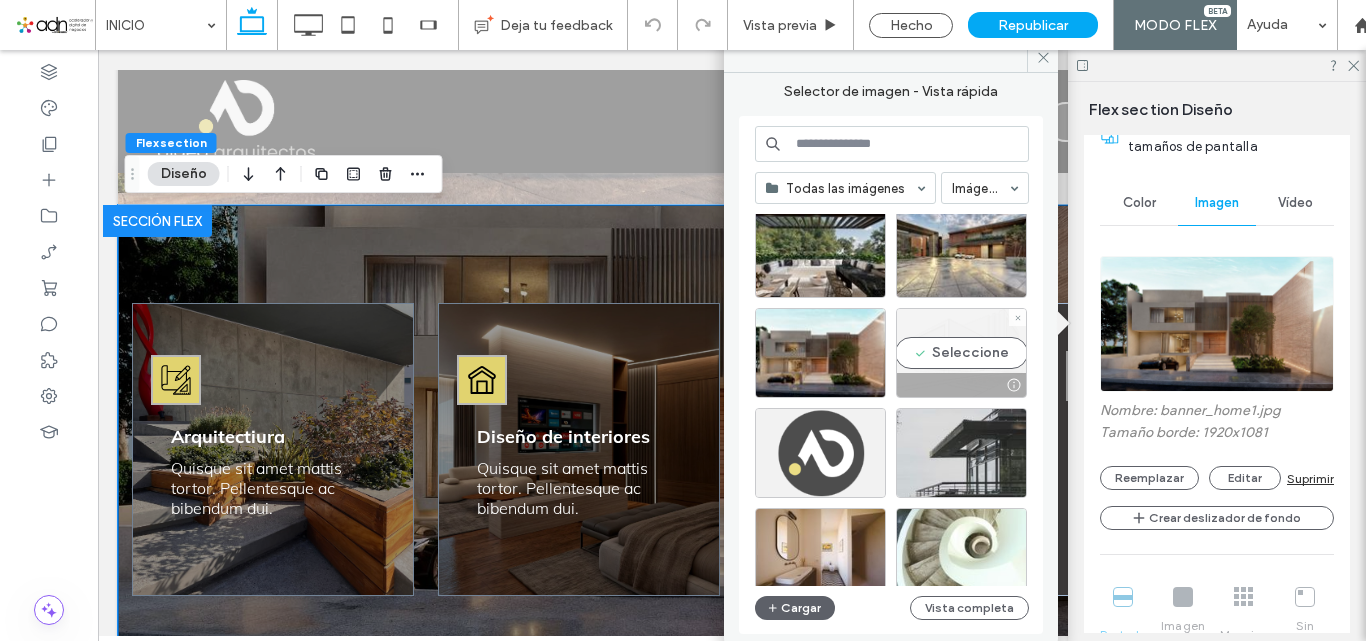 click on "Seleccione" at bounding box center [961, 353] 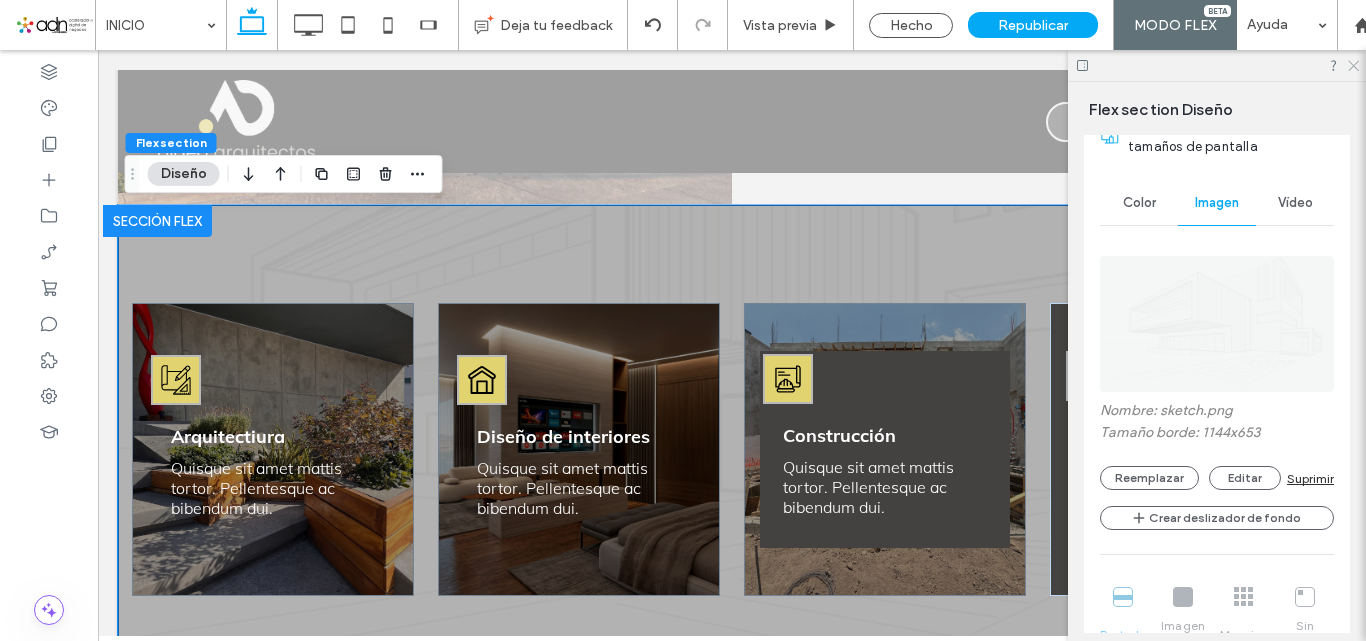 click 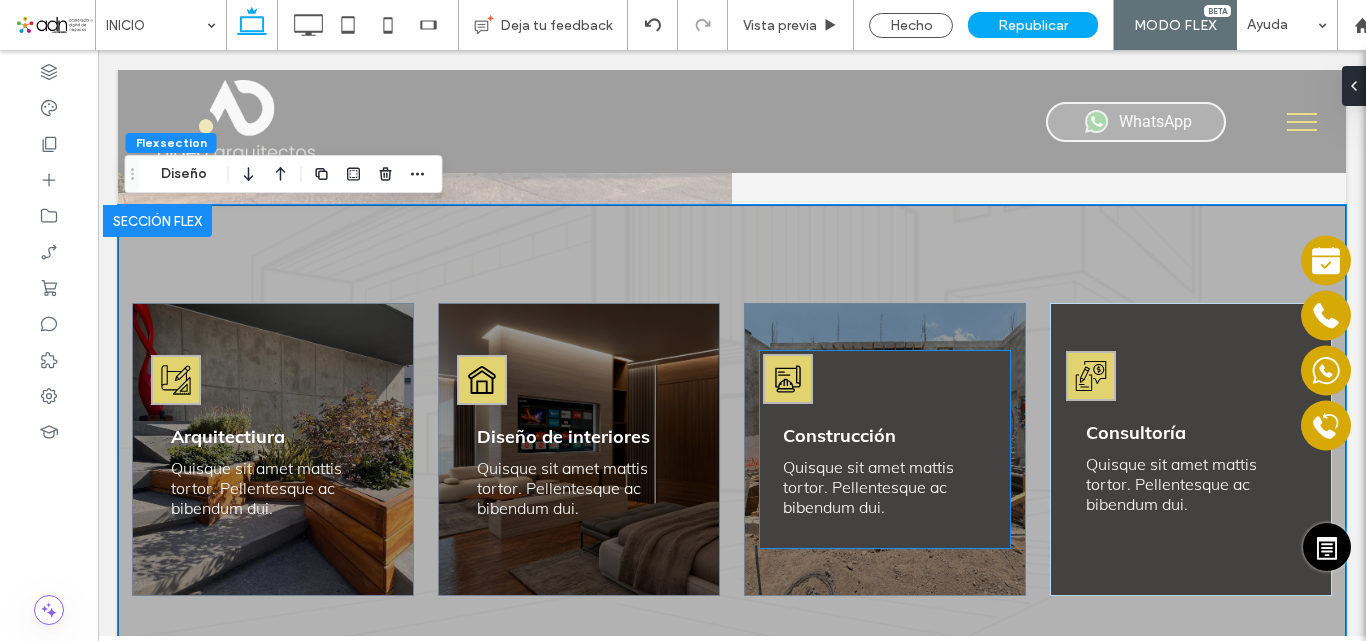 click on "Construcción
Quisque sit amet mattis tortor. Pellentesque ac bibendum dui." at bounding box center (885, 449) 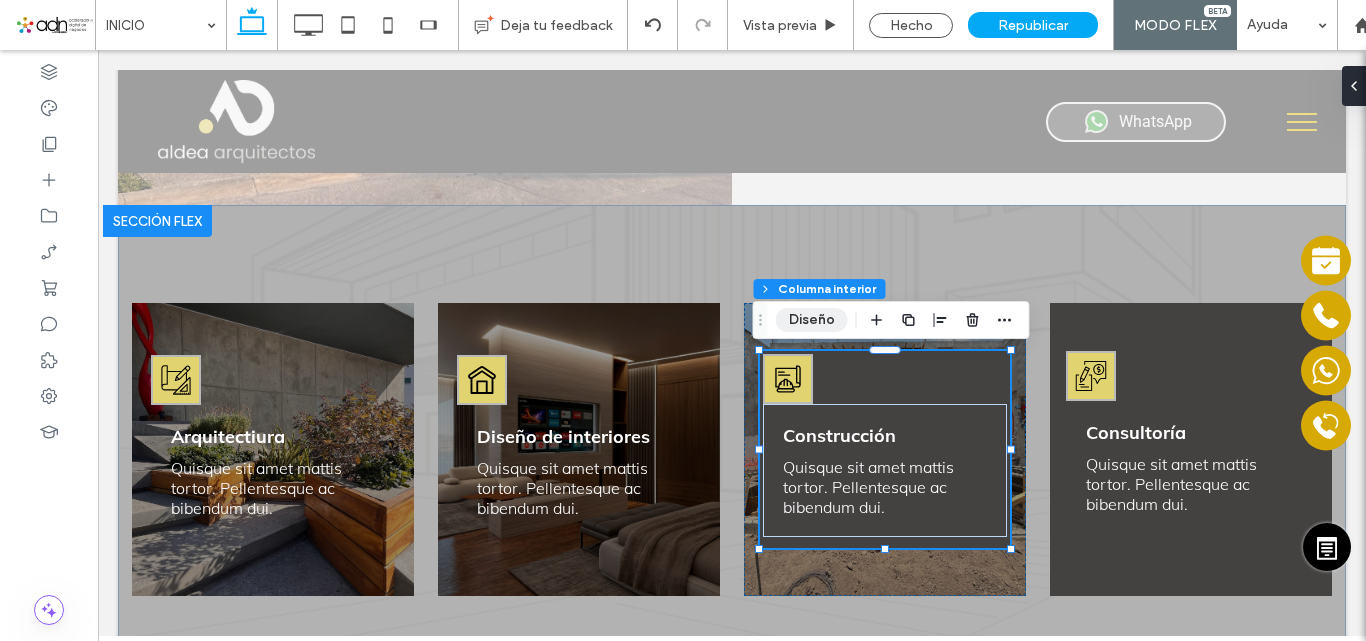 click on "Diseño" at bounding box center [812, 320] 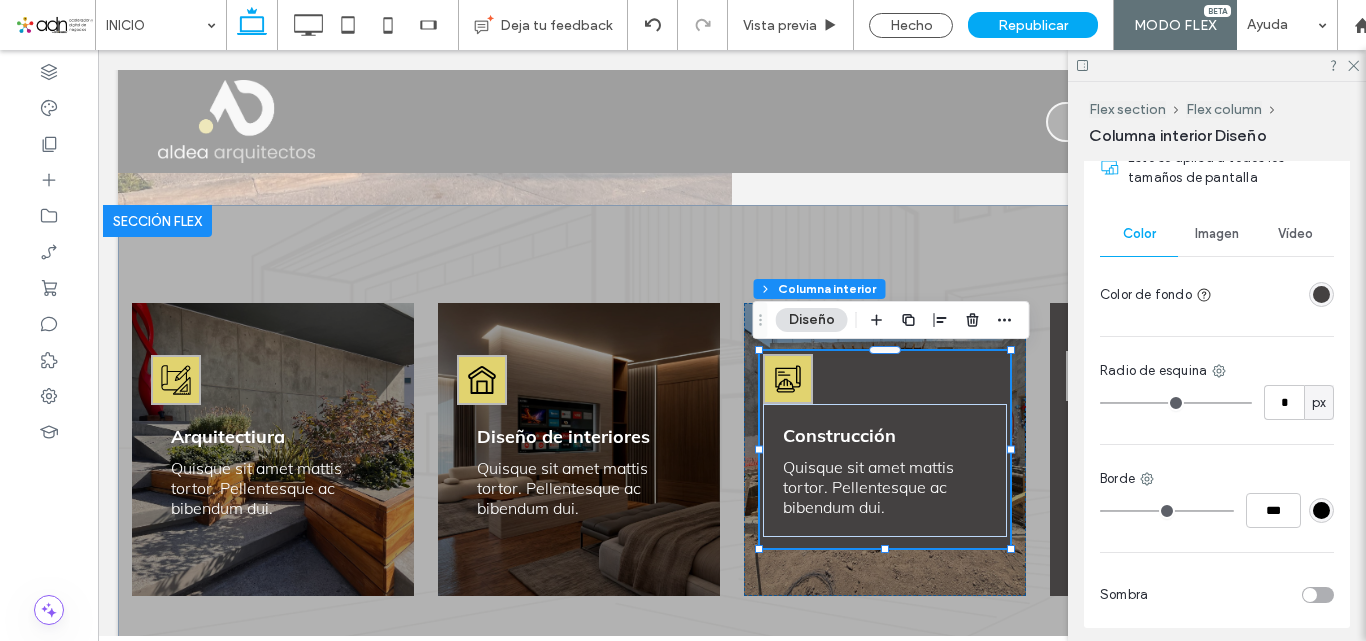 scroll, scrollTop: 651, scrollLeft: 0, axis: vertical 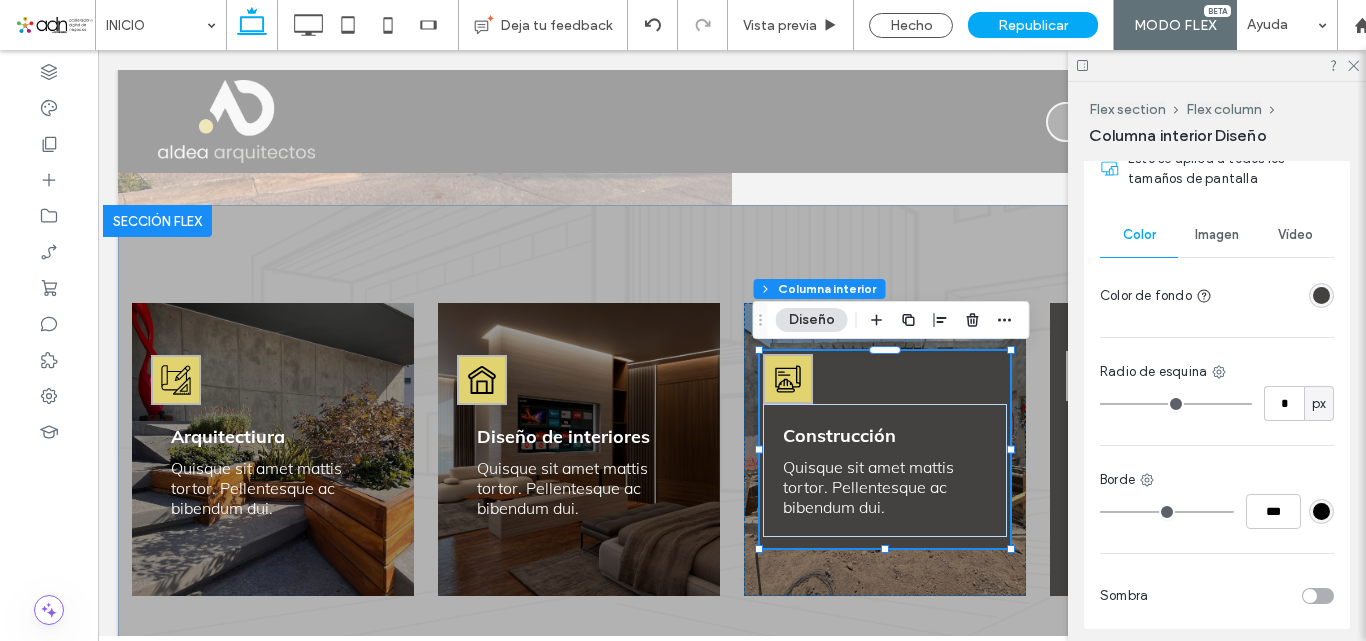 click at bounding box center (1321, 295) 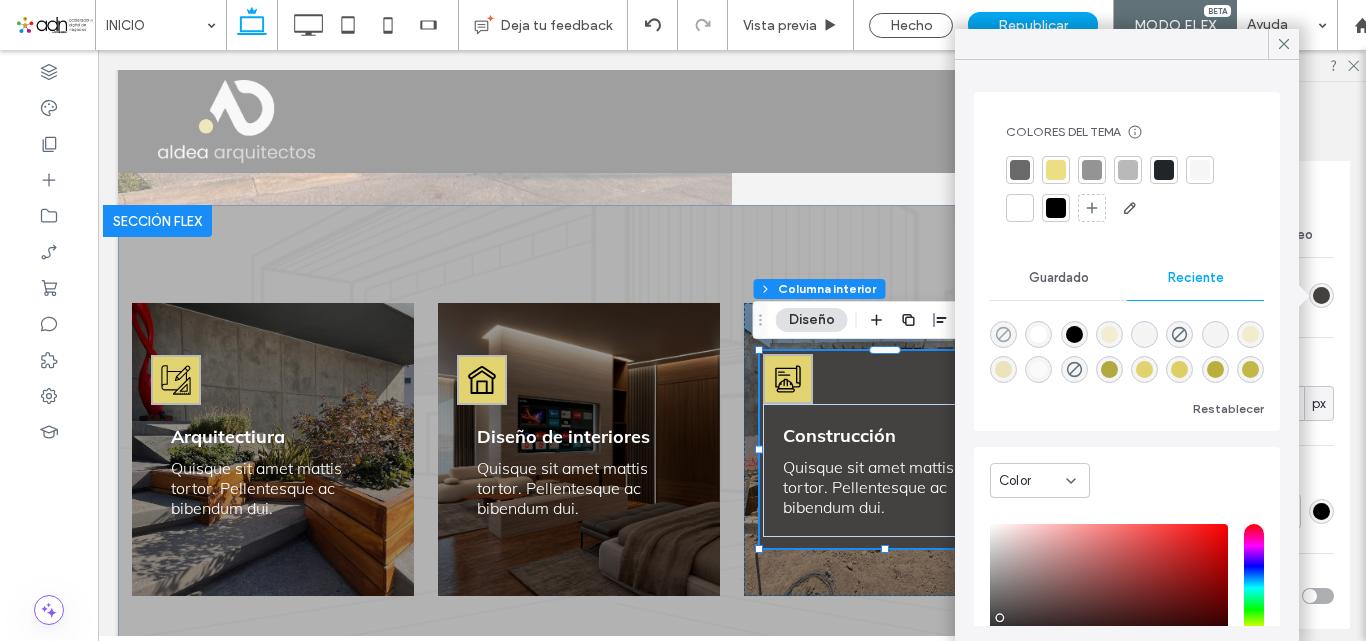 click 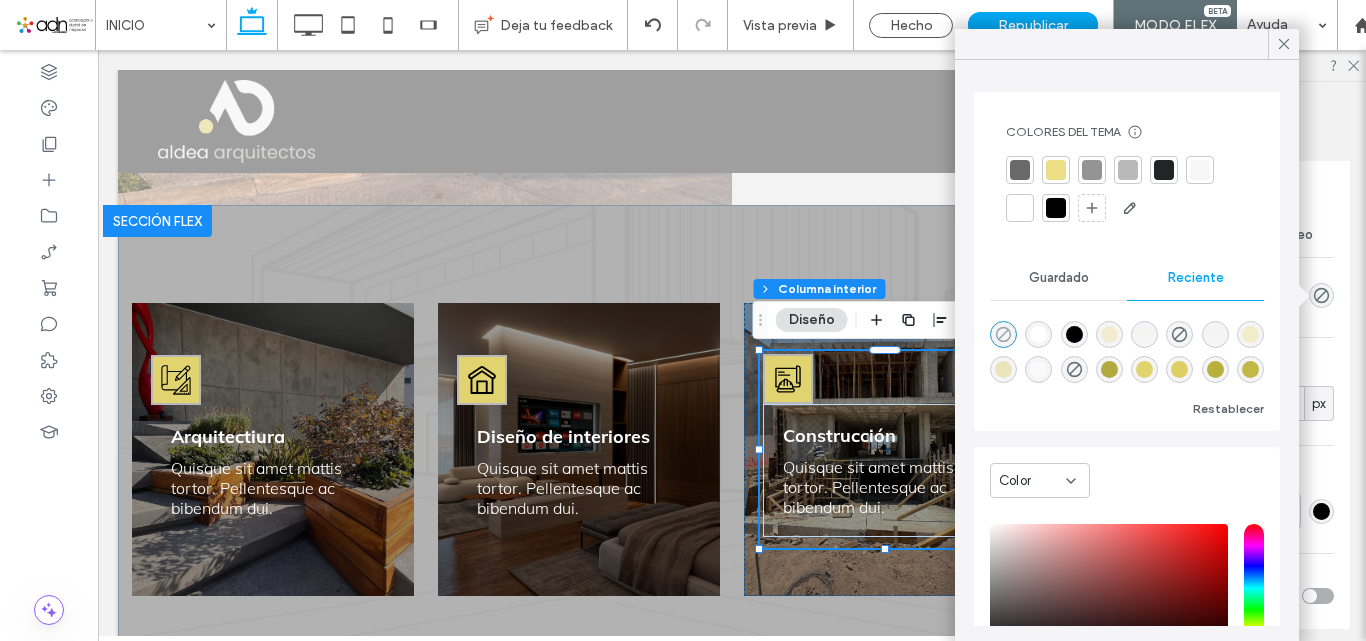 type on "**" 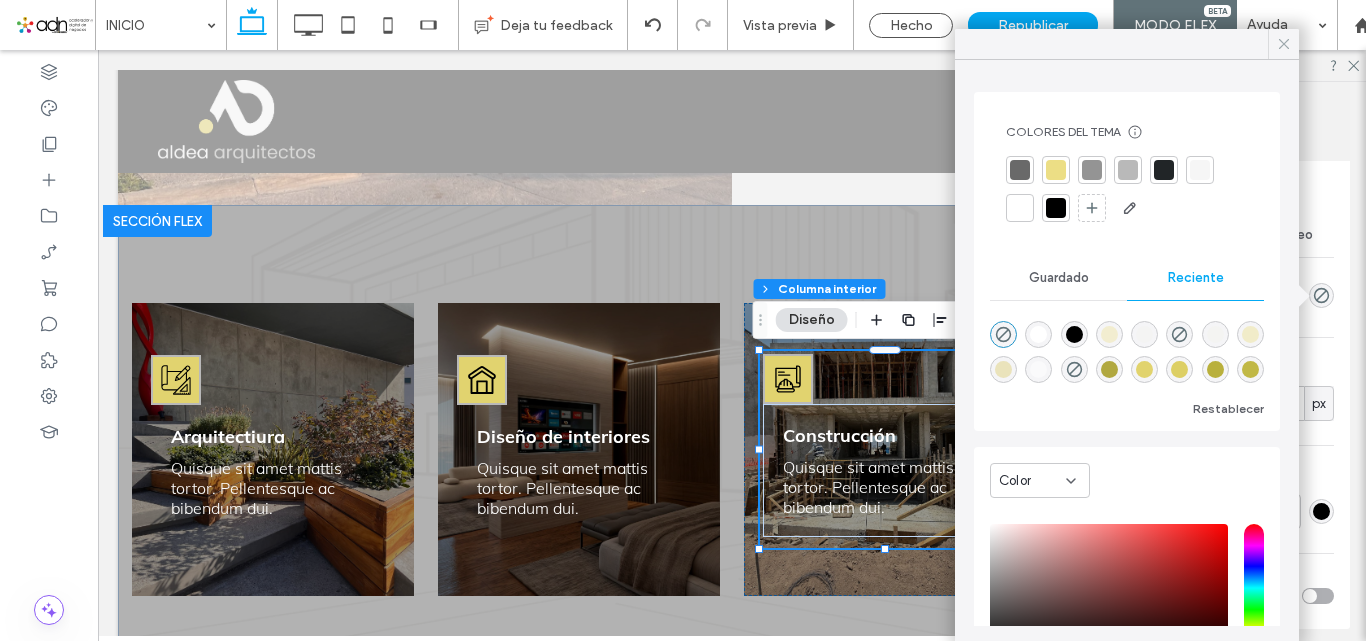 click 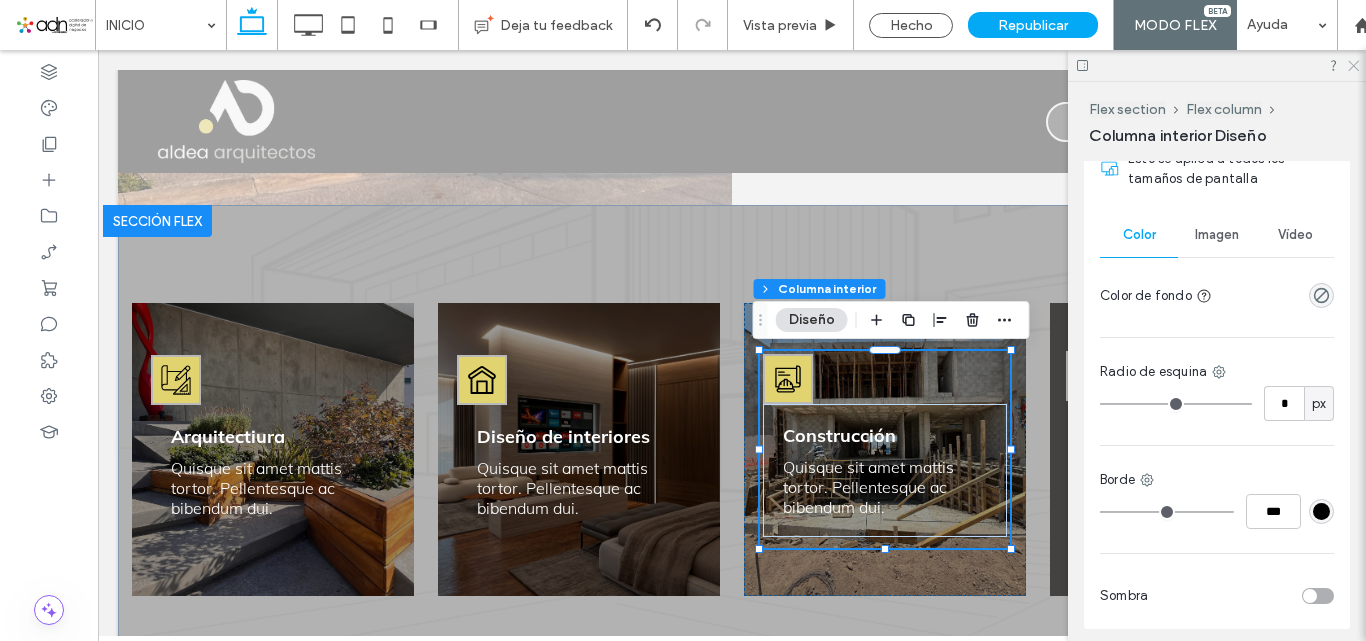 click 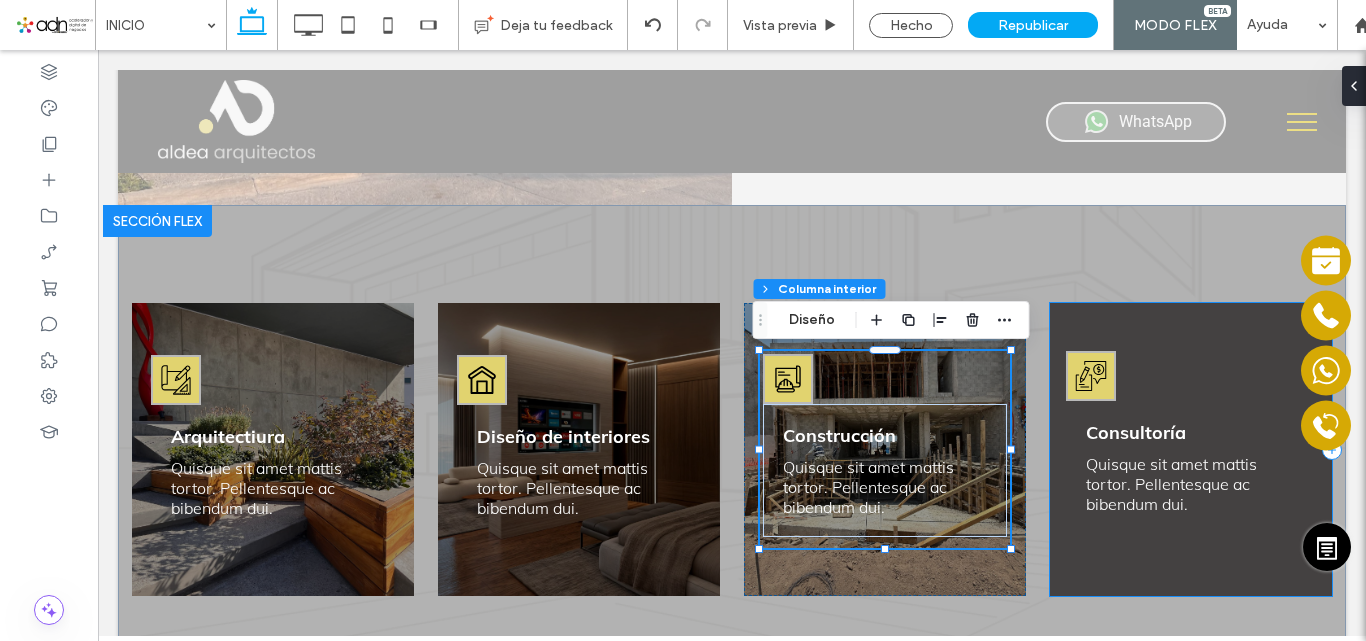 click on "Consultoría
Quisque sit amet mattis tortor. Pellentesque ac bibendum dui." at bounding box center (1191, 449) 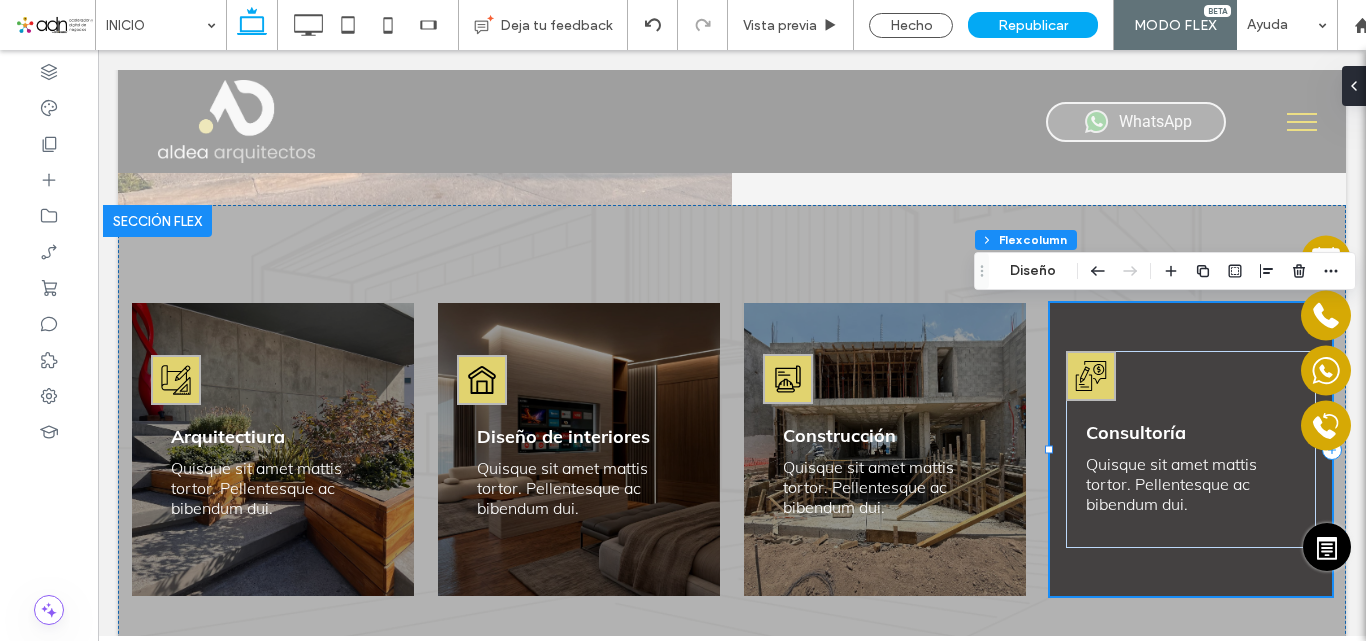 click on "Consultoría
Quisque sit amet mattis tortor. Pellentesque ac bibendum dui." at bounding box center [1191, 449] 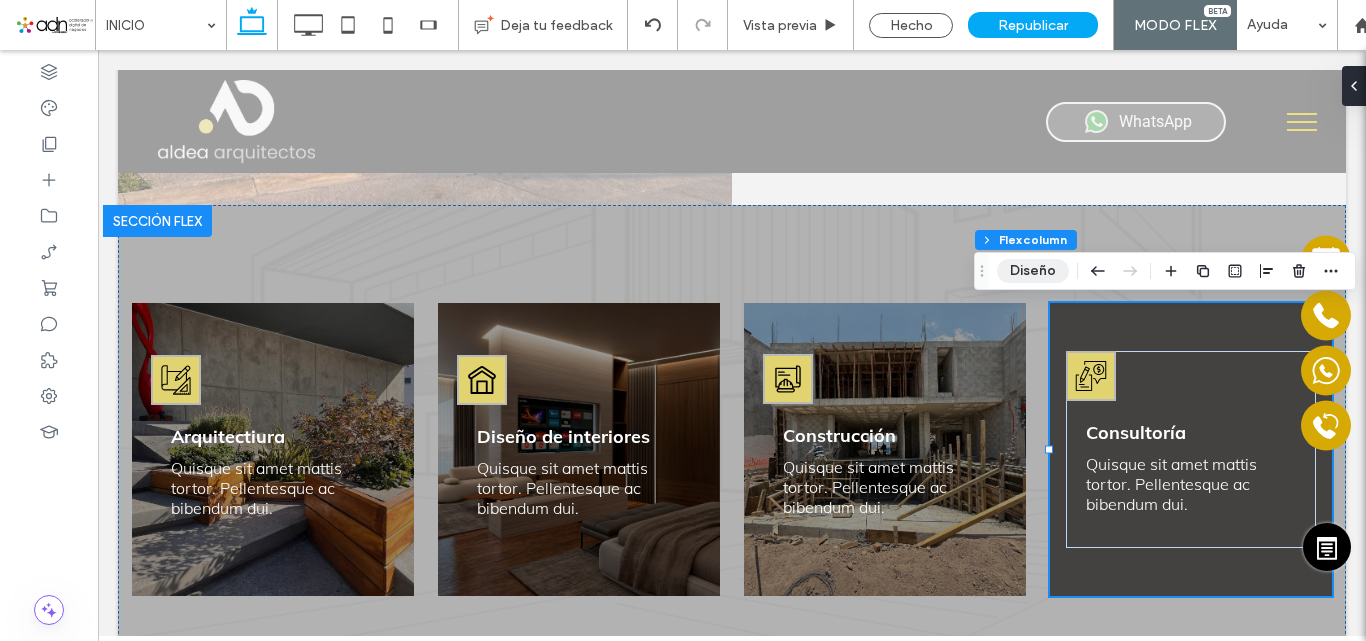 click on "Diseño" at bounding box center [1033, 271] 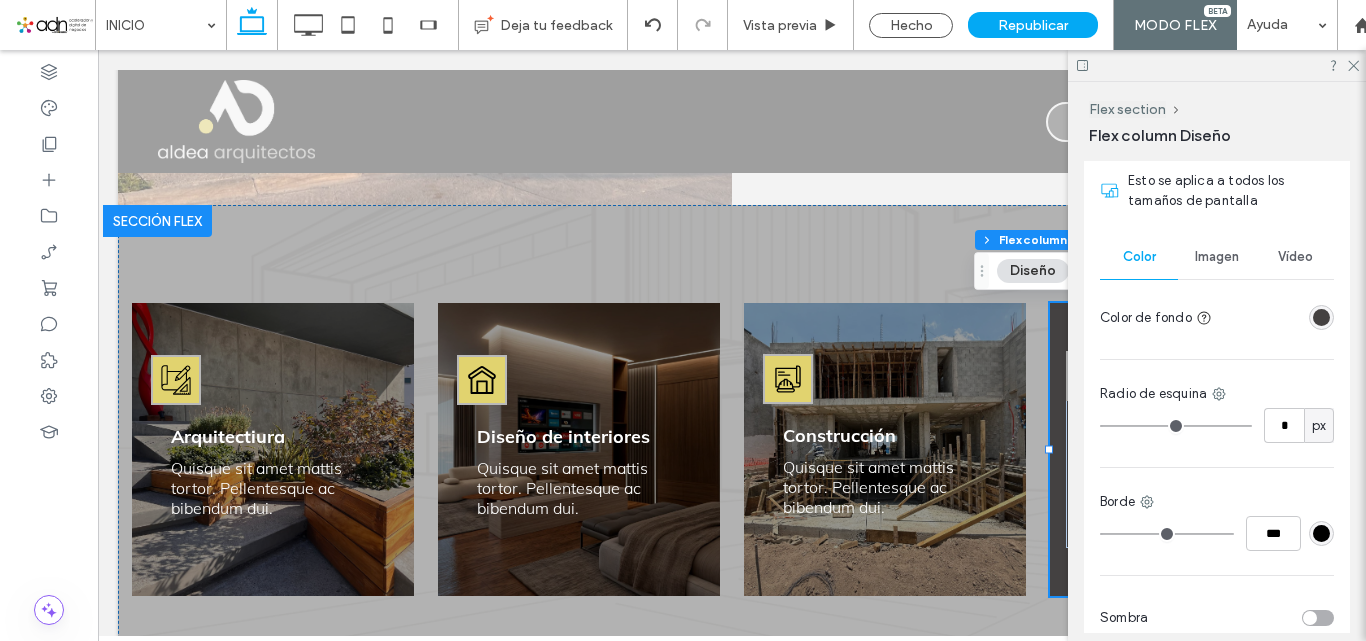 scroll, scrollTop: 564, scrollLeft: 0, axis: vertical 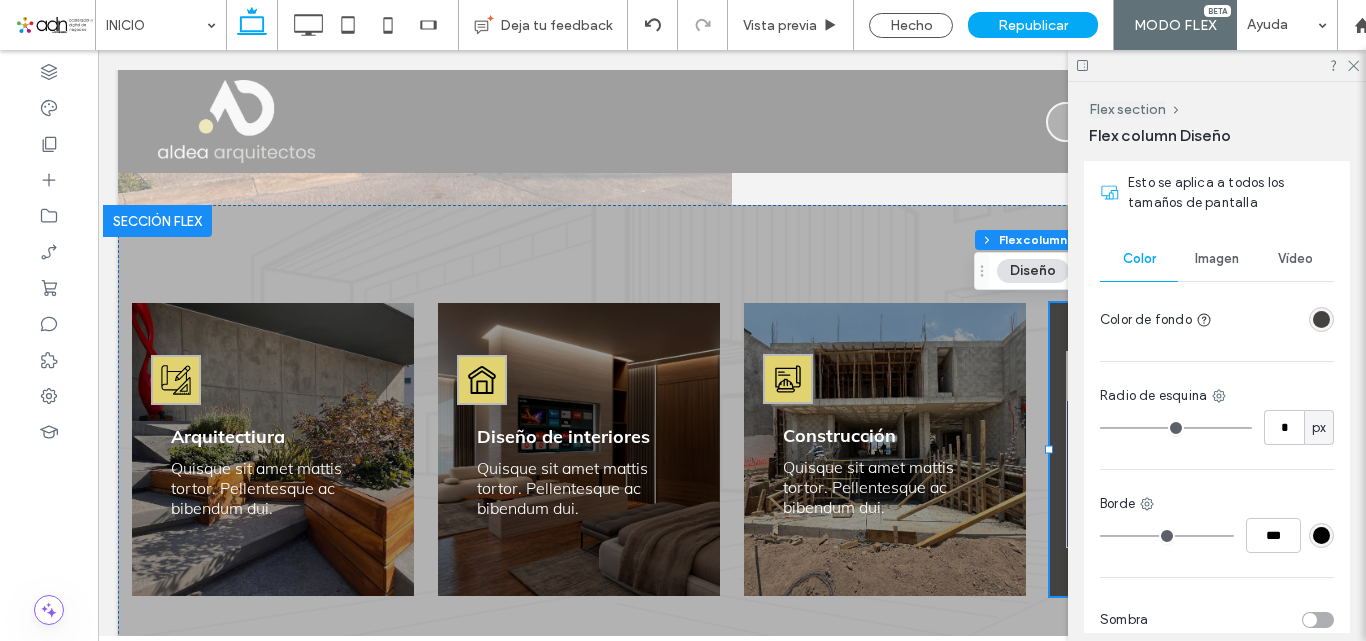 click on "Imagen" at bounding box center [1217, 259] 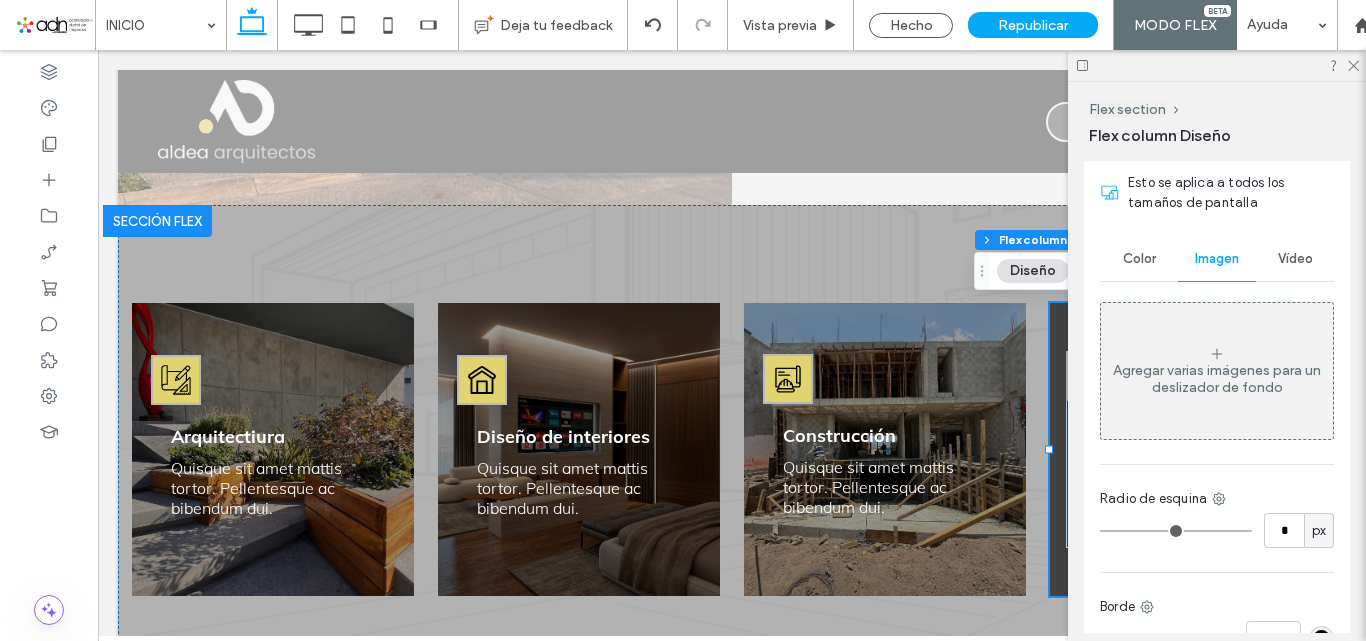 click on "Agregar varias imágenes para un deslizador de fondo" at bounding box center (1217, 371) 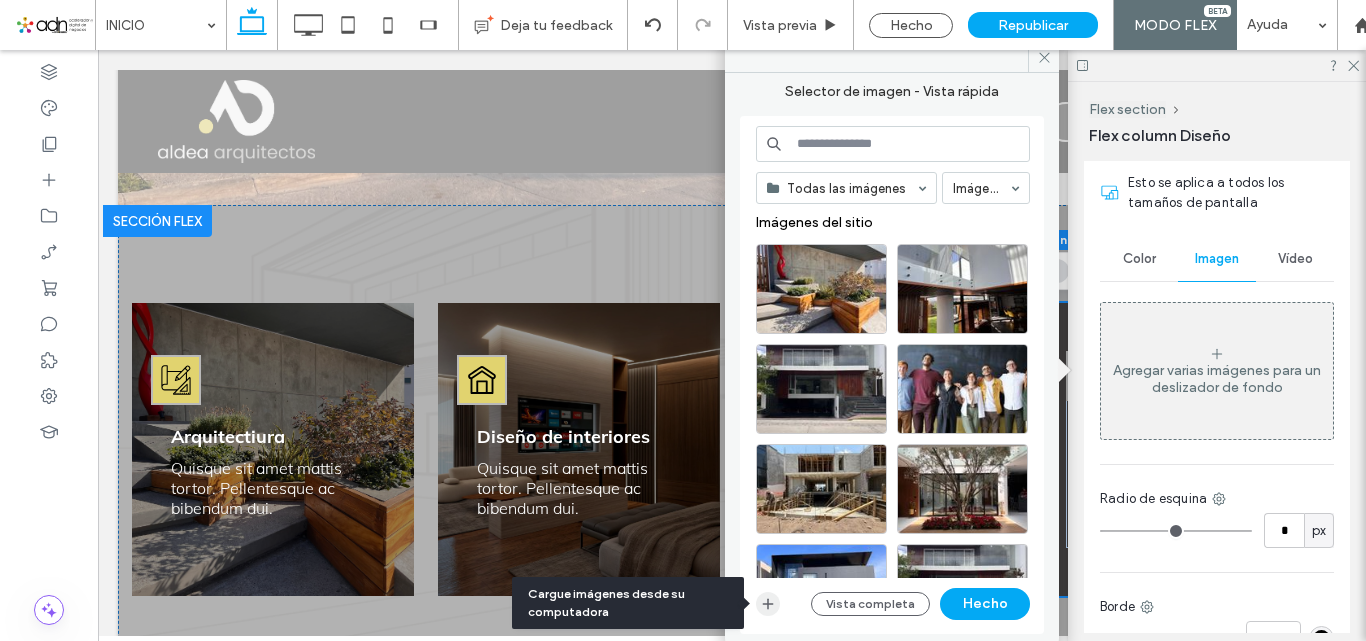 click 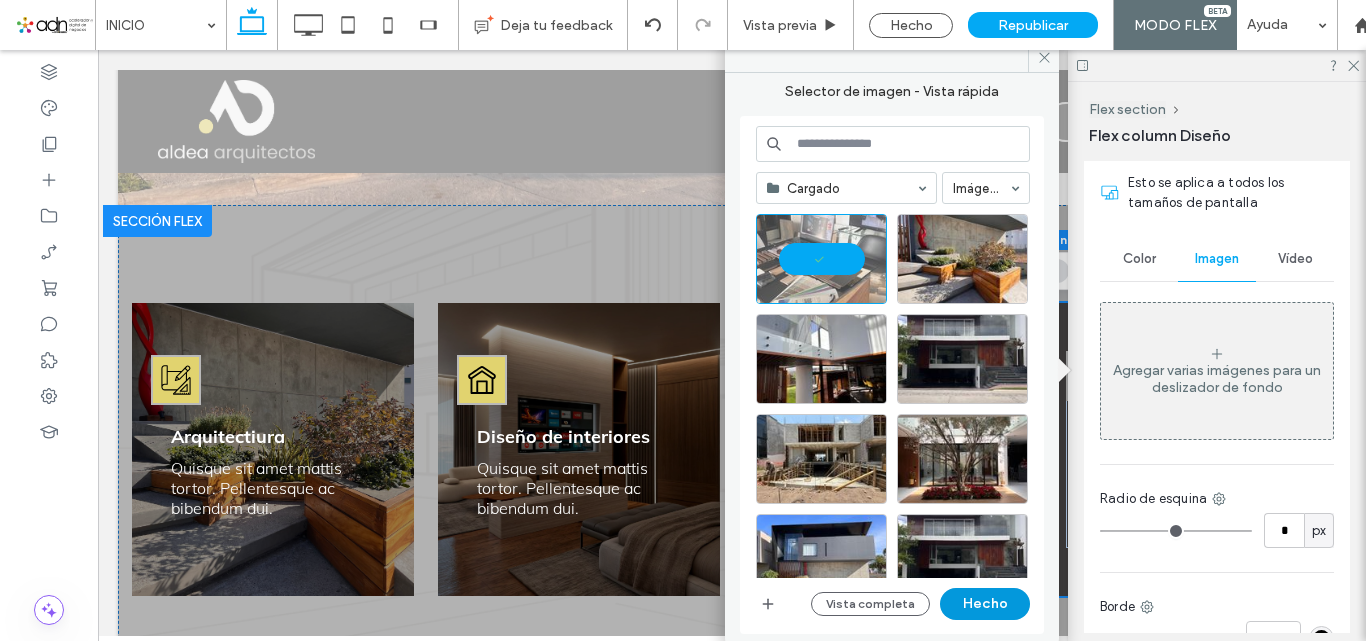 click on "Hecho" at bounding box center (985, 604) 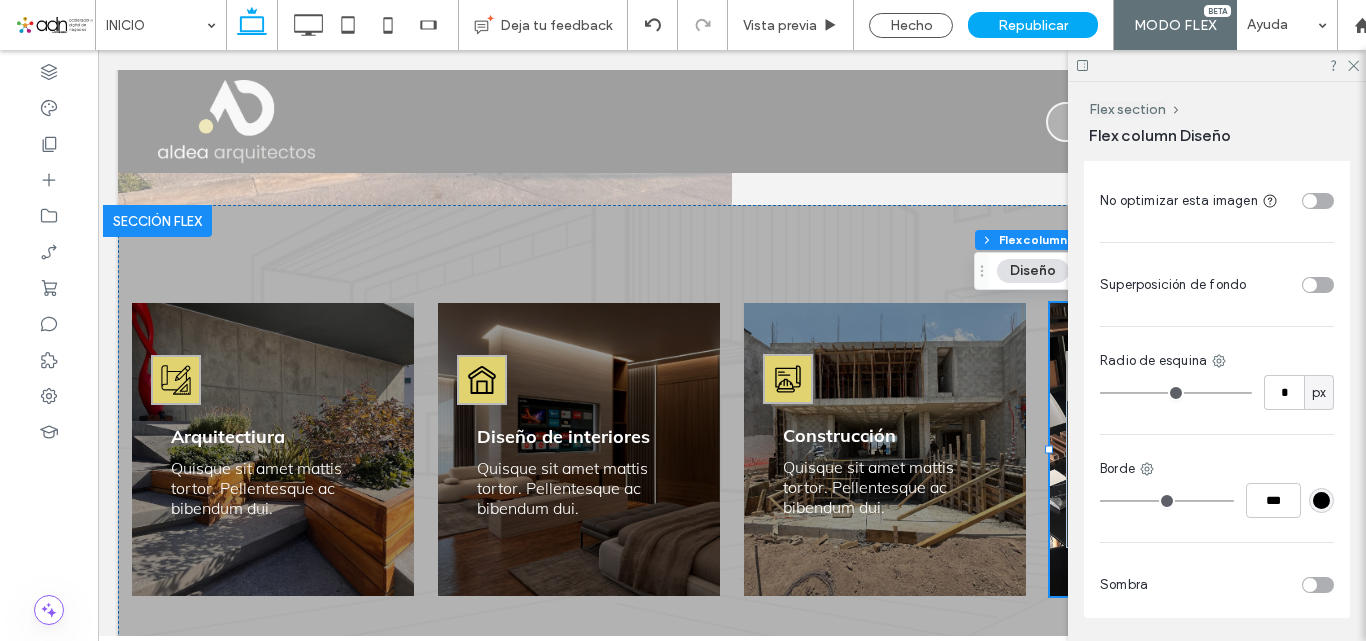 scroll, scrollTop: 1316, scrollLeft: 0, axis: vertical 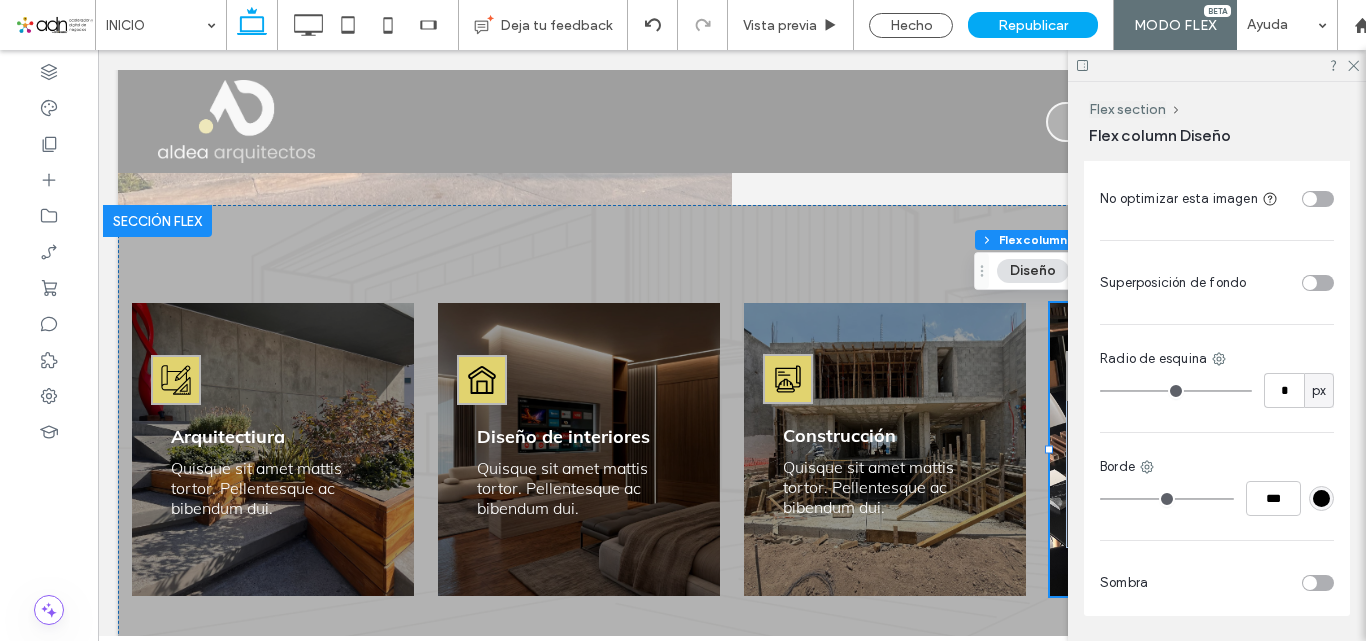 click at bounding box center (1318, 283) 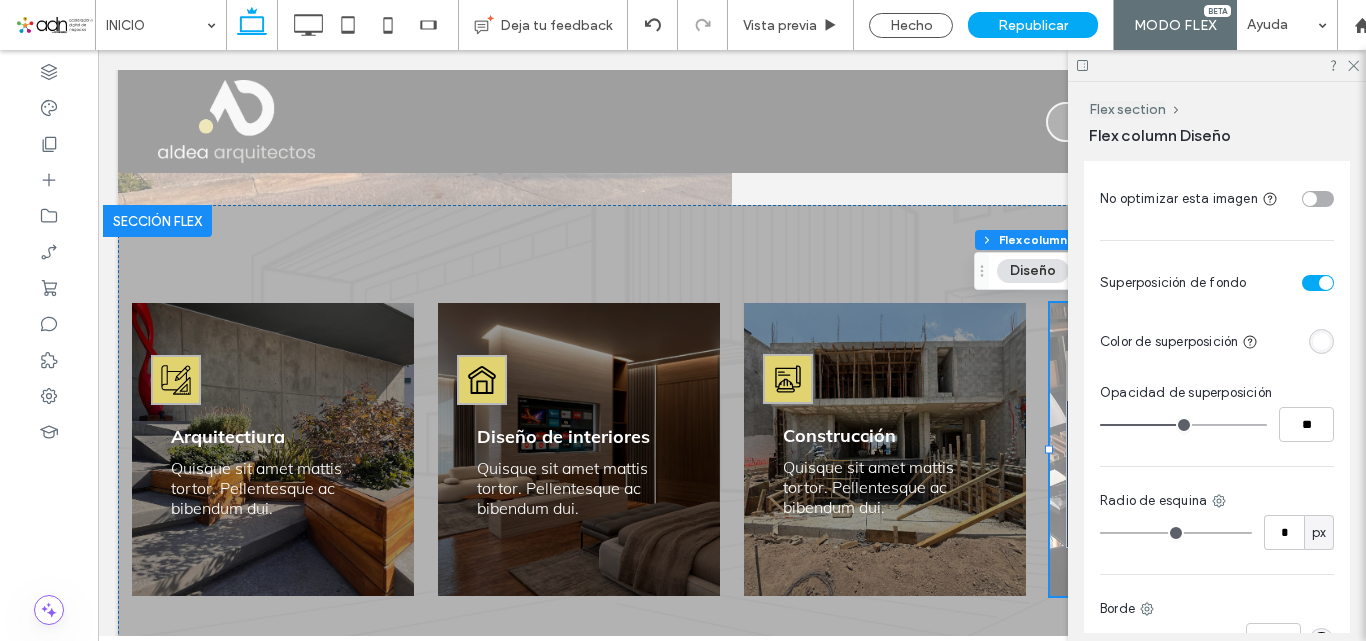 click at bounding box center [1321, 341] 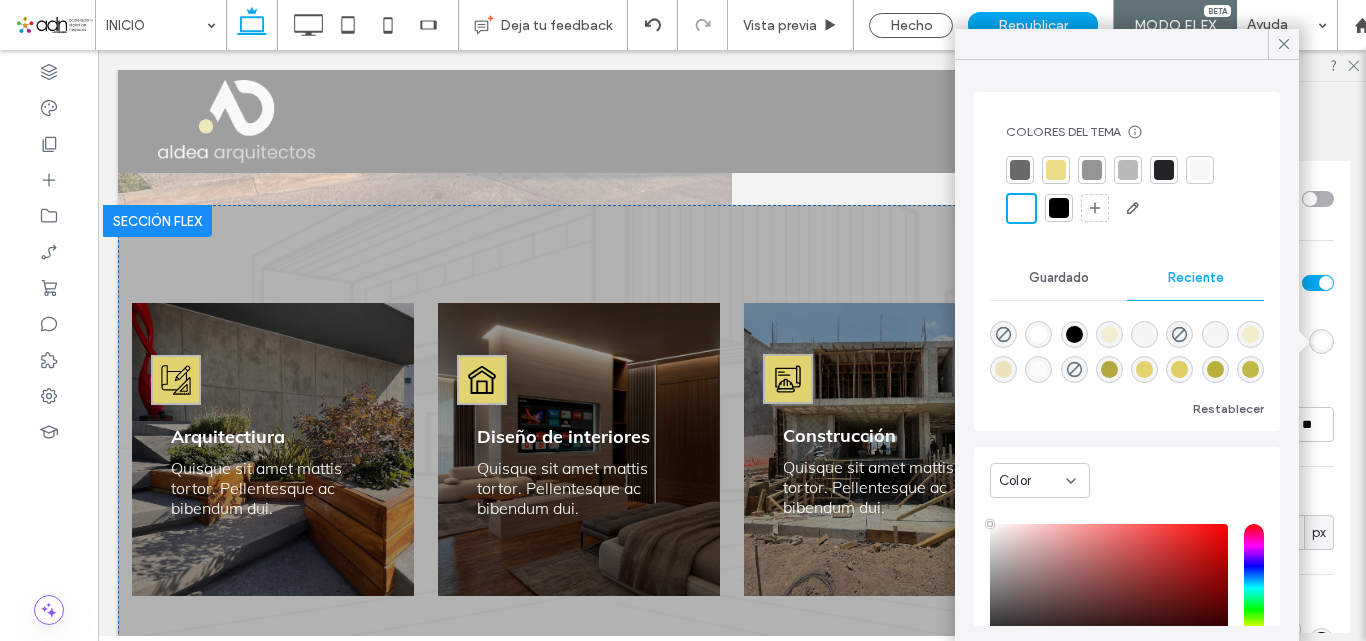 click at bounding box center [1074, 334] 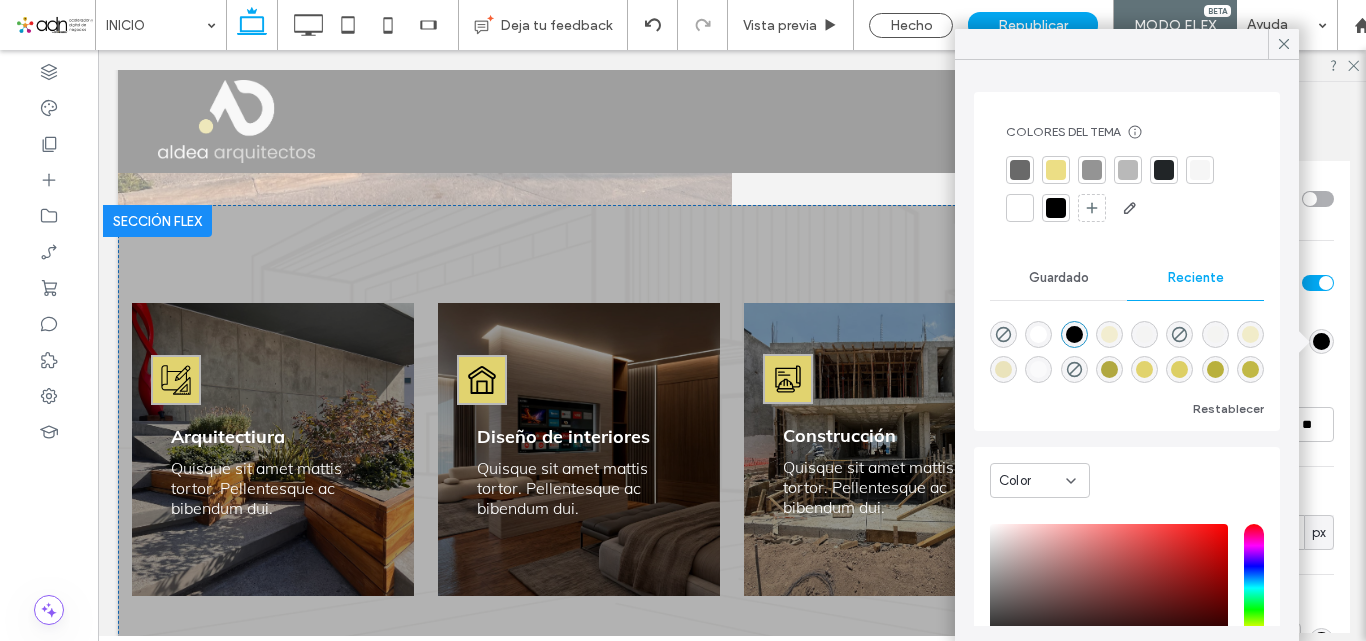 type on "*******" 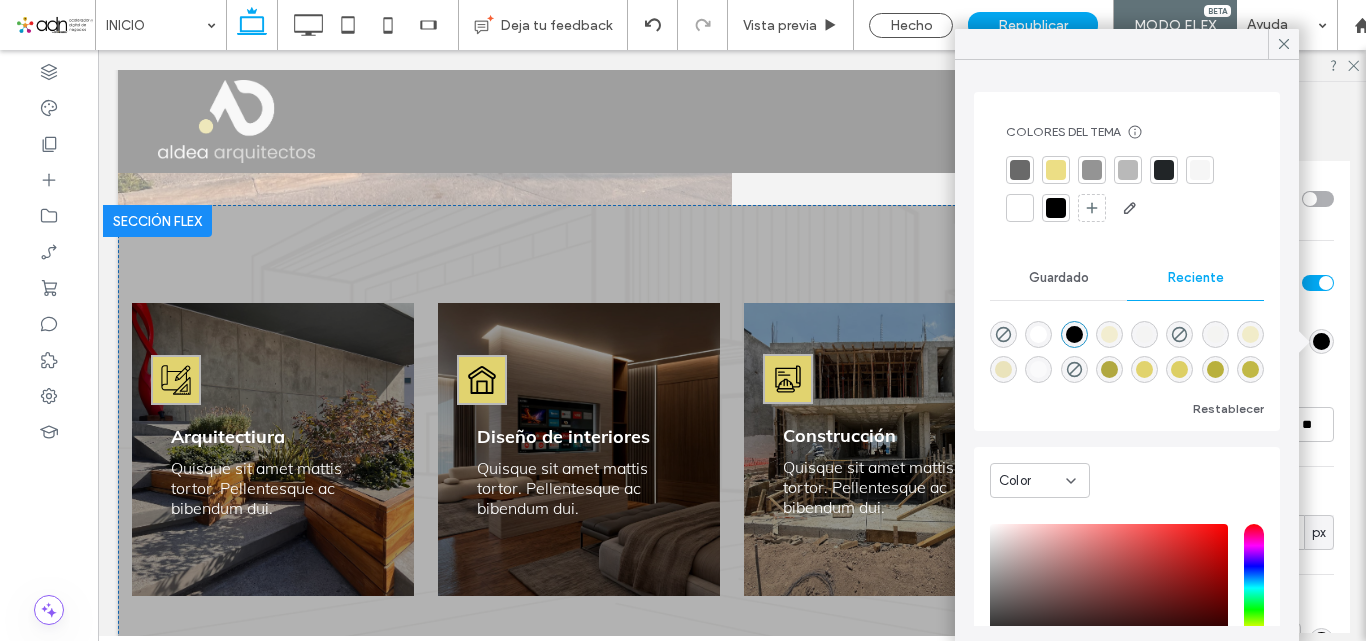 click on "Esto se aplica a todos los tamaños de pantalla Color Imagen Vídeo Nombre: img-consultoria.jpg Tamaño borde: 1920x2789 Reemplazar Editar Suprimir Crear deslizador de fondo Portada Imagen completa Mosaico Sin repetición Tipo de posición de la imagen Por defecto Estático Parallax Posición No optimizar esta imagen Superposición de fondo Color de superposición Opacidad de superposición ** Radio de esquina * px Borde *** Sombra" at bounding box center (1217, 85) 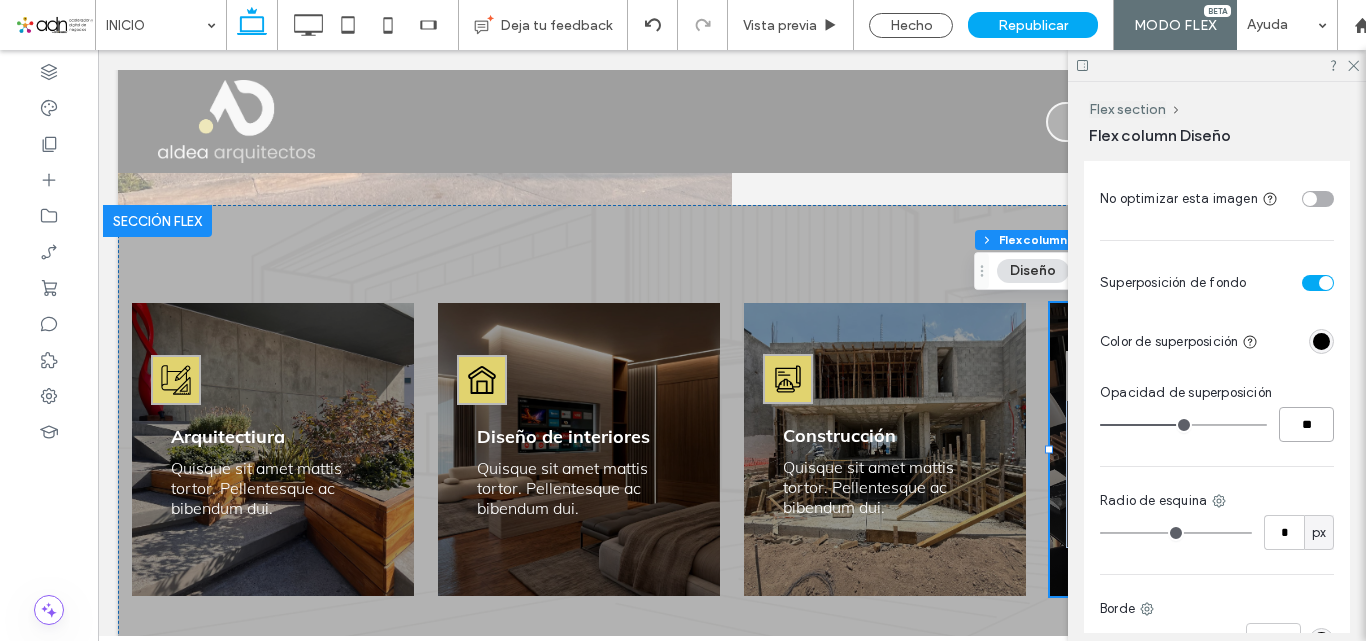 click on "**" at bounding box center (1306, 424) 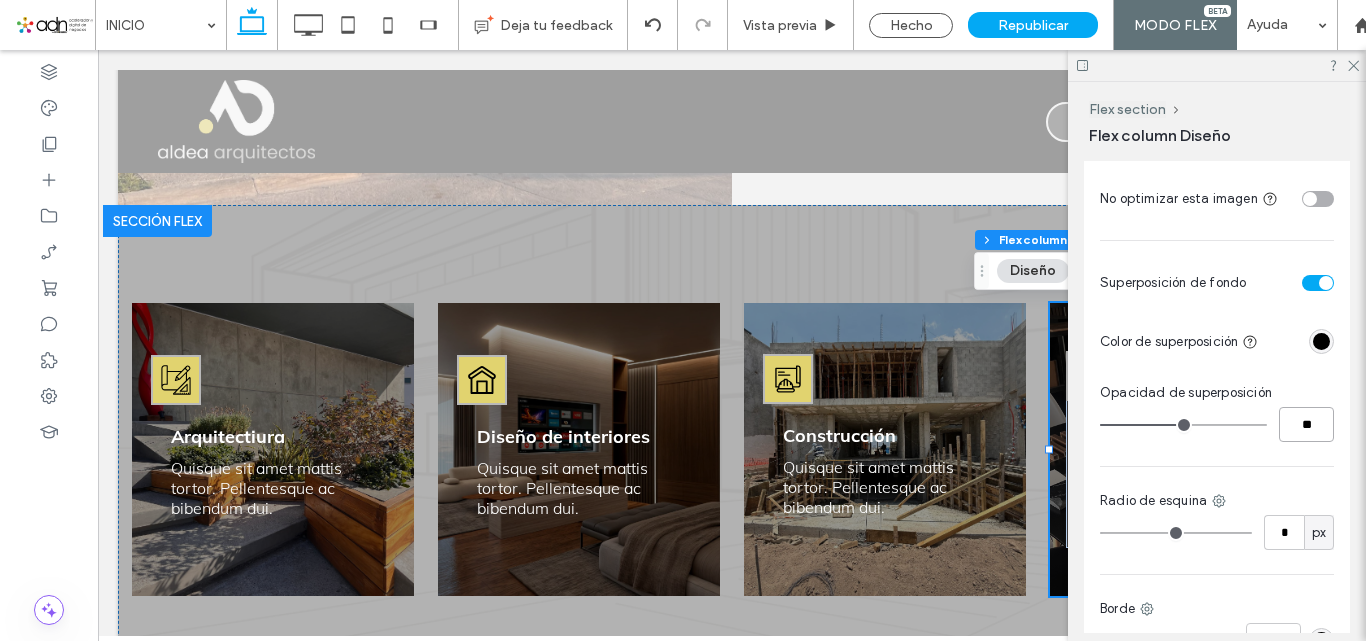 type on "**" 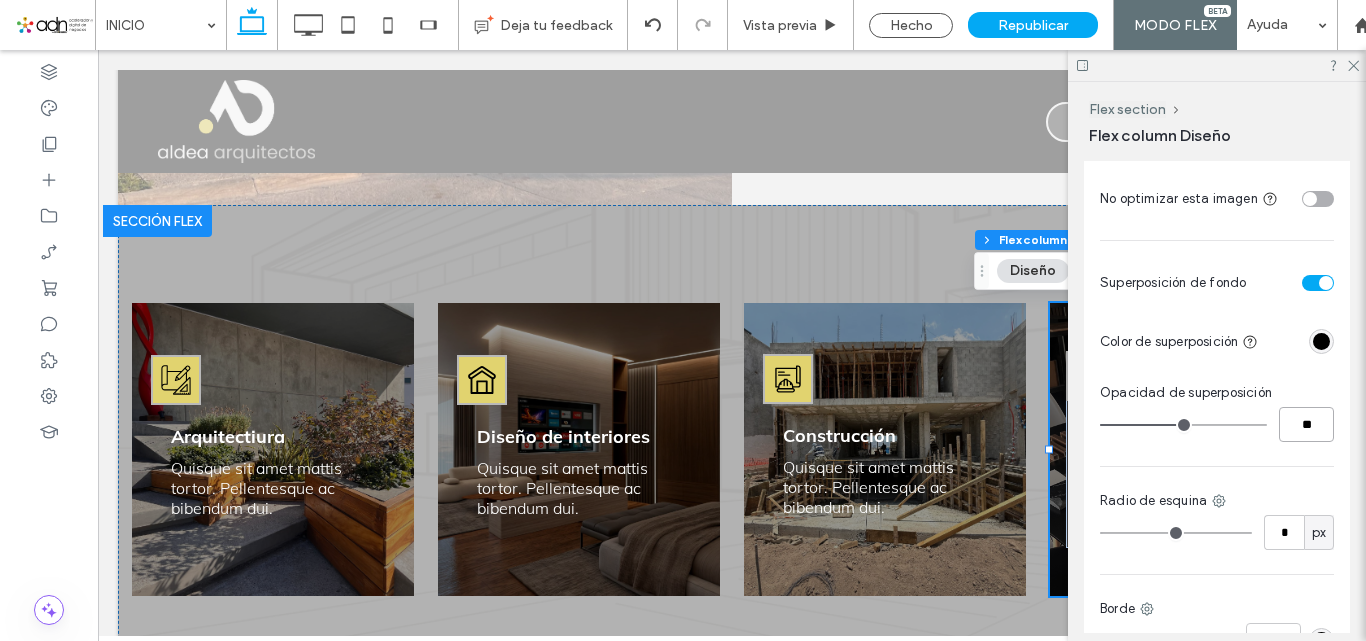 type on "**" 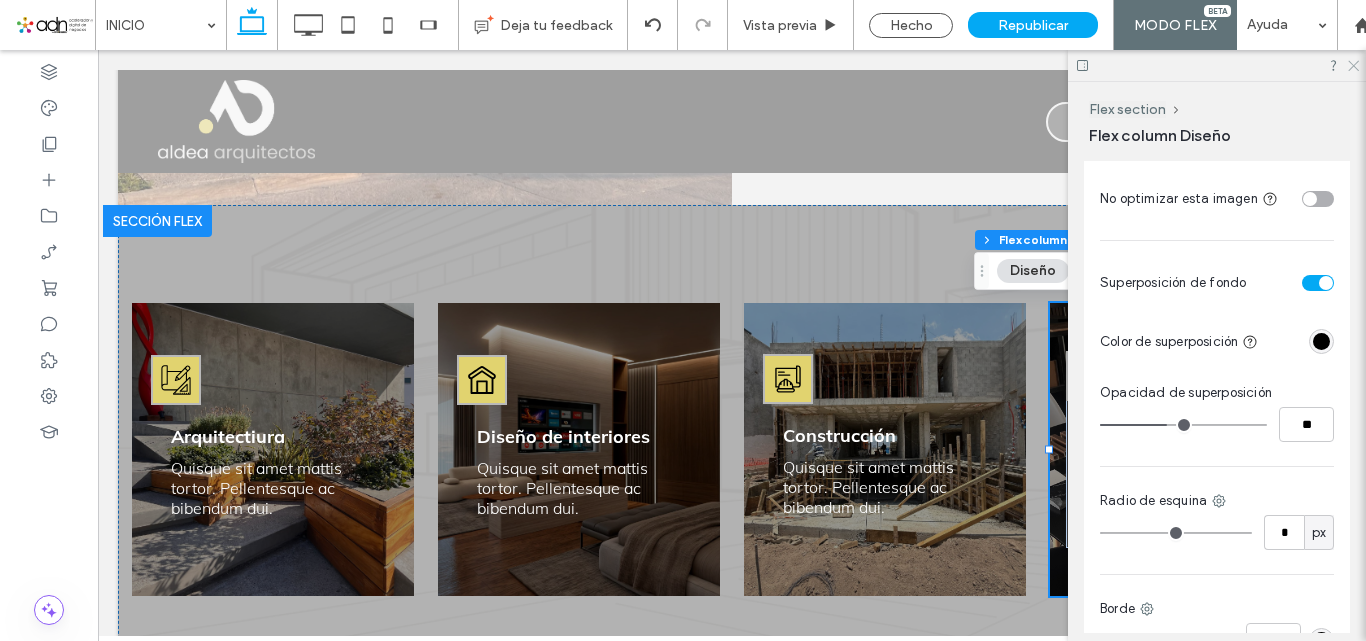 click 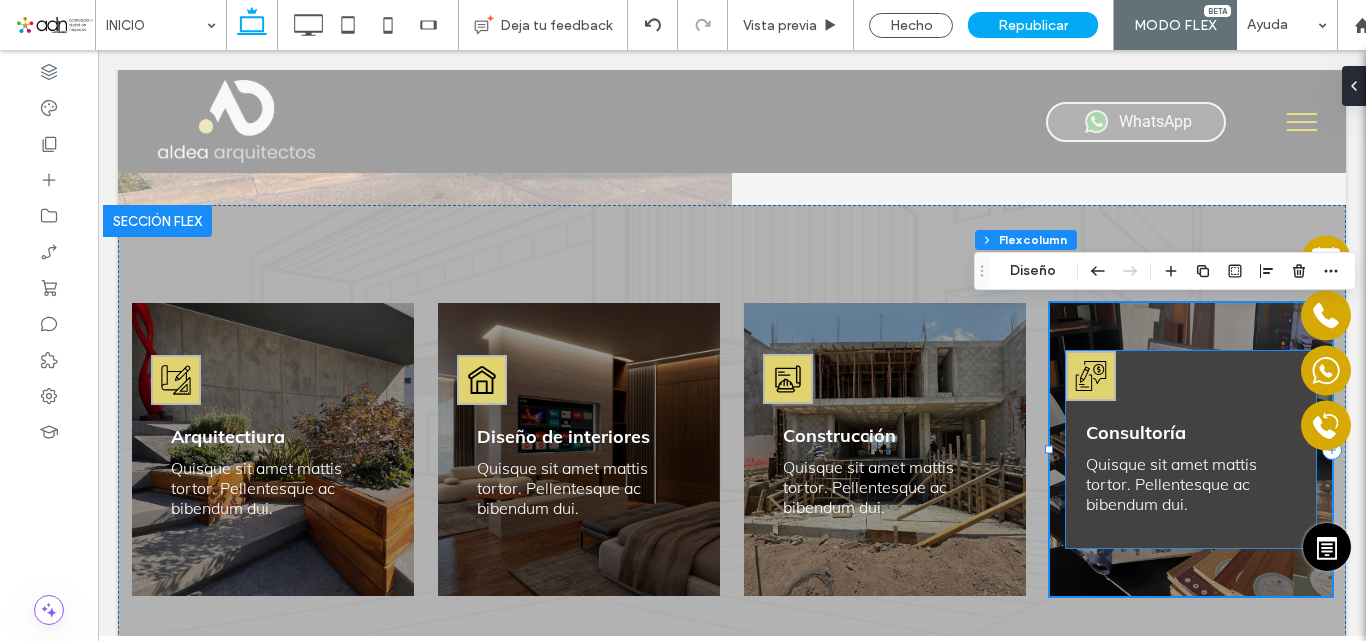 click on "Consultoría
Quisque sit amet mattis tortor. Pellentesque ac bibendum dui." at bounding box center [1191, 449] 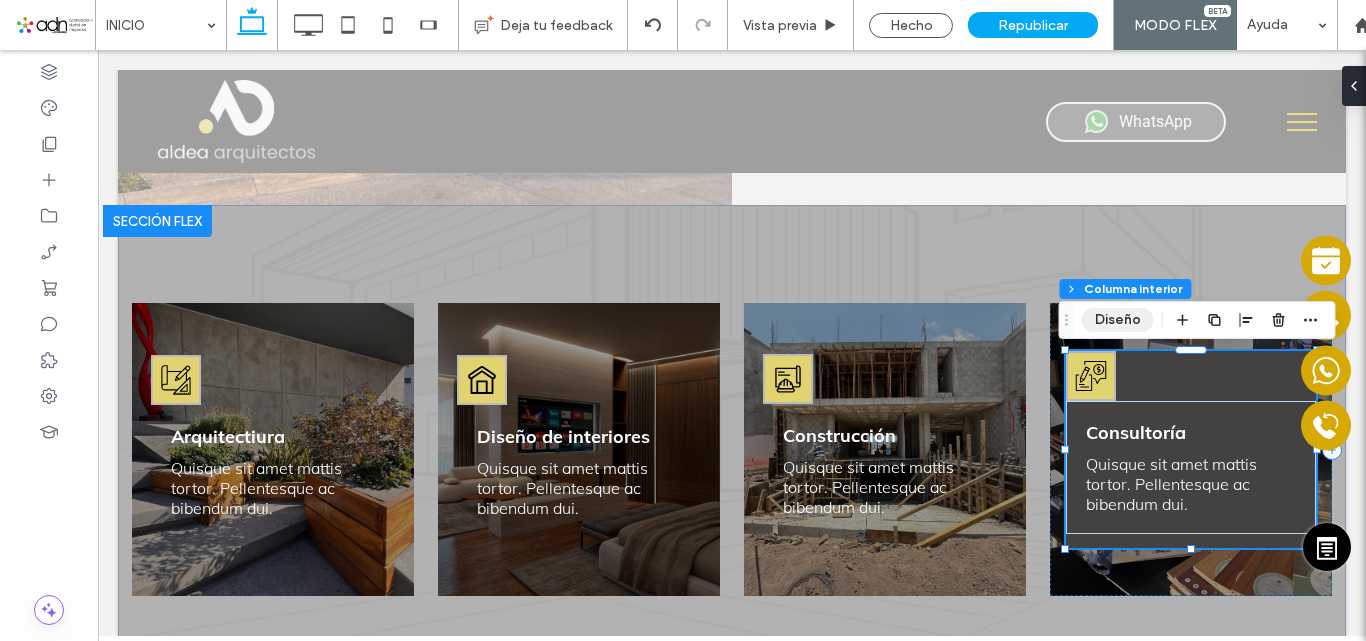 click on "Diseño" at bounding box center (1118, 320) 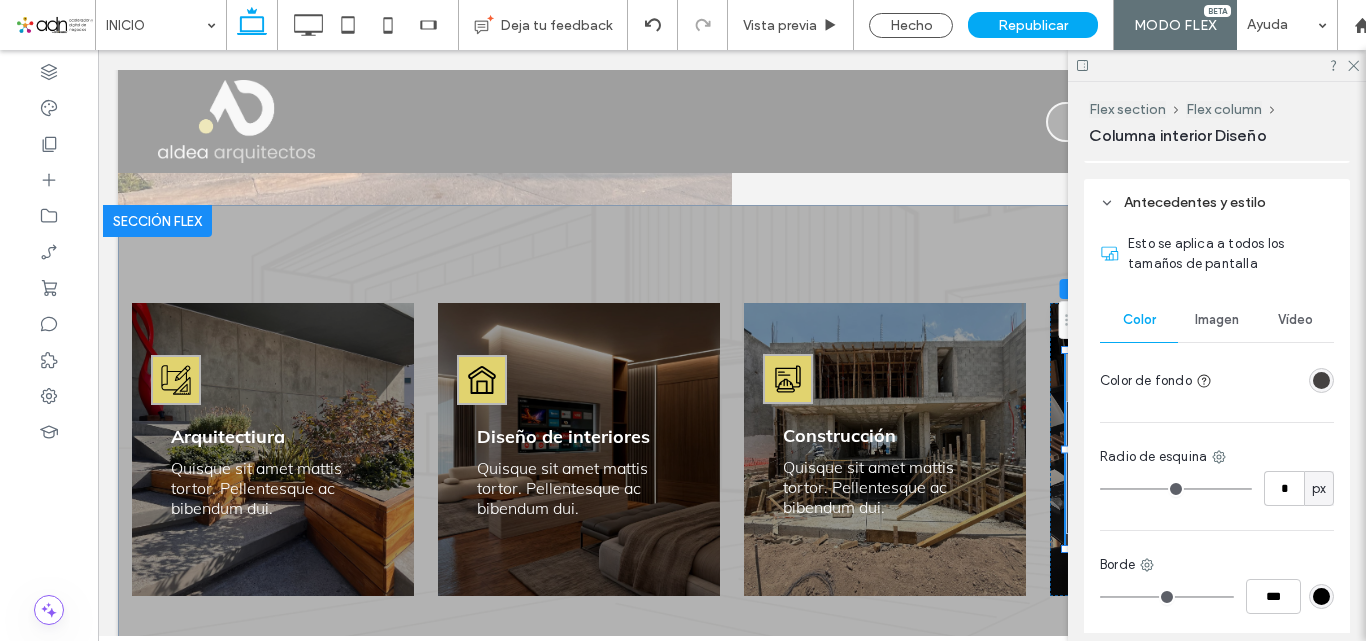 scroll, scrollTop: 567, scrollLeft: 0, axis: vertical 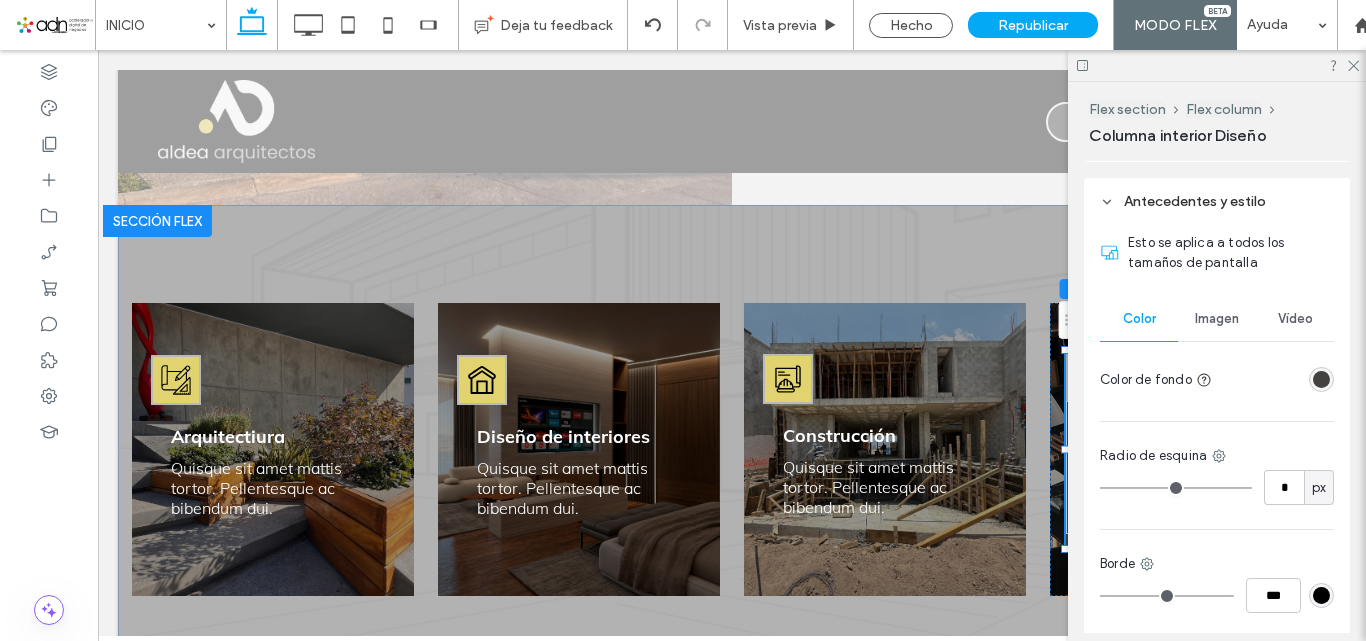 click at bounding box center (1321, 379) 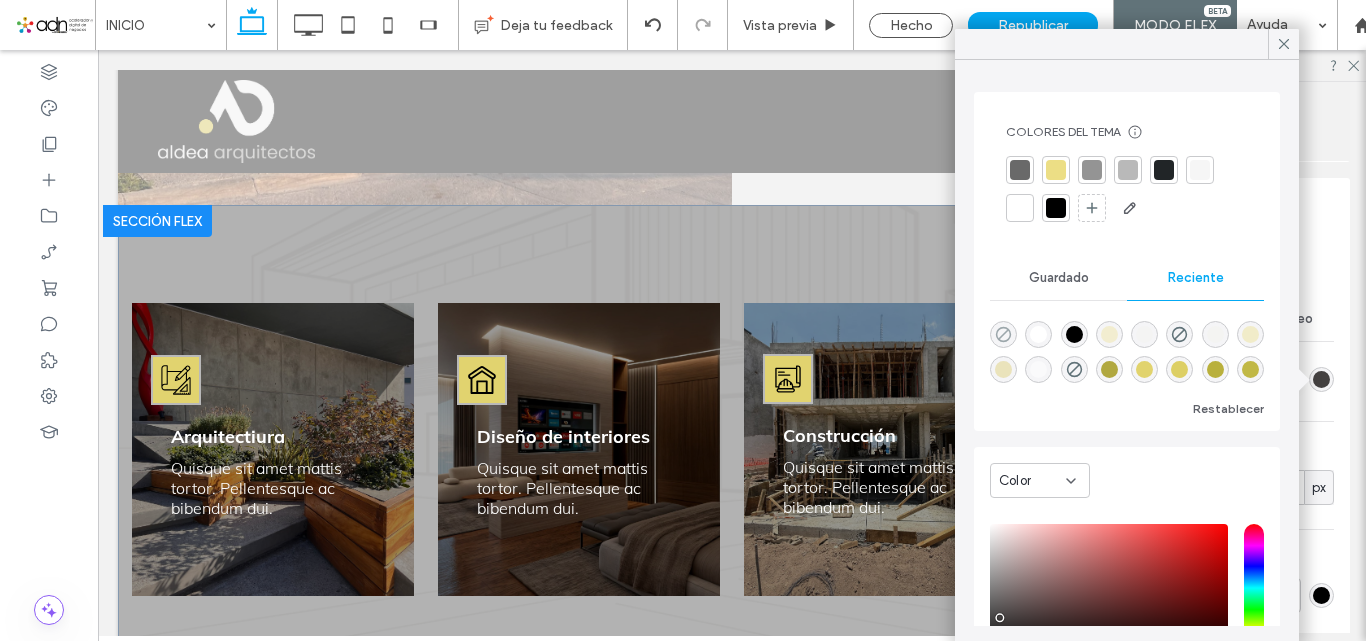 click 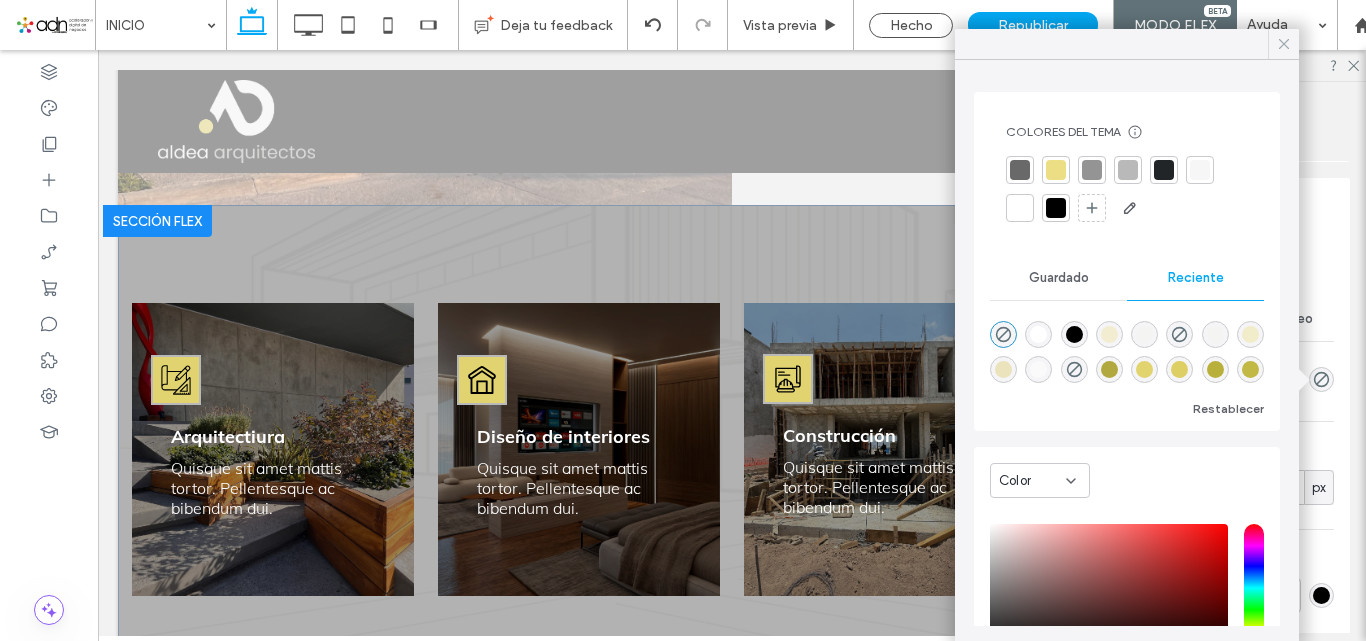 click 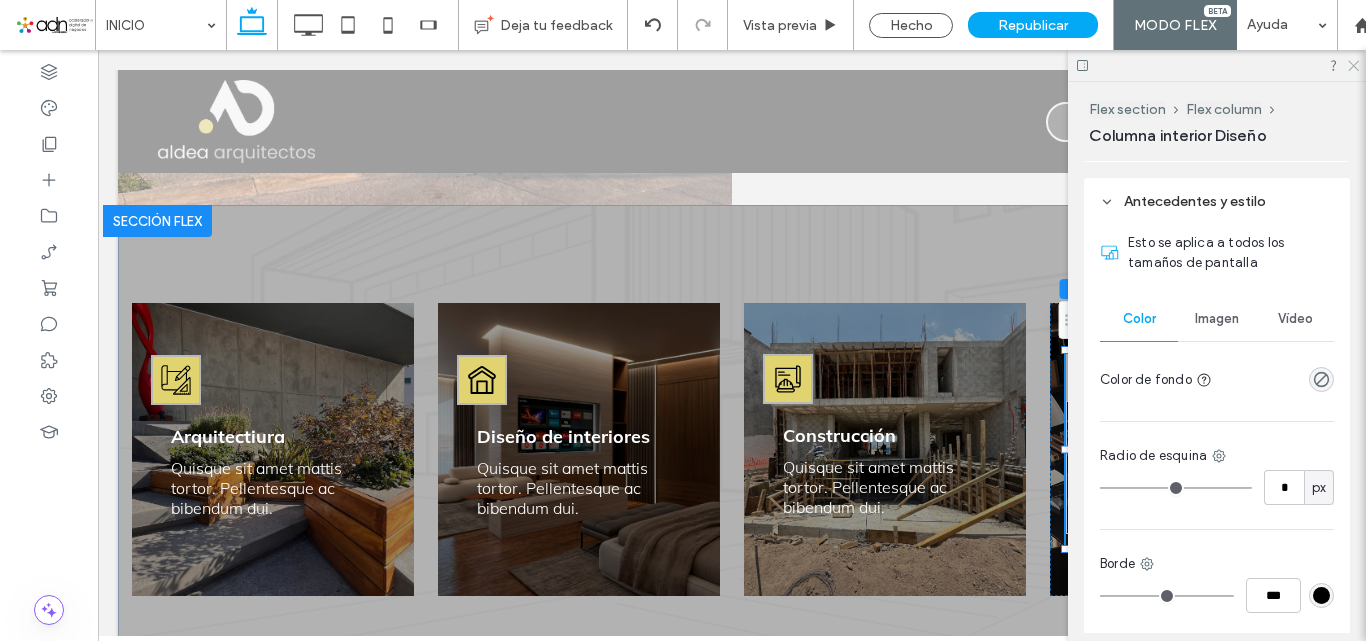 click 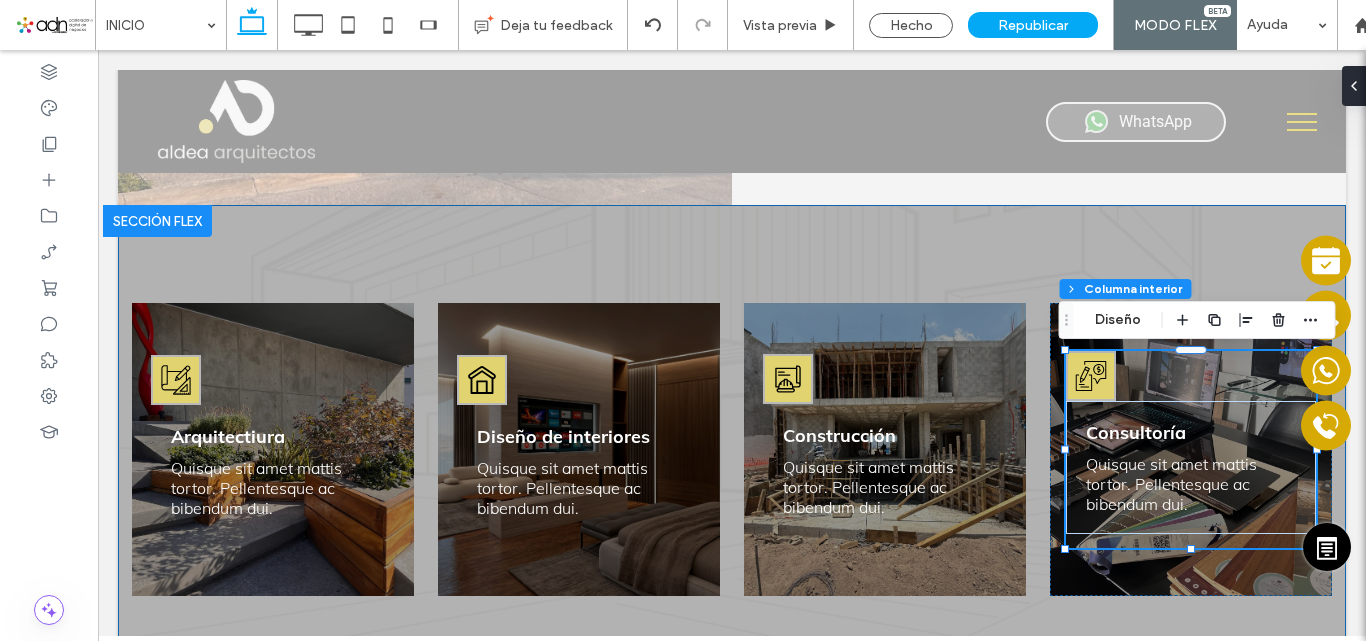 click on "Arquitectiura
Quisque sit amet mattis tortor. Pellentesque ac bibendum dui.
Diseño de interiores
Quisque sit amet mattis tortor. Pellentesque ac bibendum dui.
Construcción
Quisque sit amet mattis tortor. Pellentesque ac bibendum dui.
Consultoría
Quisque sit amet mattis tortor. Pellentesque ac bibendum dui." at bounding box center [732, 449] 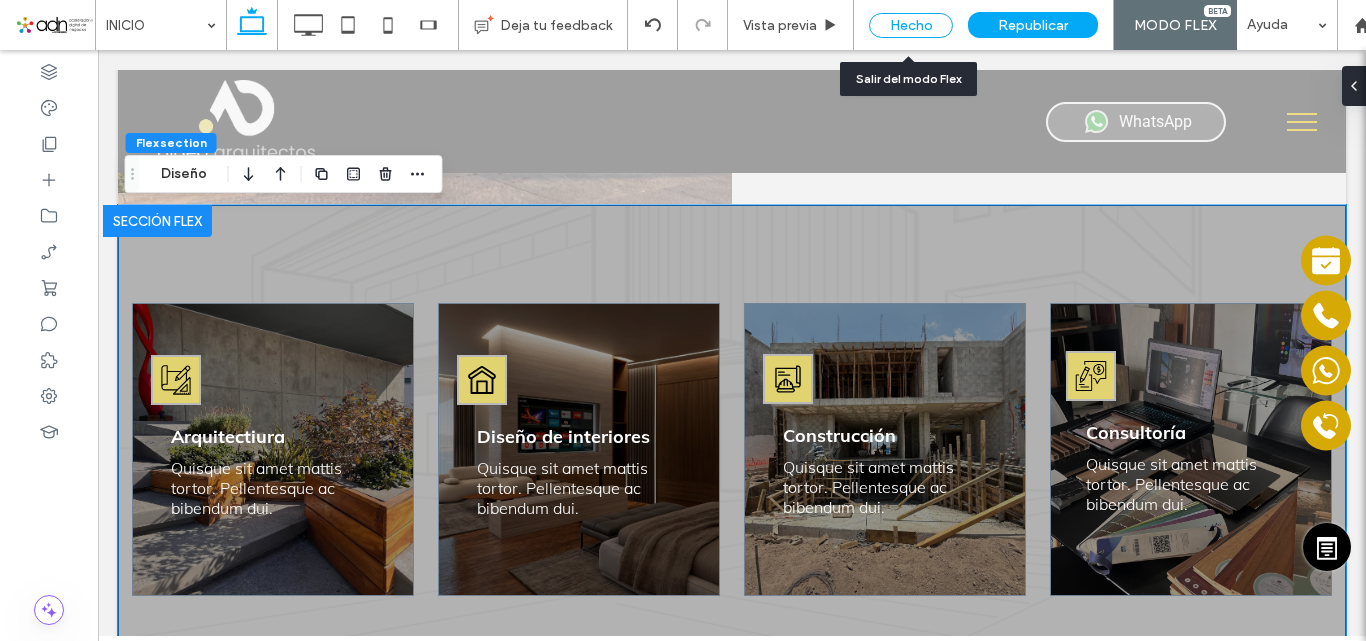 click on "Hecho" at bounding box center (911, 25) 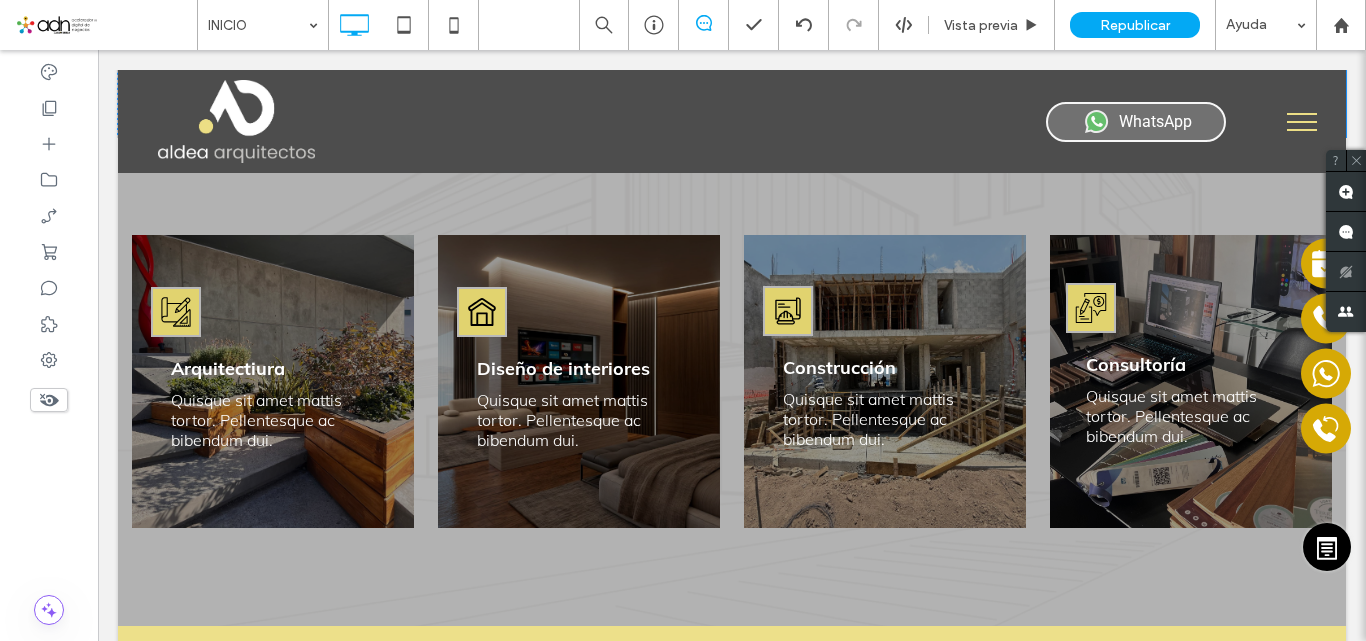 scroll, scrollTop: 2142, scrollLeft: 0, axis: vertical 